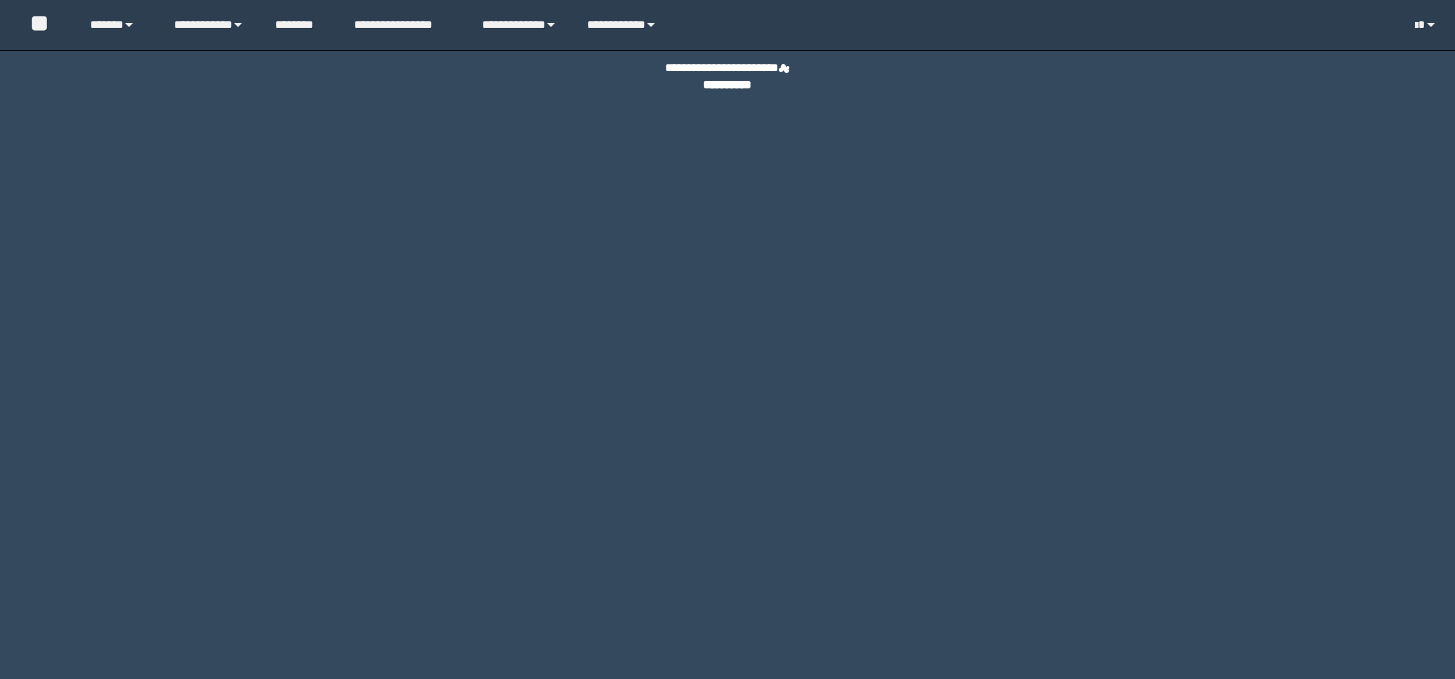 scroll, scrollTop: 0, scrollLeft: 0, axis: both 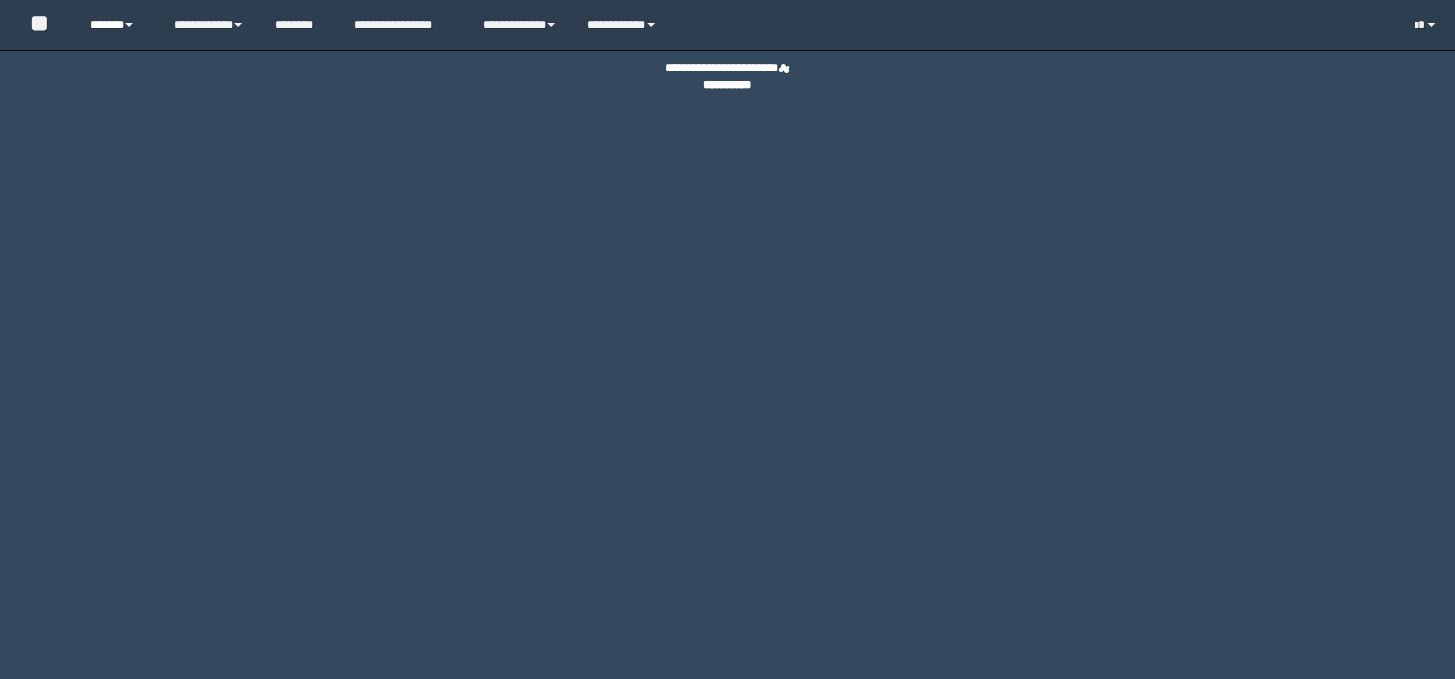 click on "******" at bounding box center (117, 25) 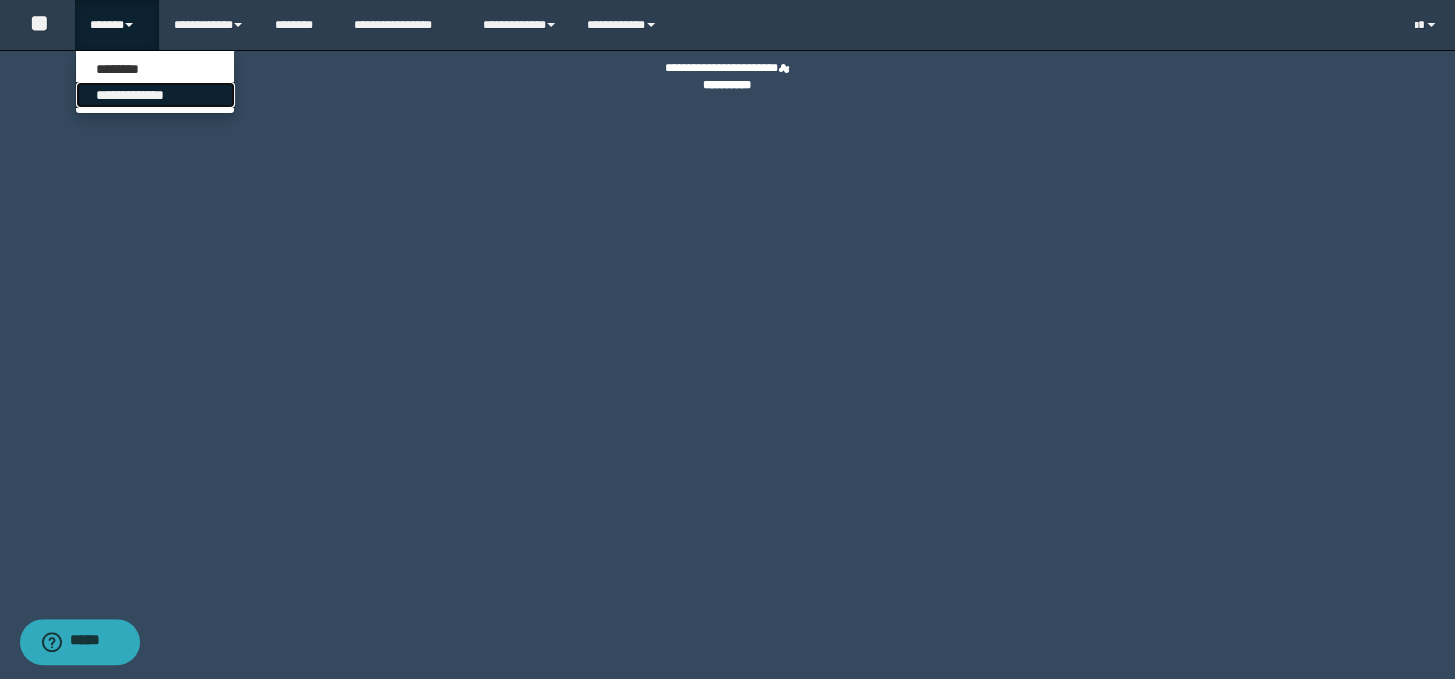 click on "**********" at bounding box center (155, 95) 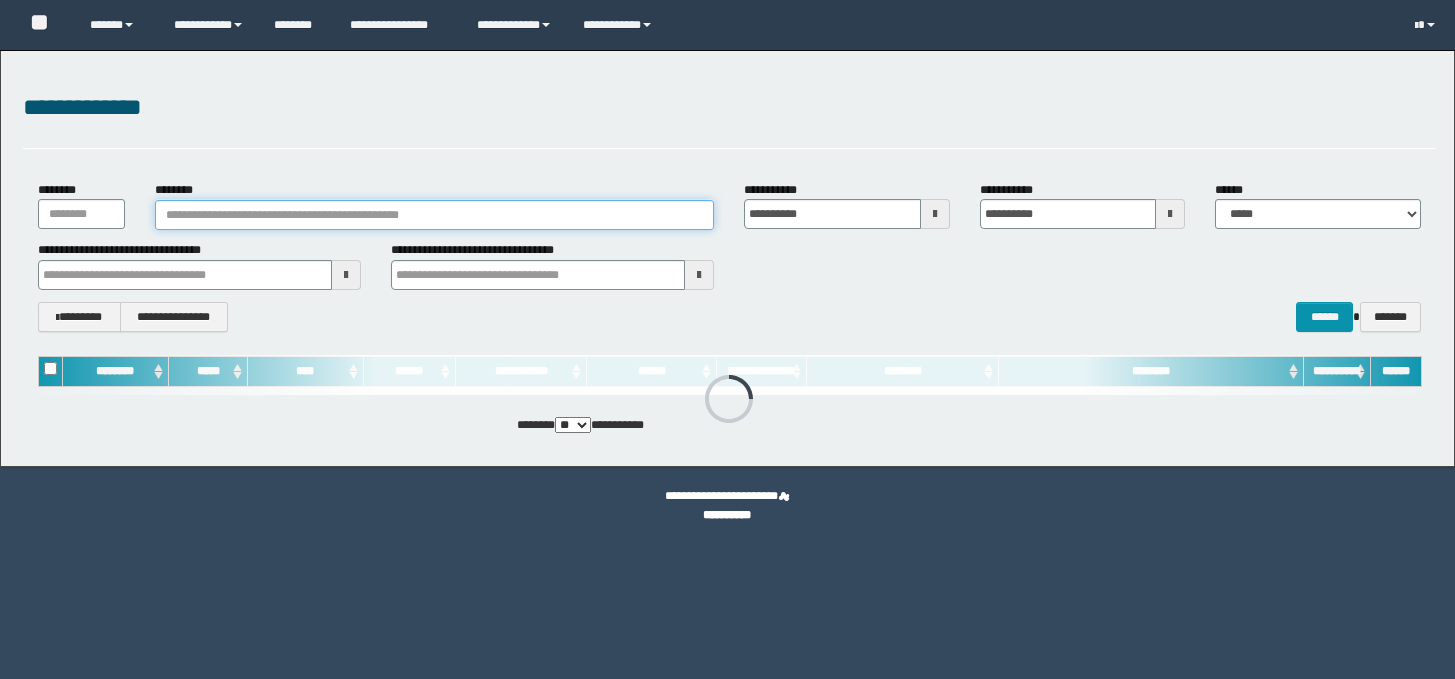 scroll, scrollTop: 0, scrollLeft: 0, axis: both 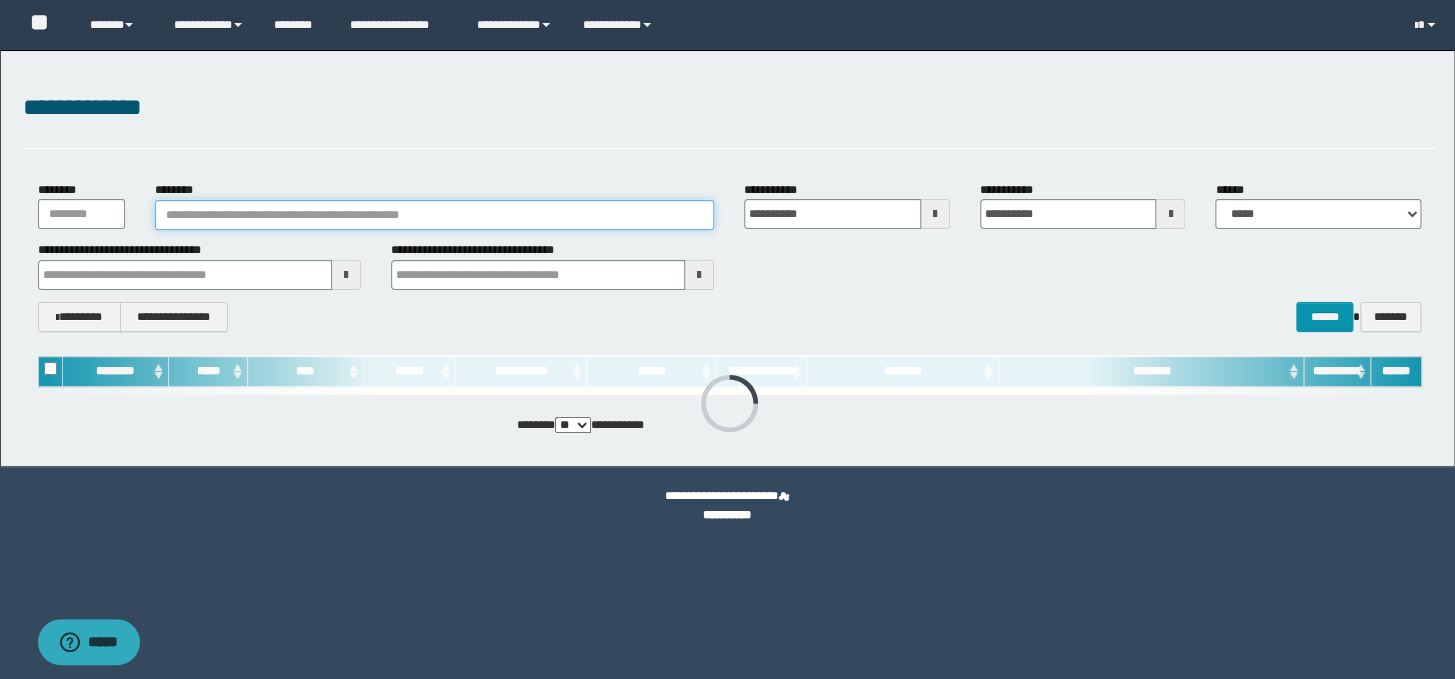 click on "********" at bounding box center [434, 215] 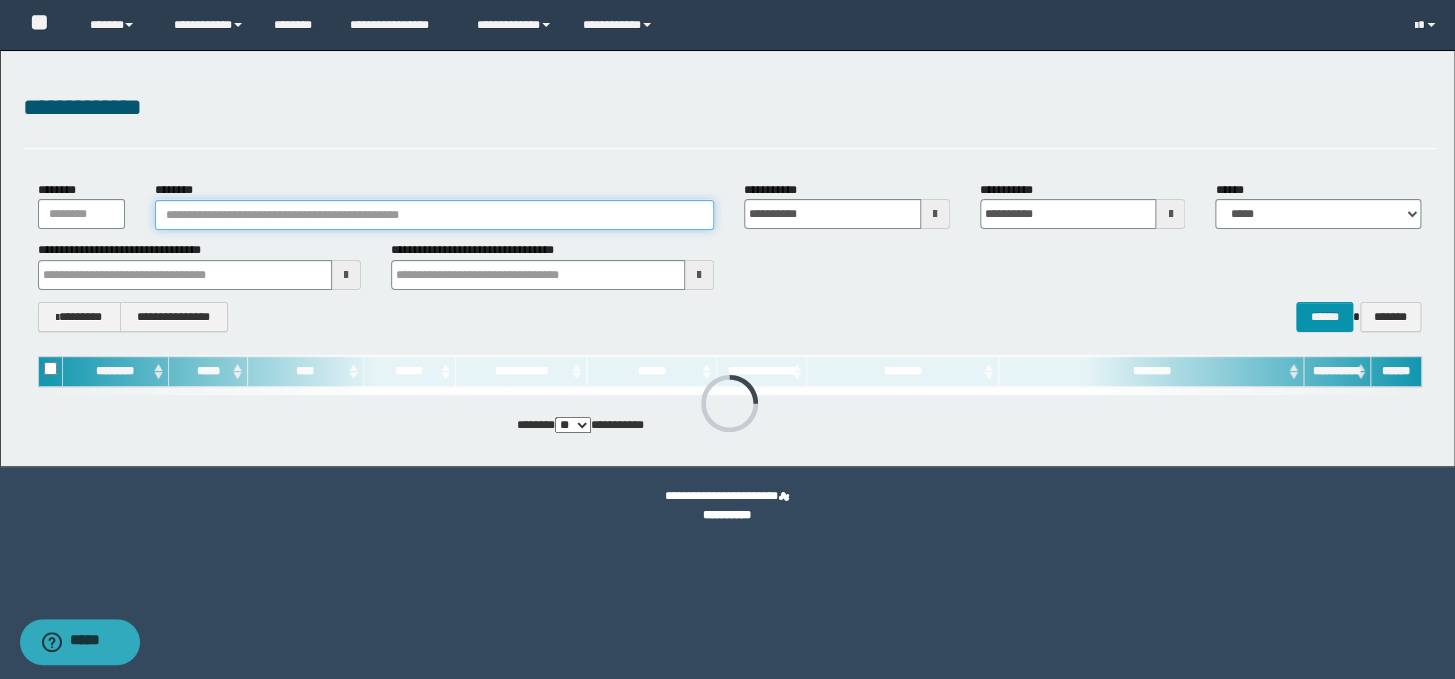 scroll, scrollTop: 0, scrollLeft: 0, axis: both 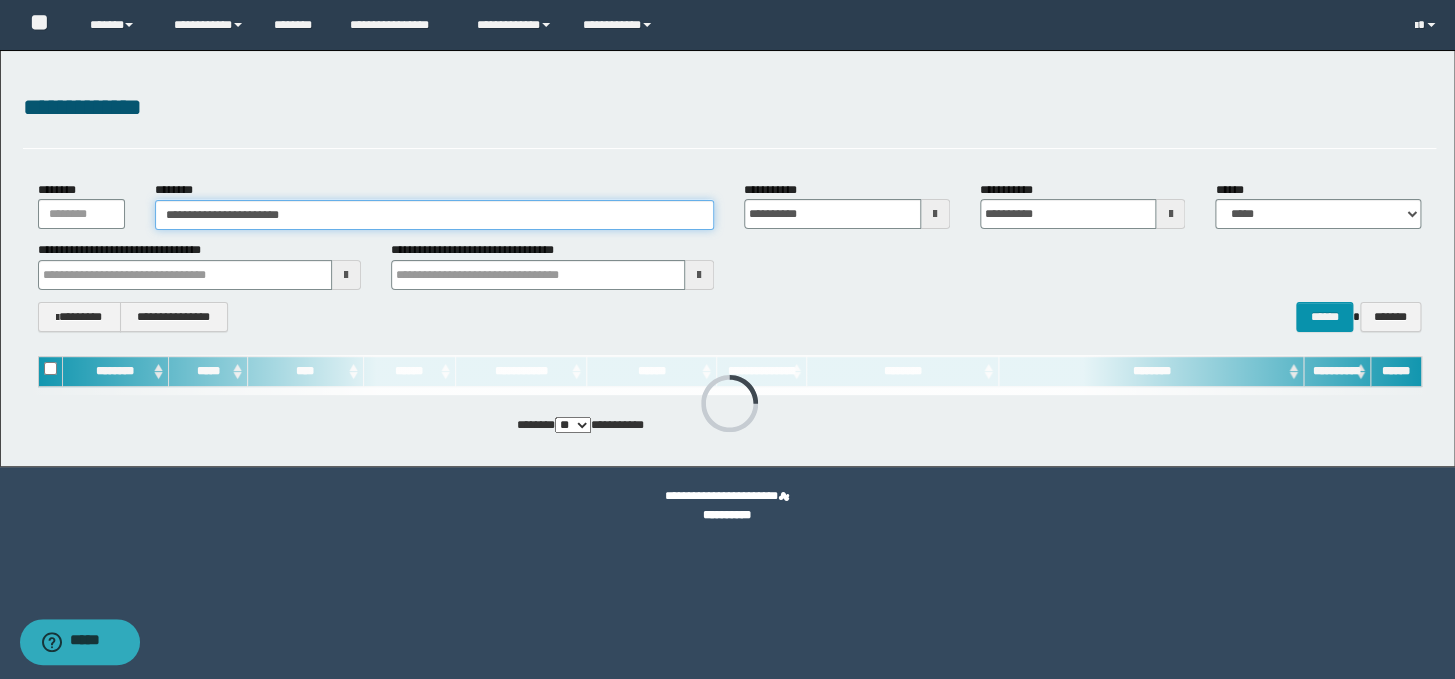 type on "**********" 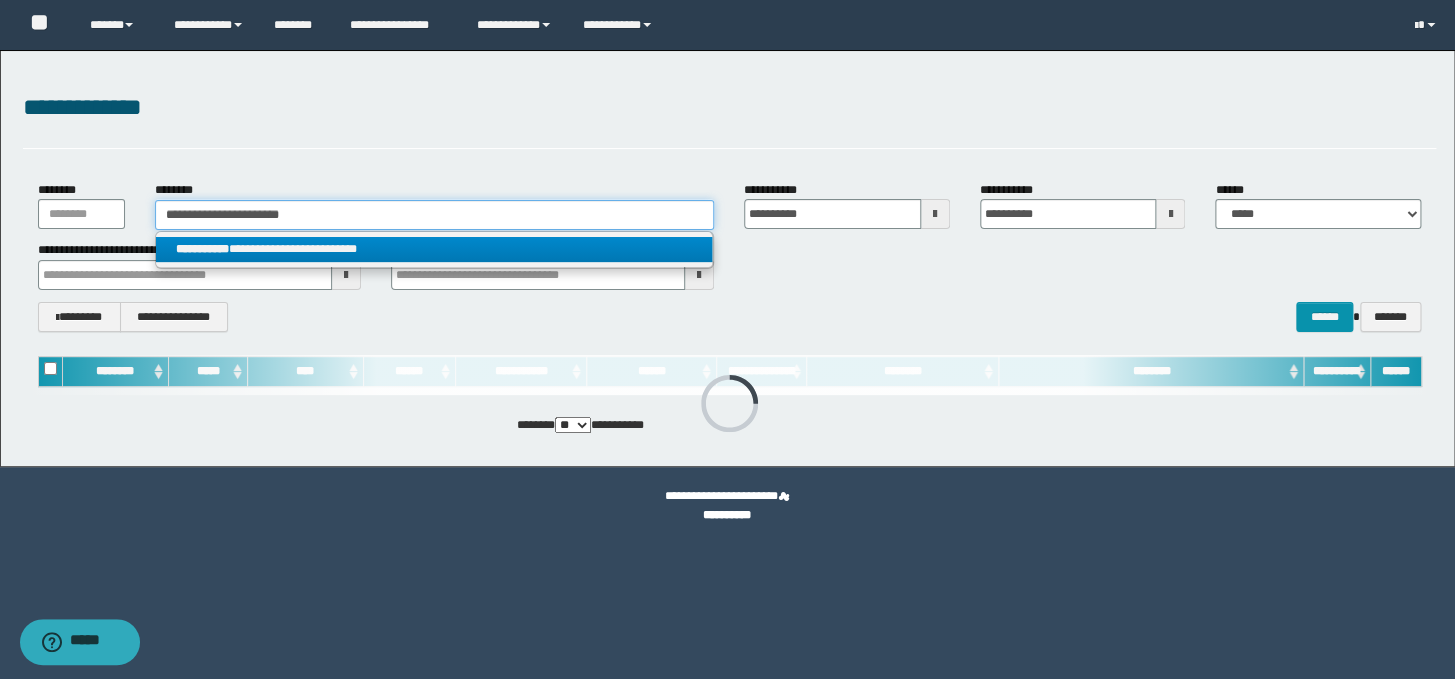 type on "**********" 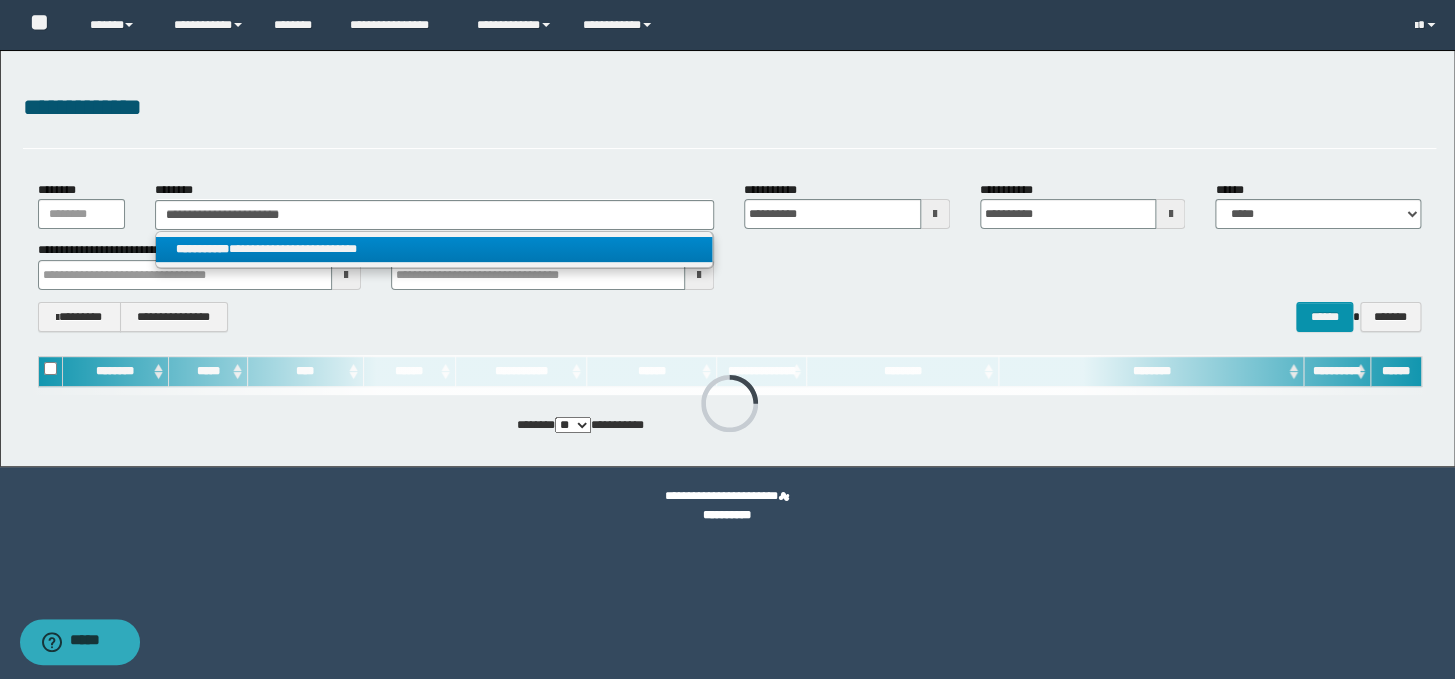 click on "**********" at bounding box center (434, 249) 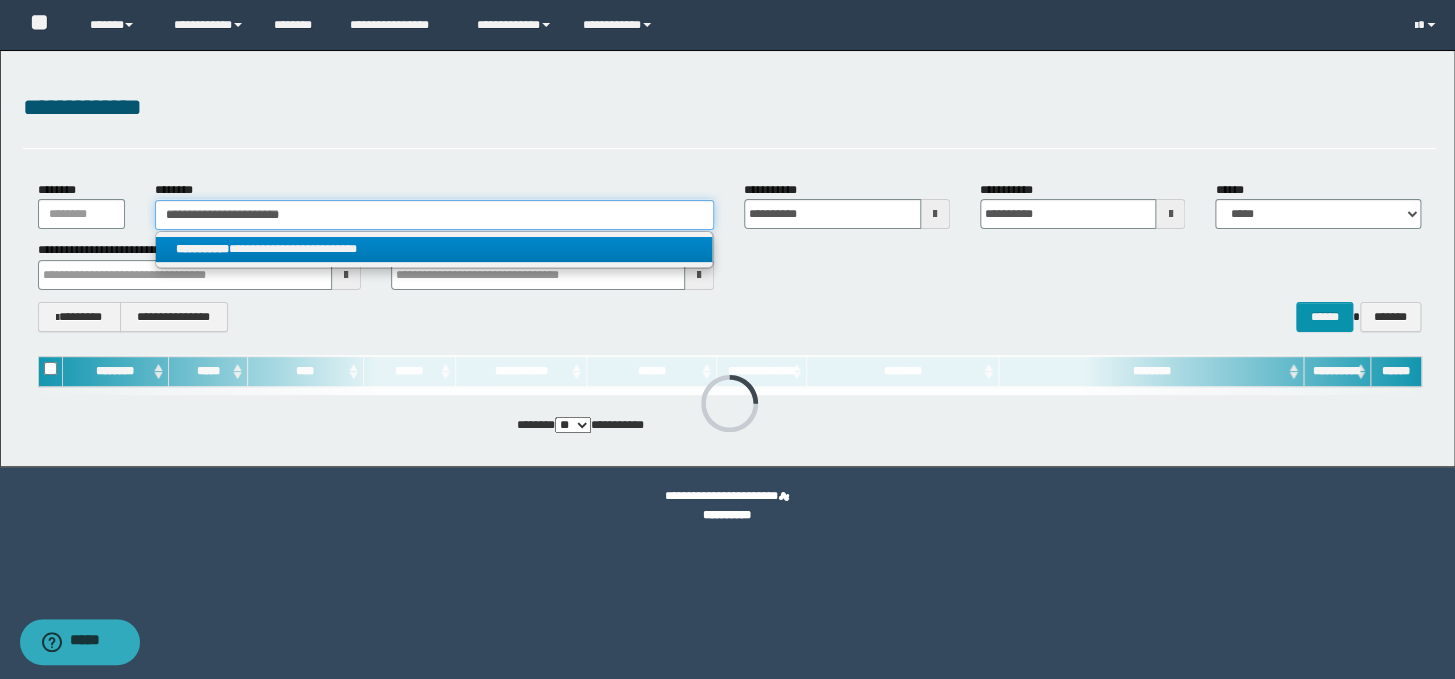 type 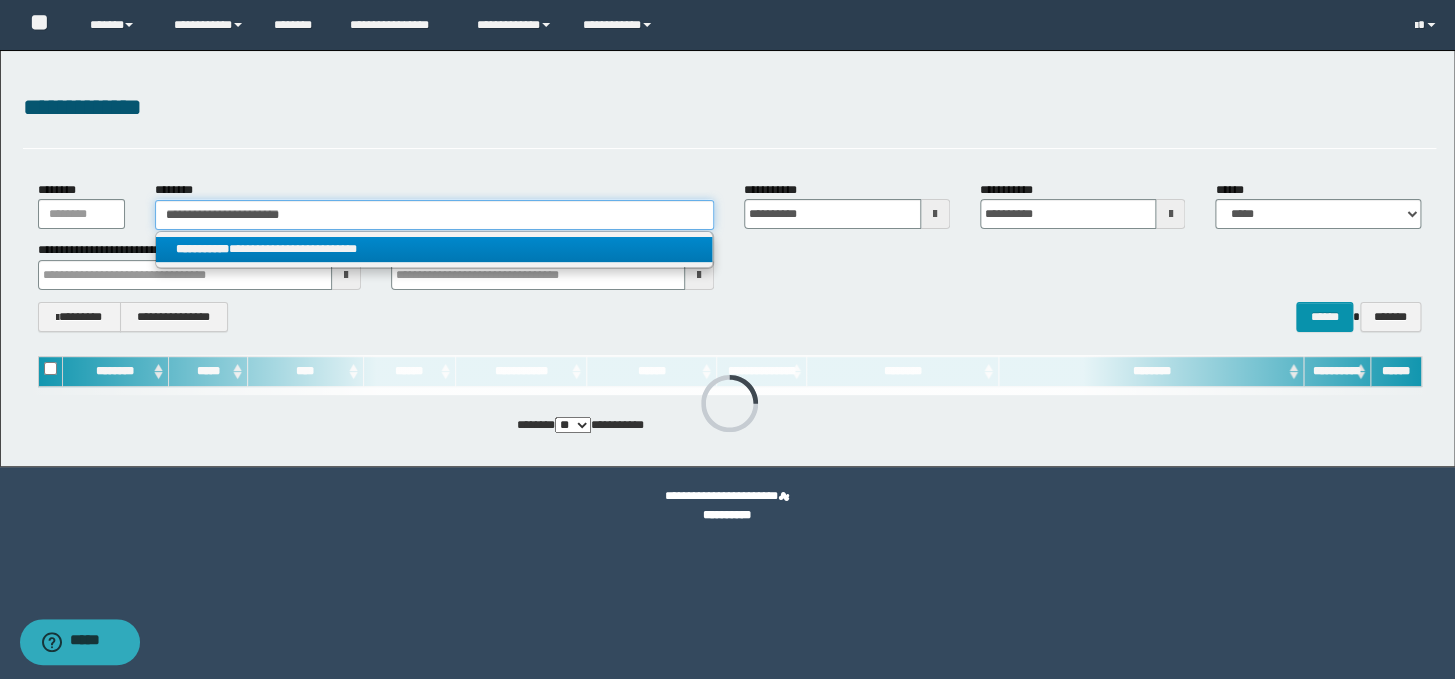 type 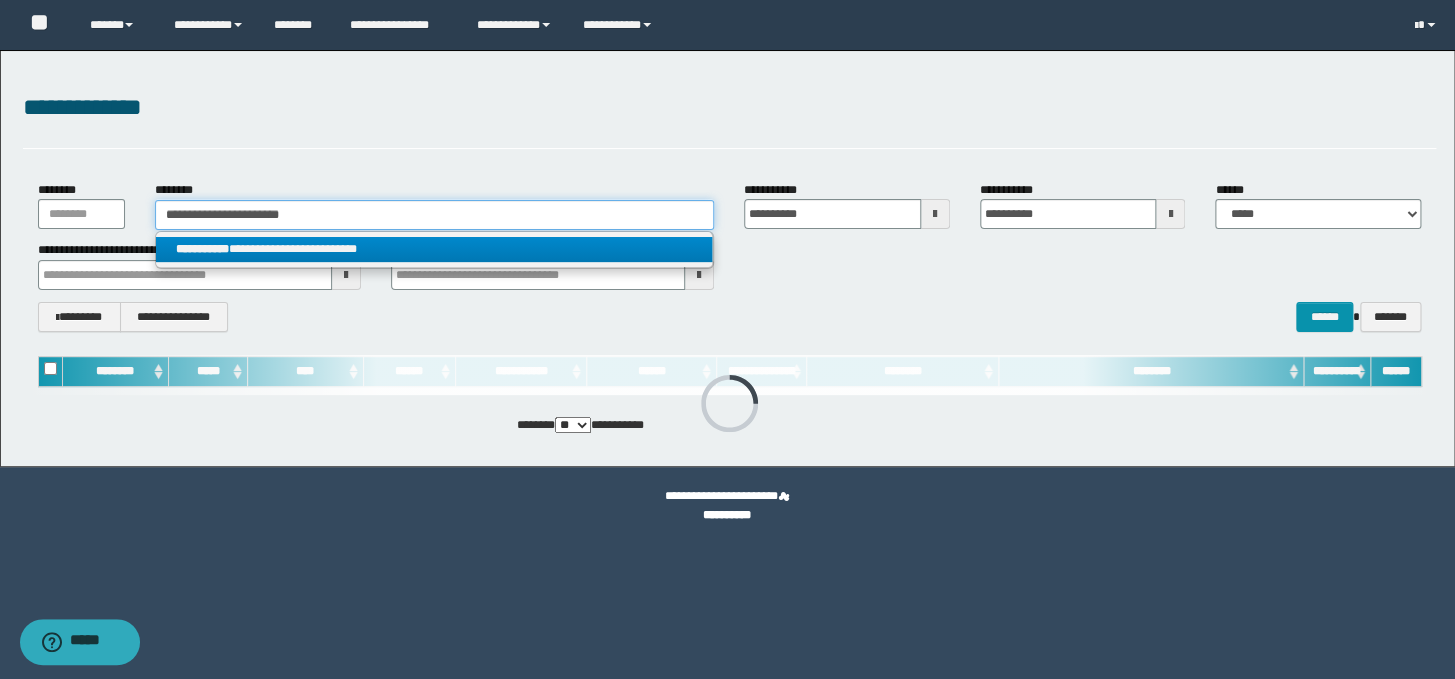 type 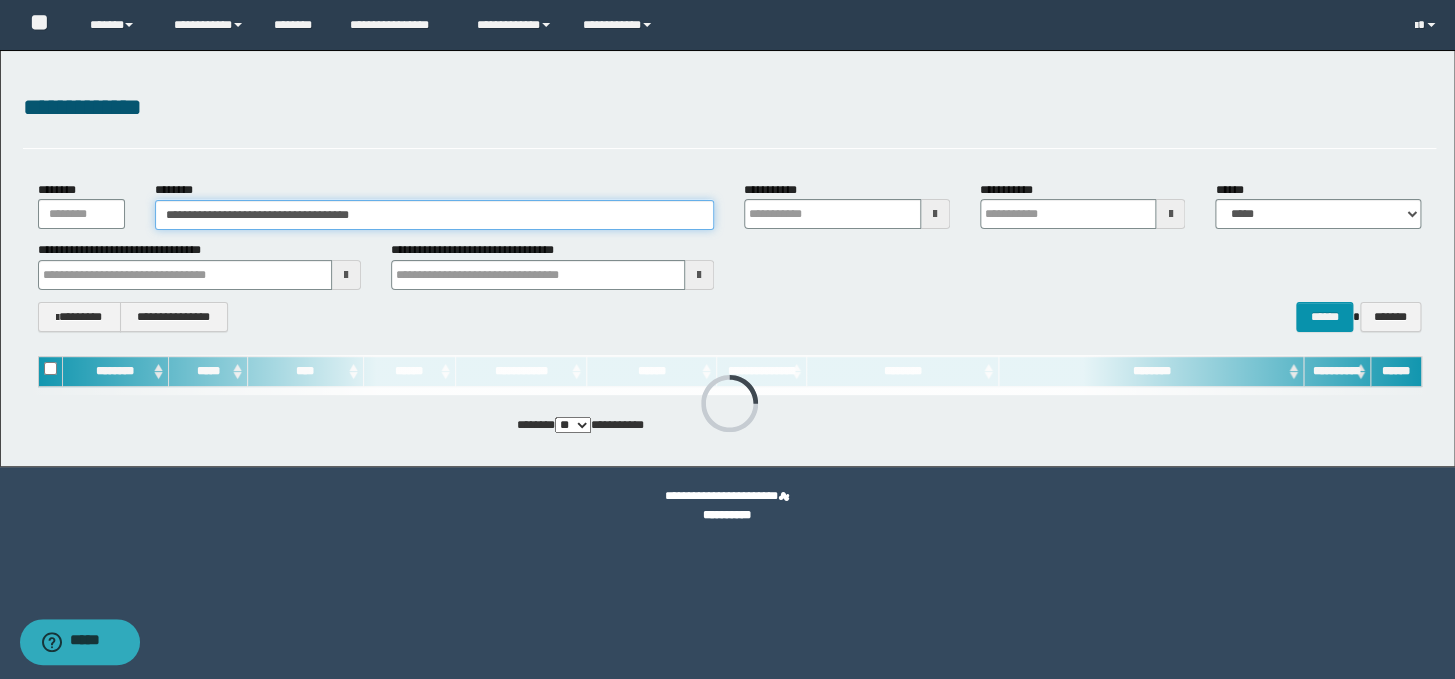 type 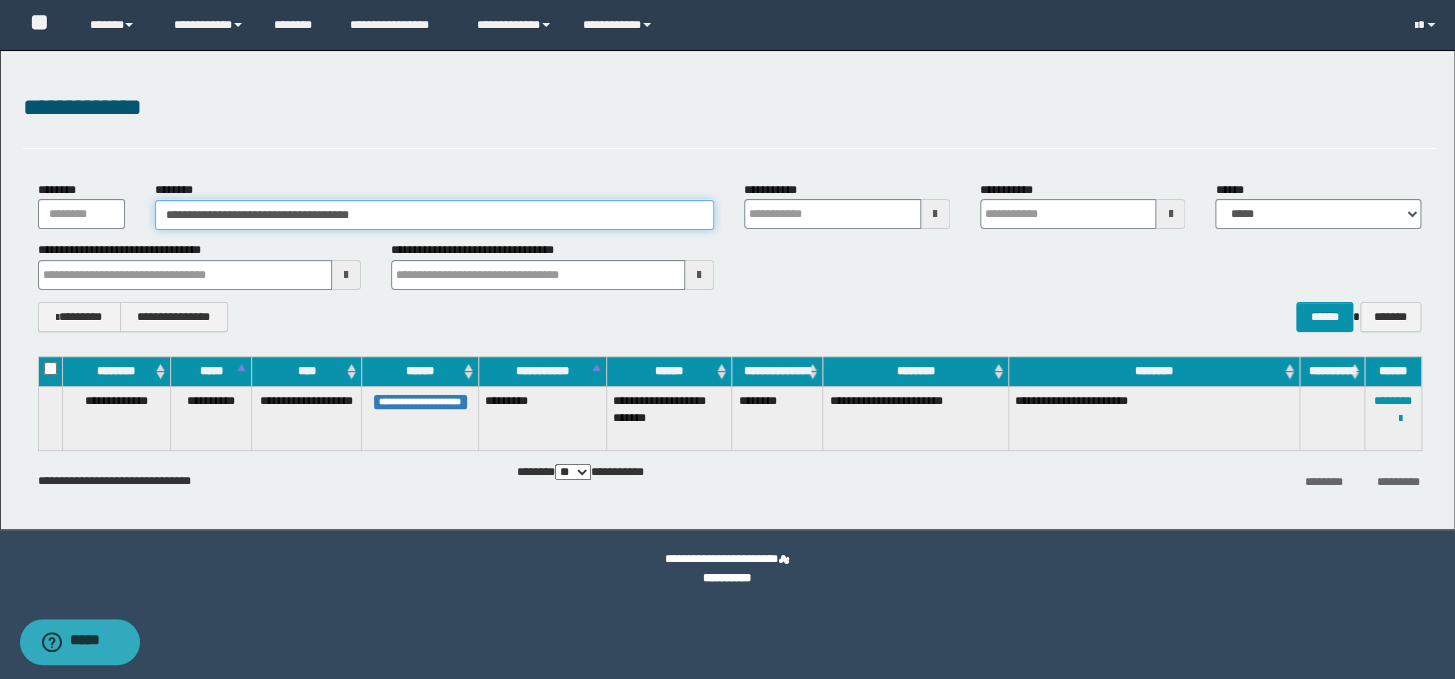 type 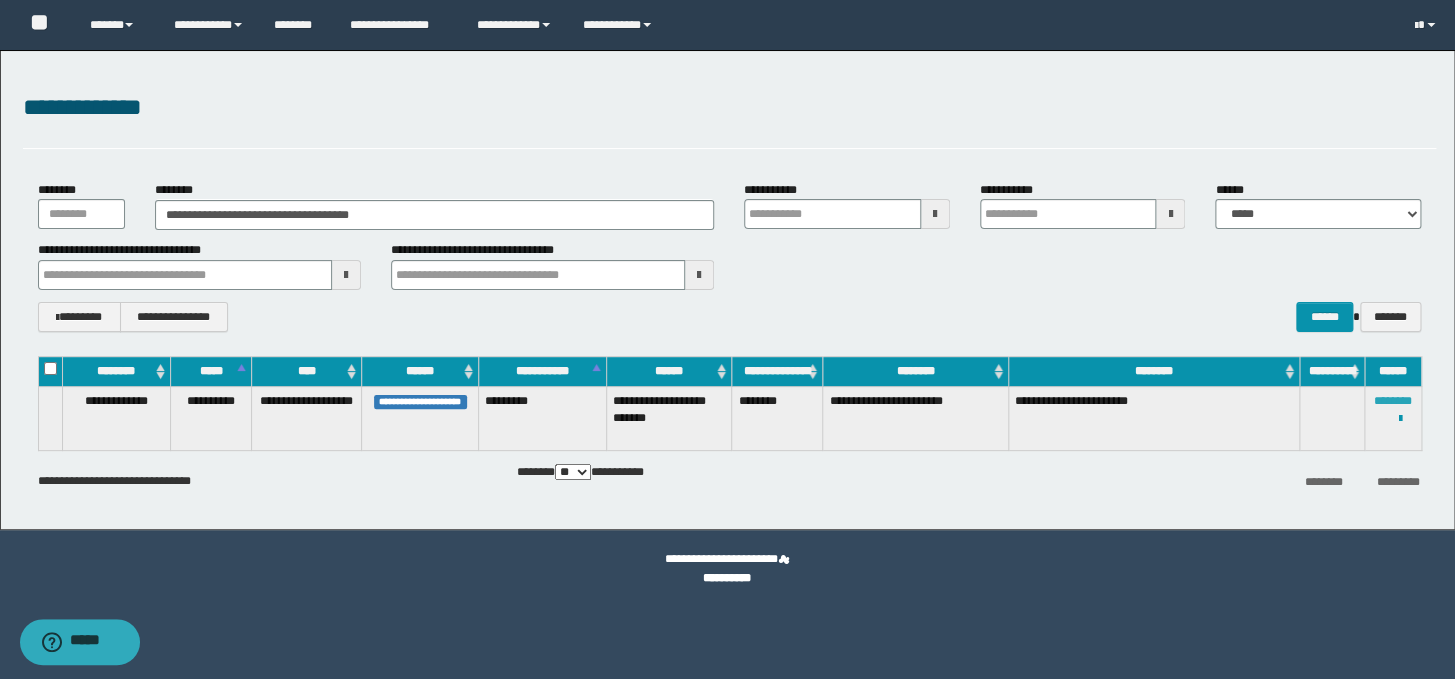 click on "********" at bounding box center [1393, 401] 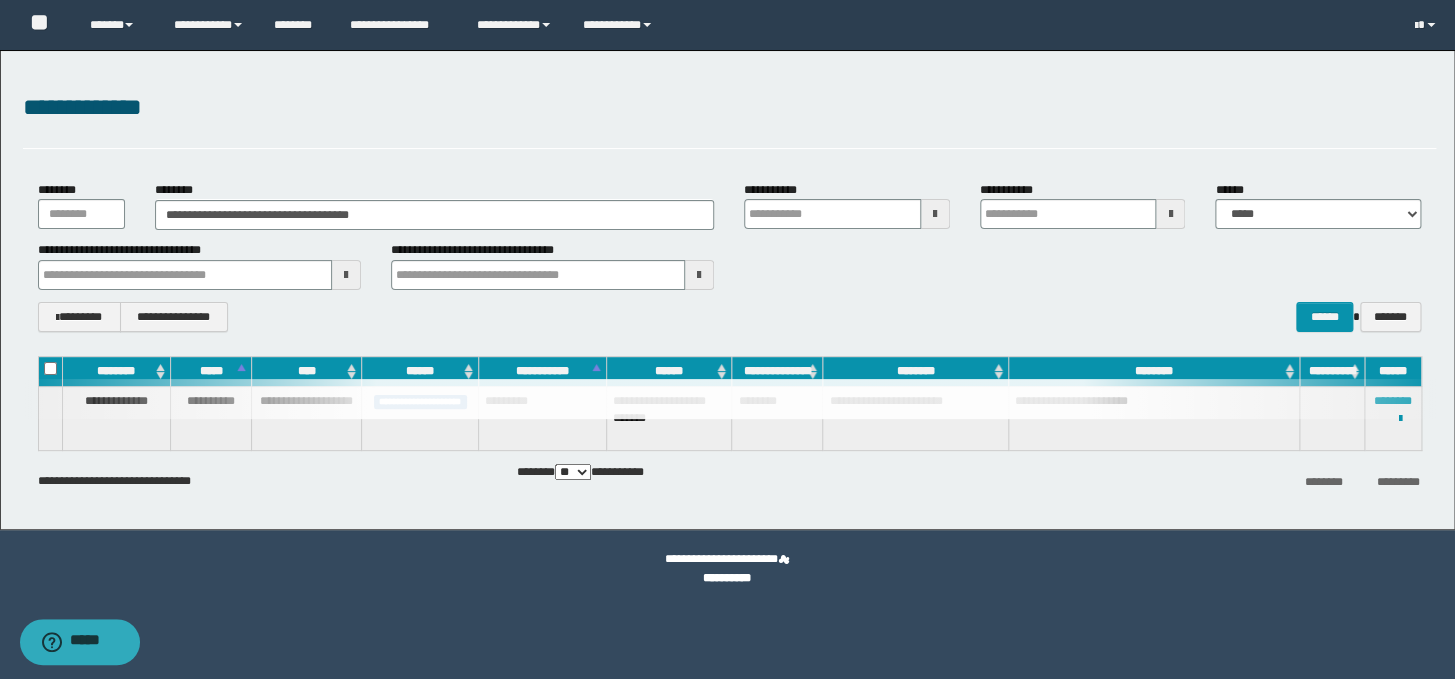 type 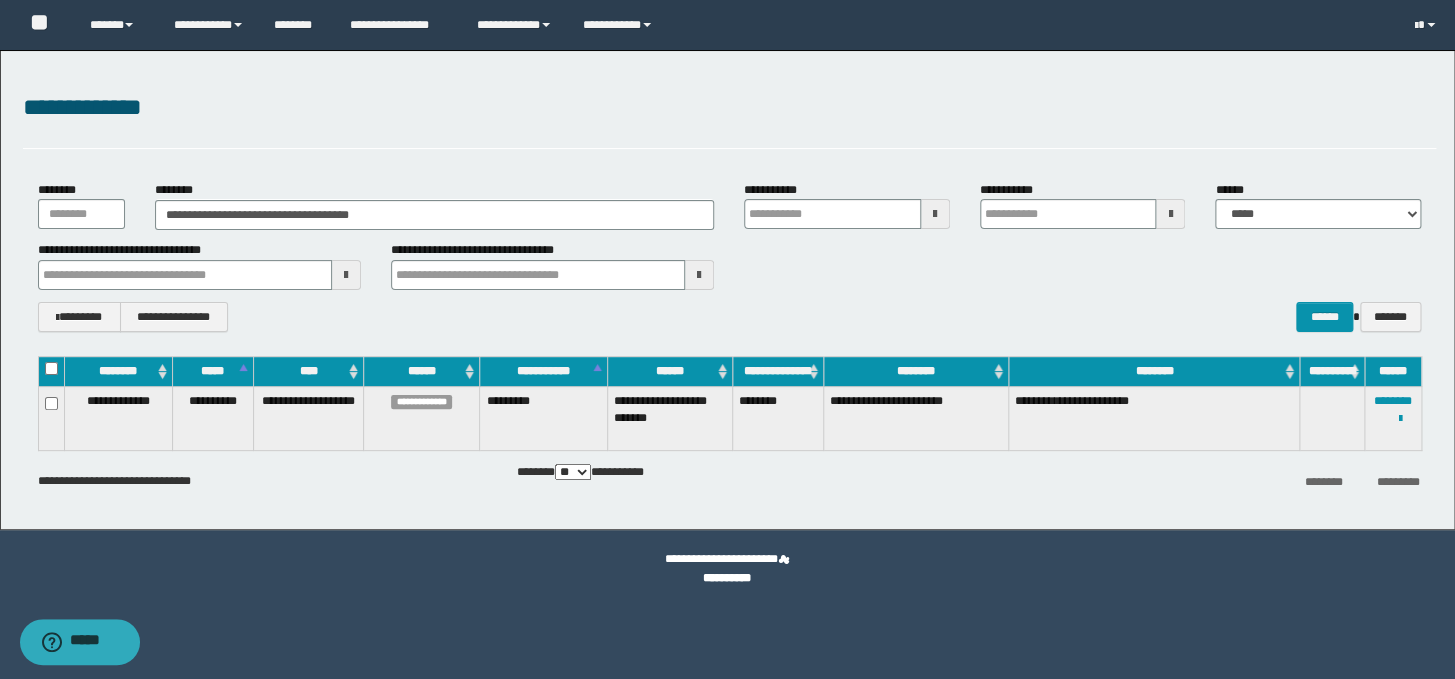 type 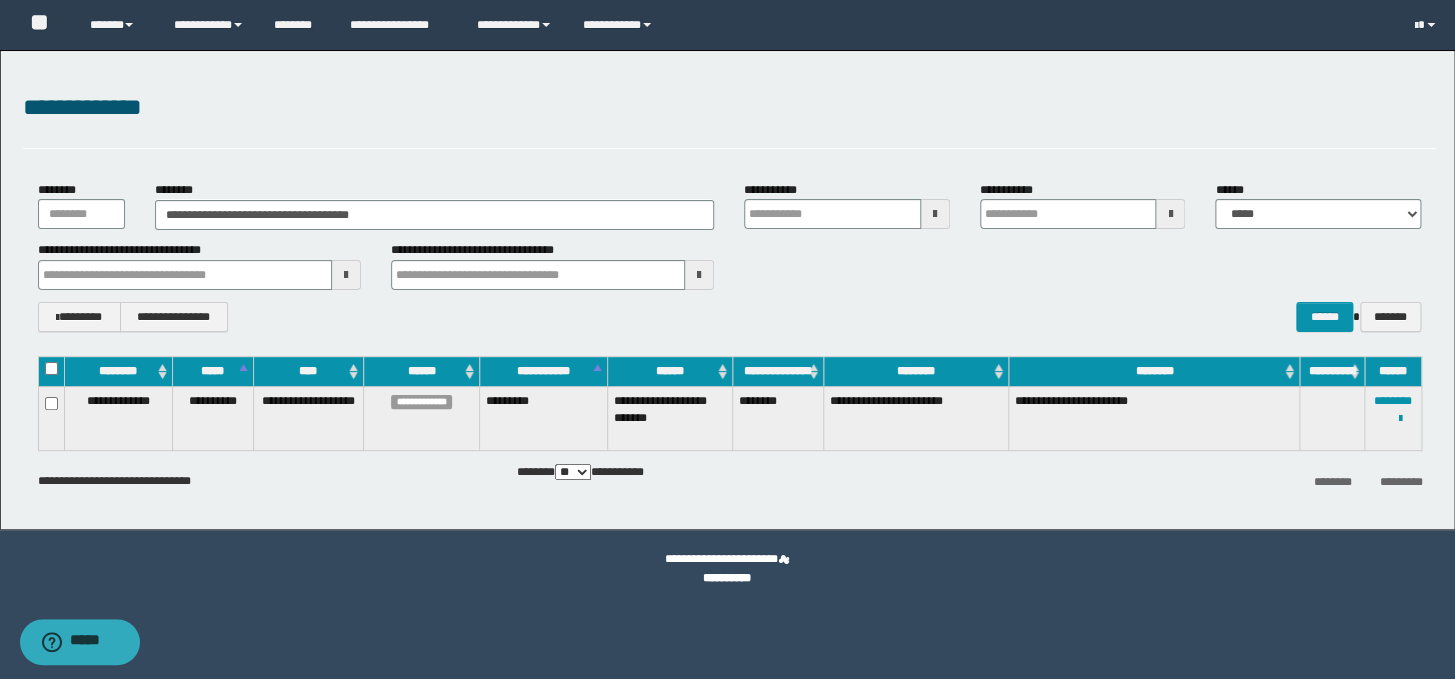 type 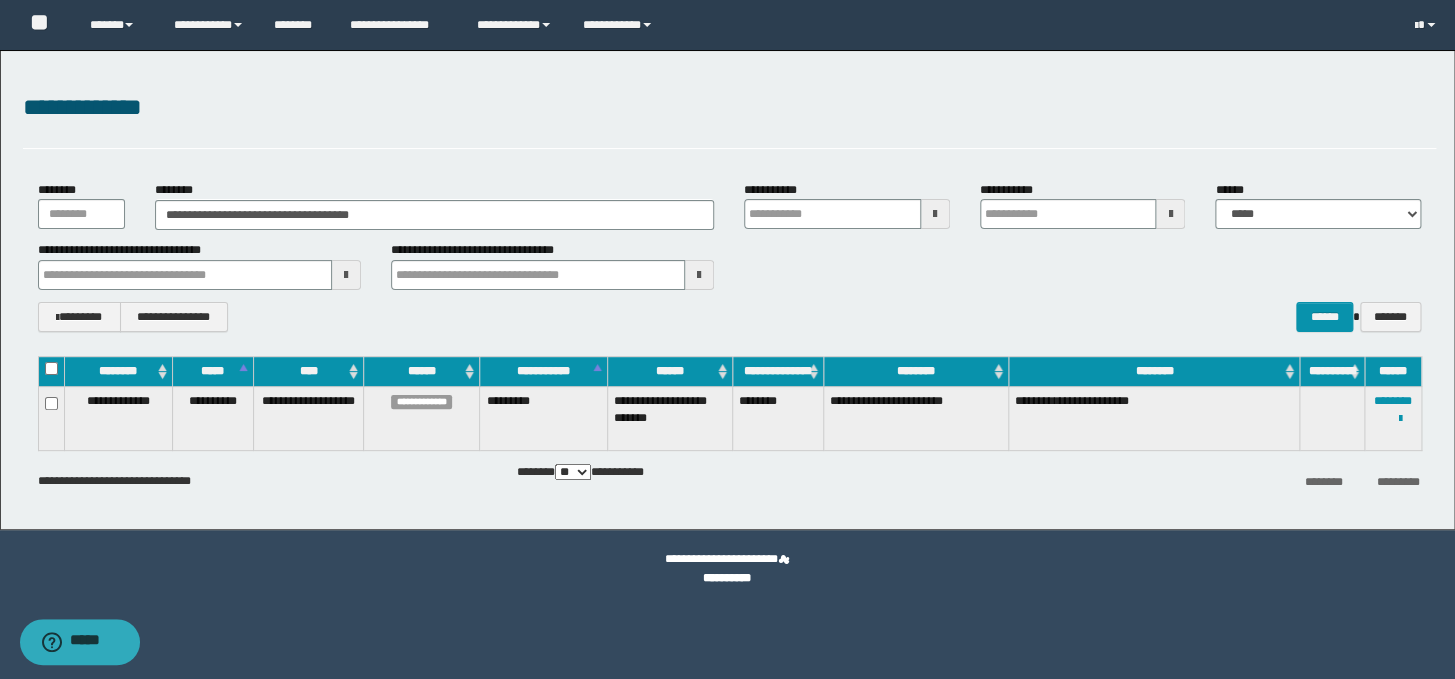 type 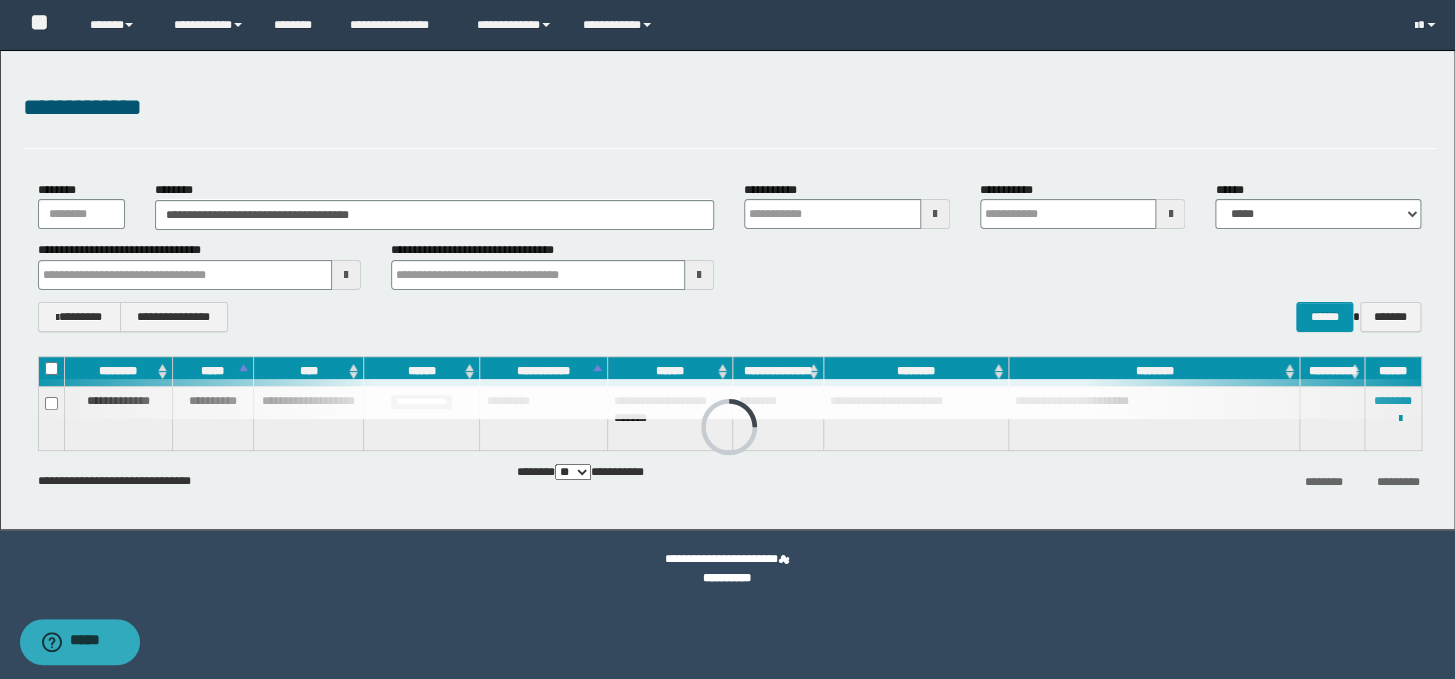 type 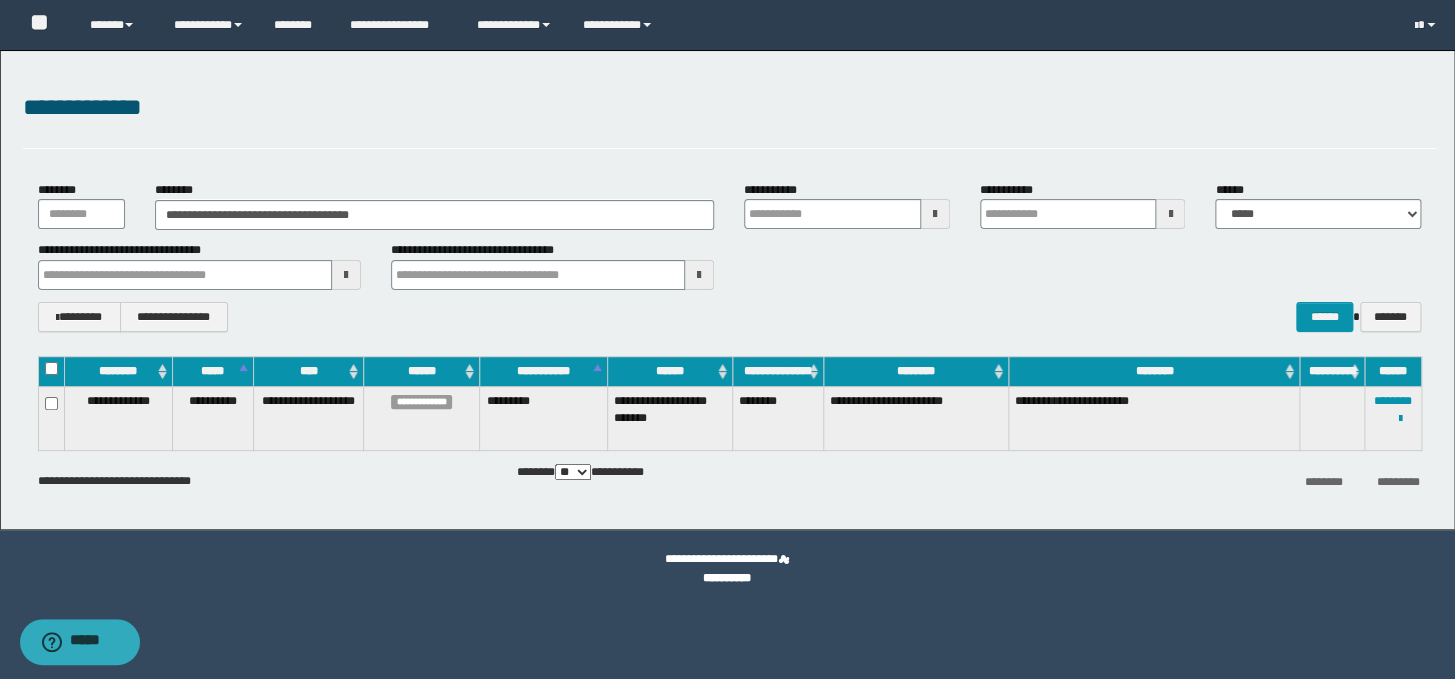 type 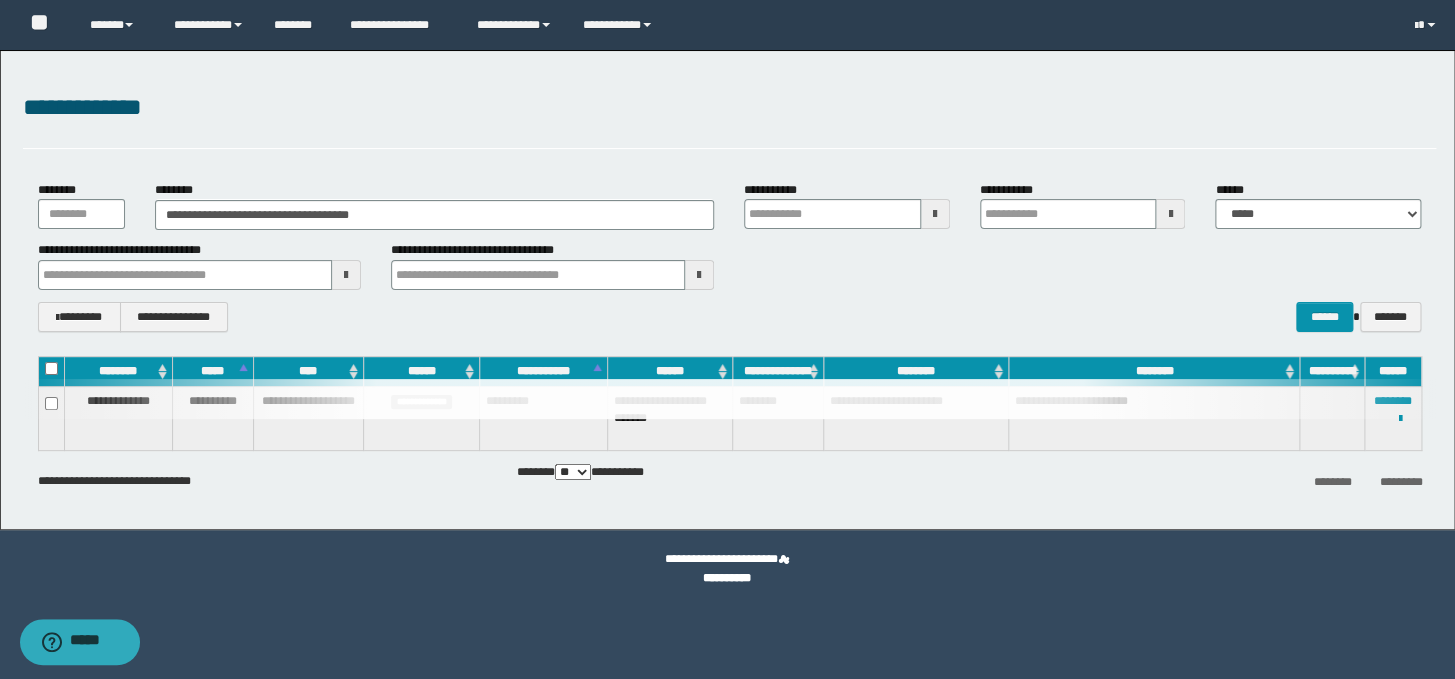 type 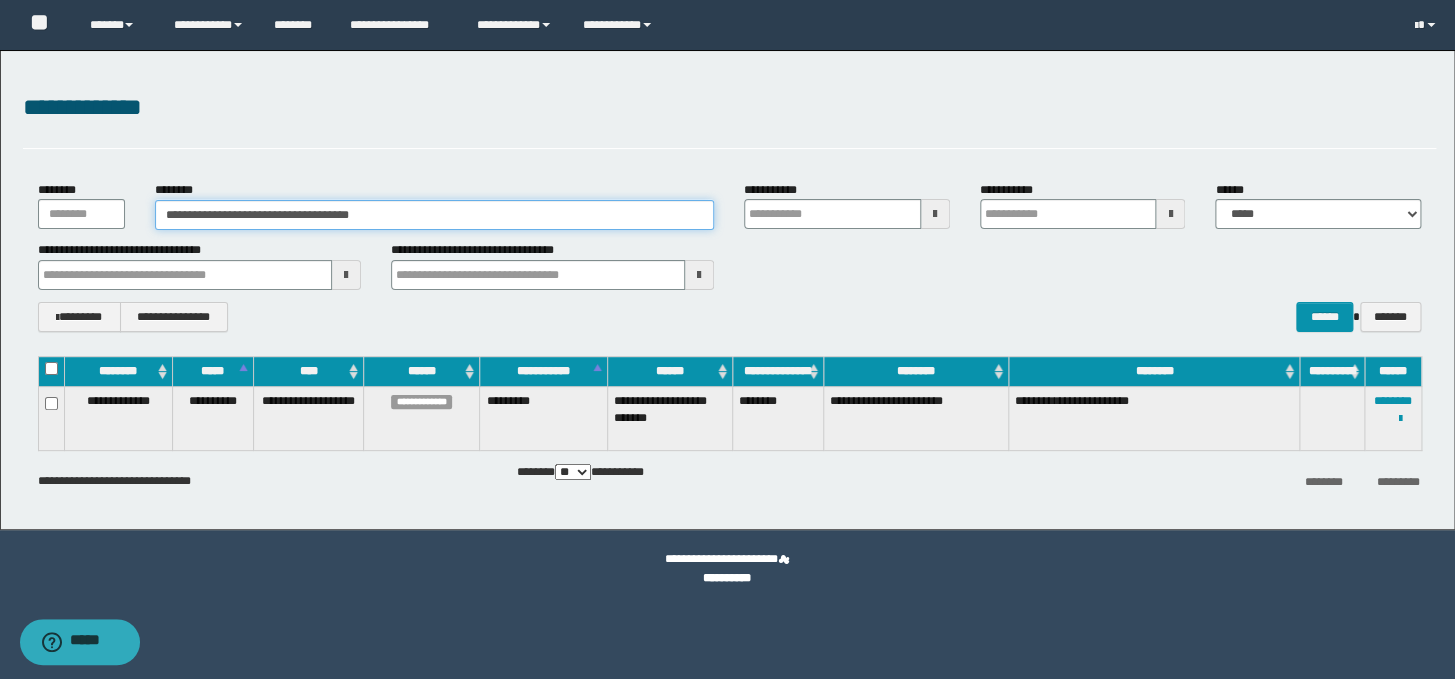drag, startPoint x: 438, startPoint y: 220, endPoint x: 159, endPoint y: 211, distance: 279.1451 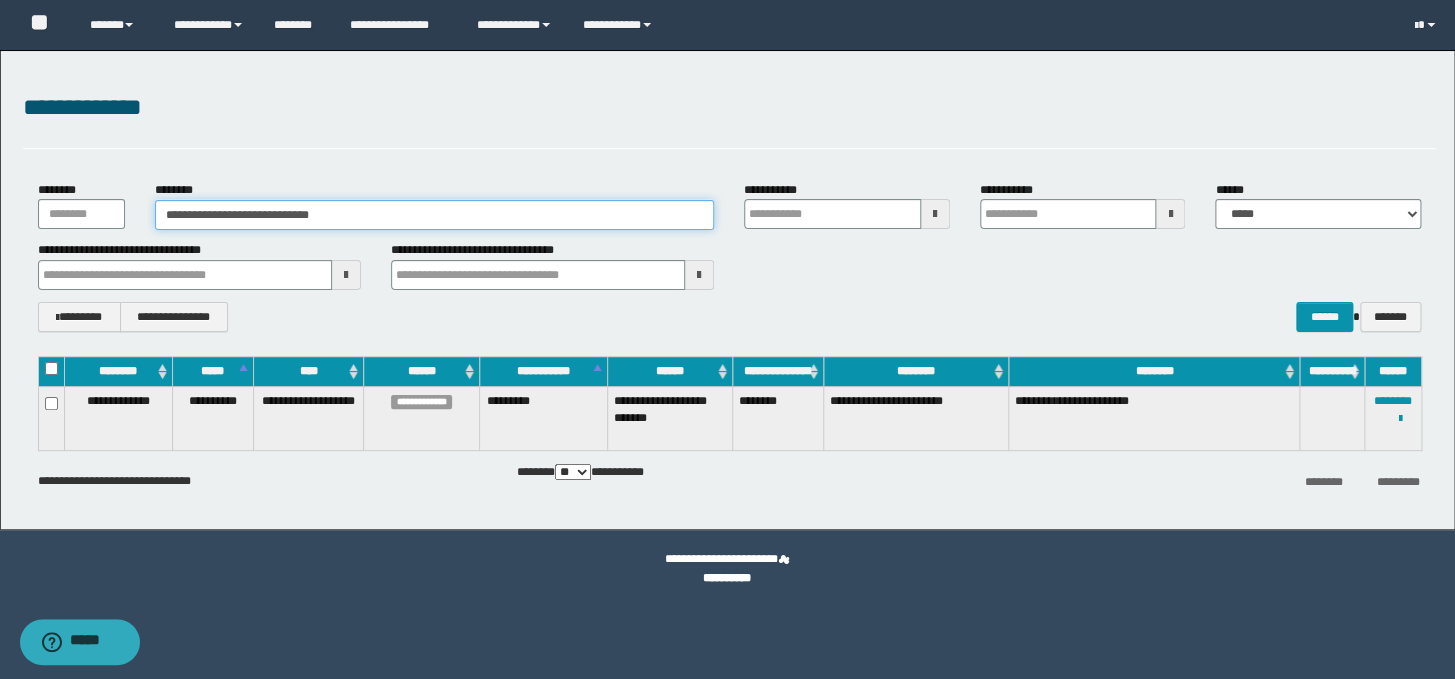 type on "**********" 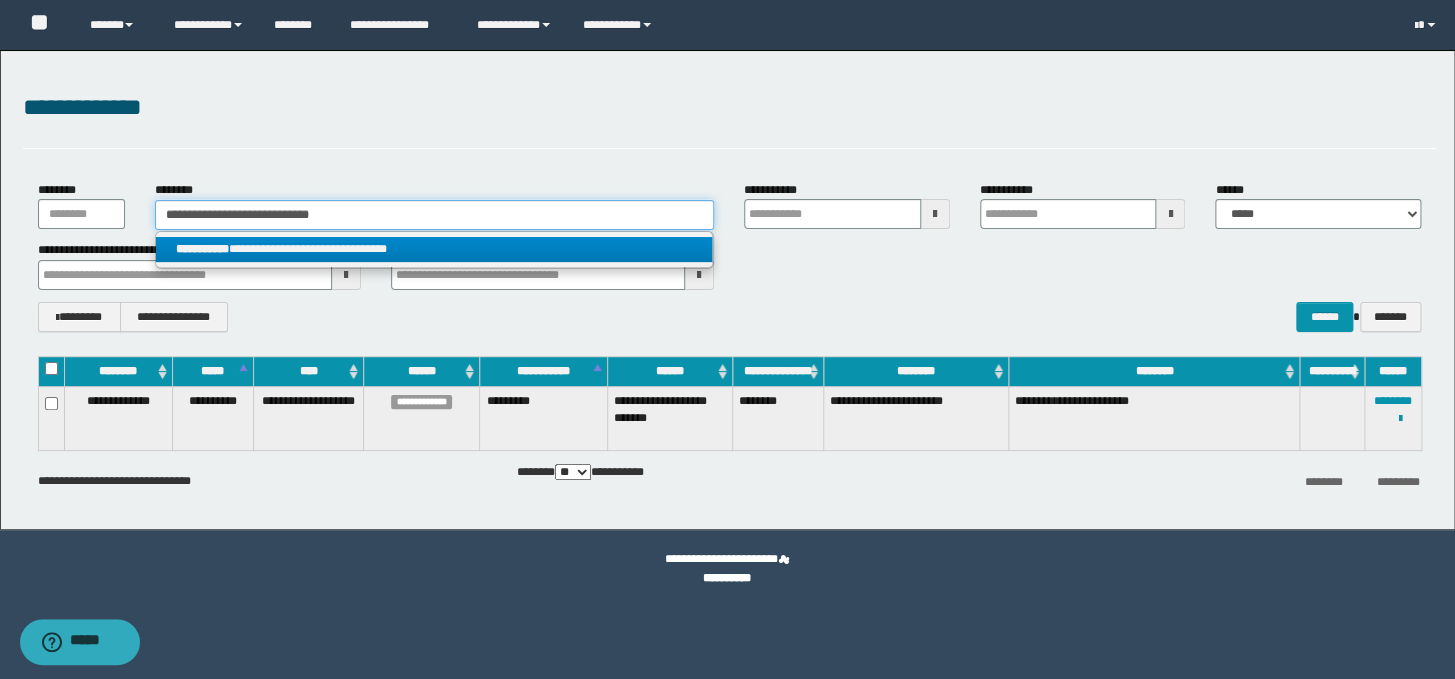 type on "**********" 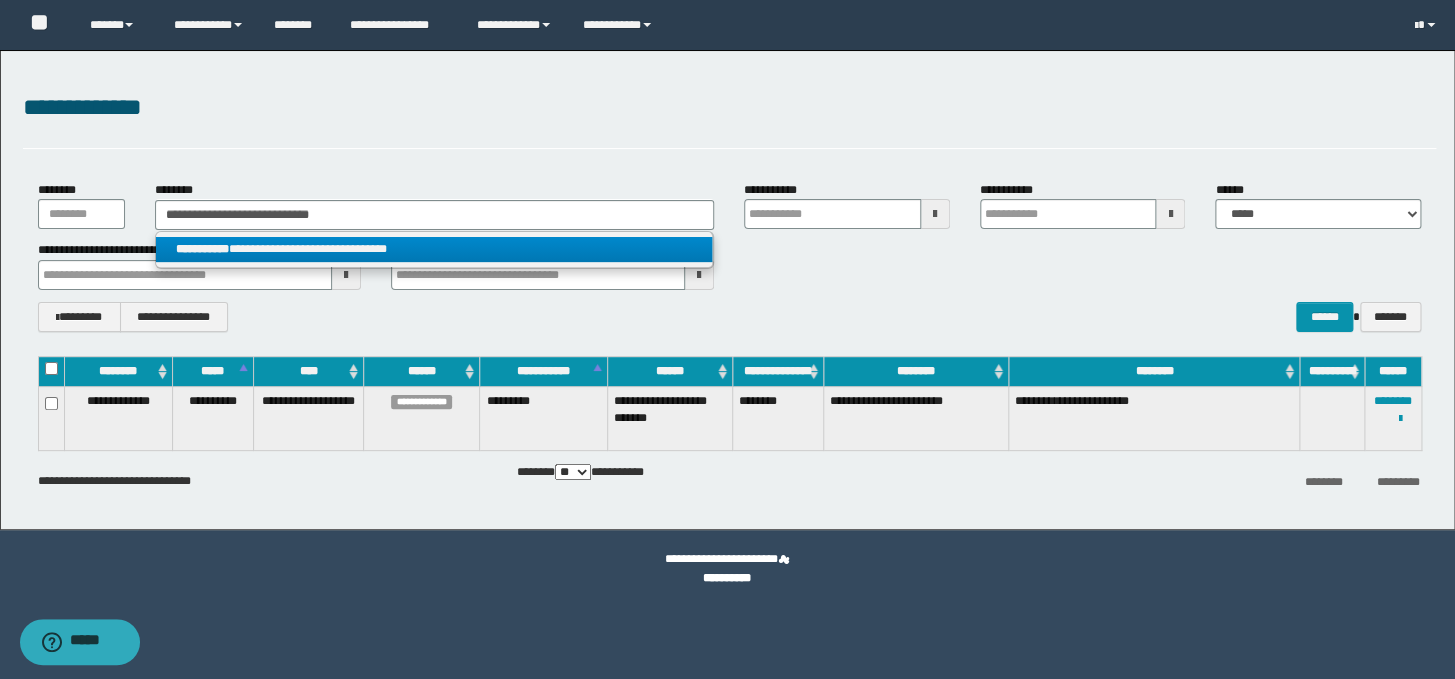 click on "**********" at bounding box center (434, 249) 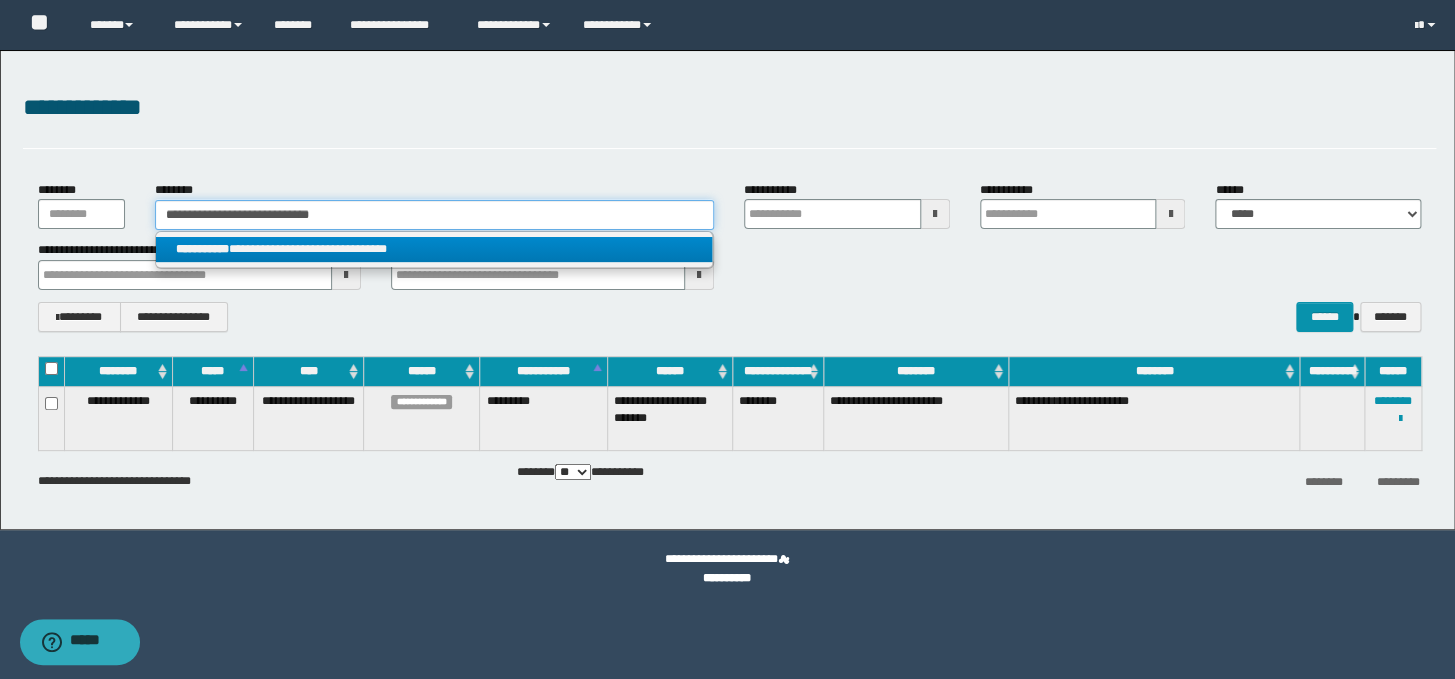 type 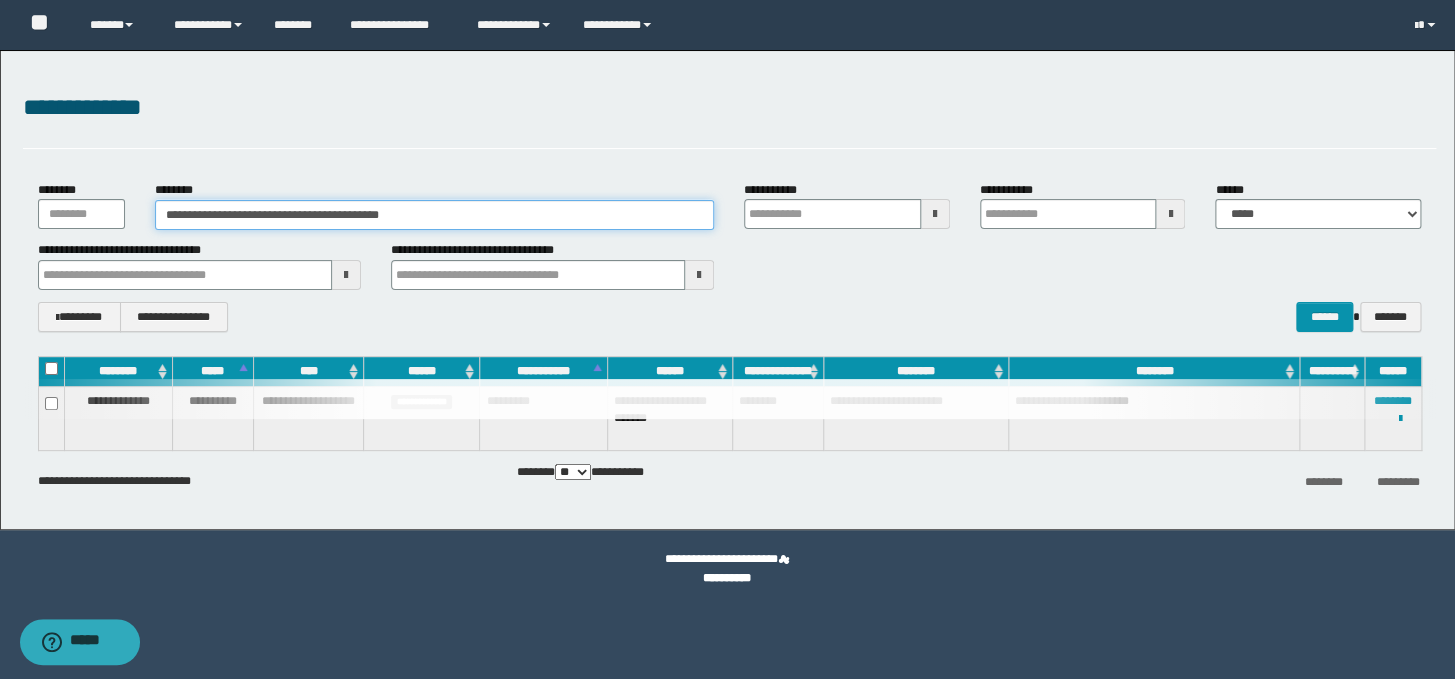 type 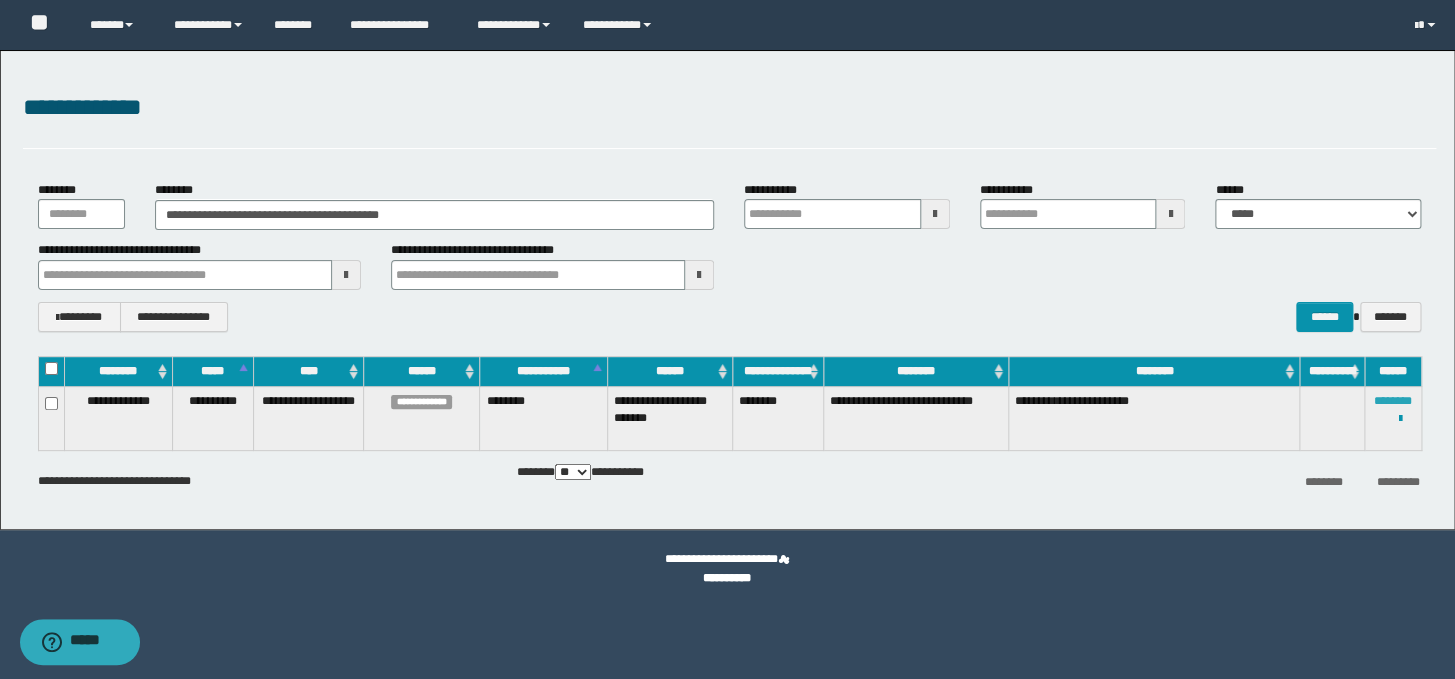 click on "********" at bounding box center [1393, 401] 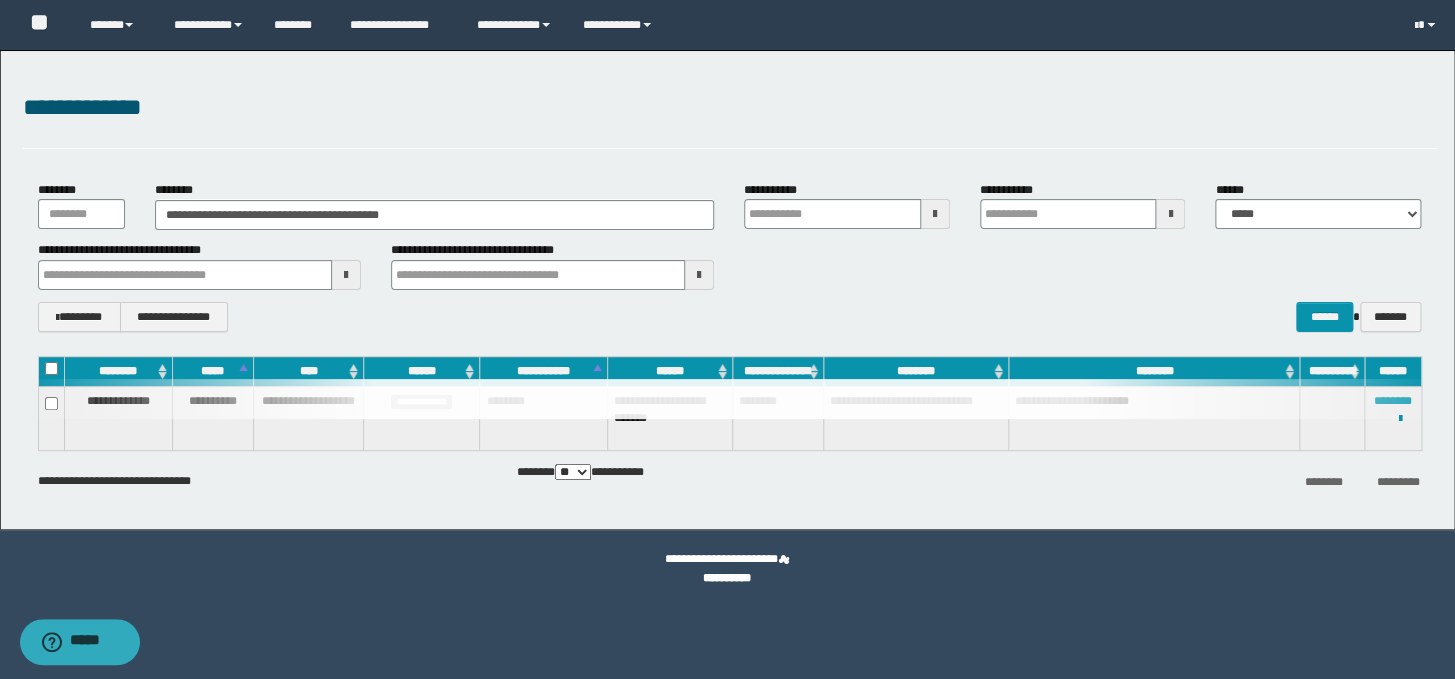type 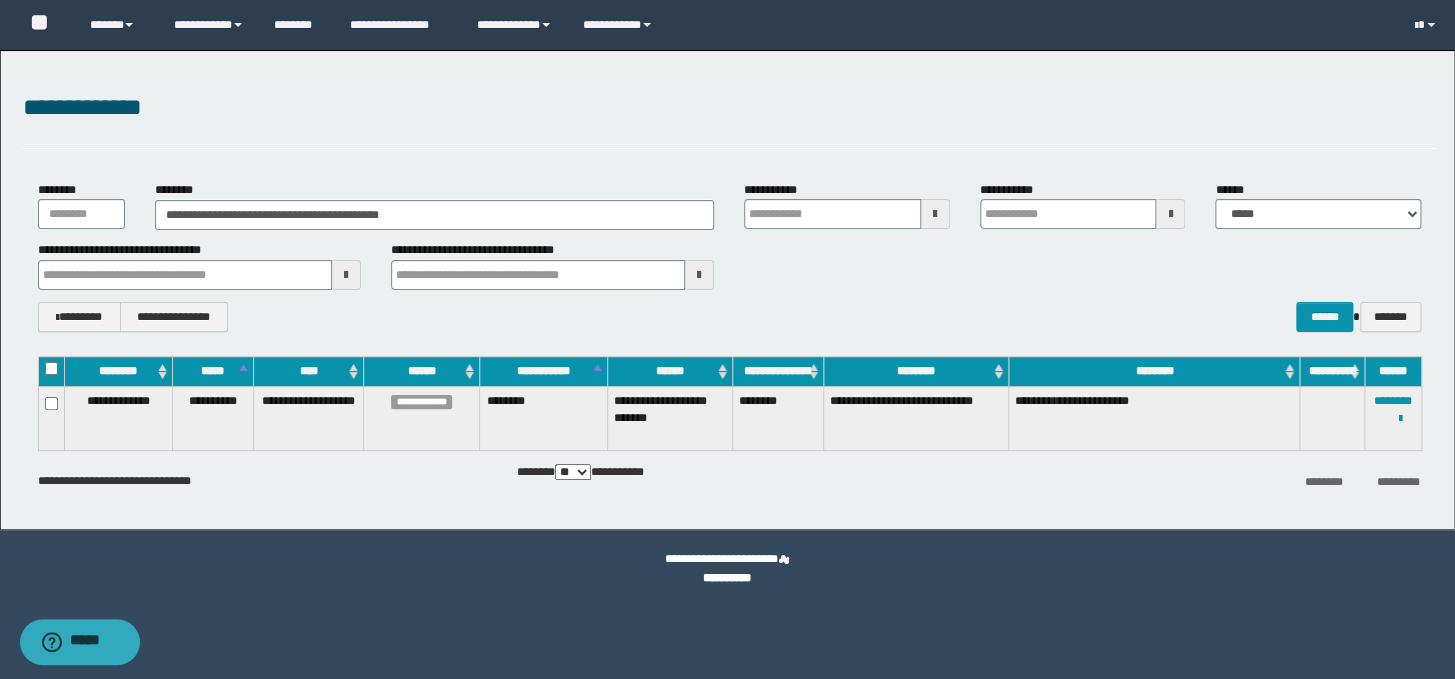 type 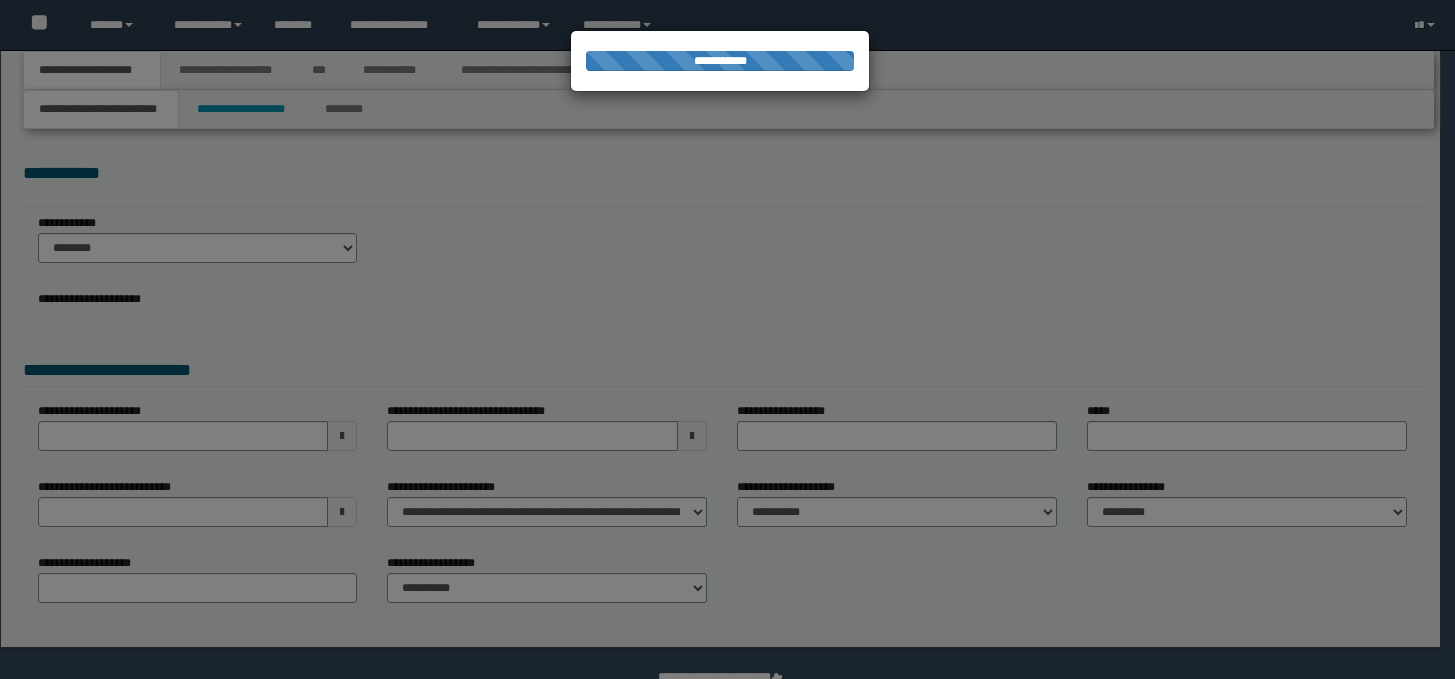 scroll, scrollTop: 0, scrollLeft: 0, axis: both 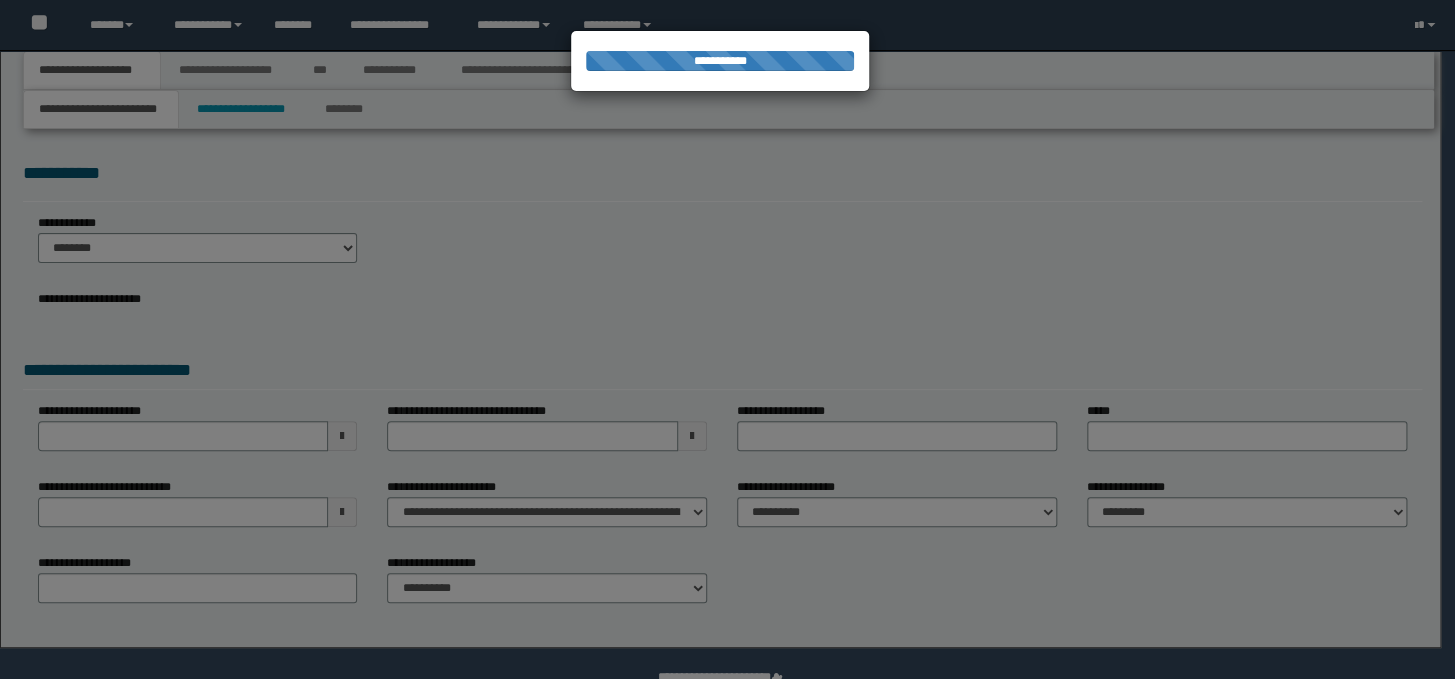 select on "*" 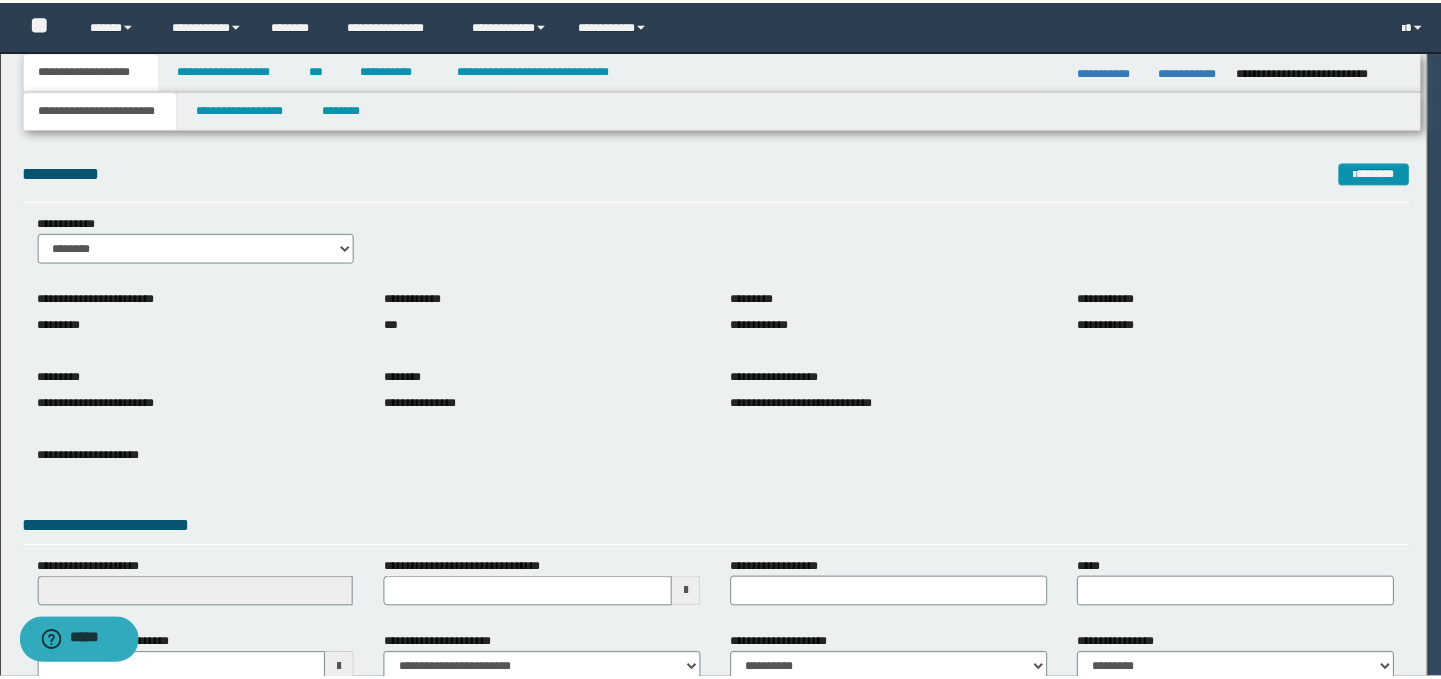 scroll, scrollTop: 0, scrollLeft: 0, axis: both 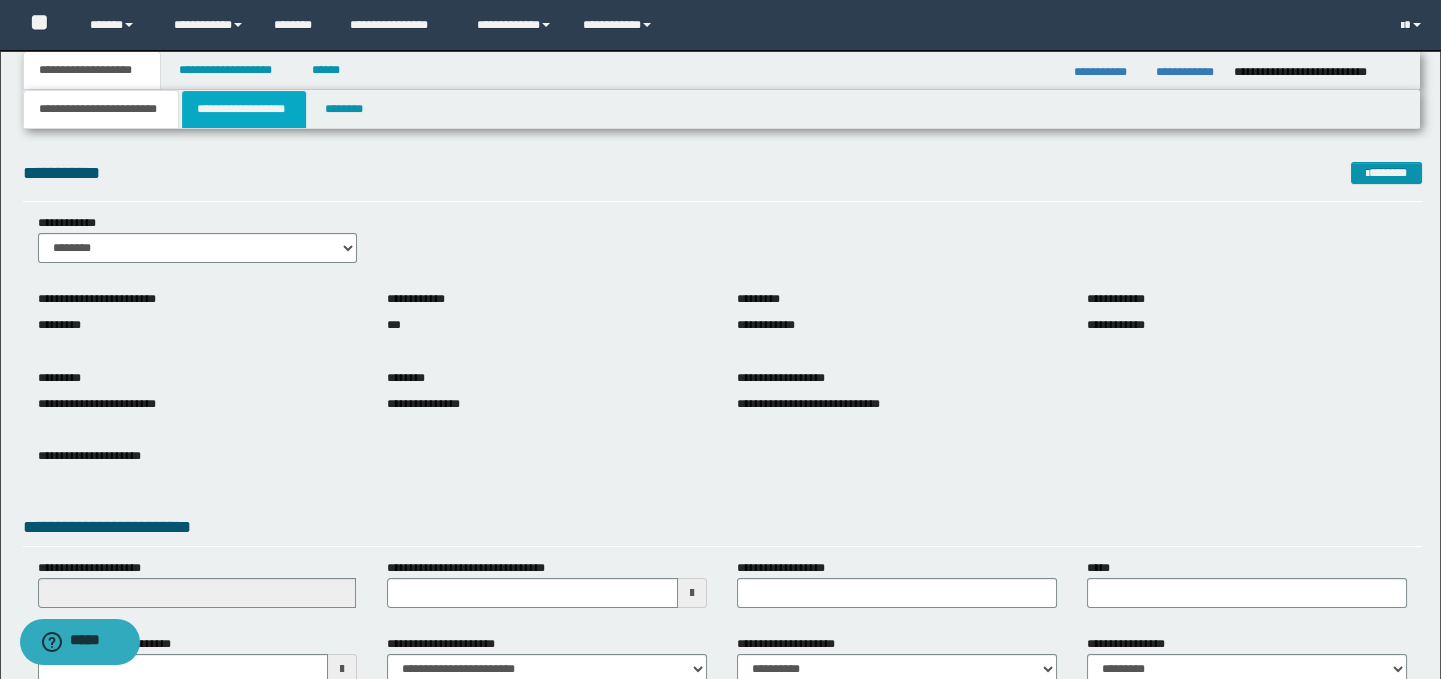 click on "**********" at bounding box center [244, 109] 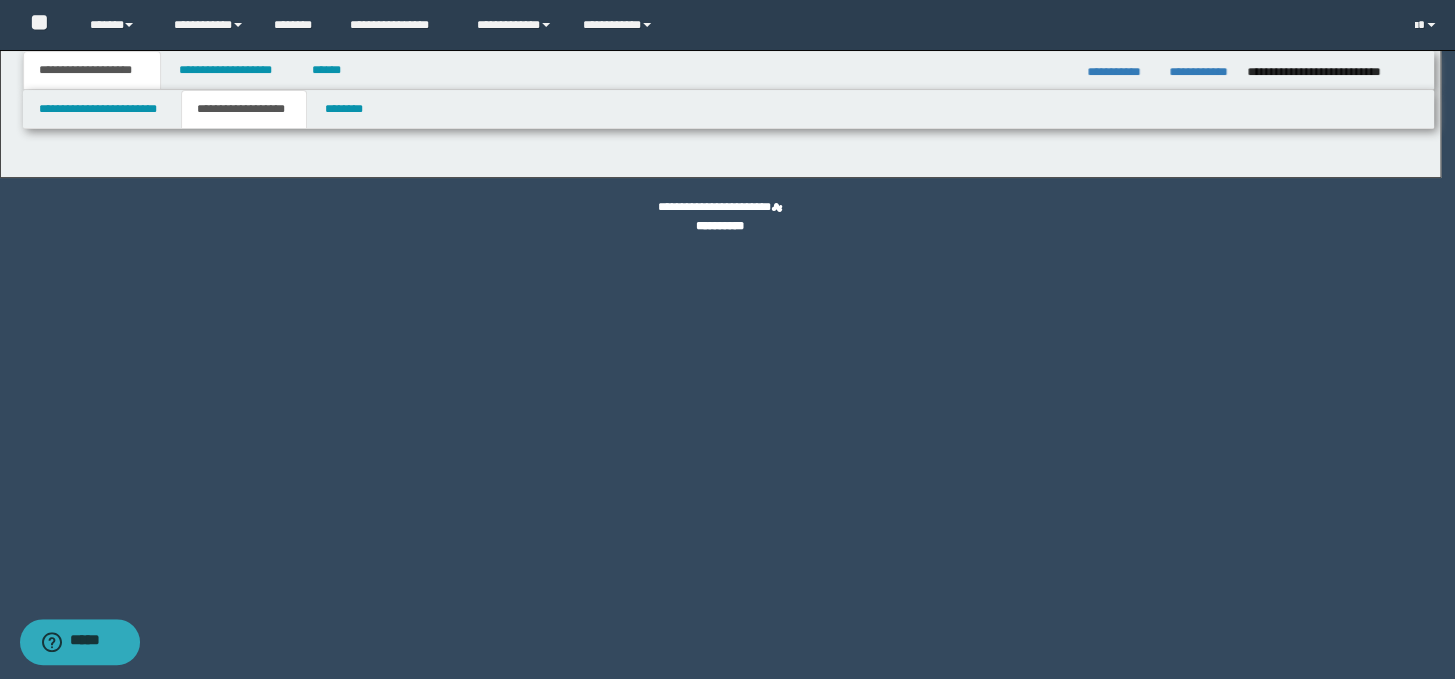 type on "********" 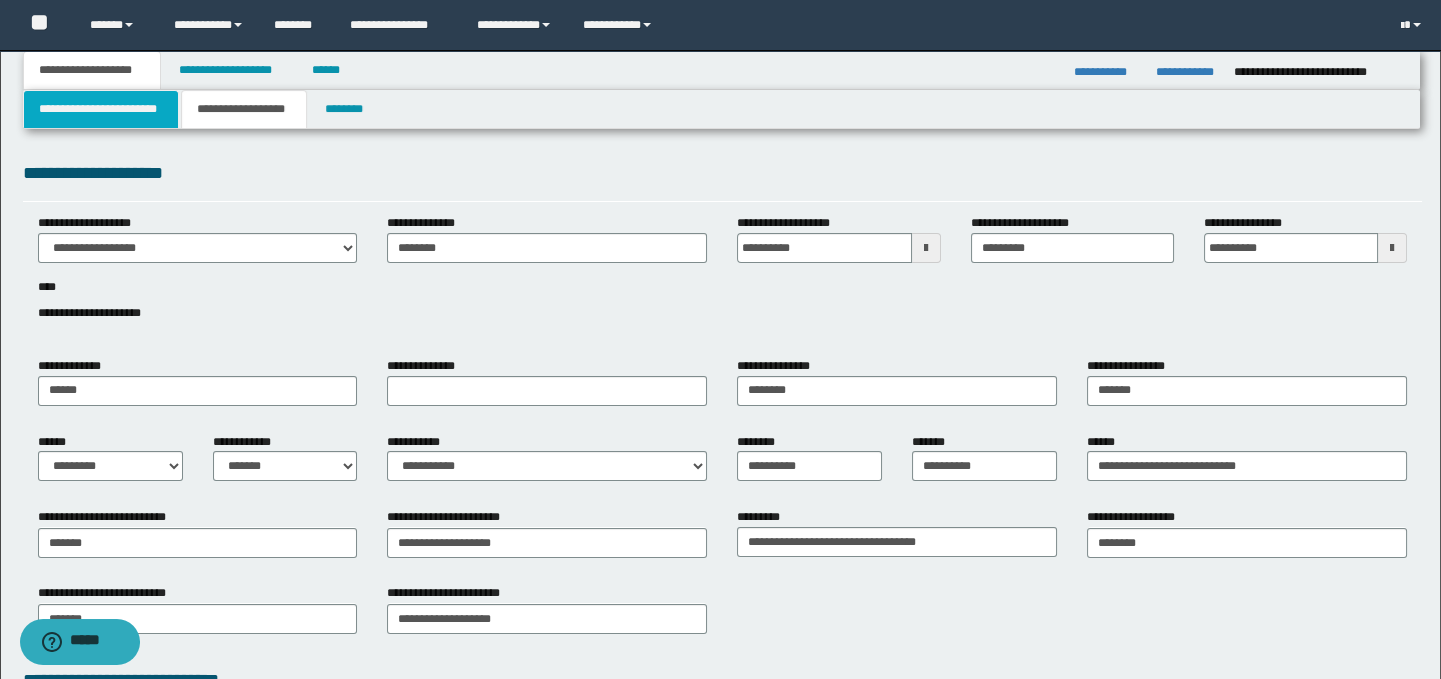 click on "**********" at bounding box center (101, 109) 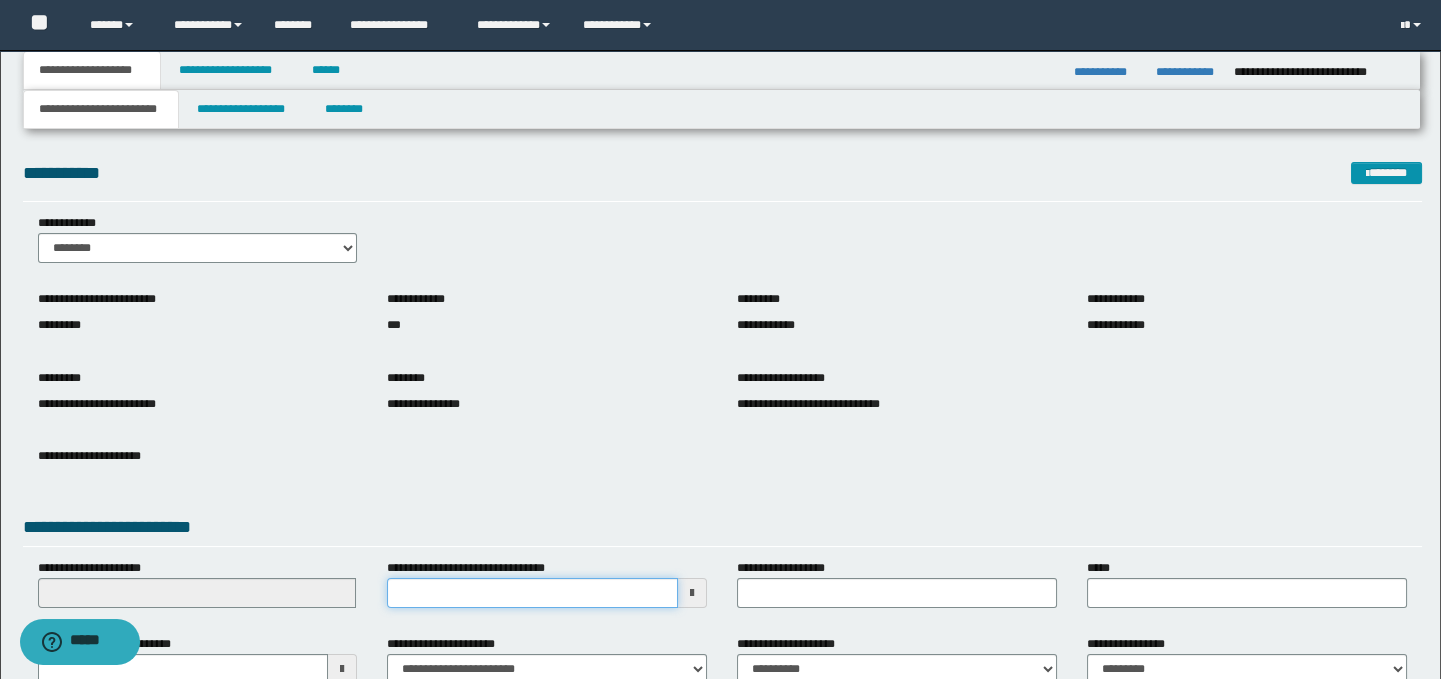 click on "**********" at bounding box center (532, 593) 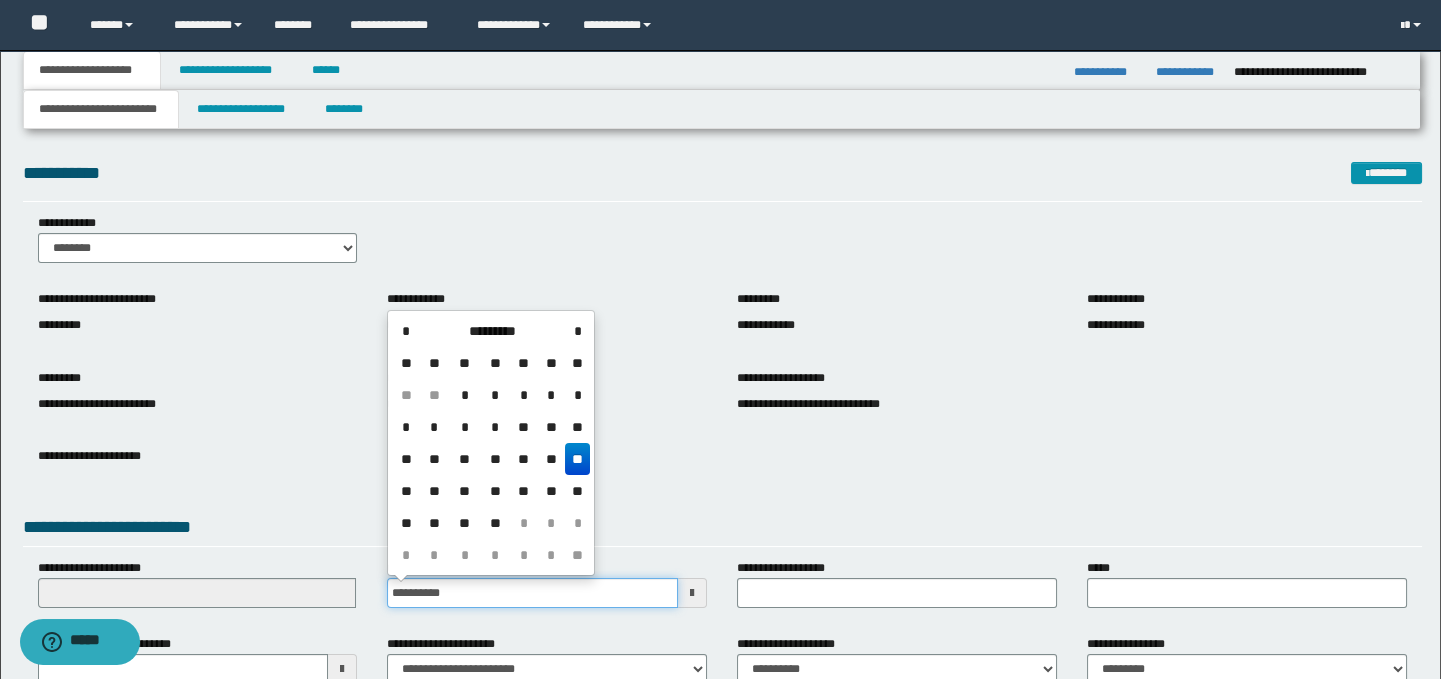 type on "**********" 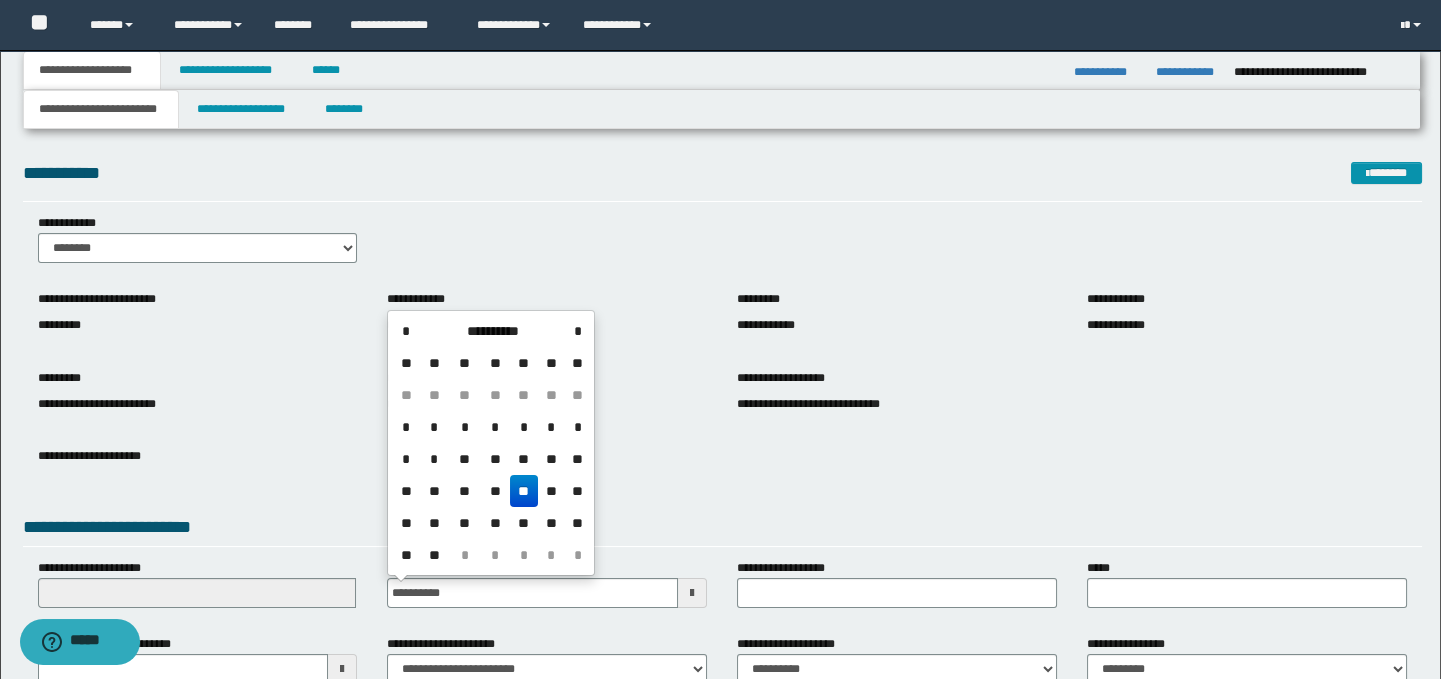 click on "**" at bounding box center [524, 491] 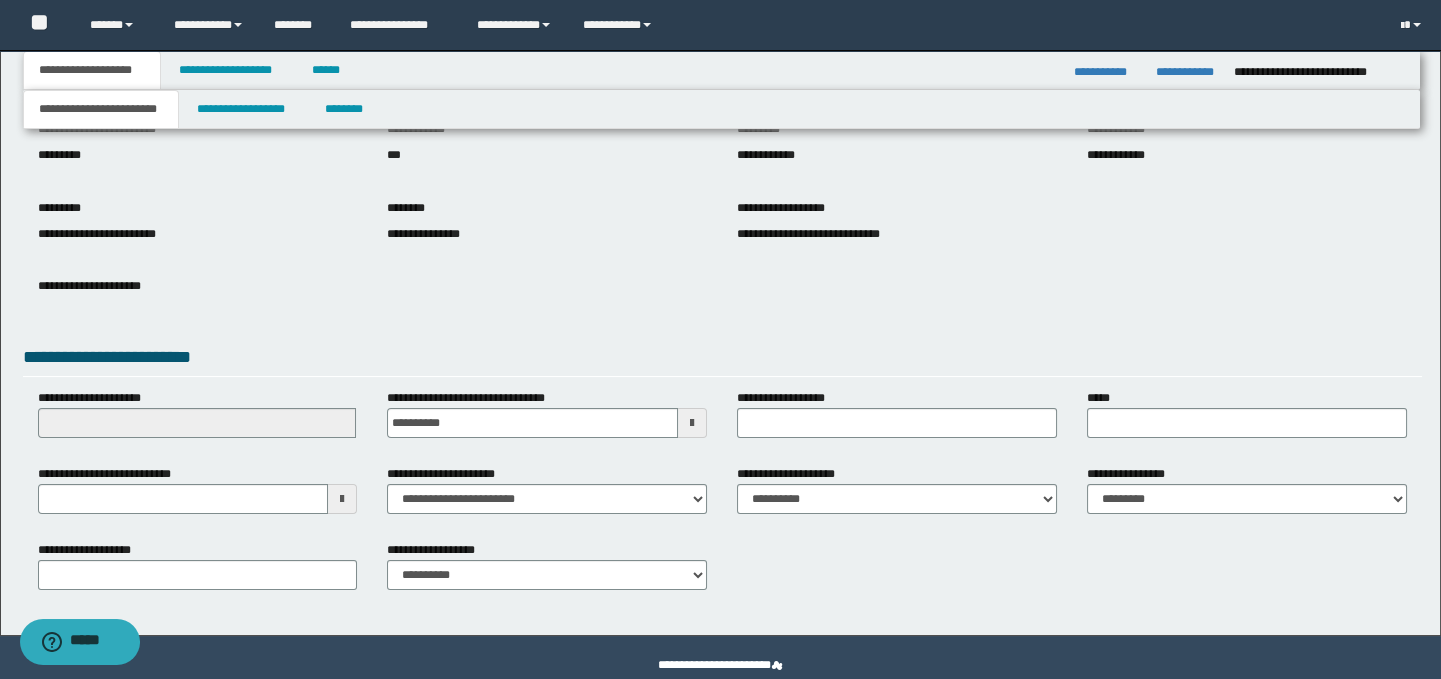 scroll, scrollTop: 186, scrollLeft: 0, axis: vertical 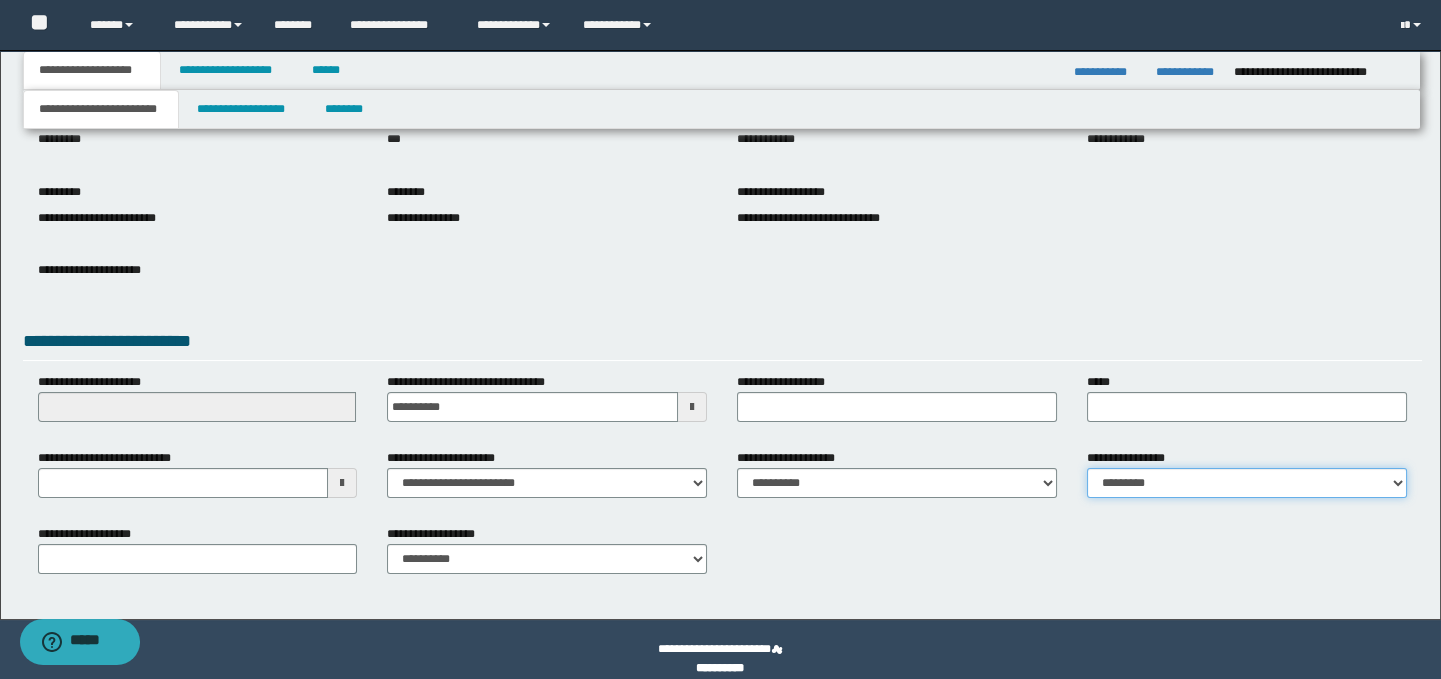 click on "**********" at bounding box center (1247, 483) 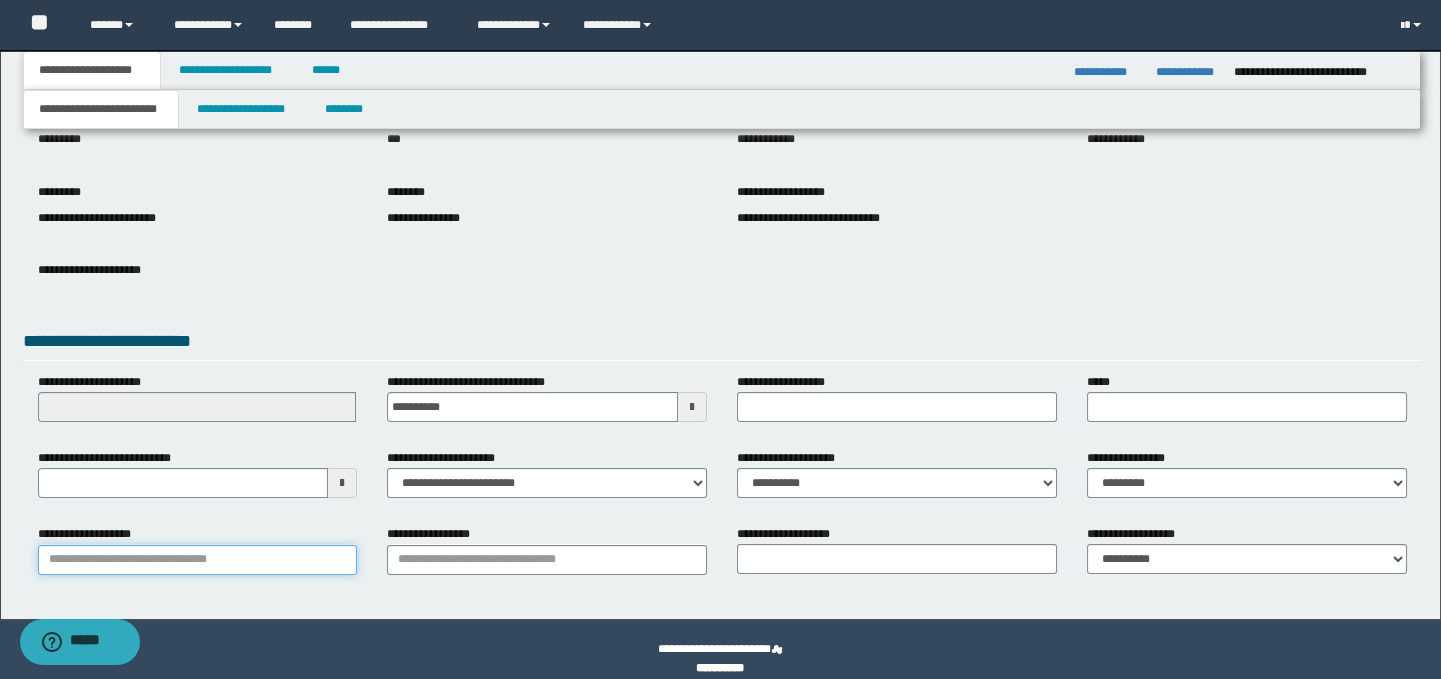 click on "**********" at bounding box center (198, 560) 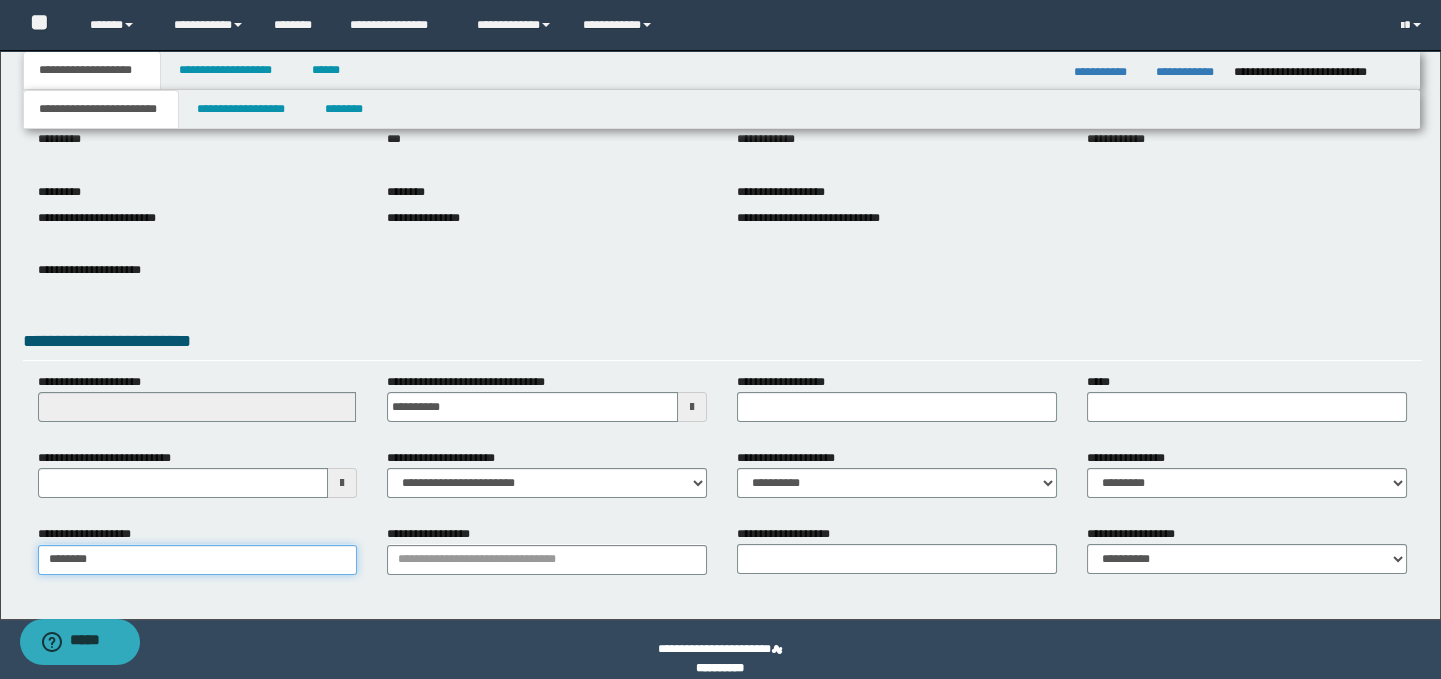 type on "*******" 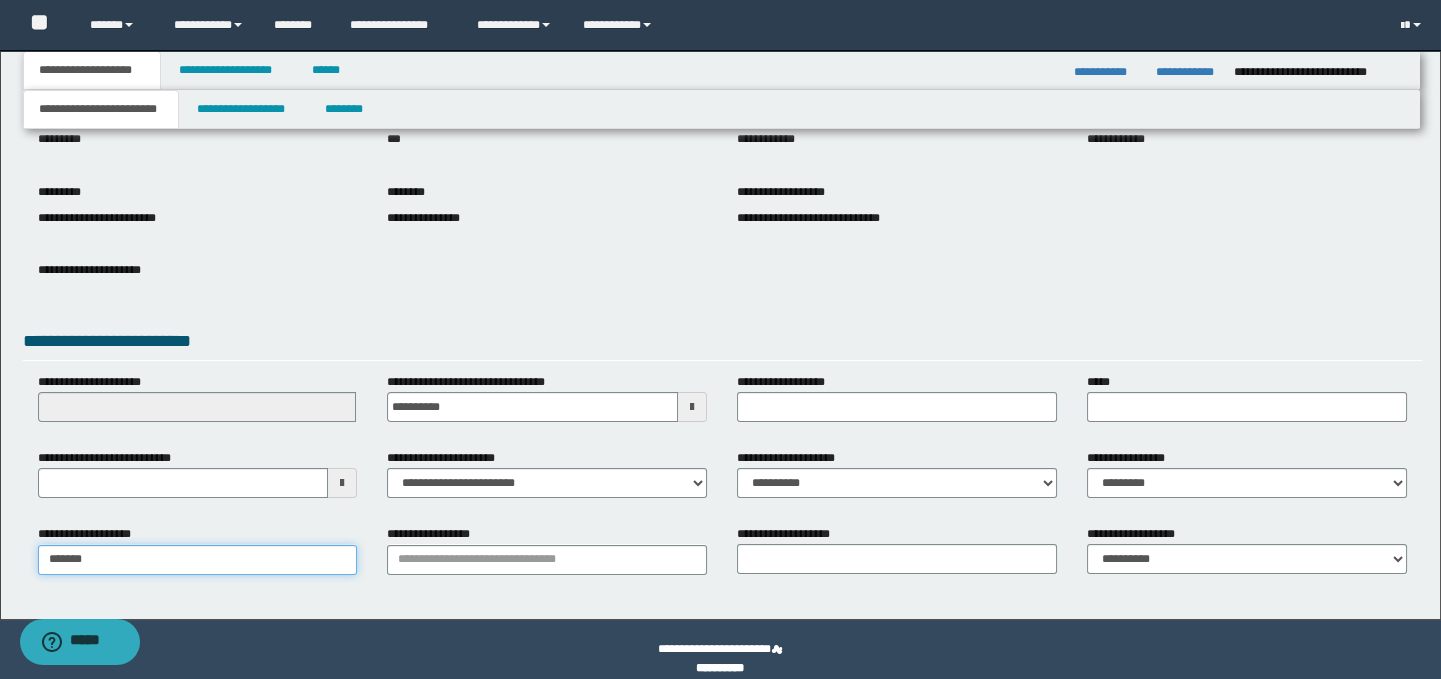 type on "*********" 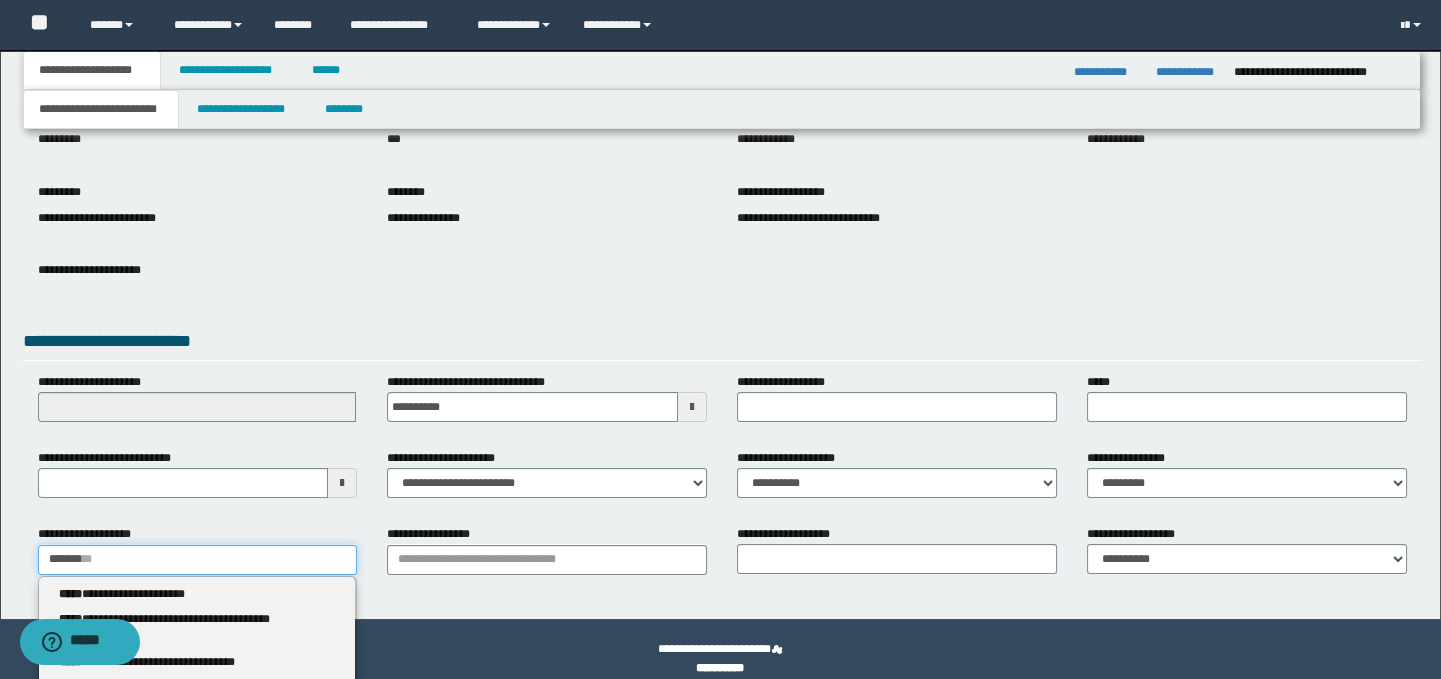 type 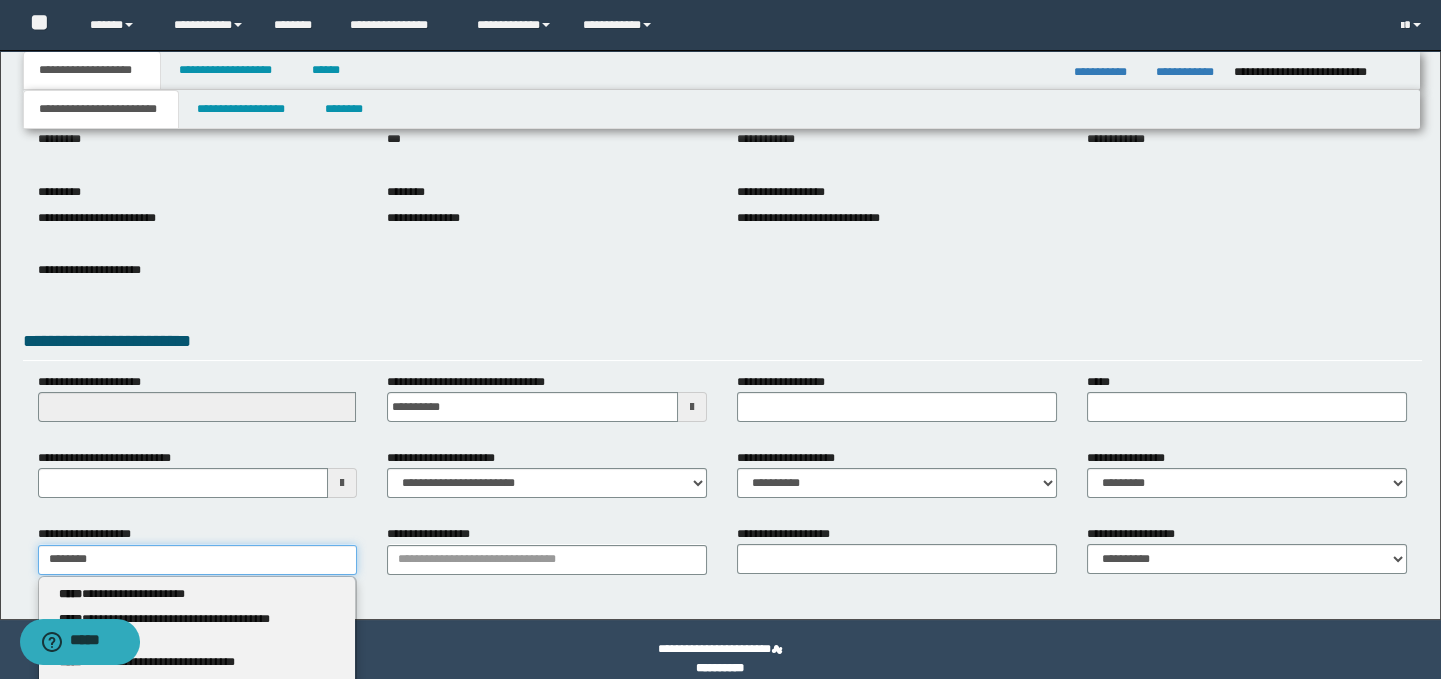 type on "*********" 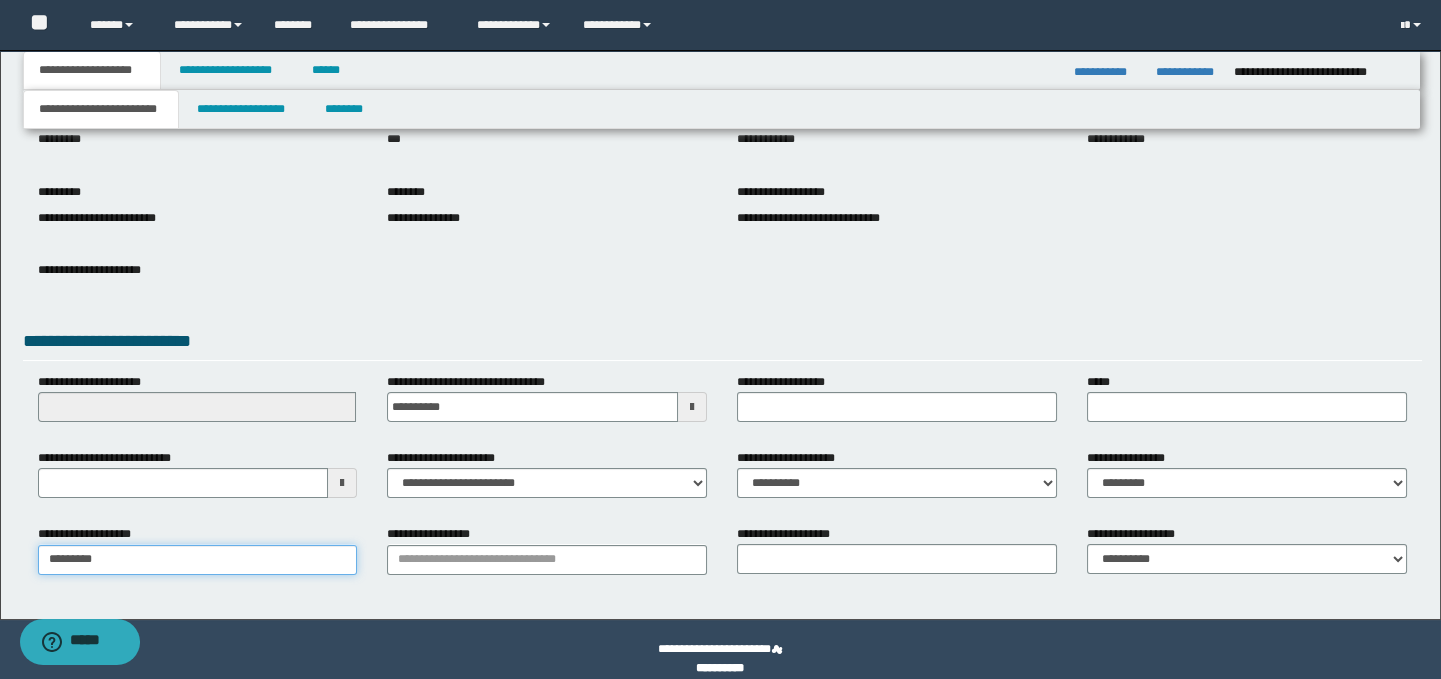 type on "*********" 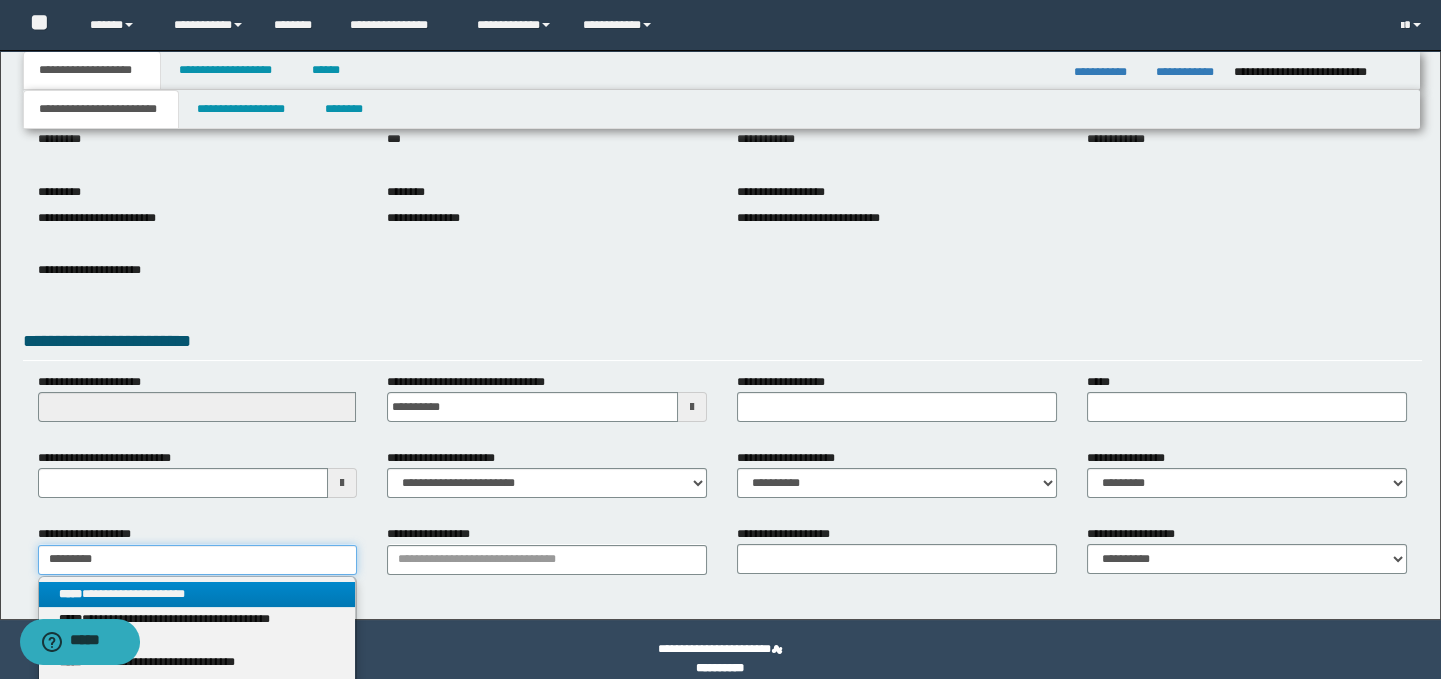 type on "*********" 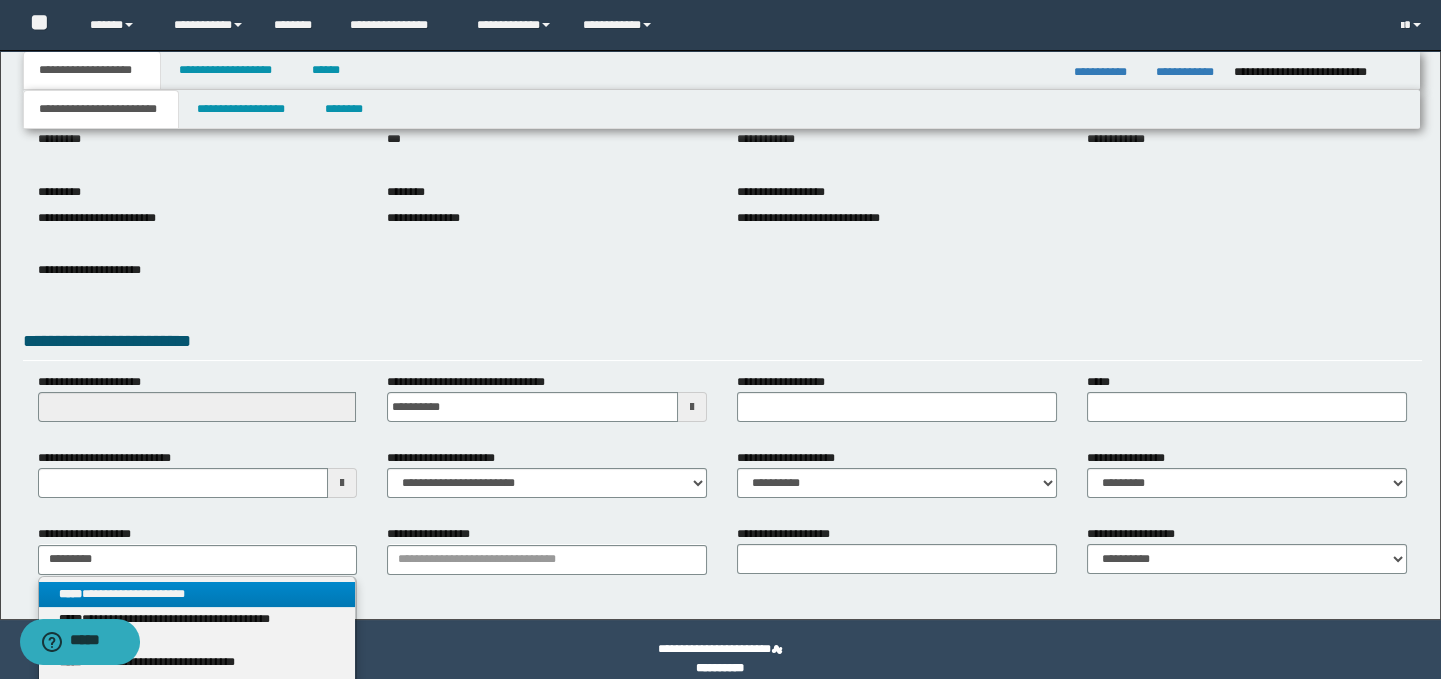 click on "**********" at bounding box center [197, 594] 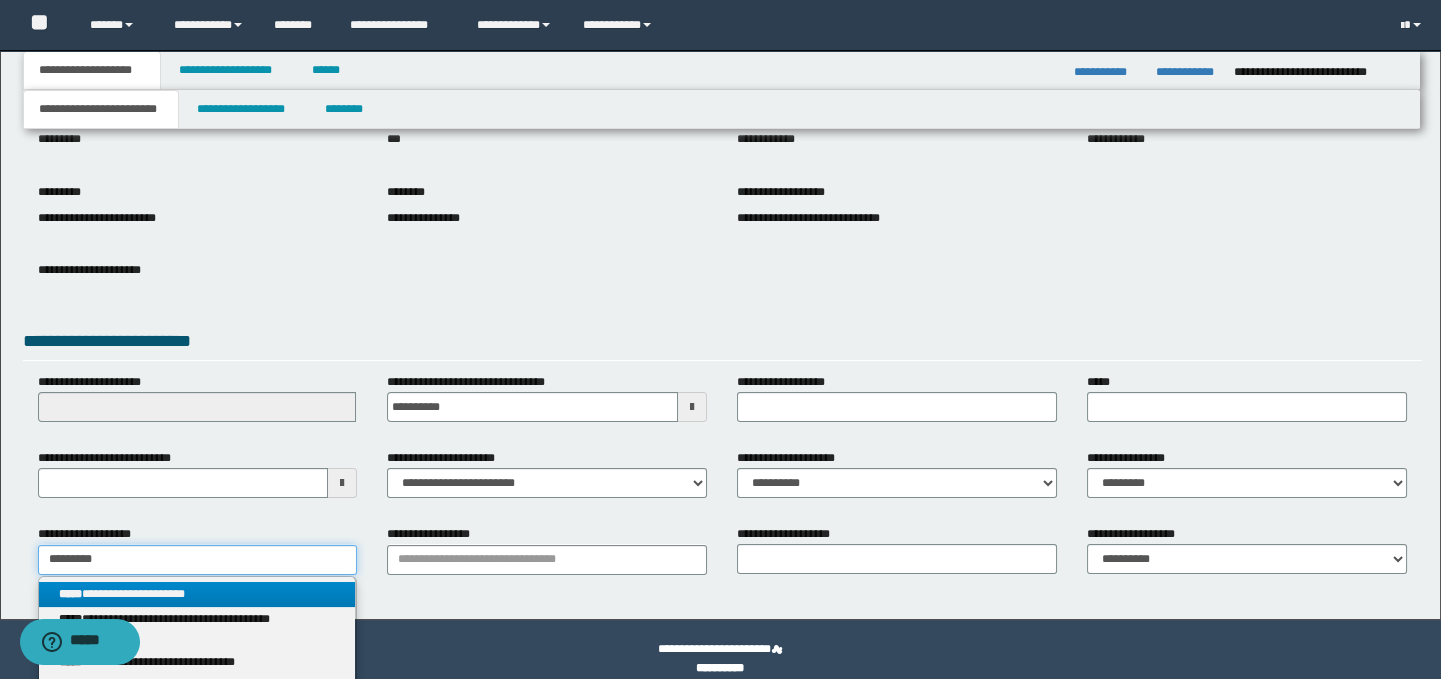 type 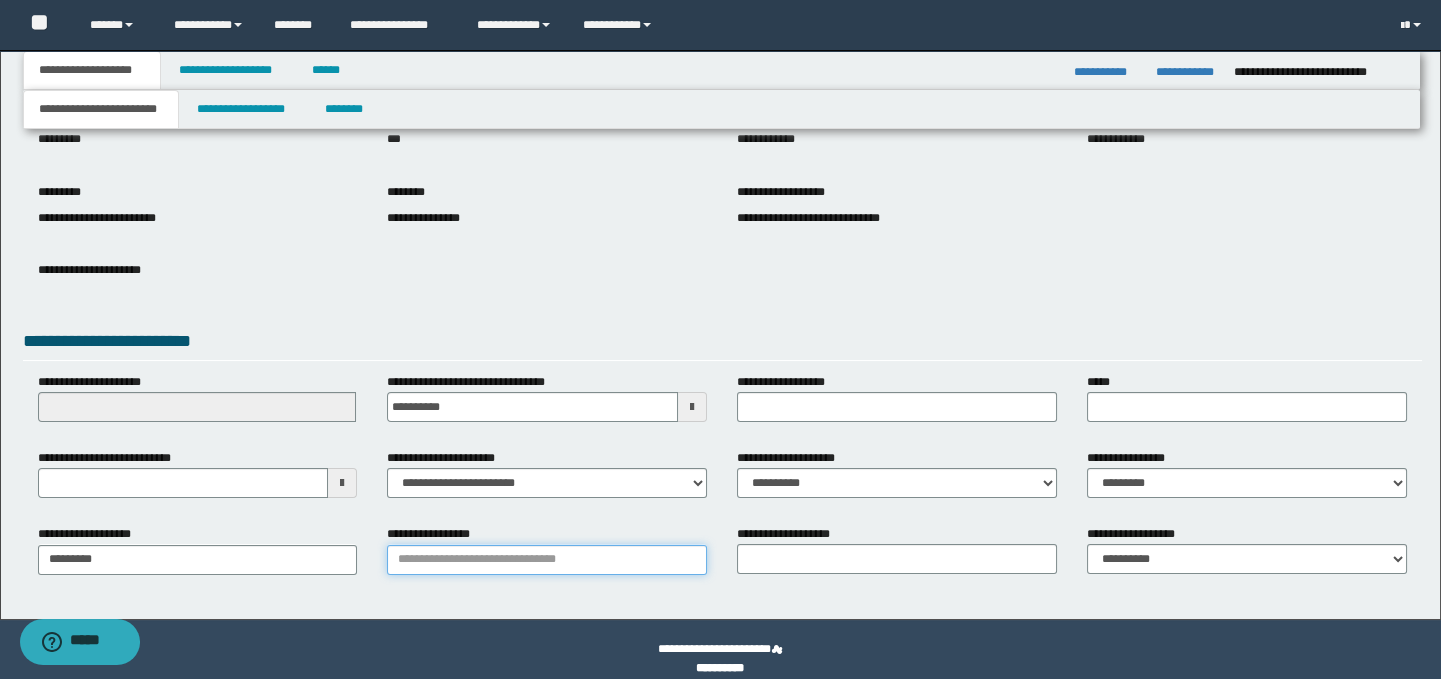 click on "**********" at bounding box center [547, 560] 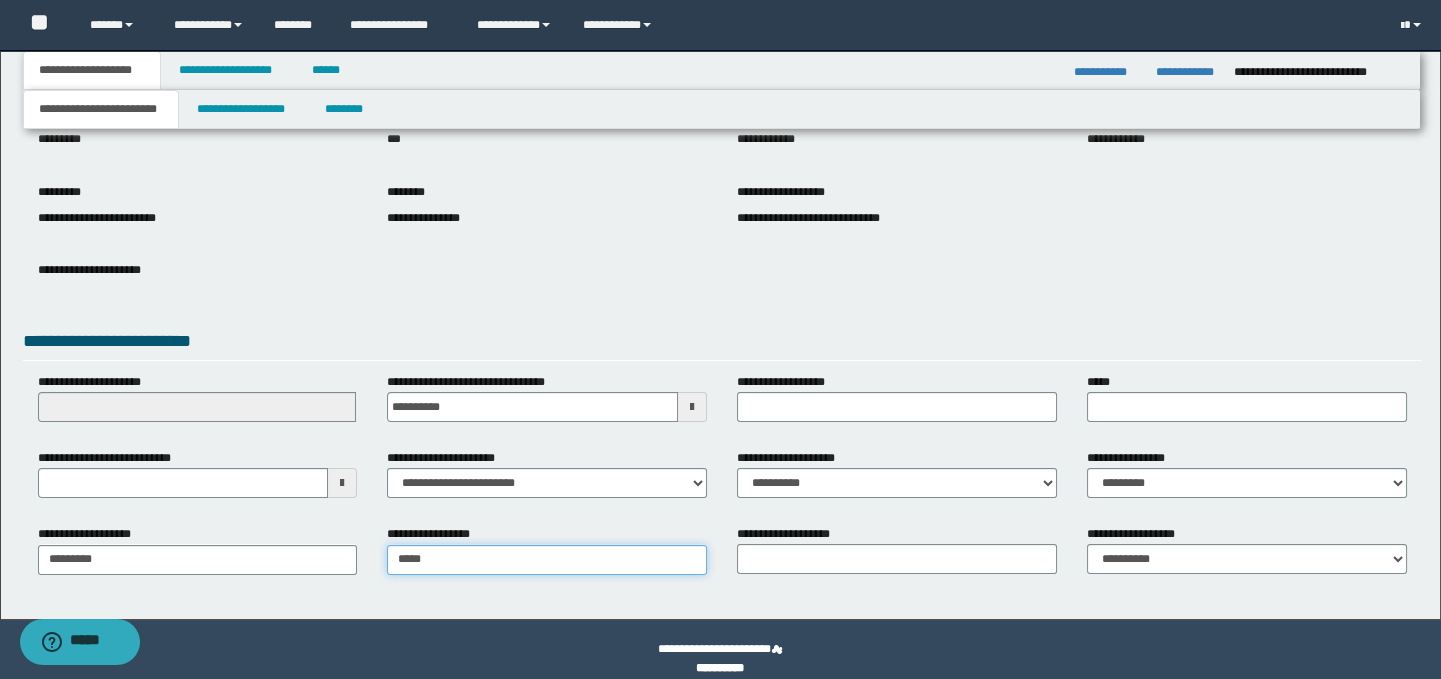 type on "*****" 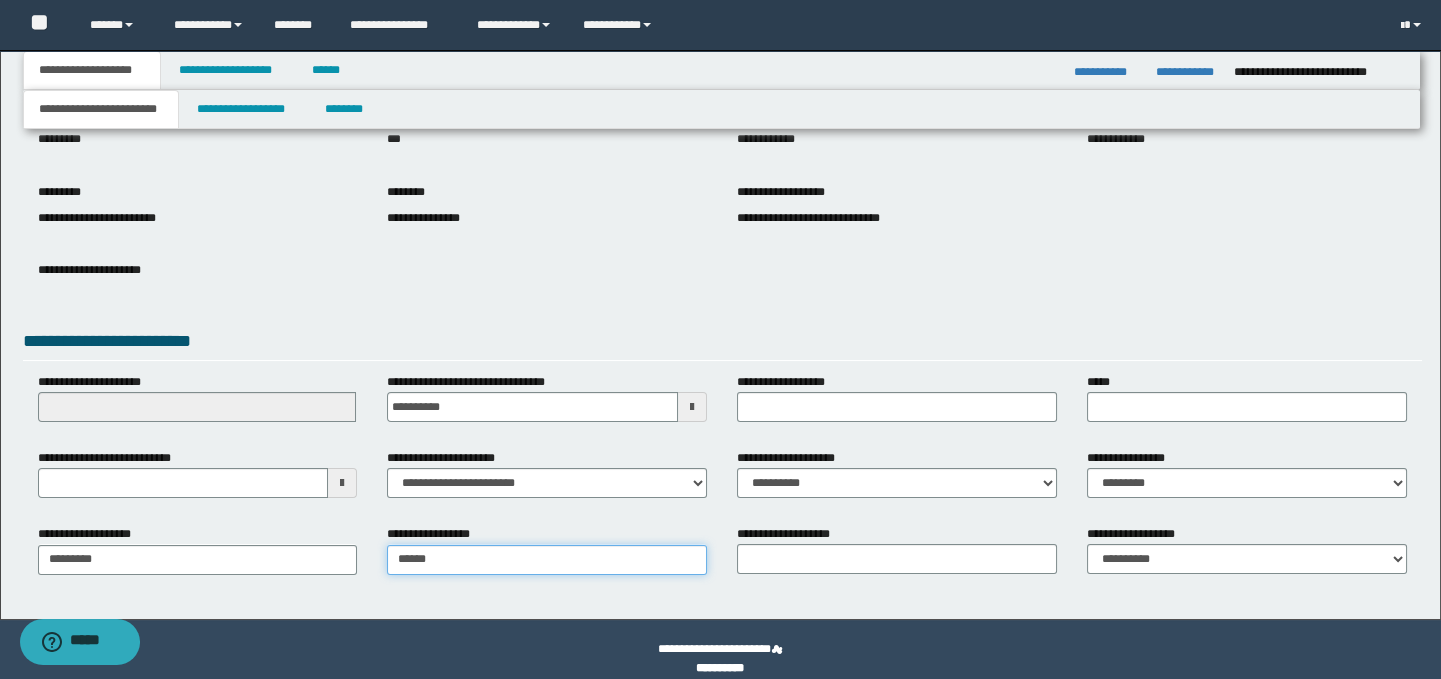 type on "**********" 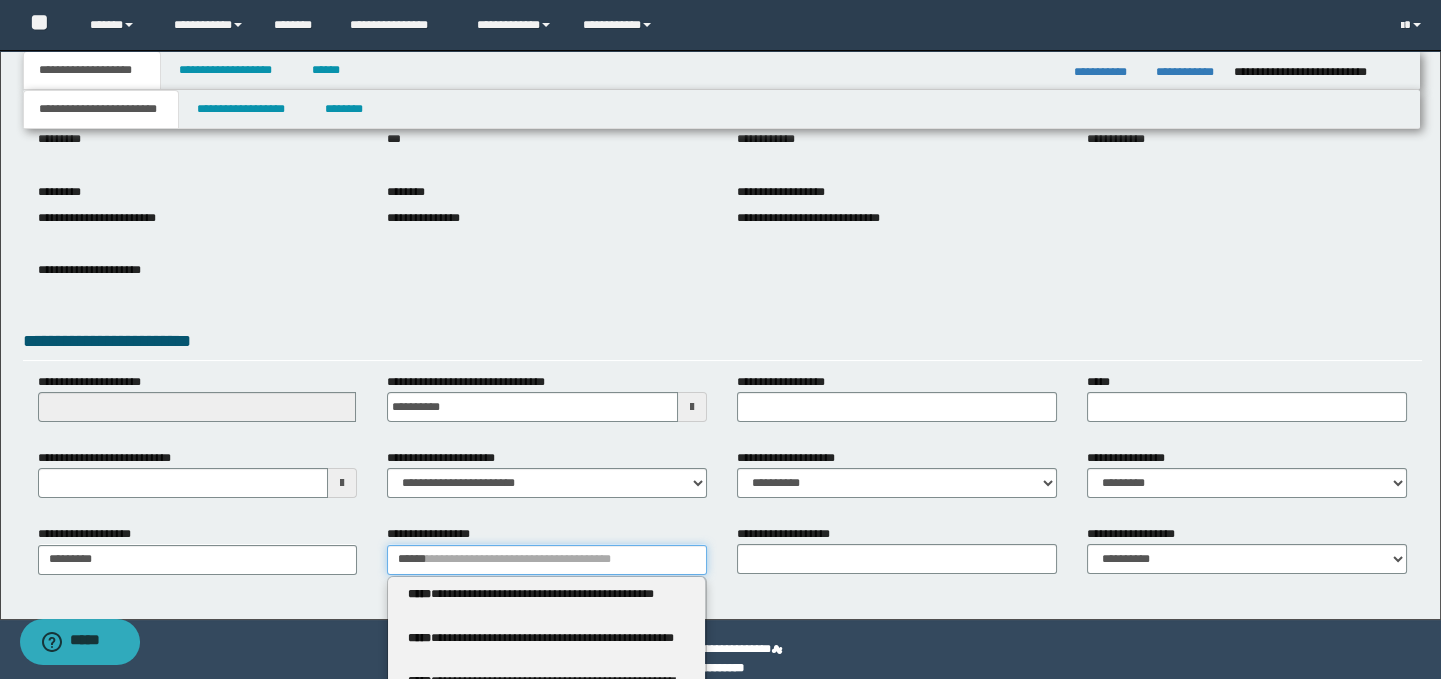 type 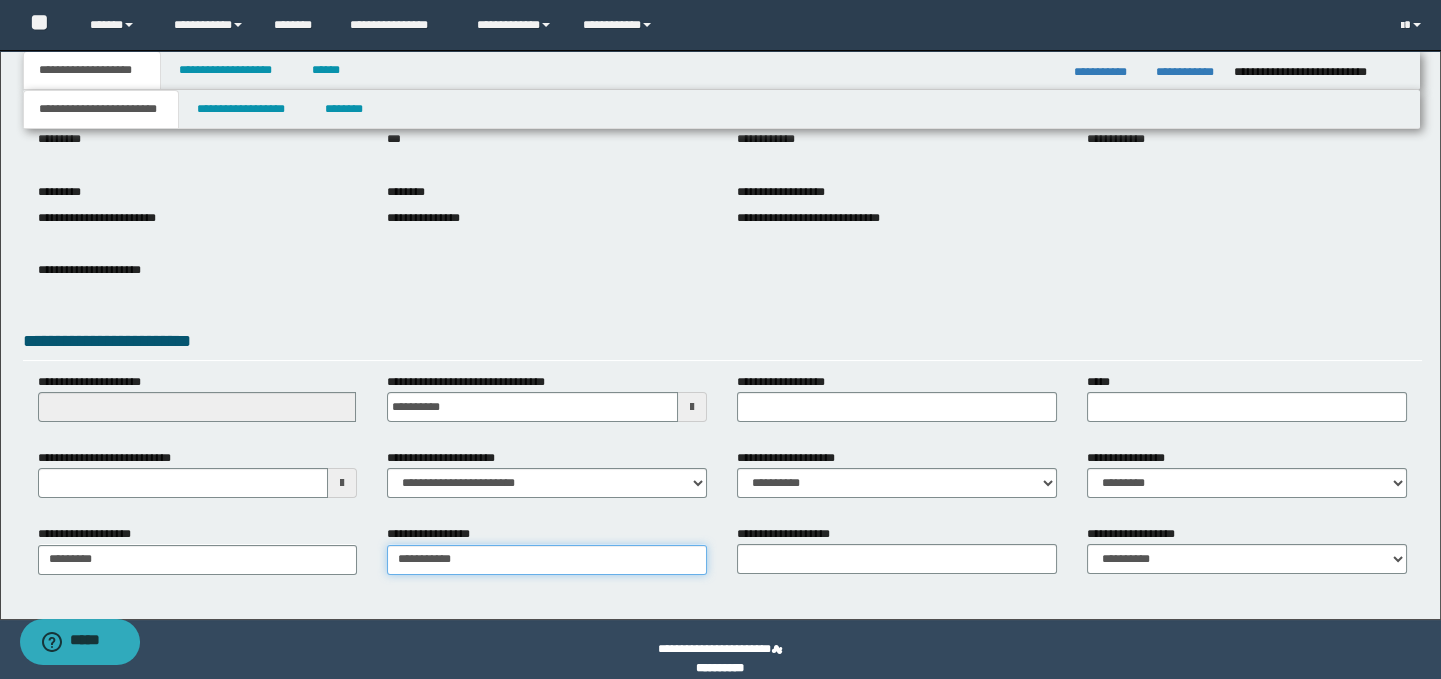 type on "**********" 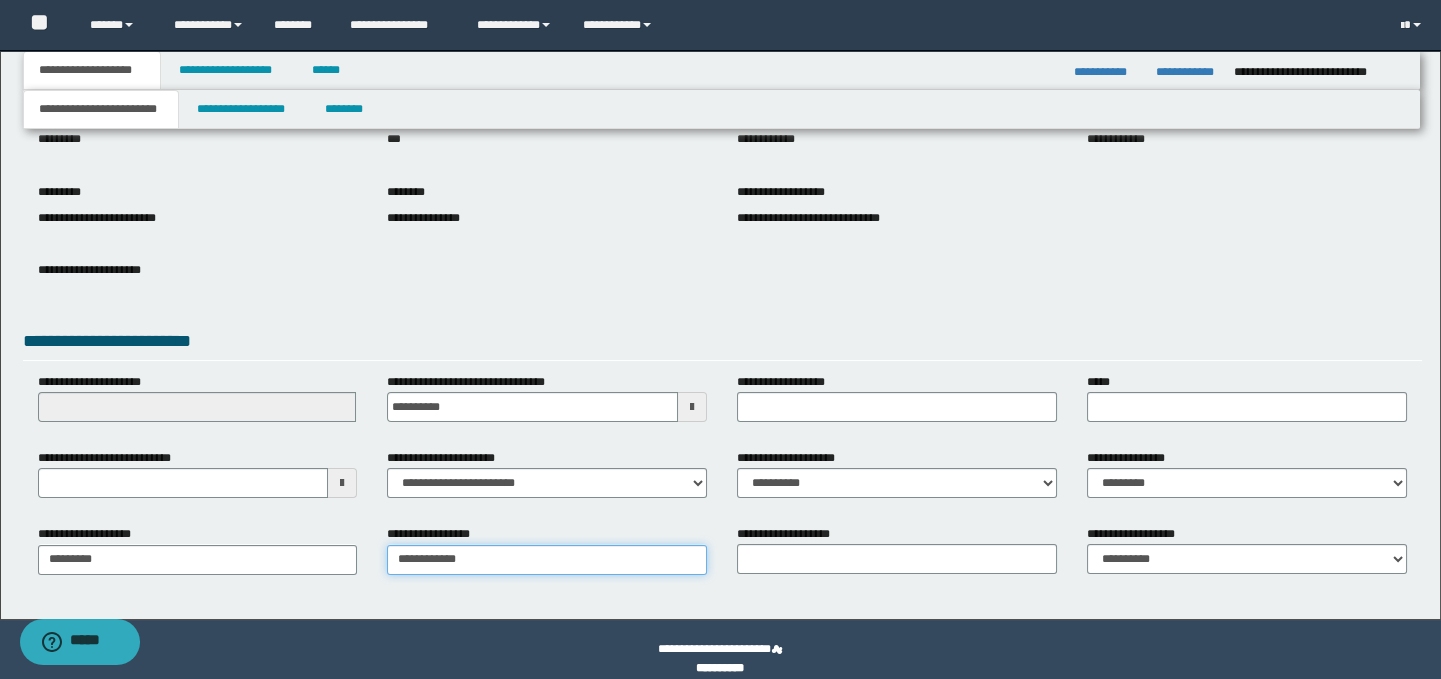 type on "**********" 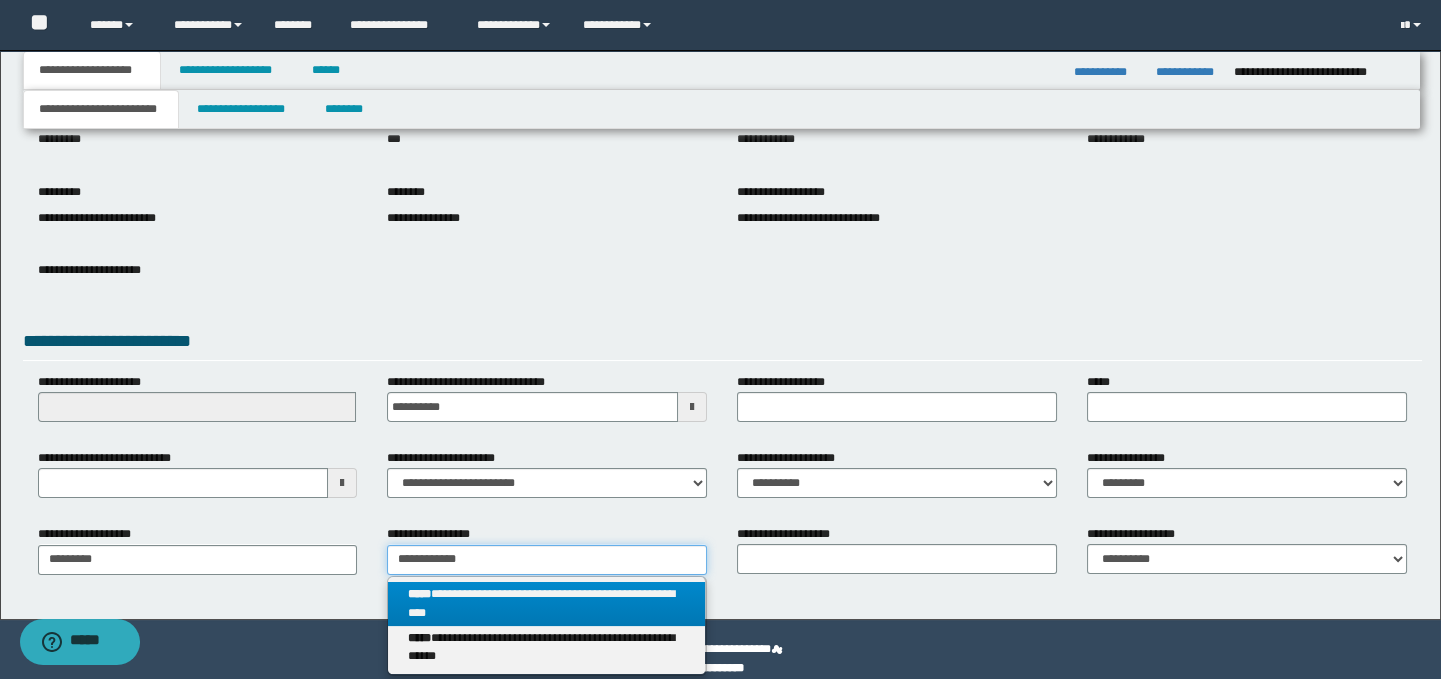 type on "**********" 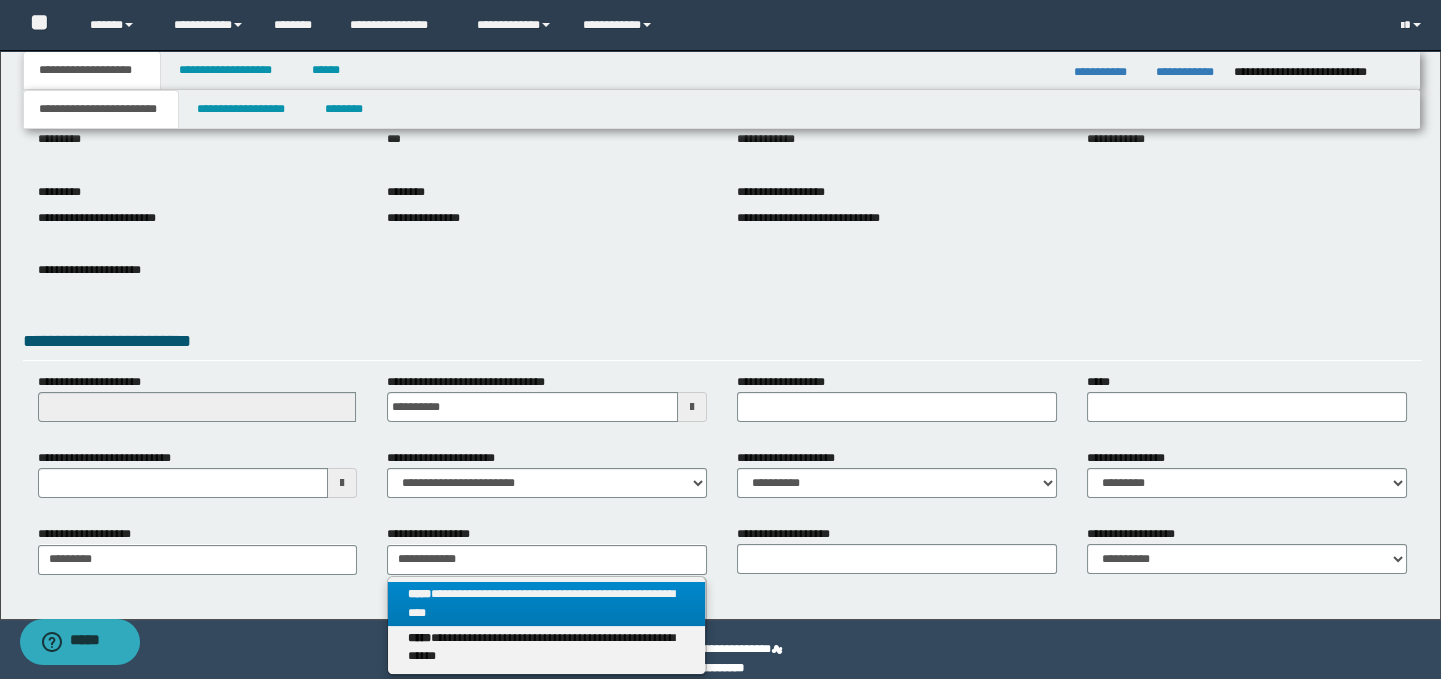 click on "**********" at bounding box center (546, 604) 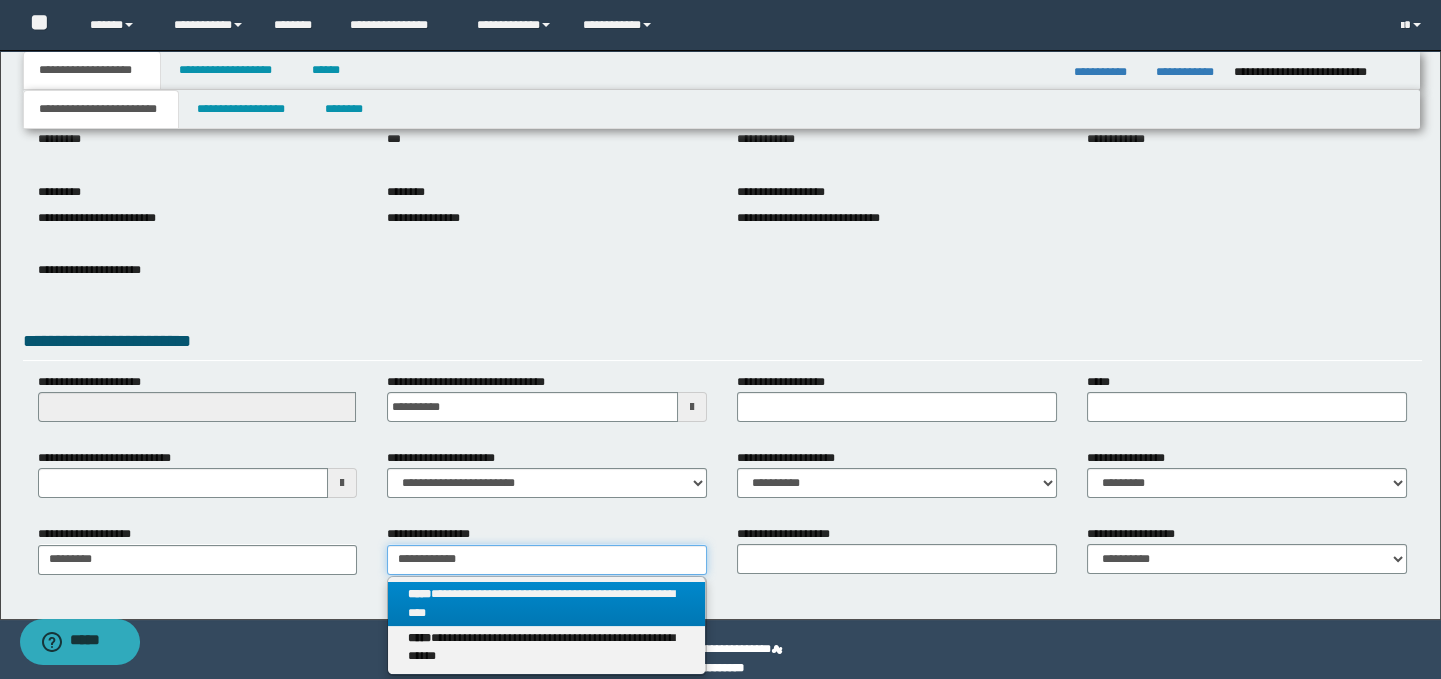 type 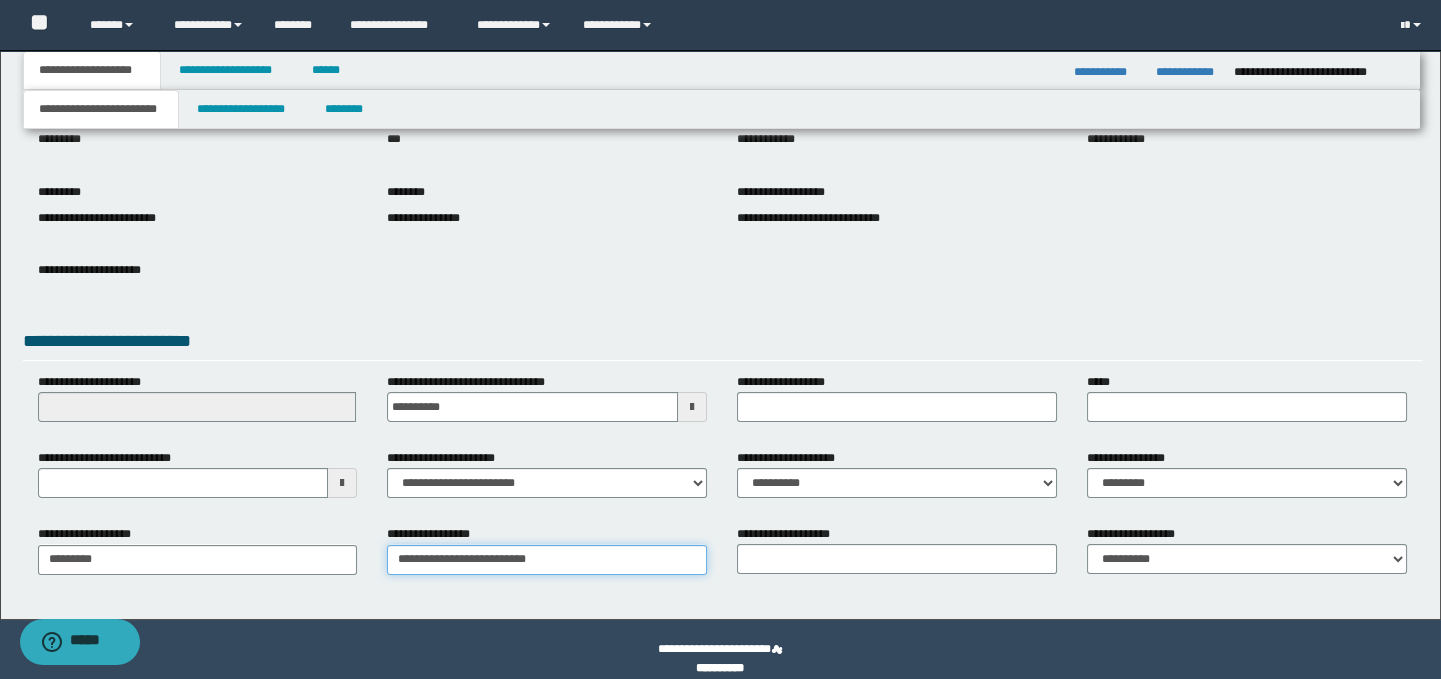 type on "**********" 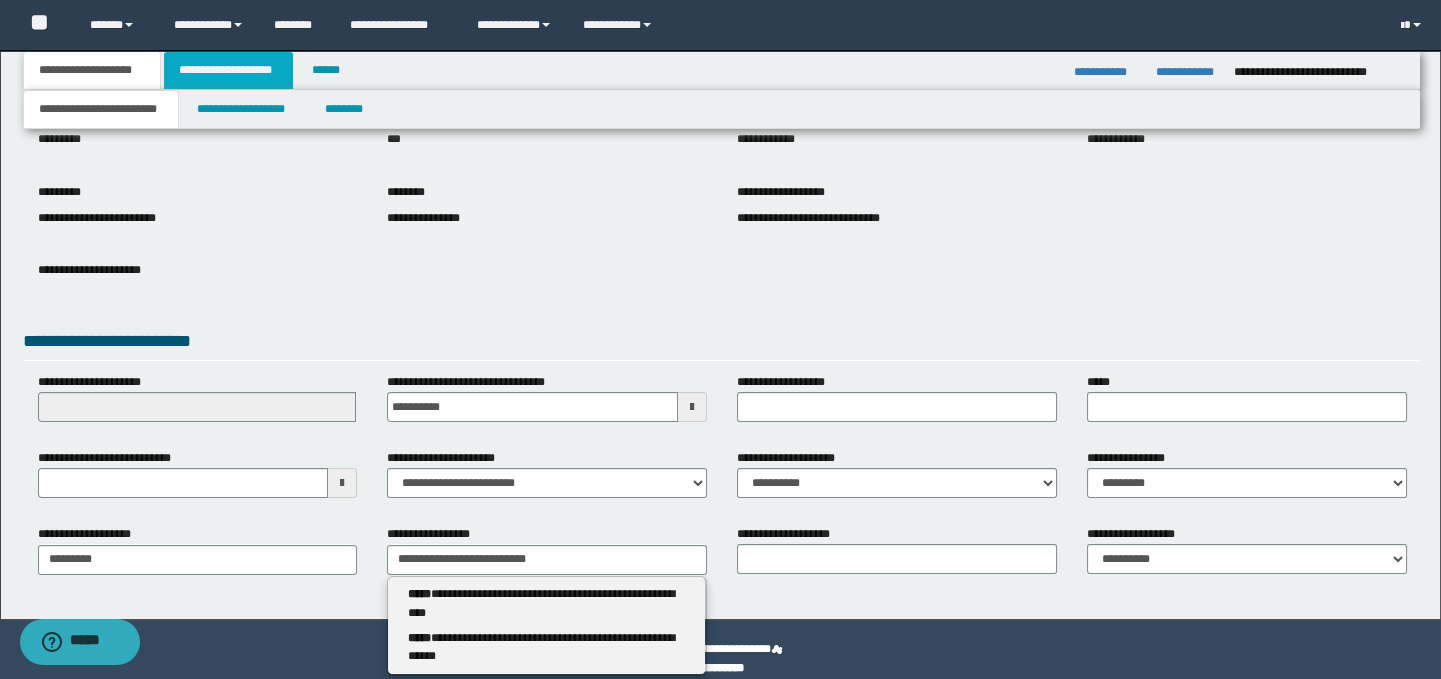 type 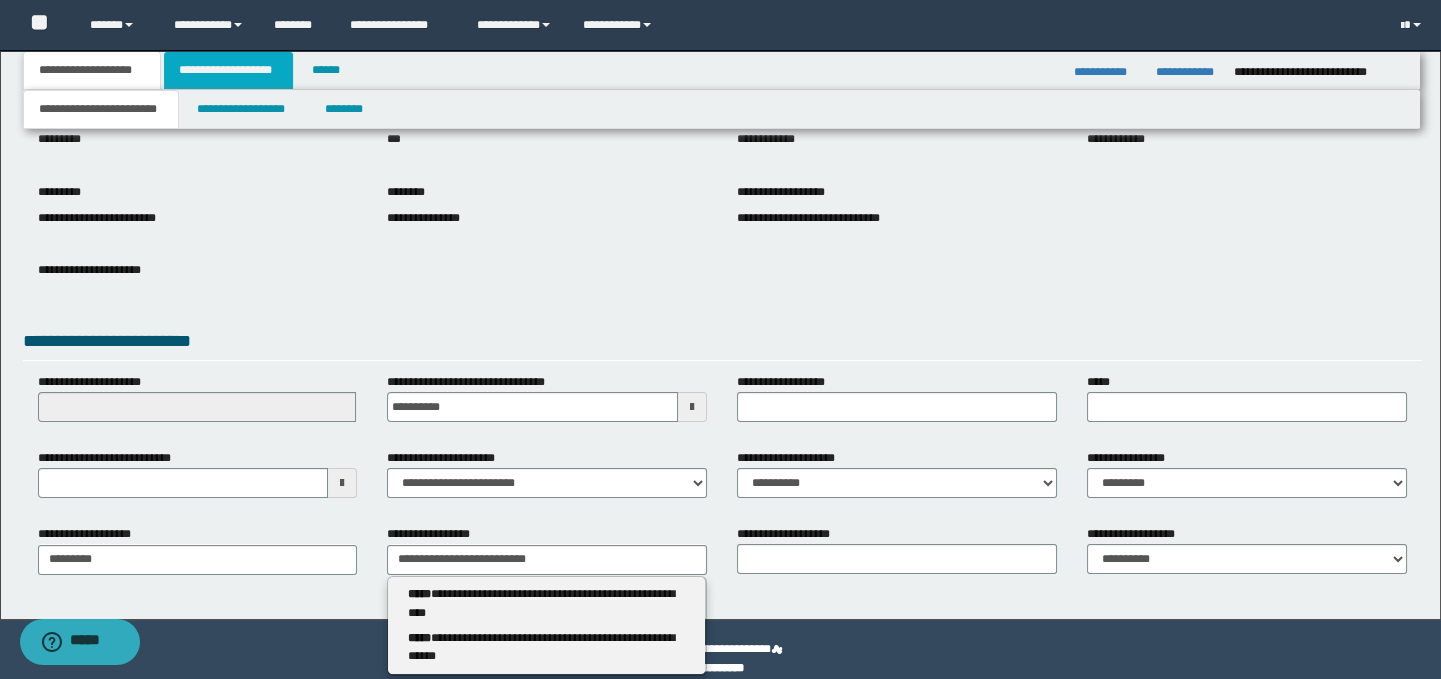 click on "**********" at bounding box center [228, 70] 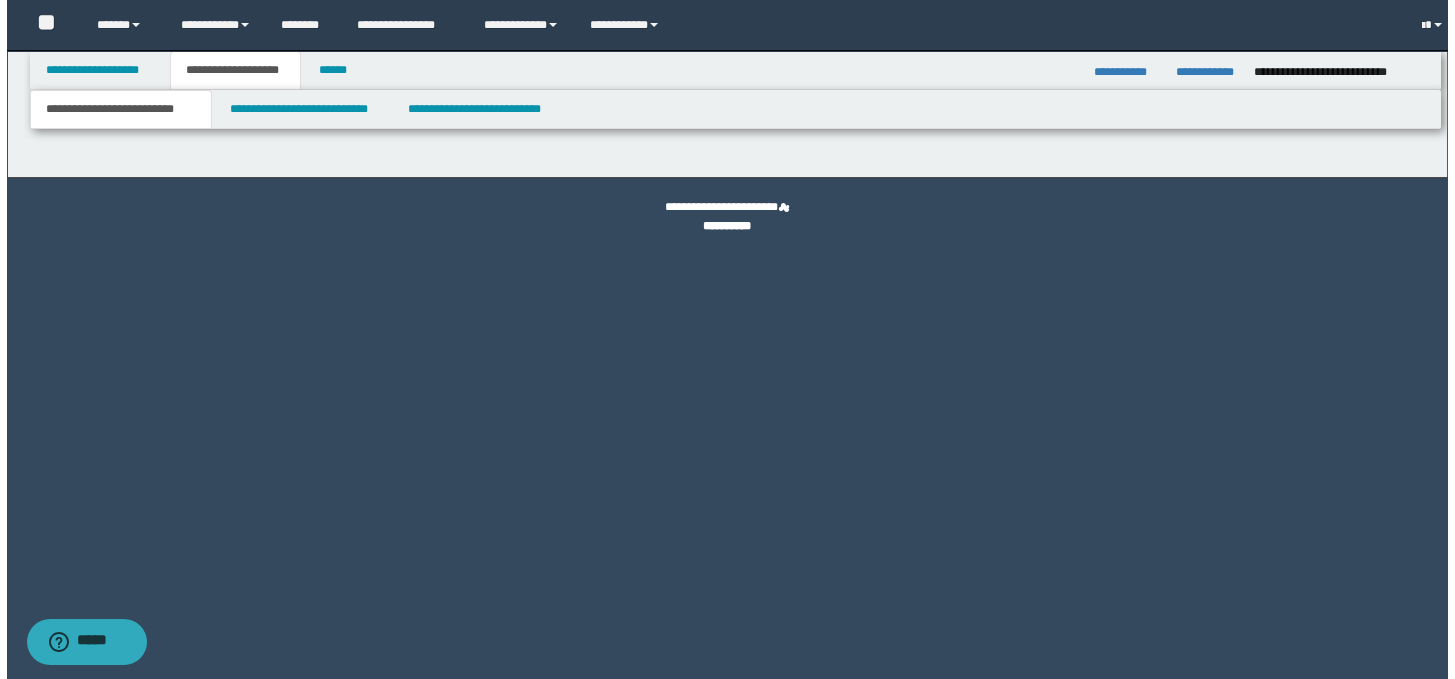 scroll, scrollTop: 0, scrollLeft: 0, axis: both 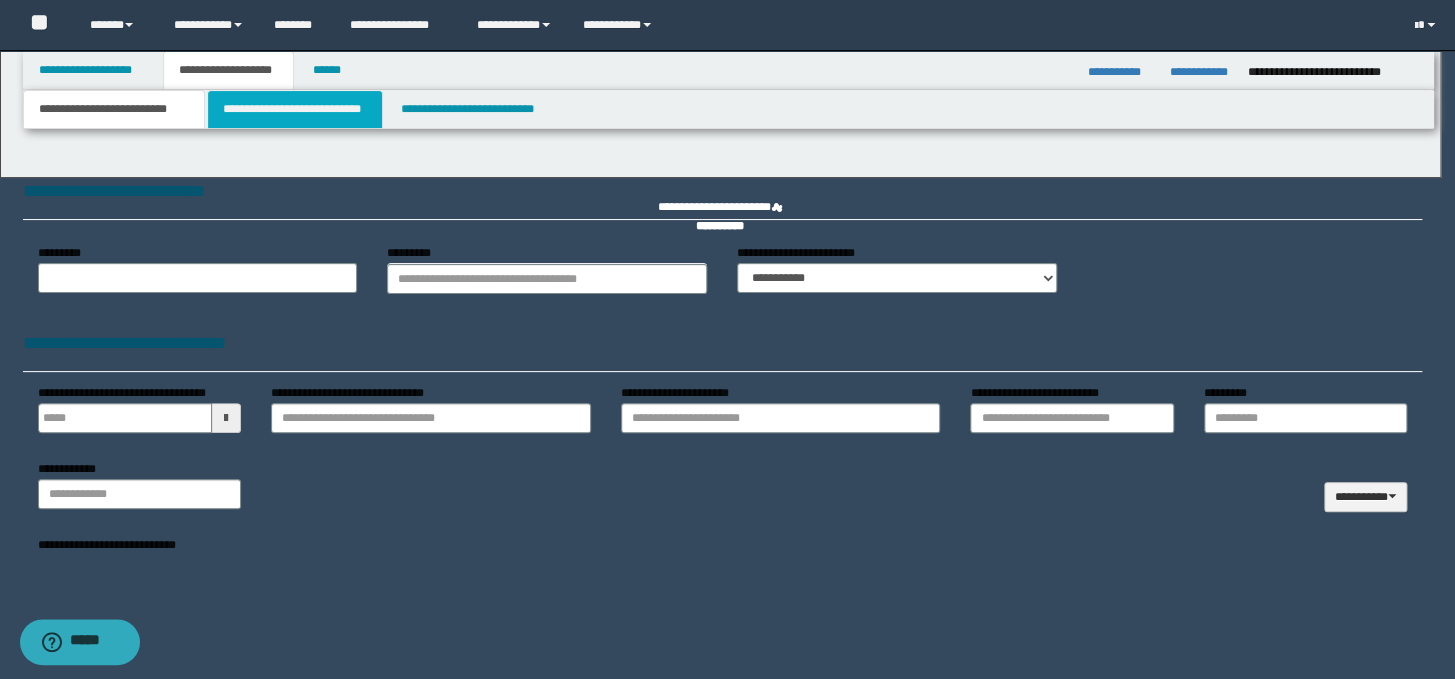click on "**********" at bounding box center [294, 109] 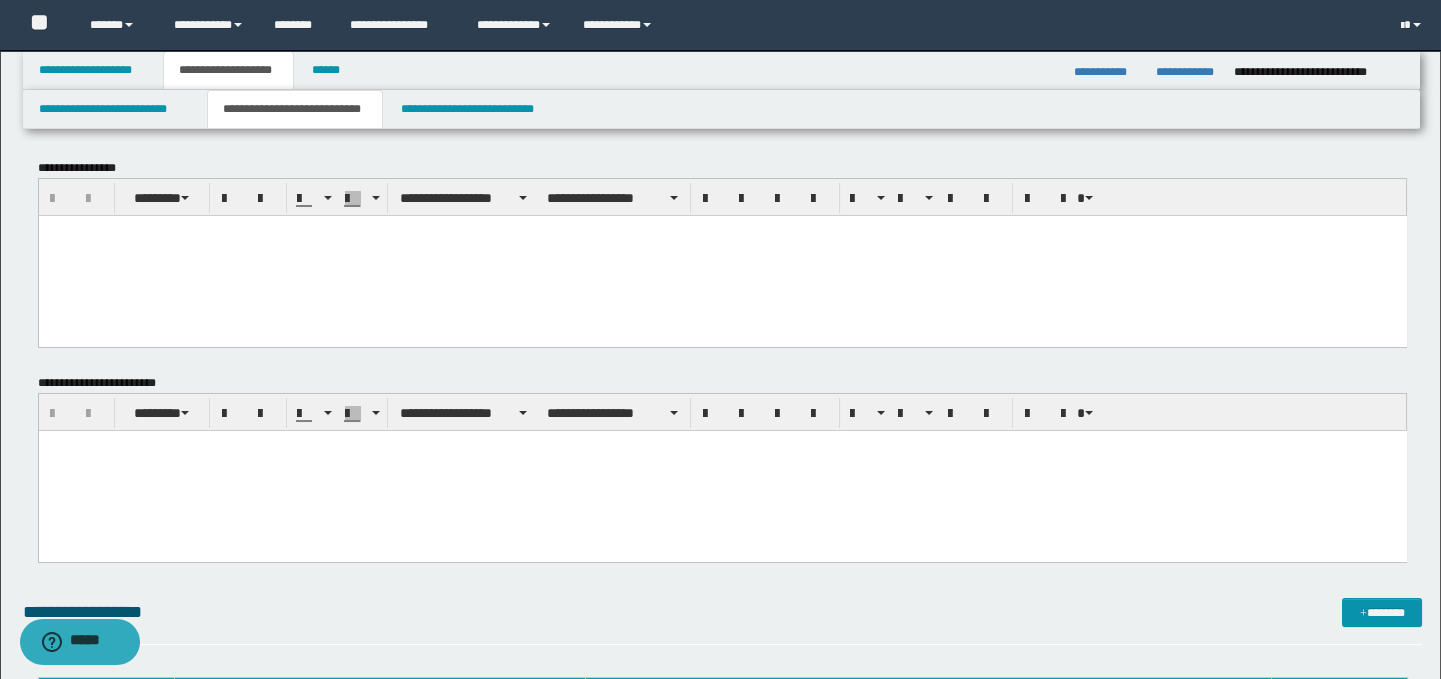 scroll, scrollTop: 0, scrollLeft: 0, axis: both 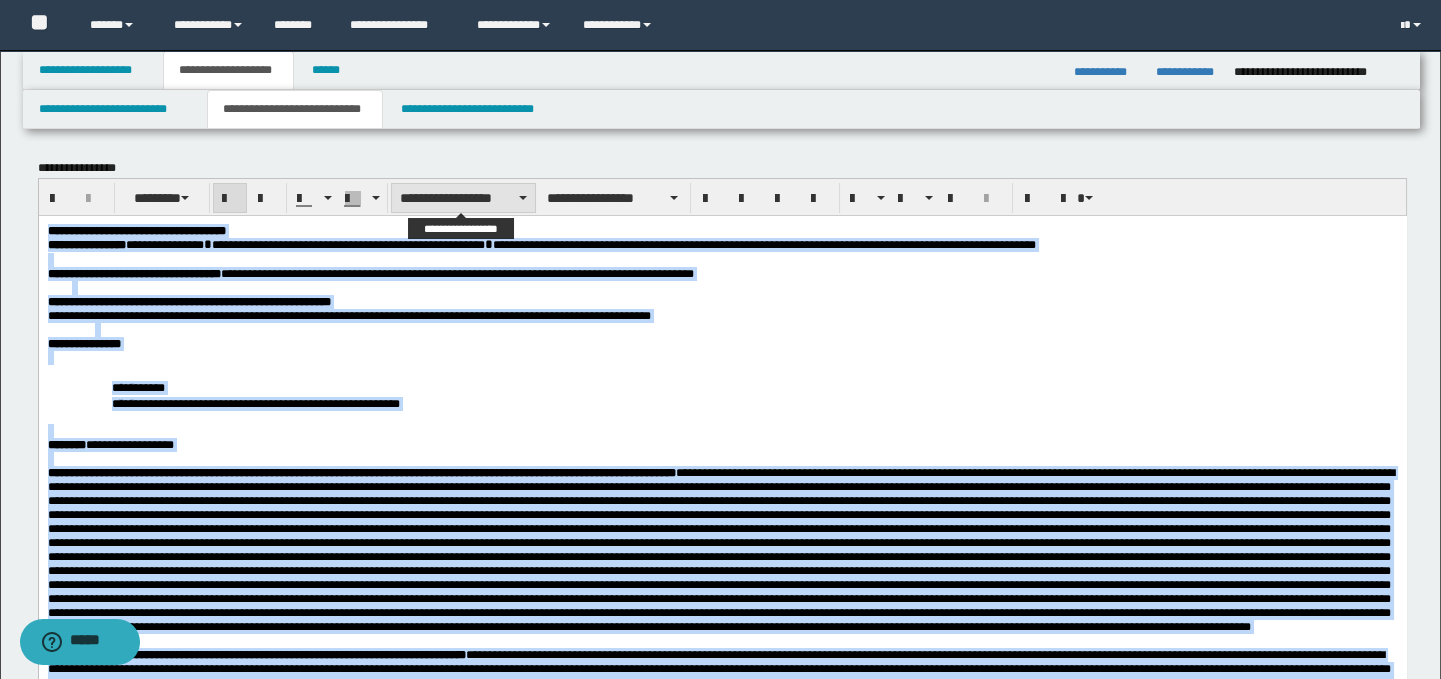 click on "**********" at bounding box center [463, 198] 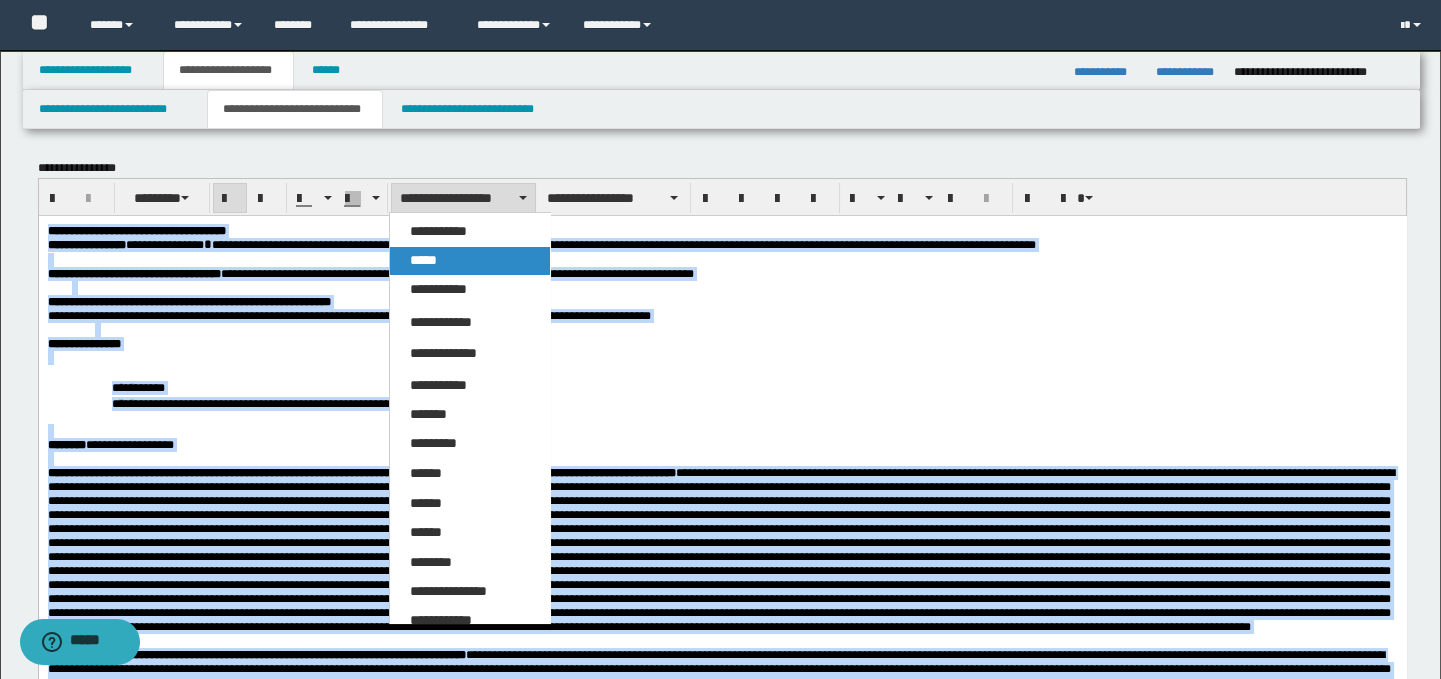 click on "*****" at bounding box center (470, 261) 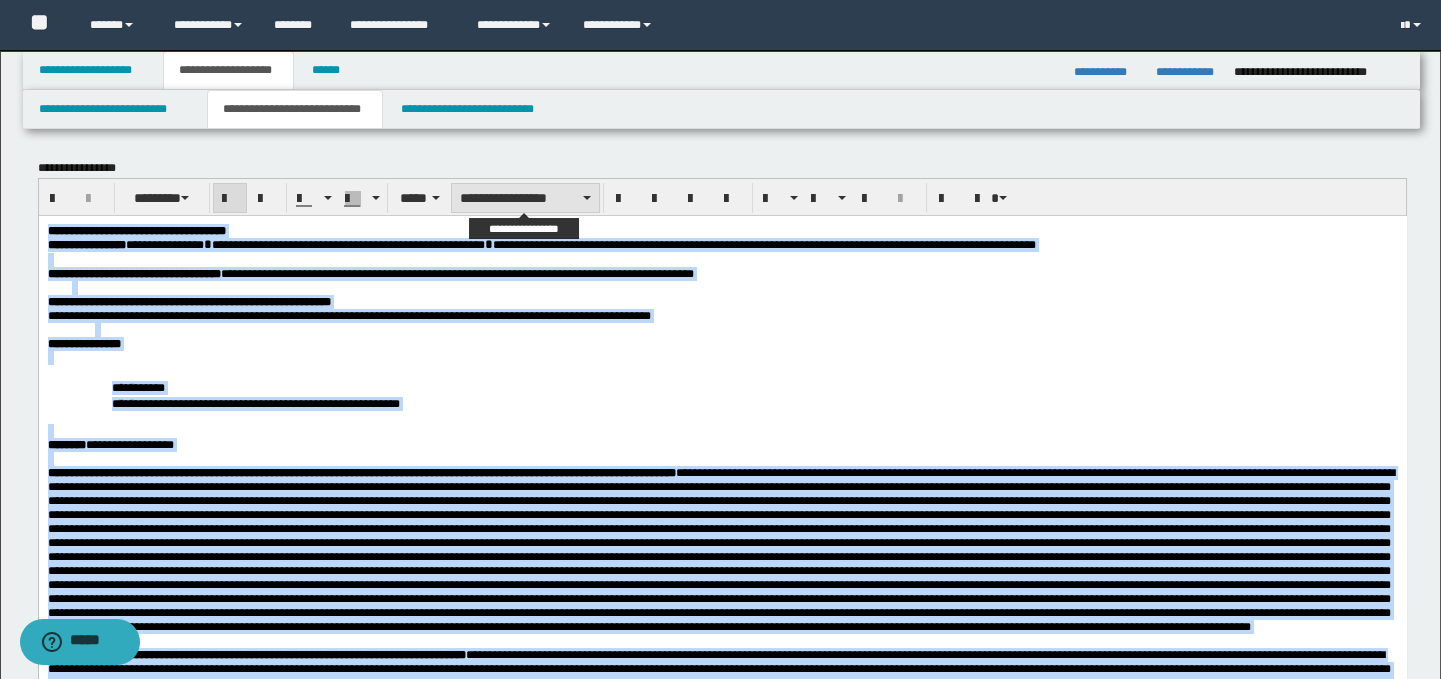 click on "**********" at bounding box center [525, 198] 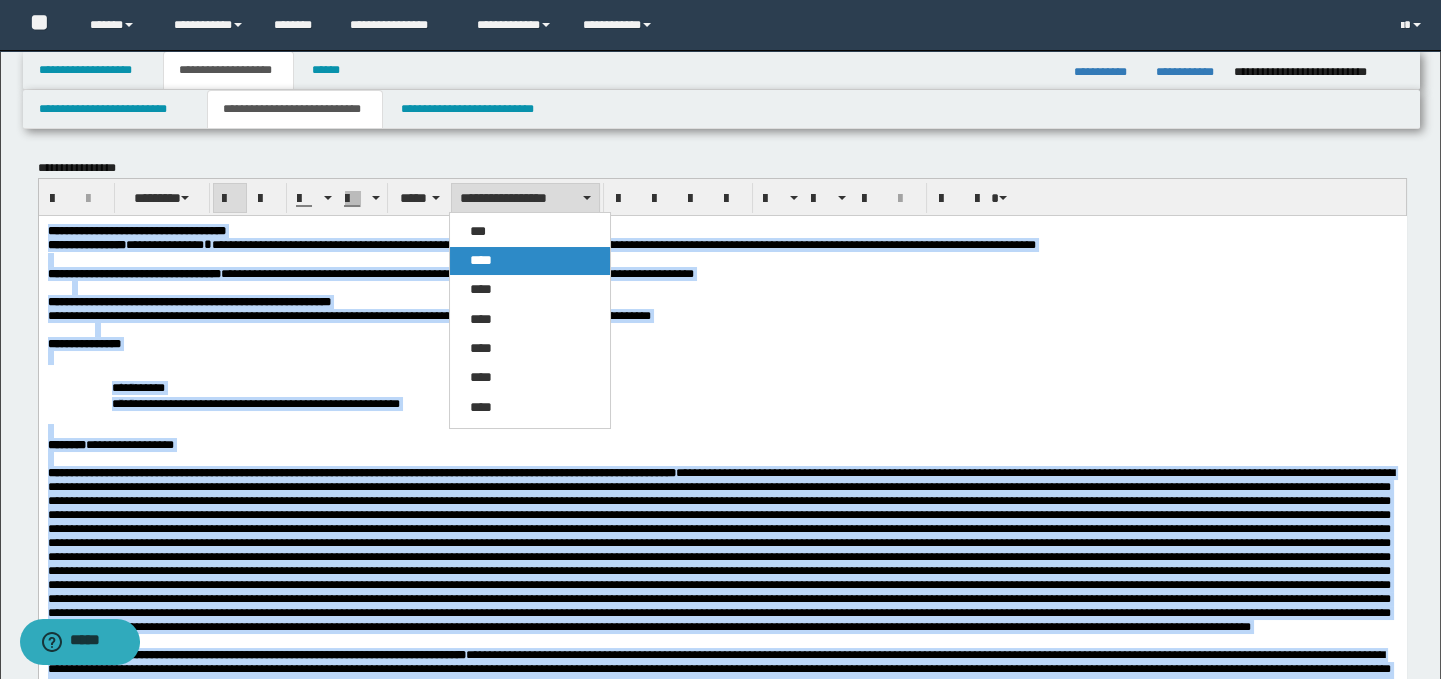 click on "****" at bounding box center (530, 261) 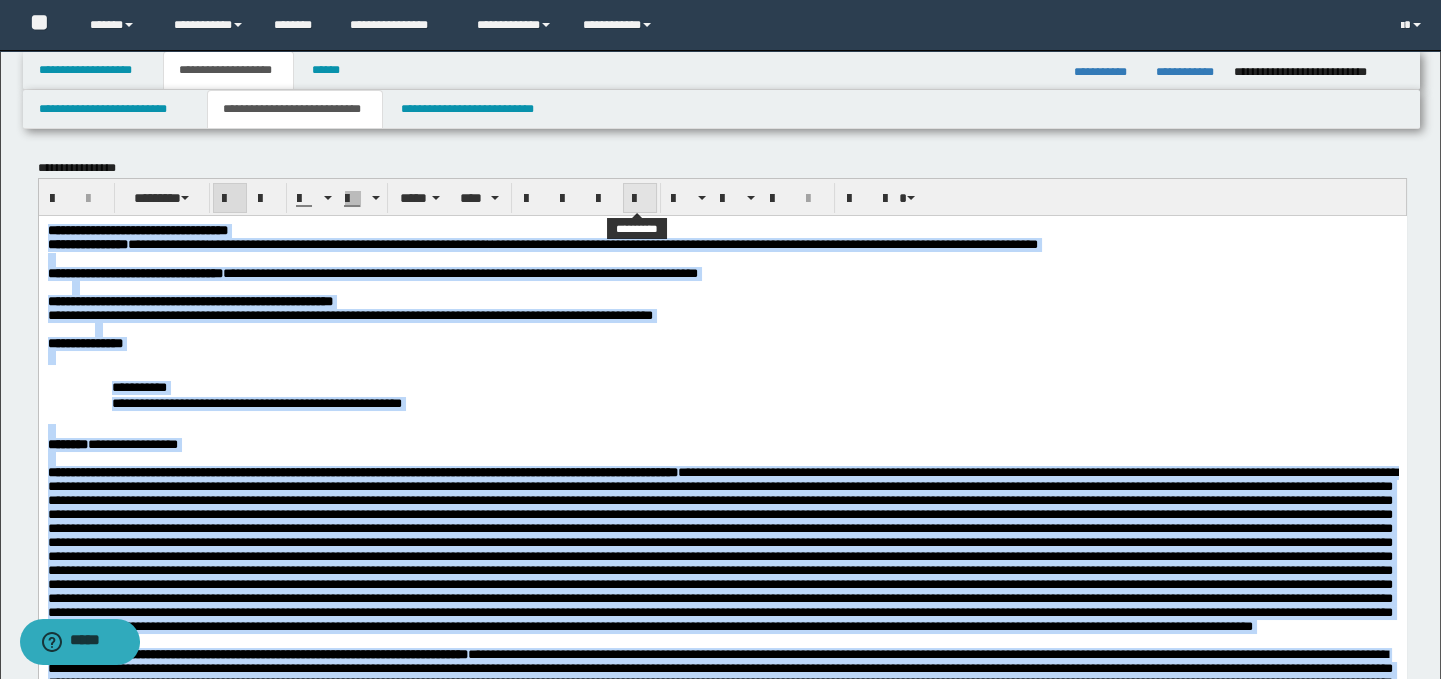 click at bounding box center (640, 199) 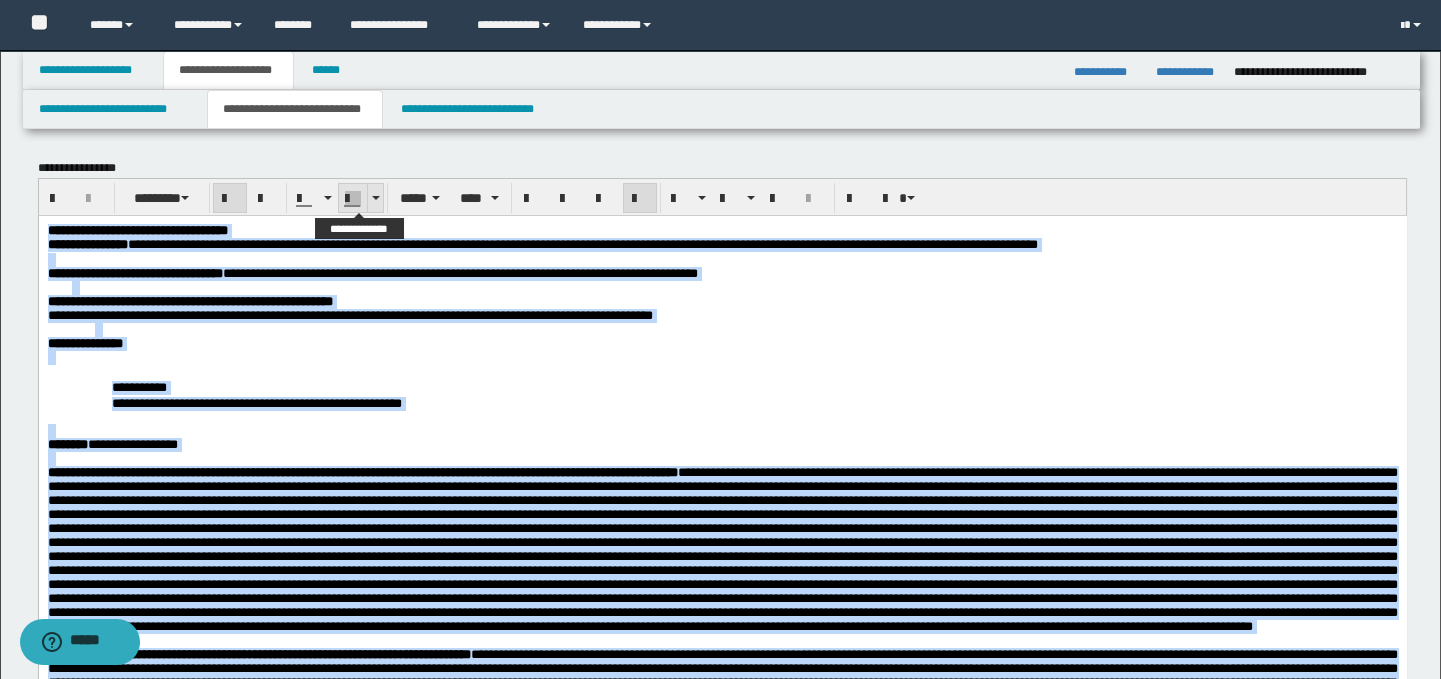 click at bounding box center (375, 198) 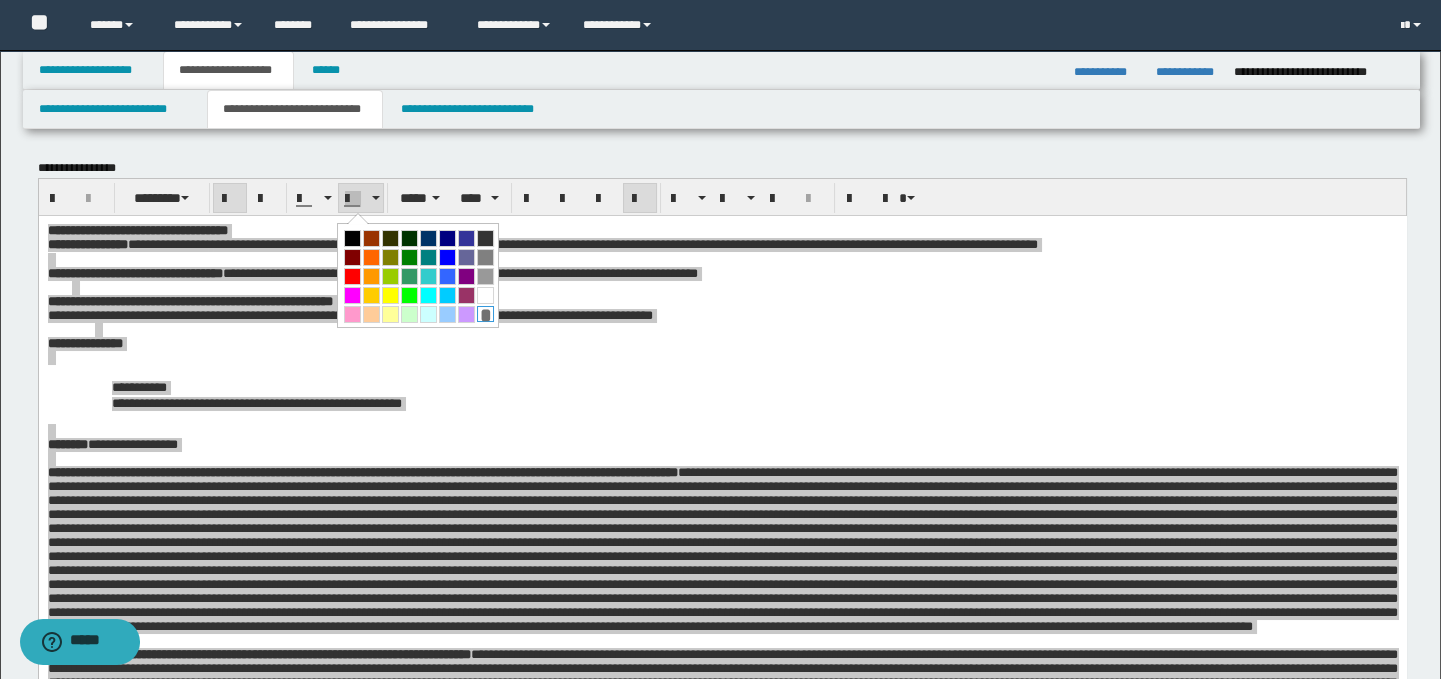 click on "*" at bounding box center (485, 314) 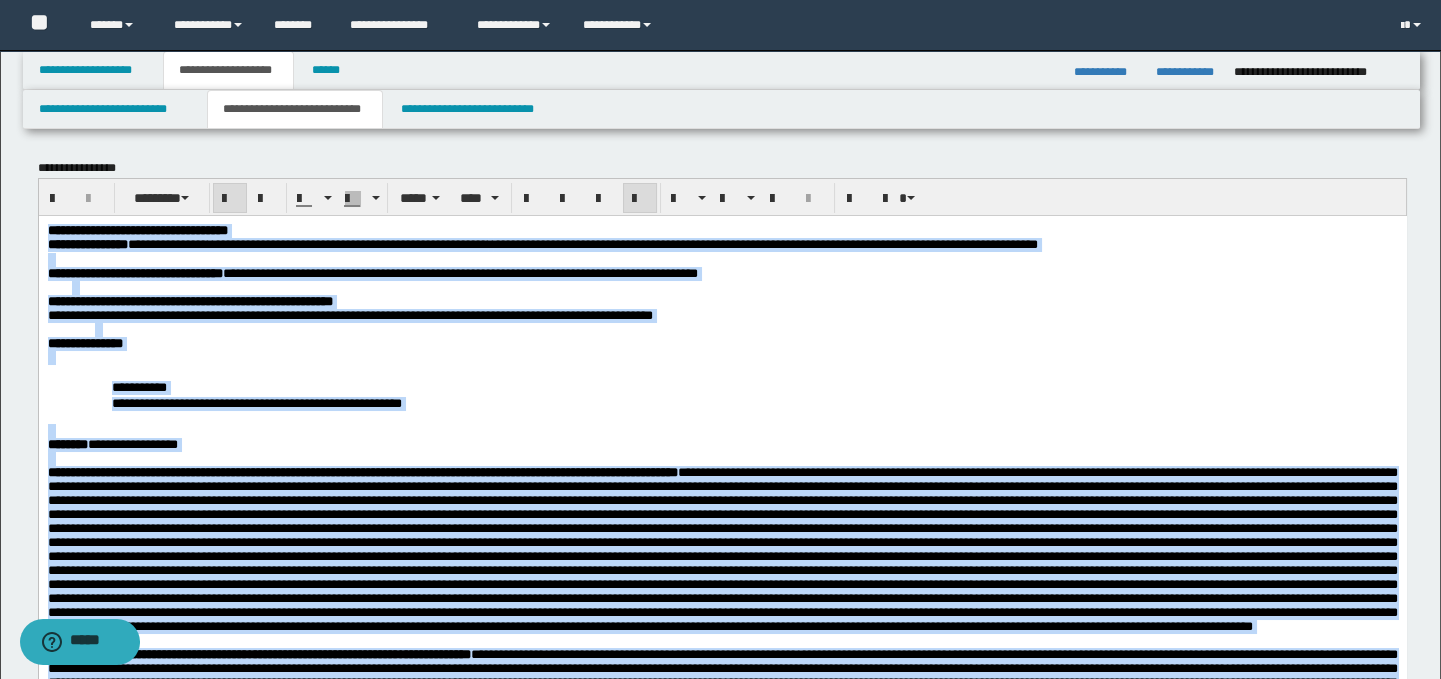 click on "**********" at bounding box center [766, 386] 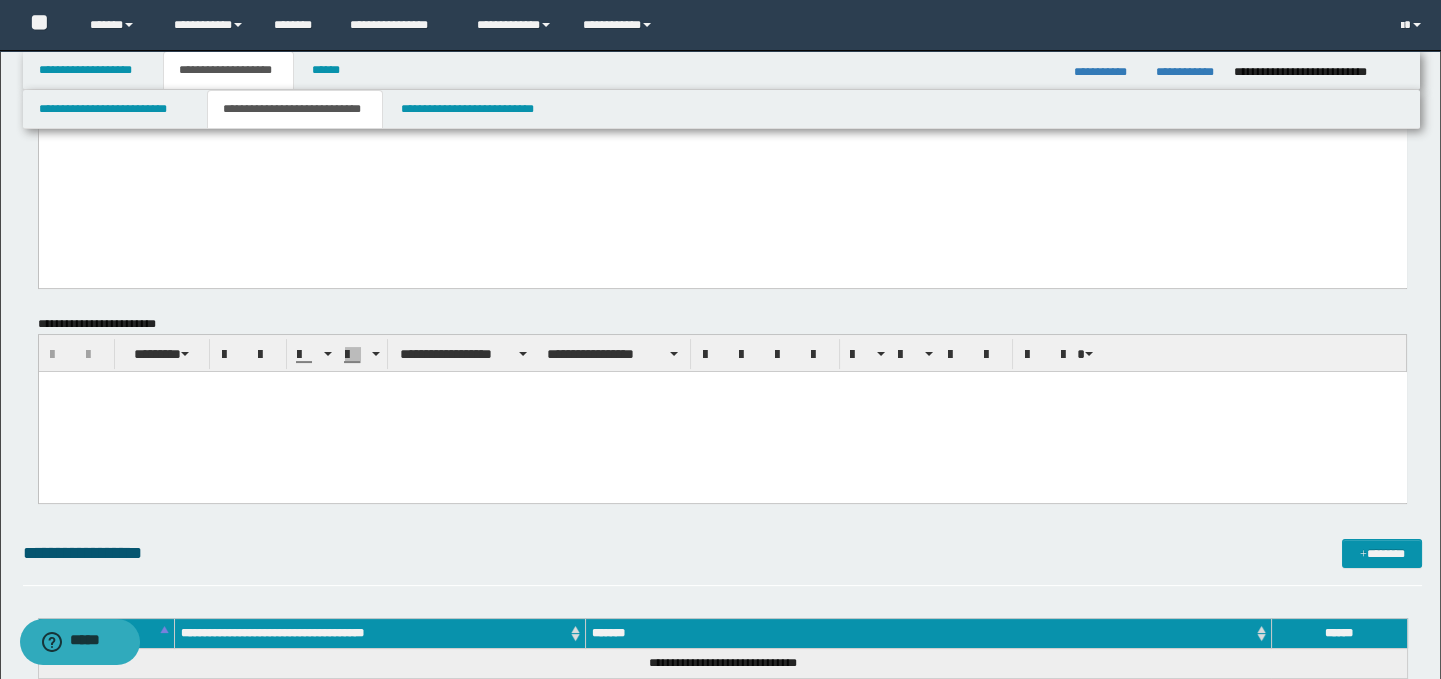 scroll, scrollTop: 1082, scrollLeft: 0, axis: vertical 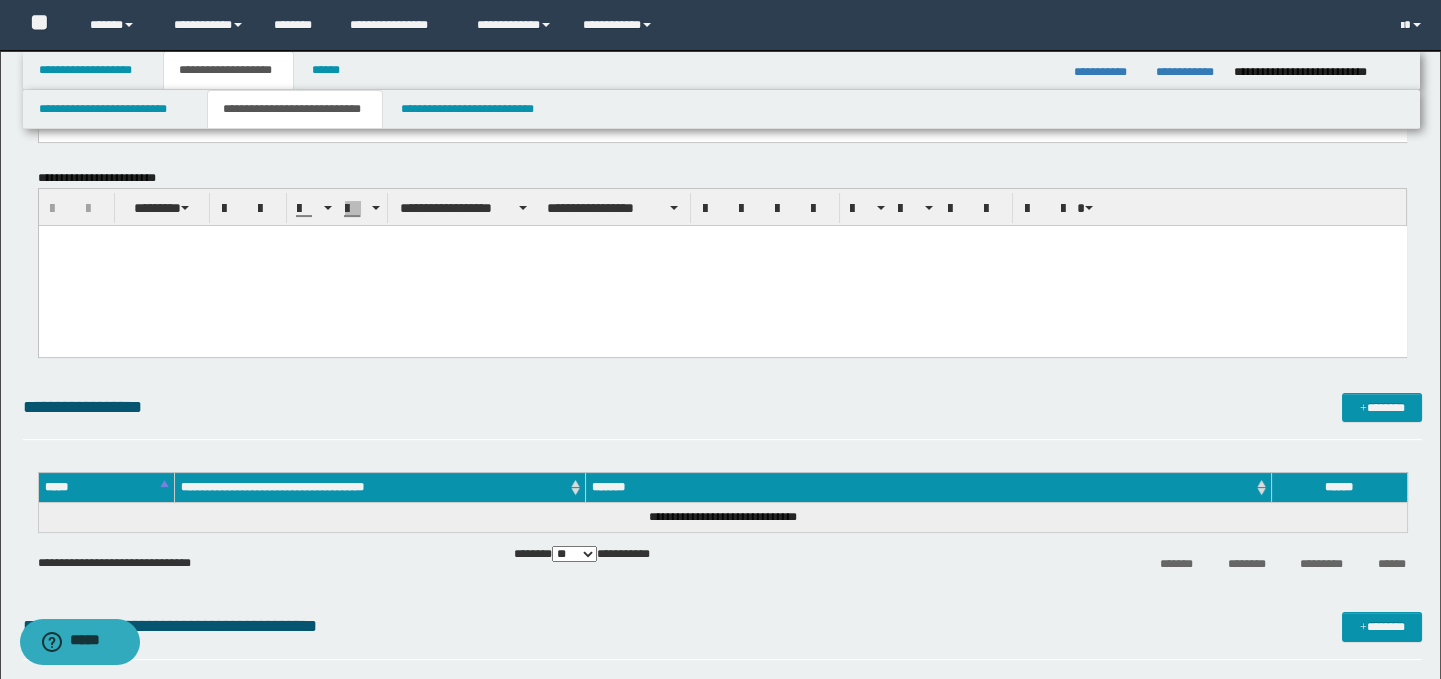 click at bounding box center [722, 266] 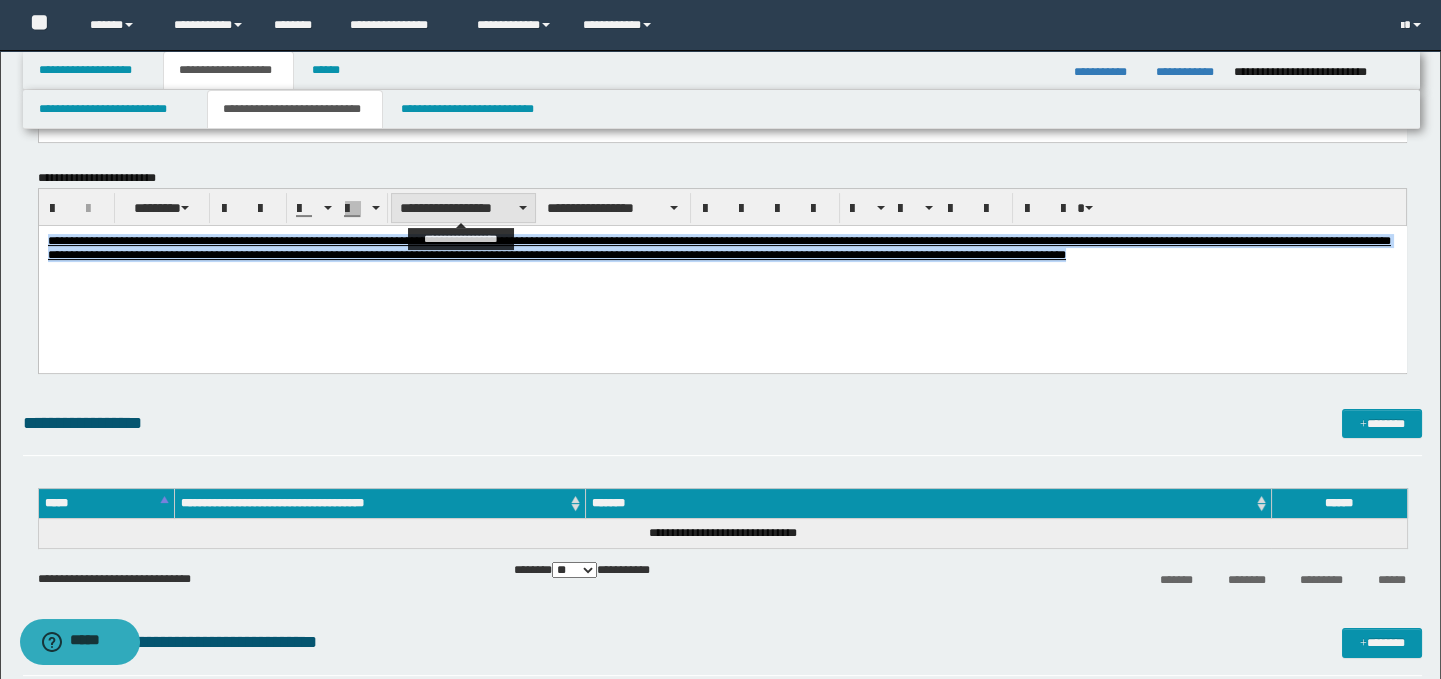 click on "**********" at bounding box center [463, 208] 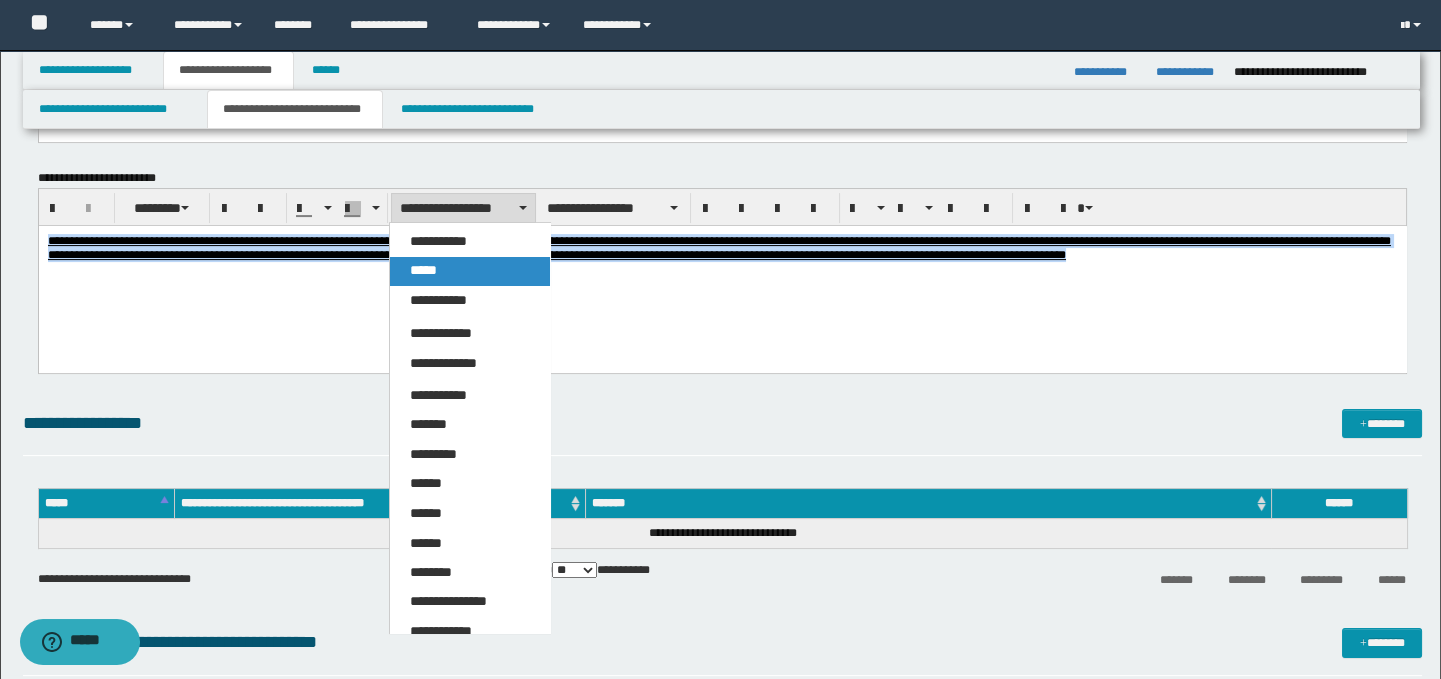 click on "*****" at bounding box center (470, 271) 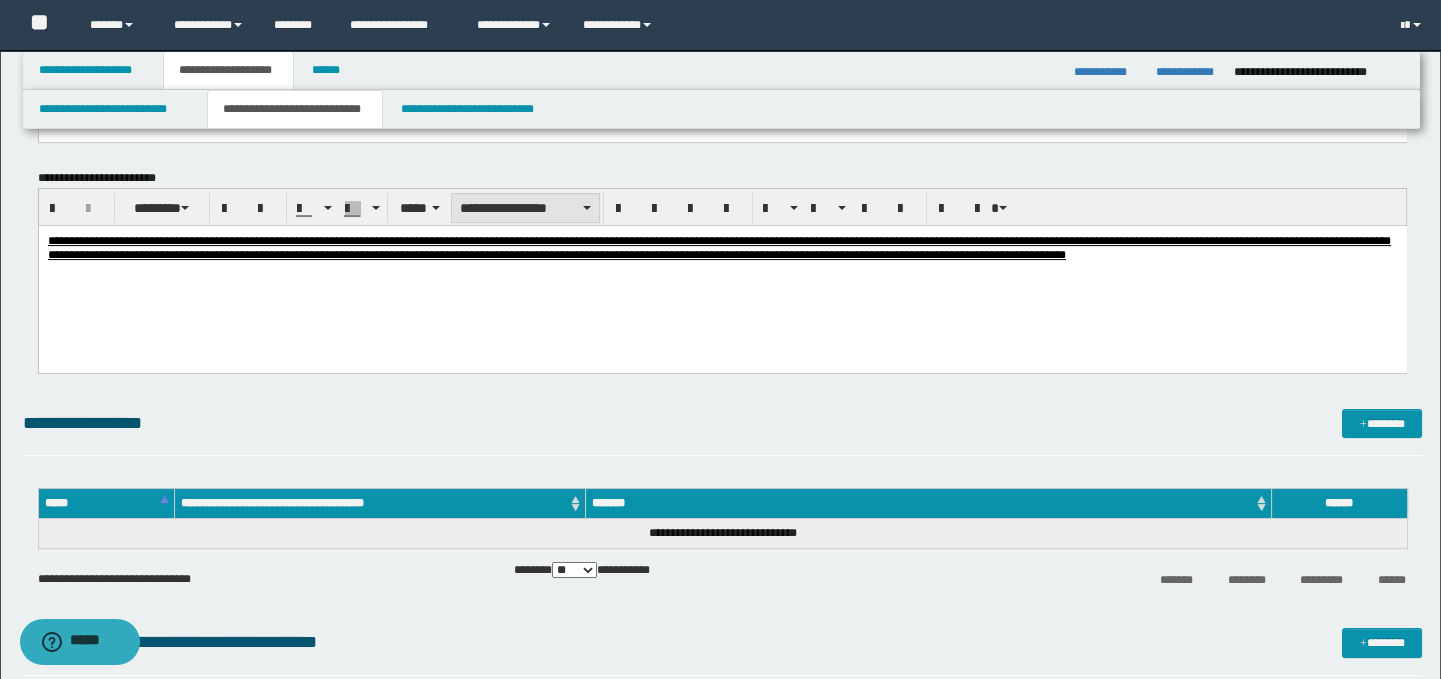 click on "**********" at bounding box center [525, 208] 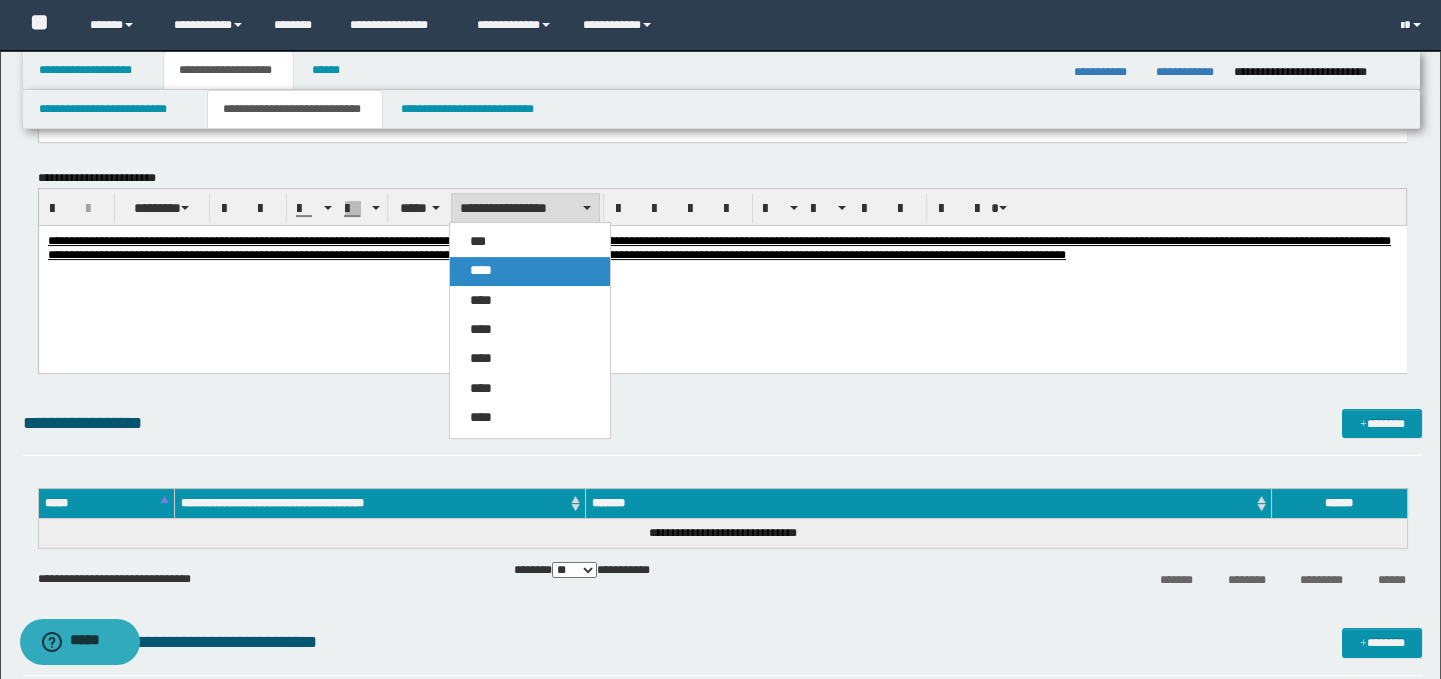 click on "****" at bounding box center [530, 271] 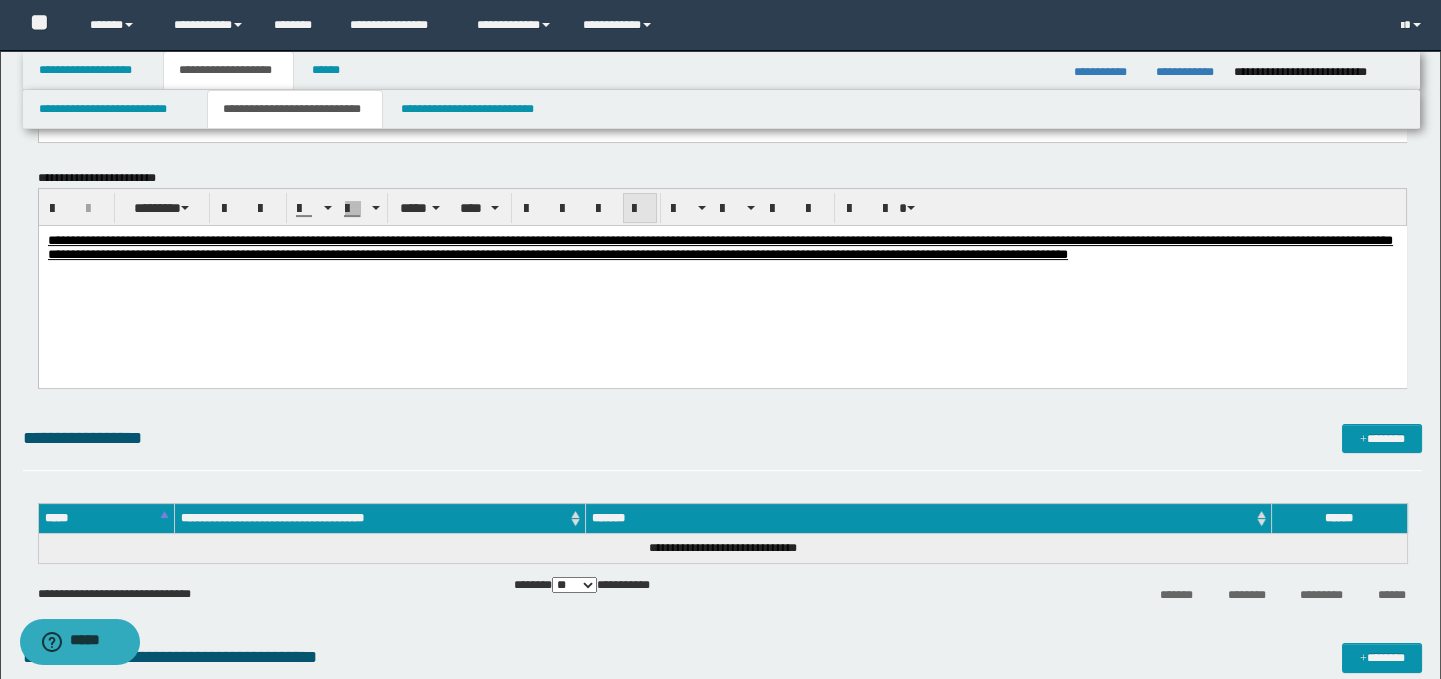 click at bounding box center [640, 209] 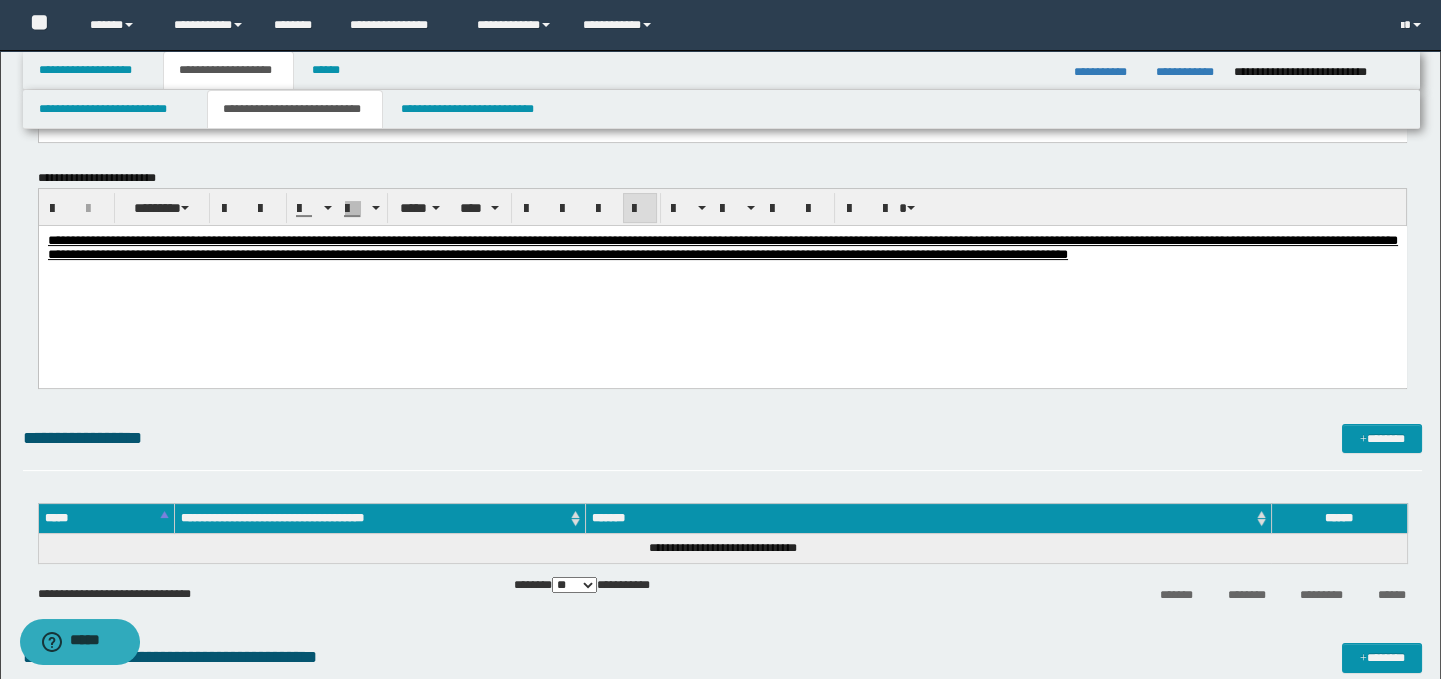 click on "**********" at bounding box center [722, 273] 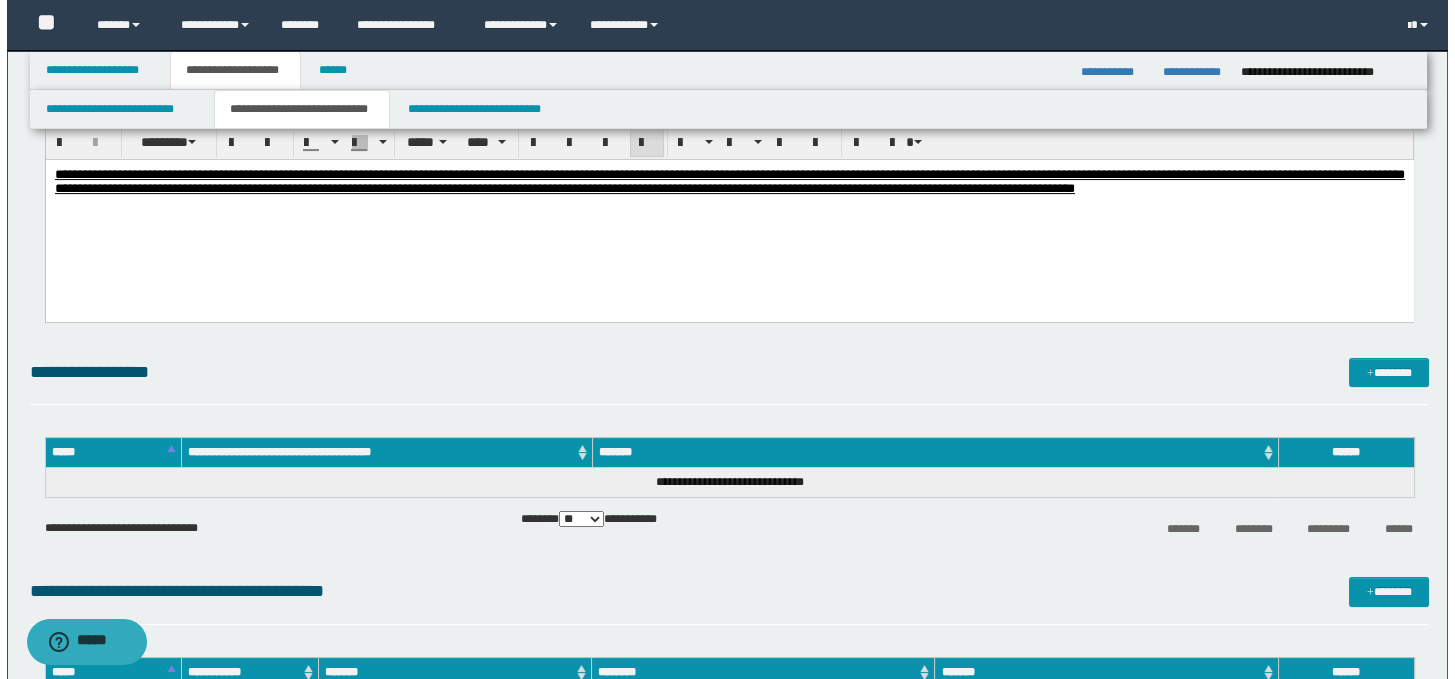 scroll, scrollTop: 1268, scrollLeft: 0, axis: vertical 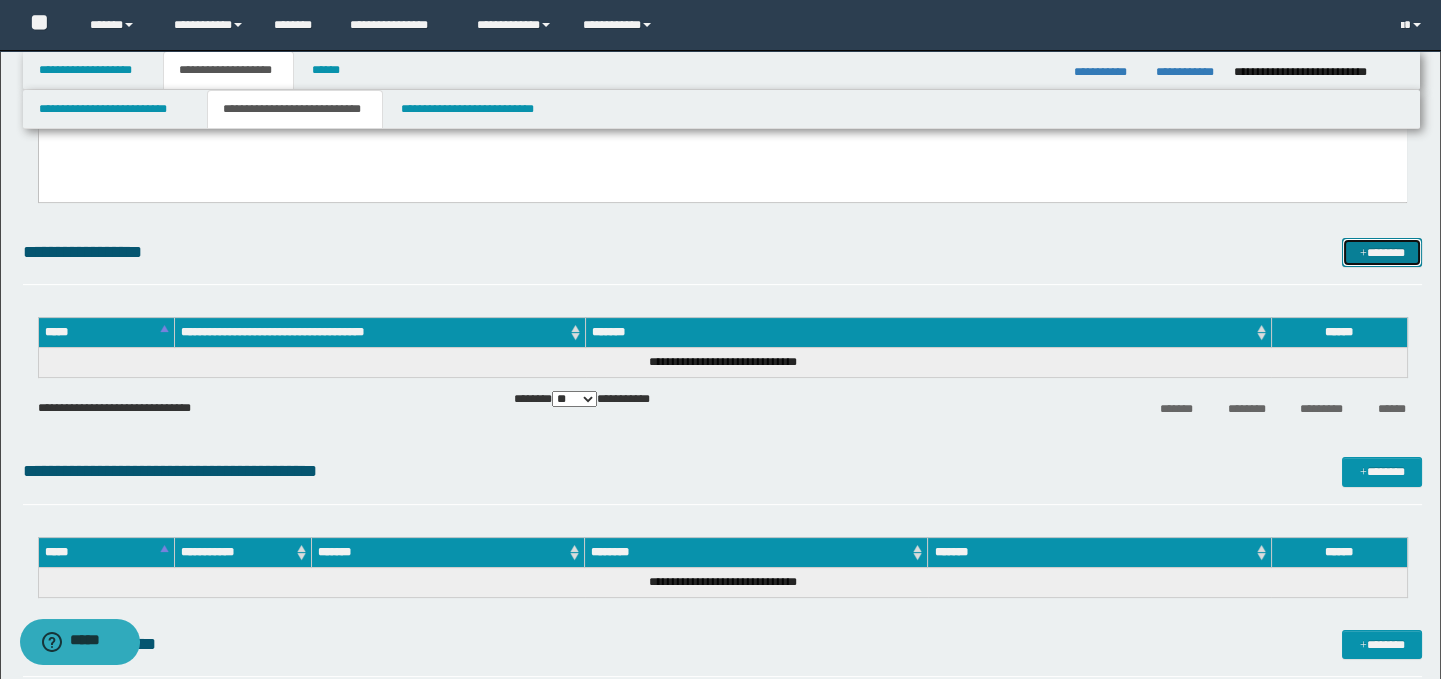click on "*******" at bounding box center (1382, 253) 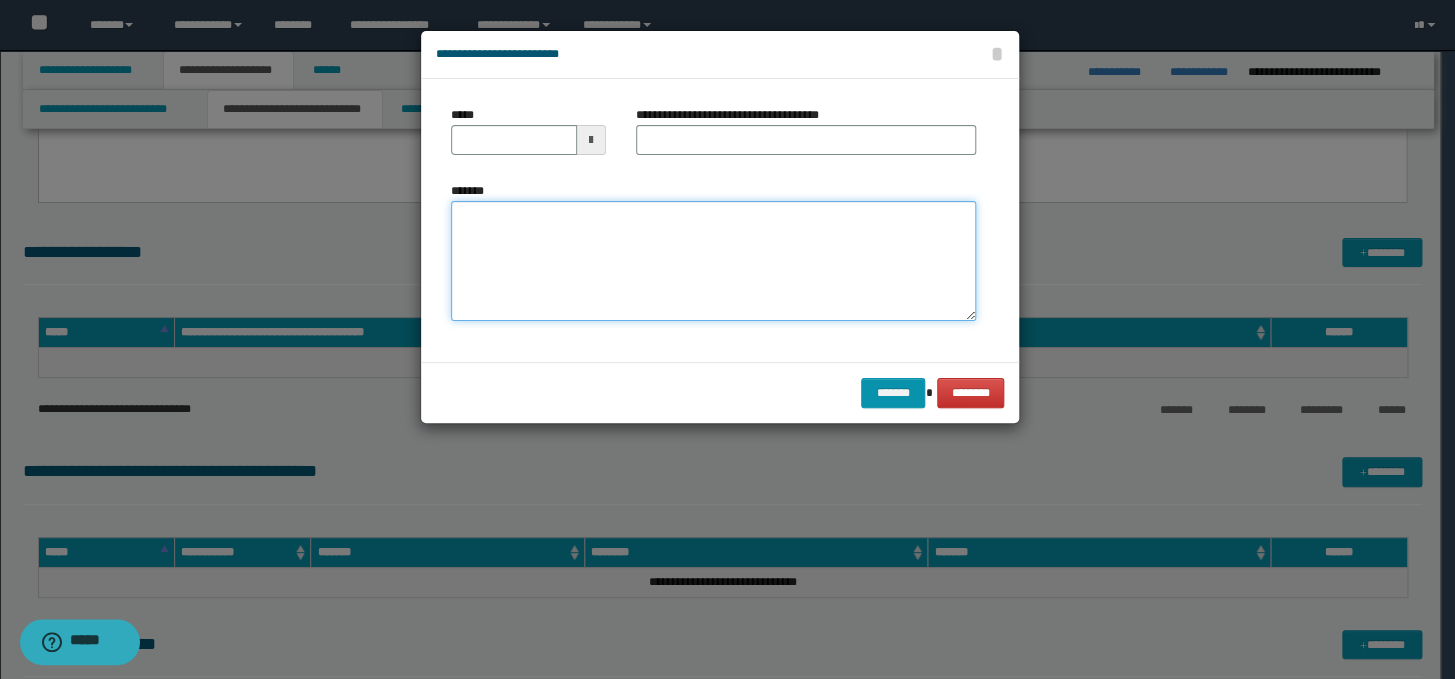 click on "*******" at bounding box center (713, 261) 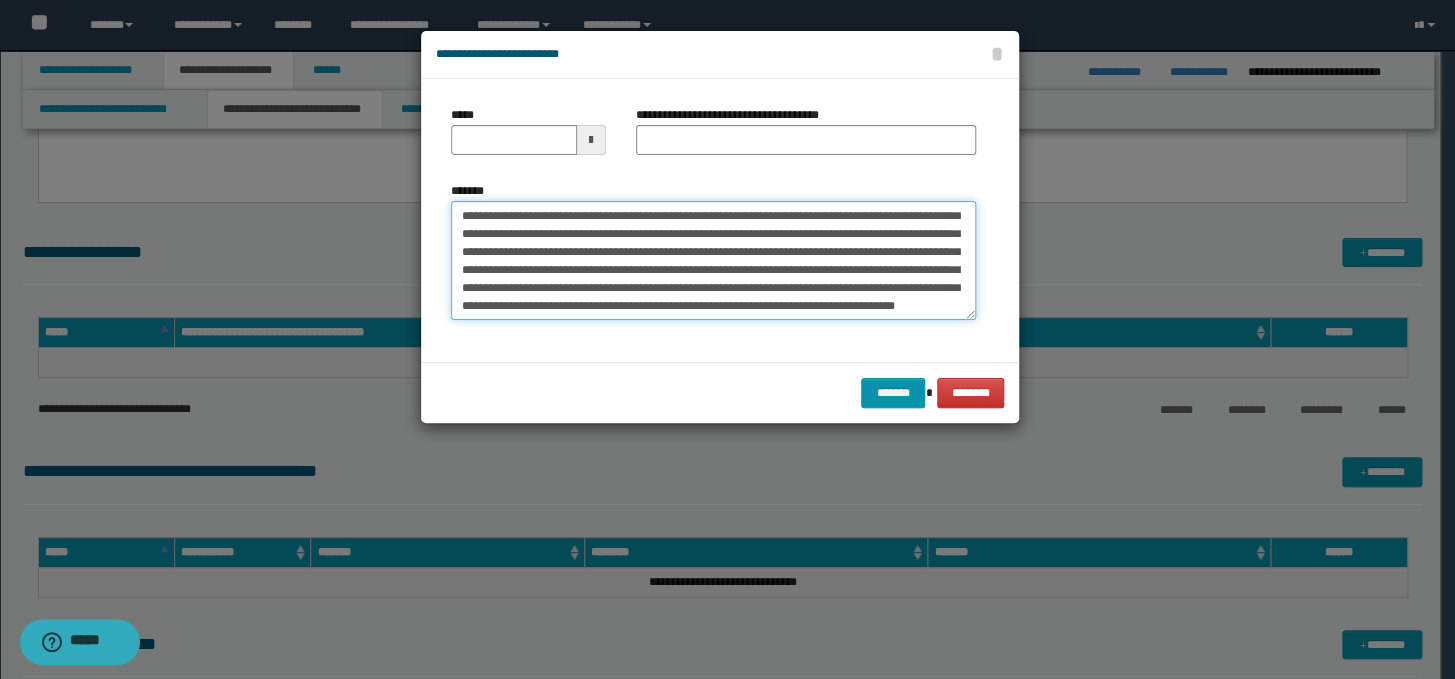 scroll, scrollTop: 0, scrollLeft: 0, axis: both 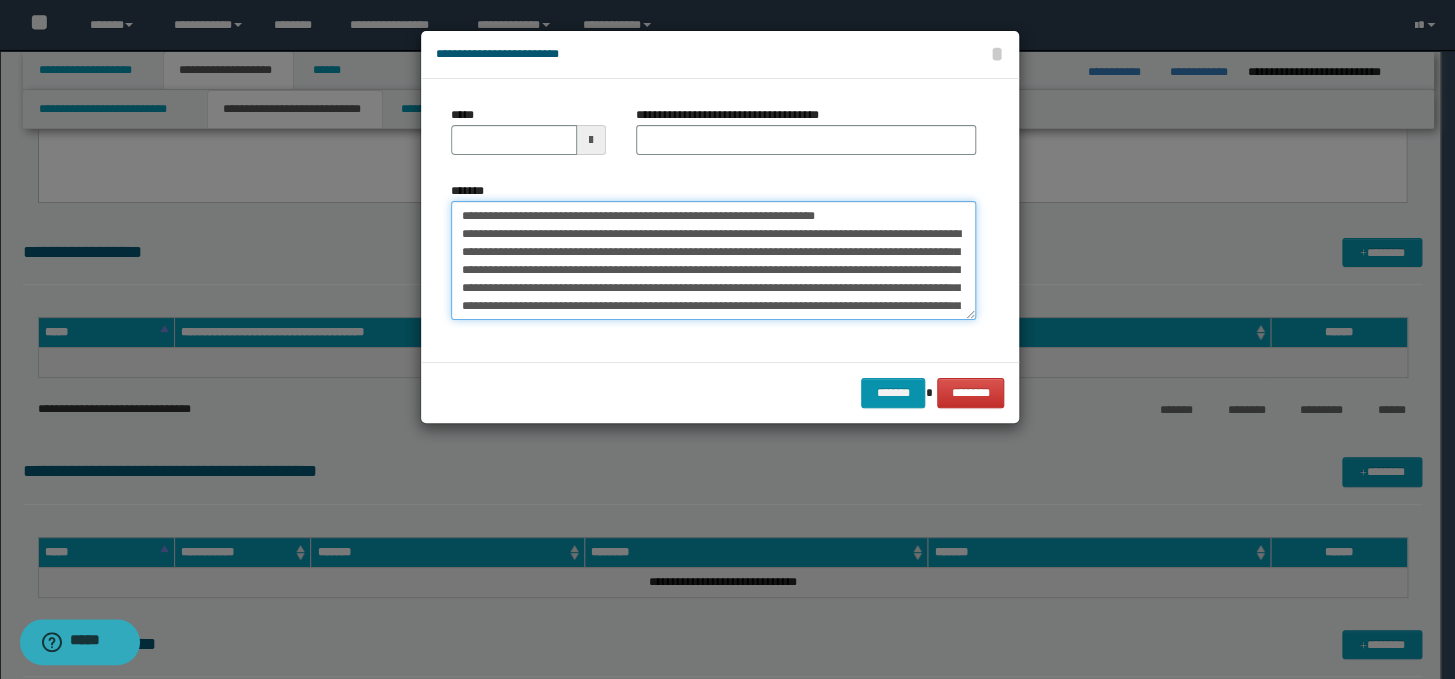 drag, startPoint x: 932, startPoint y: 209, endPoint x: 446, endPoint y: 215, distance: 486.03705 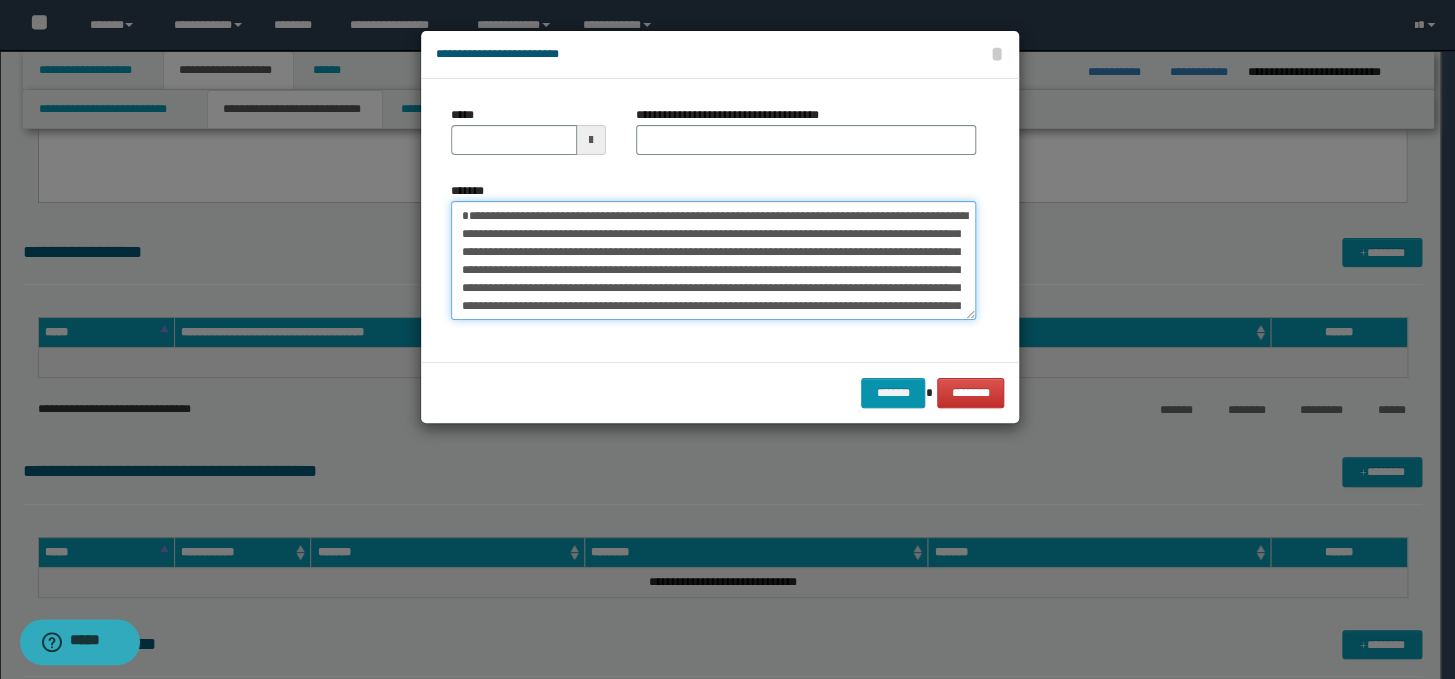 type on "**********" 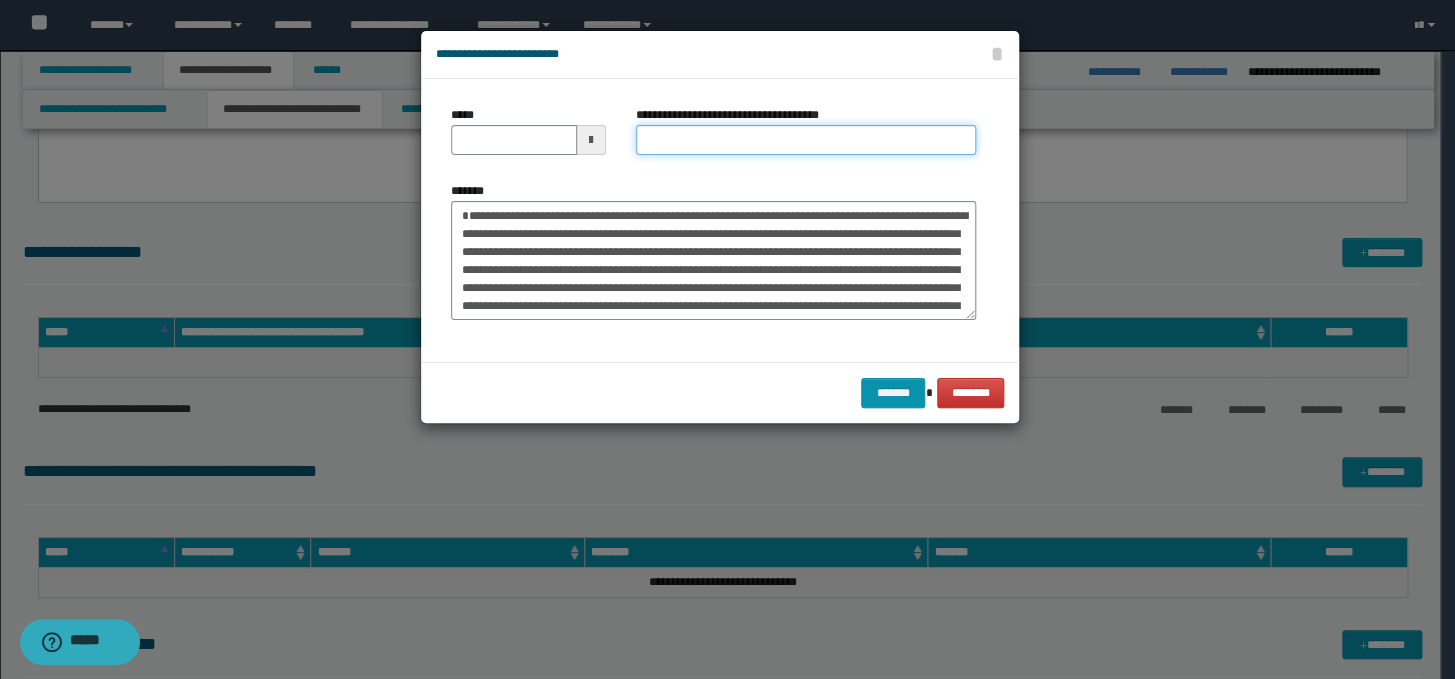 click on "**********" at bounding box center (806, 140) 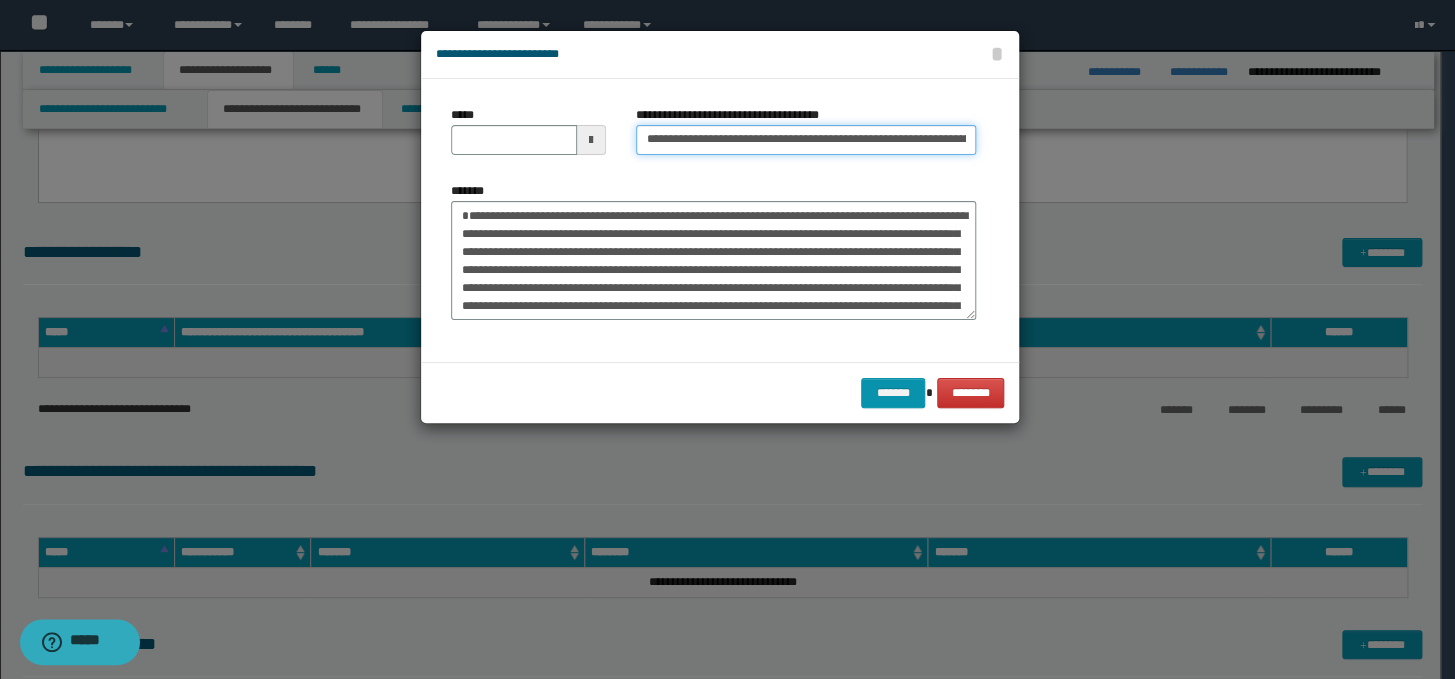 scroll, scrollTop: 0, scrollLeft: 139, axis: horizontal 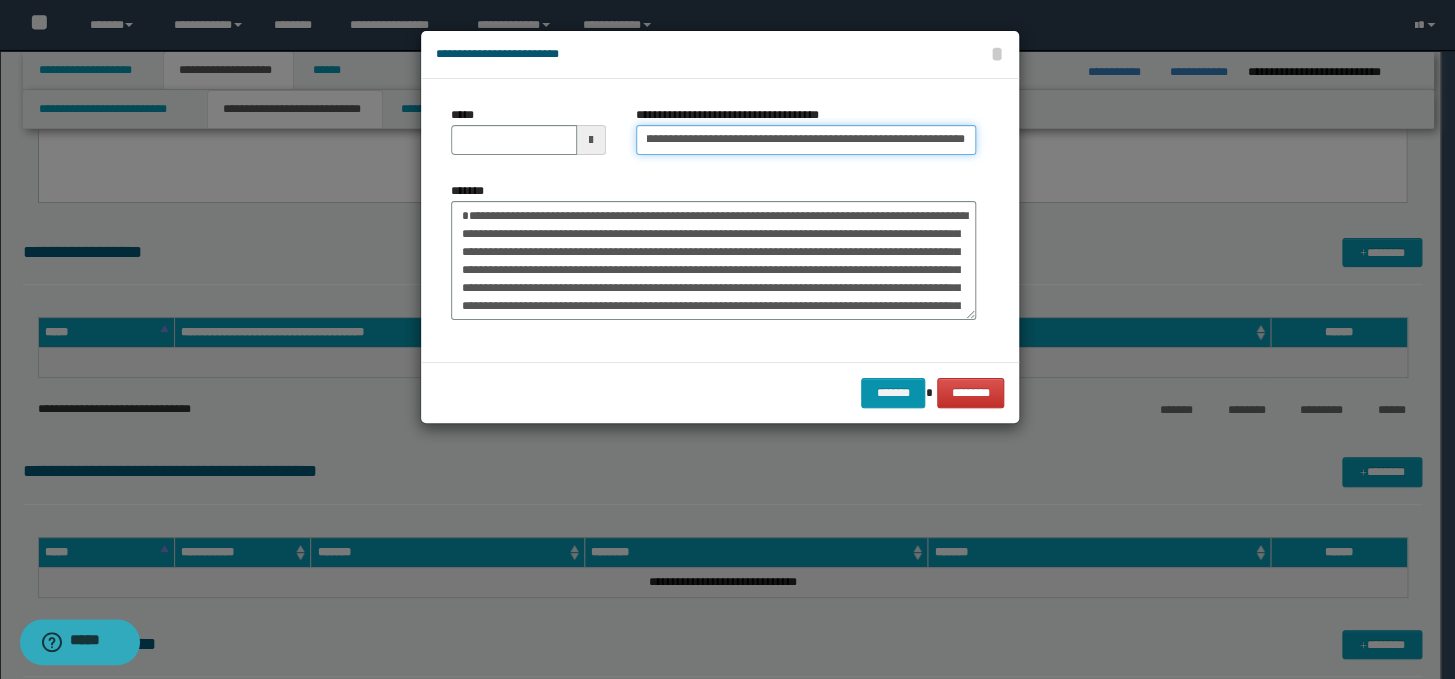 click on "**********" at bounding box center (806, 140) 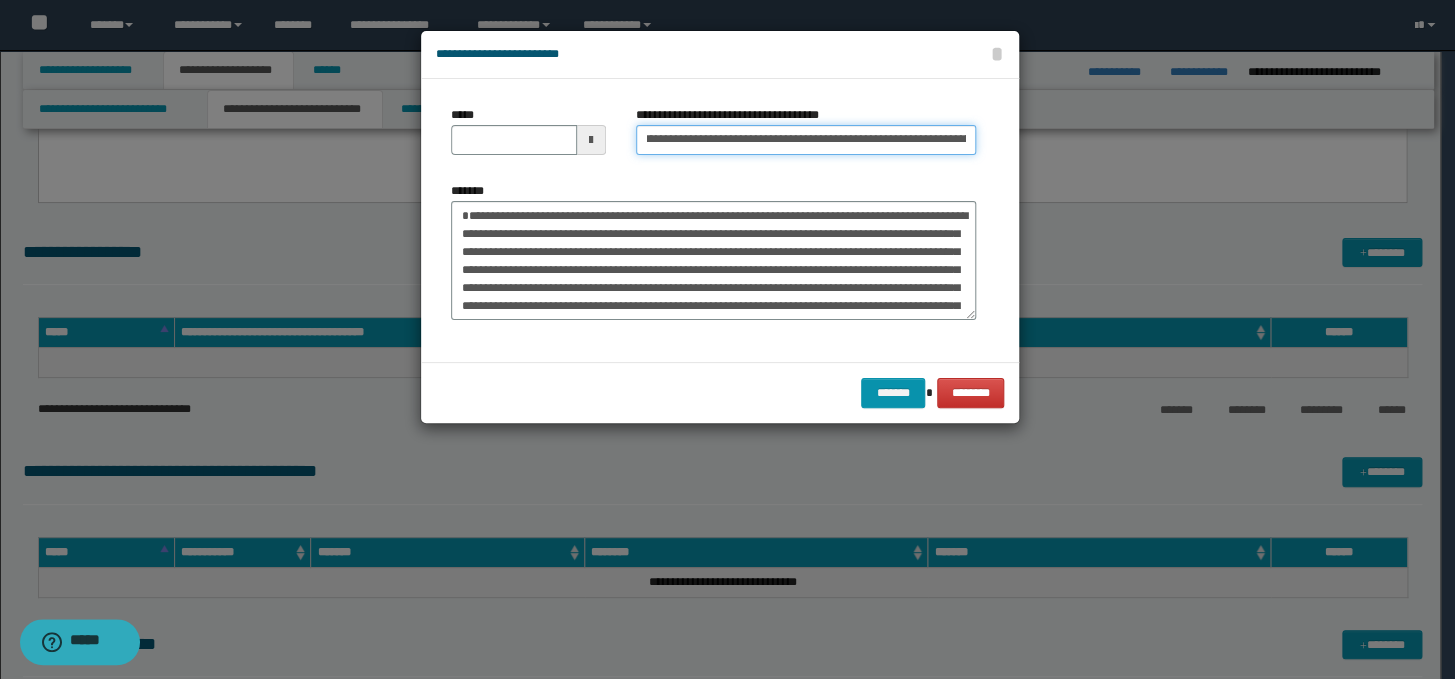 scroll, scrollTop: 0, scrollLeft: 0, axis: both 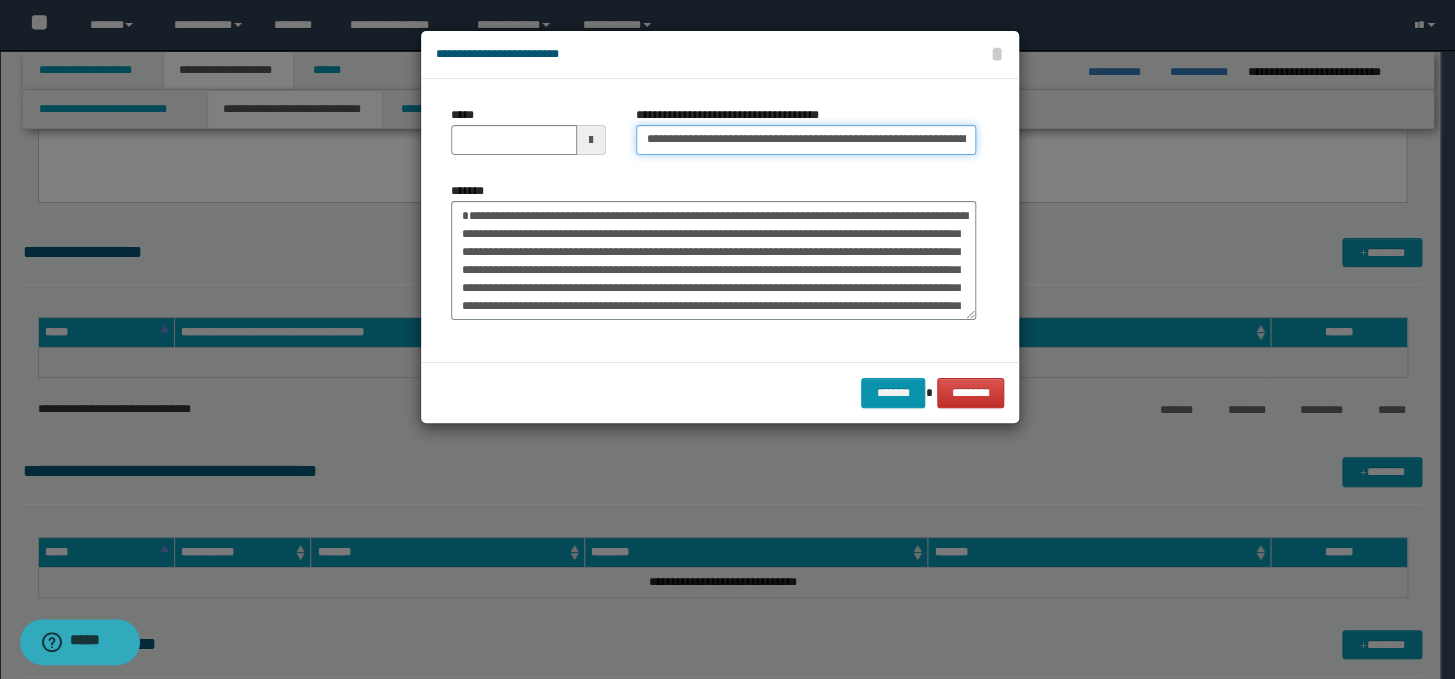 drag, startPoint x: 710, startPoint y: 140, endPoint x: 644, endPoint y: 134, distance: 66.27216 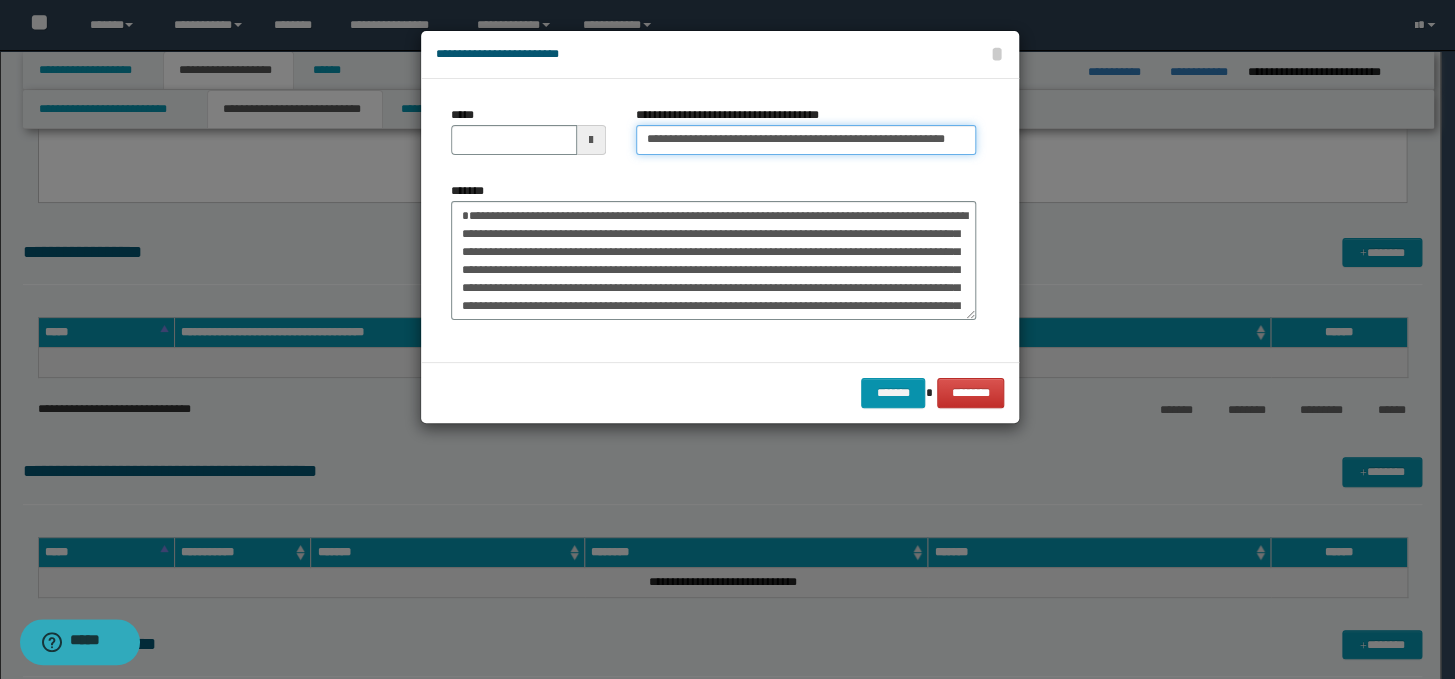 type 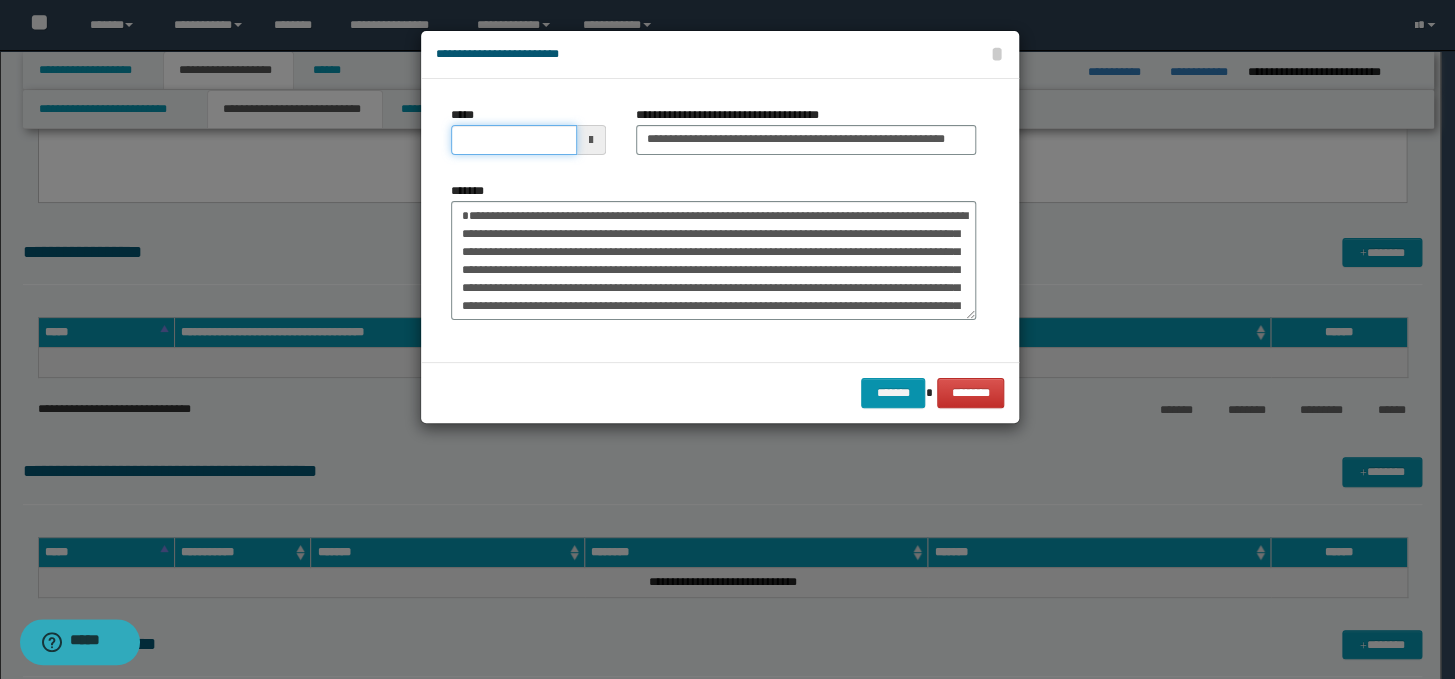 click on "*****" at bounding box center [514, 140] 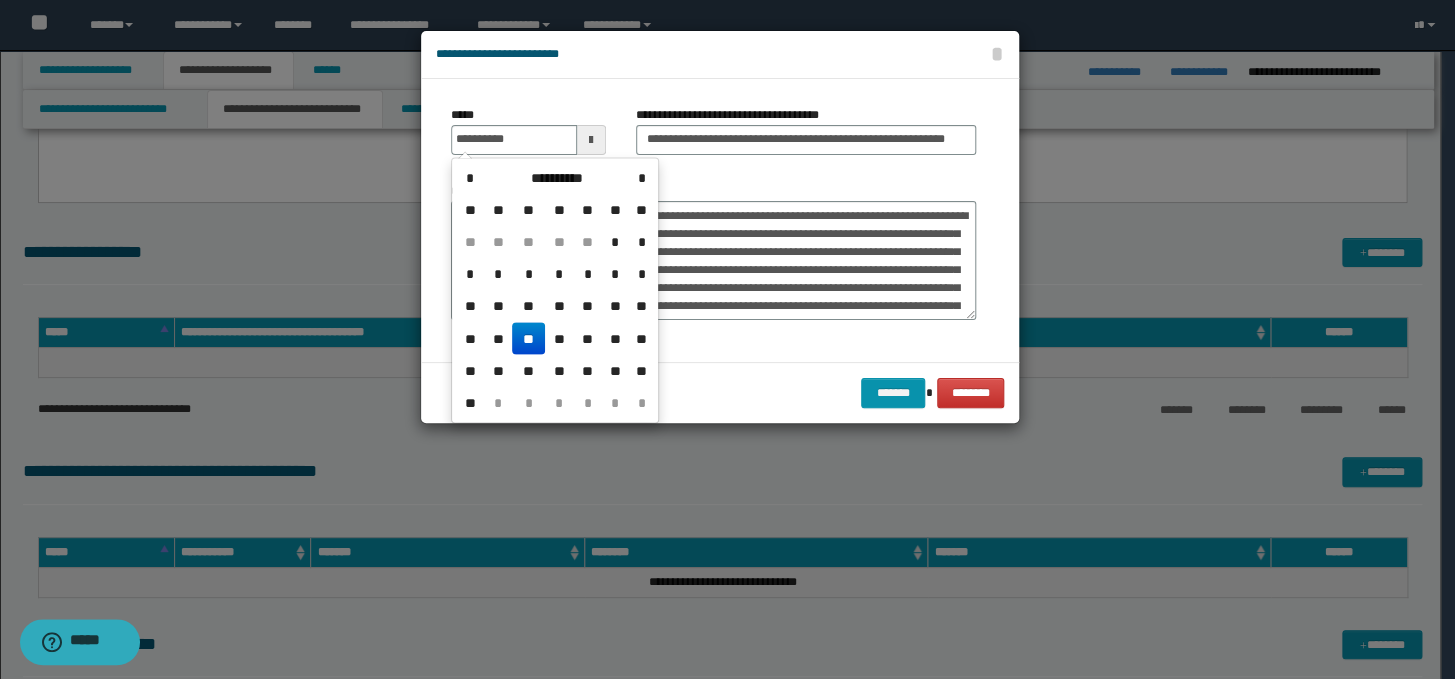 click on "**" at bounding box center [528, 338] 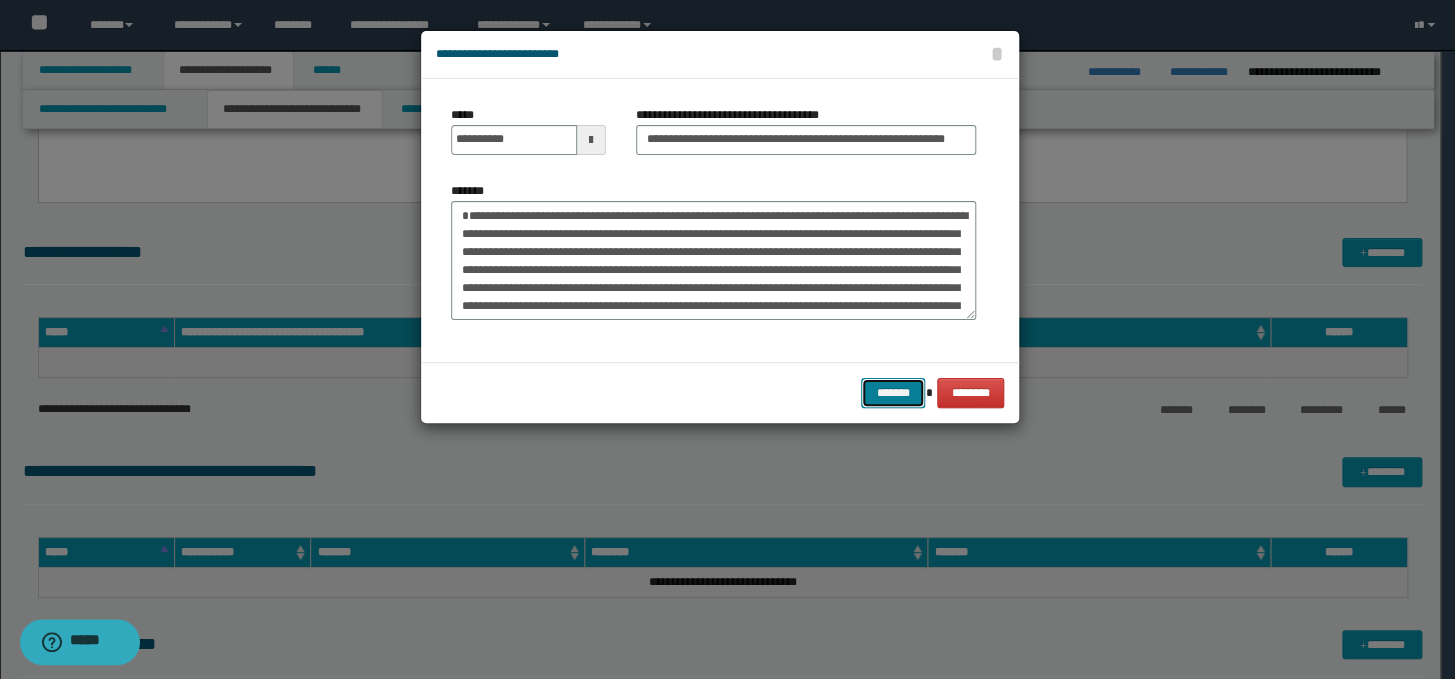 click on "*******" at bounding box center [893, 393] 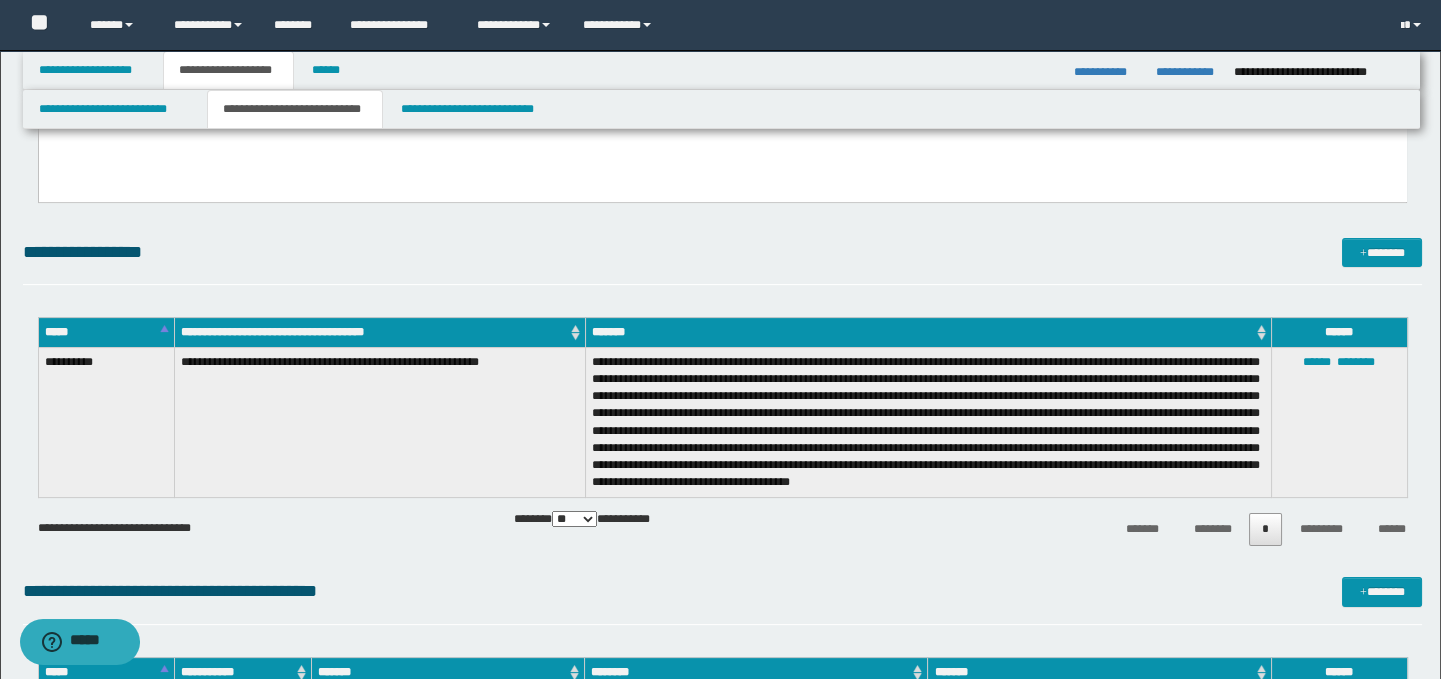 click on "**********" at bounding box center [723, 261] 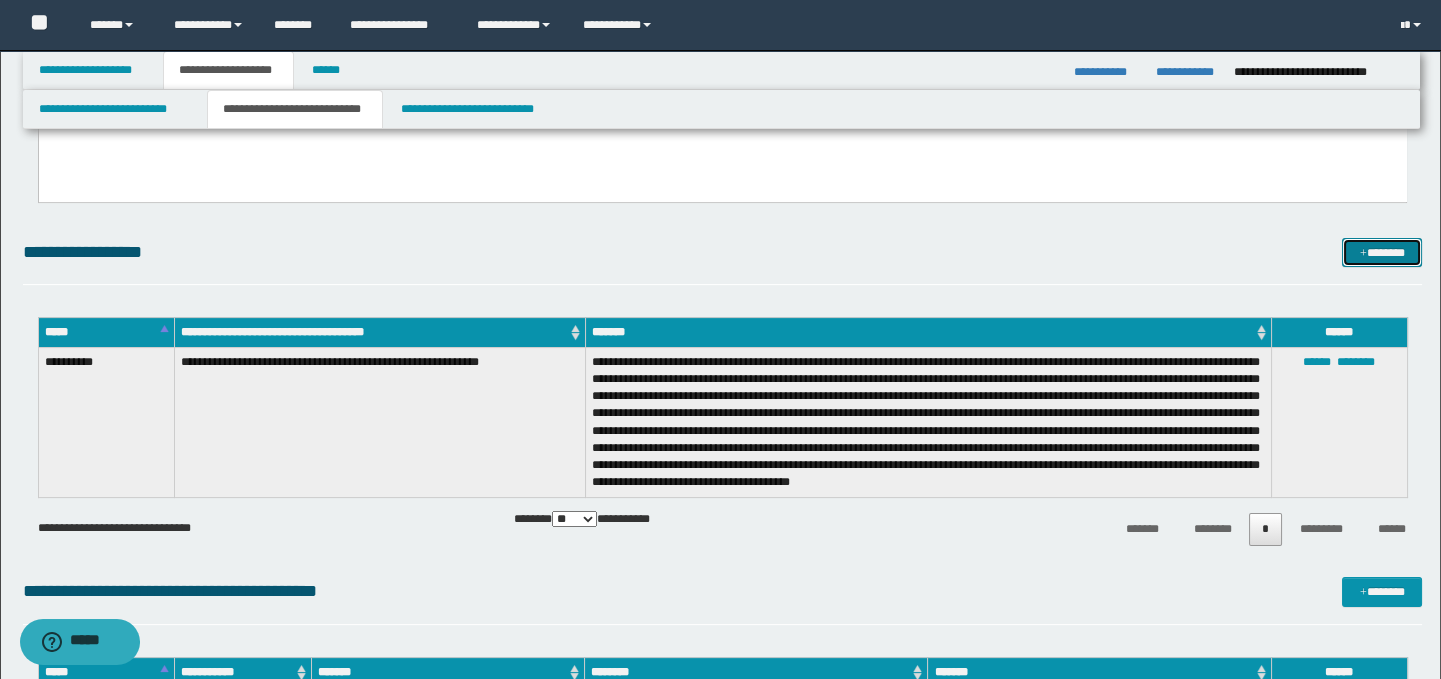 click on "*******" at bounding box center [1382, 253] 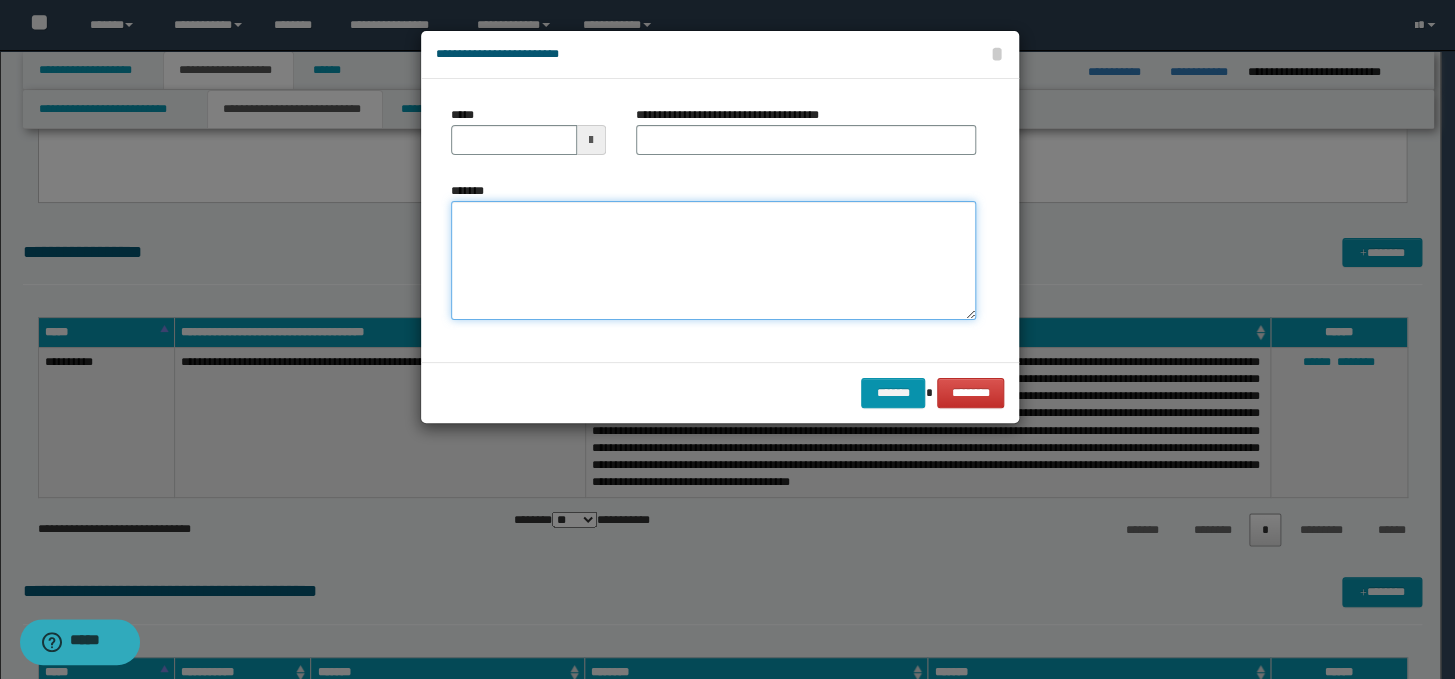 click on "*******" at bounding box center [713, 261] 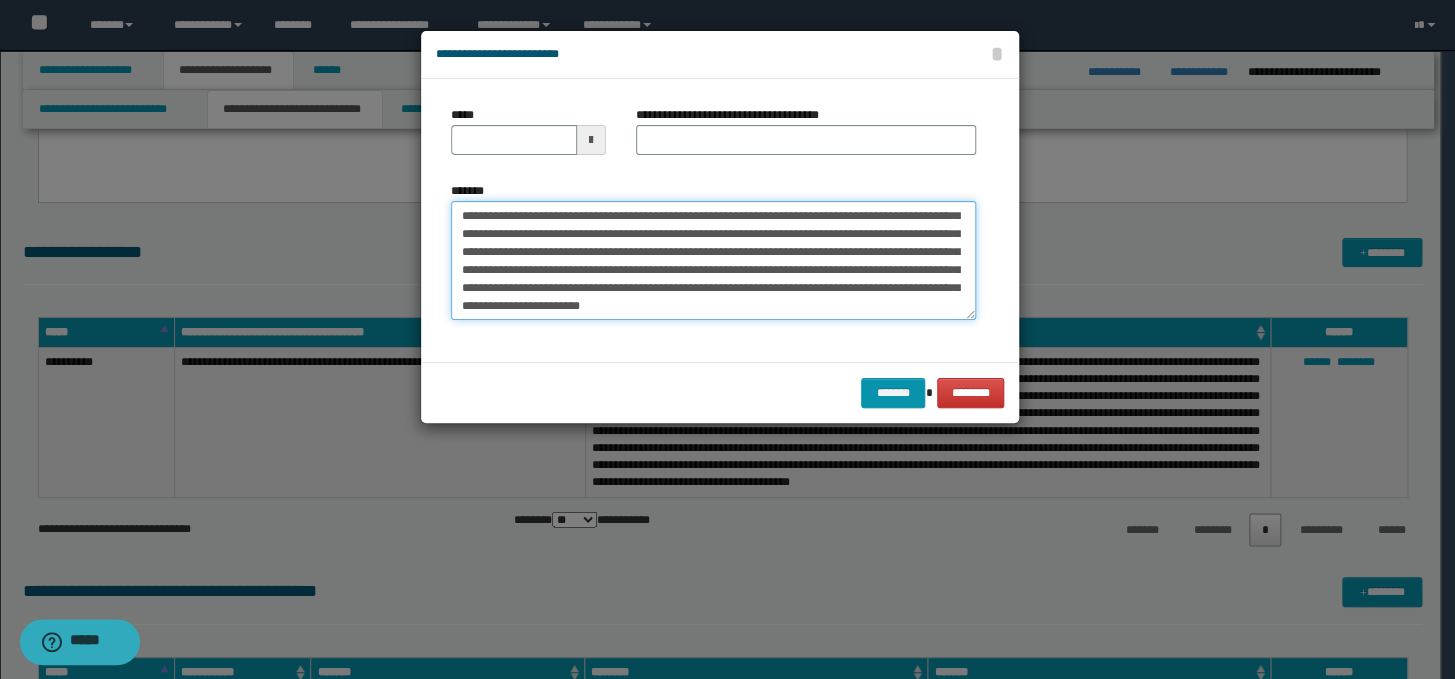 scroll, scrollTop: 0, scrollLeft: 0, axis: both 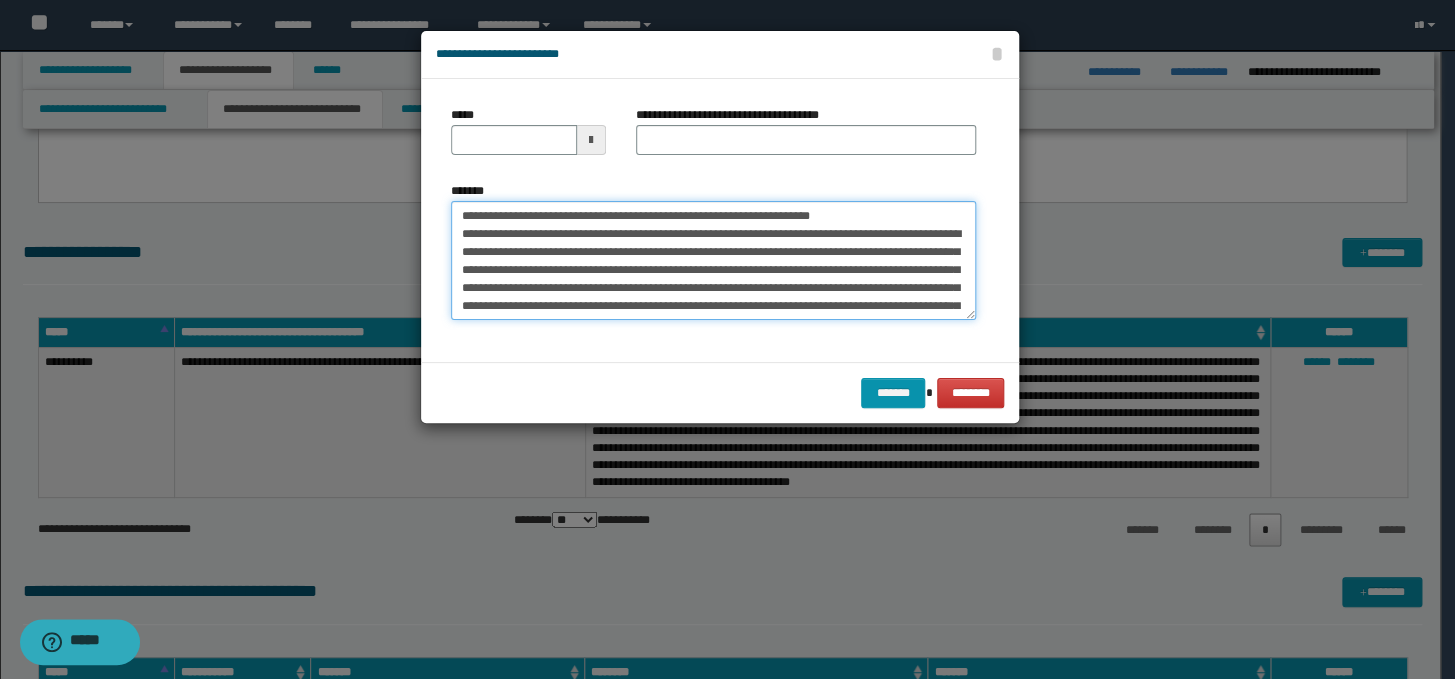 drag, startPoint x: 908, startPoint y: 209, endPoint x: 455, endPoint y: 219, distance: 453.11035 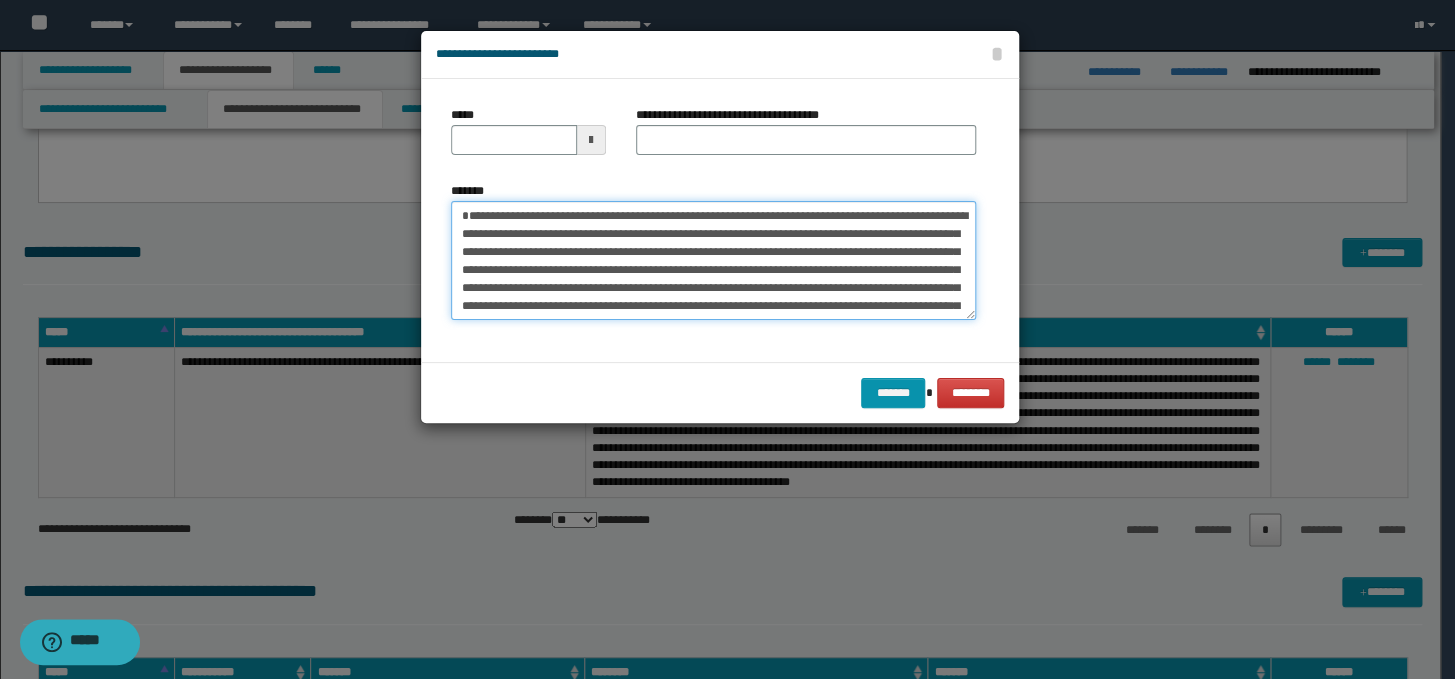 type on "**********" 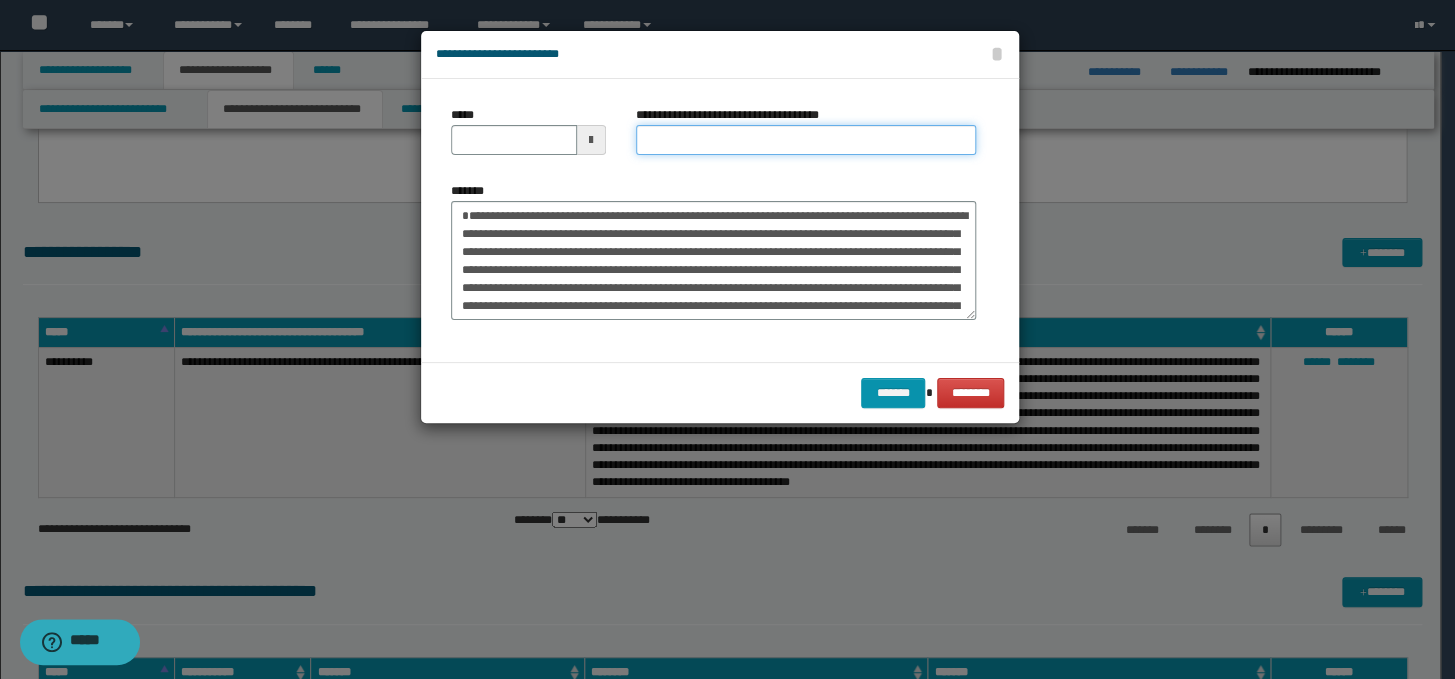 click on "**********" at bounding box center (806, 140) 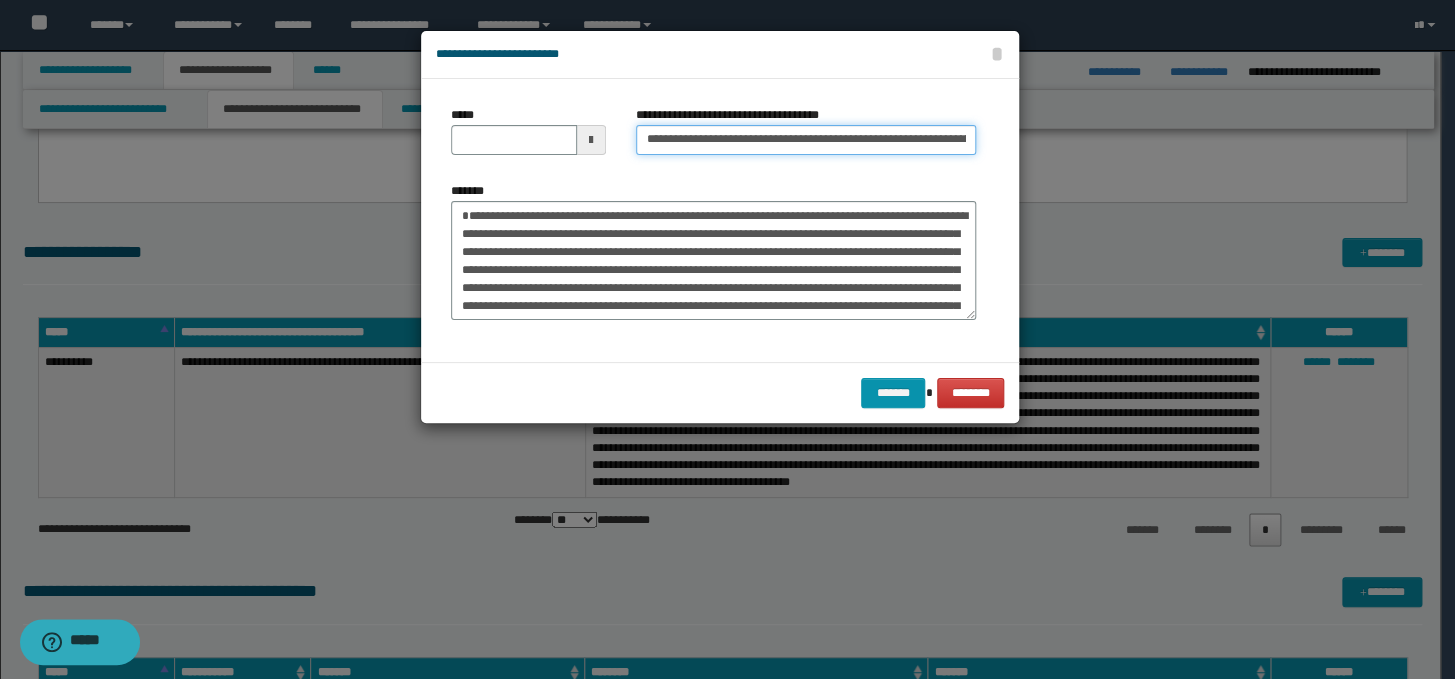 scroll, scrollTop: 0, scrollLeft: 110, axis: horizontal 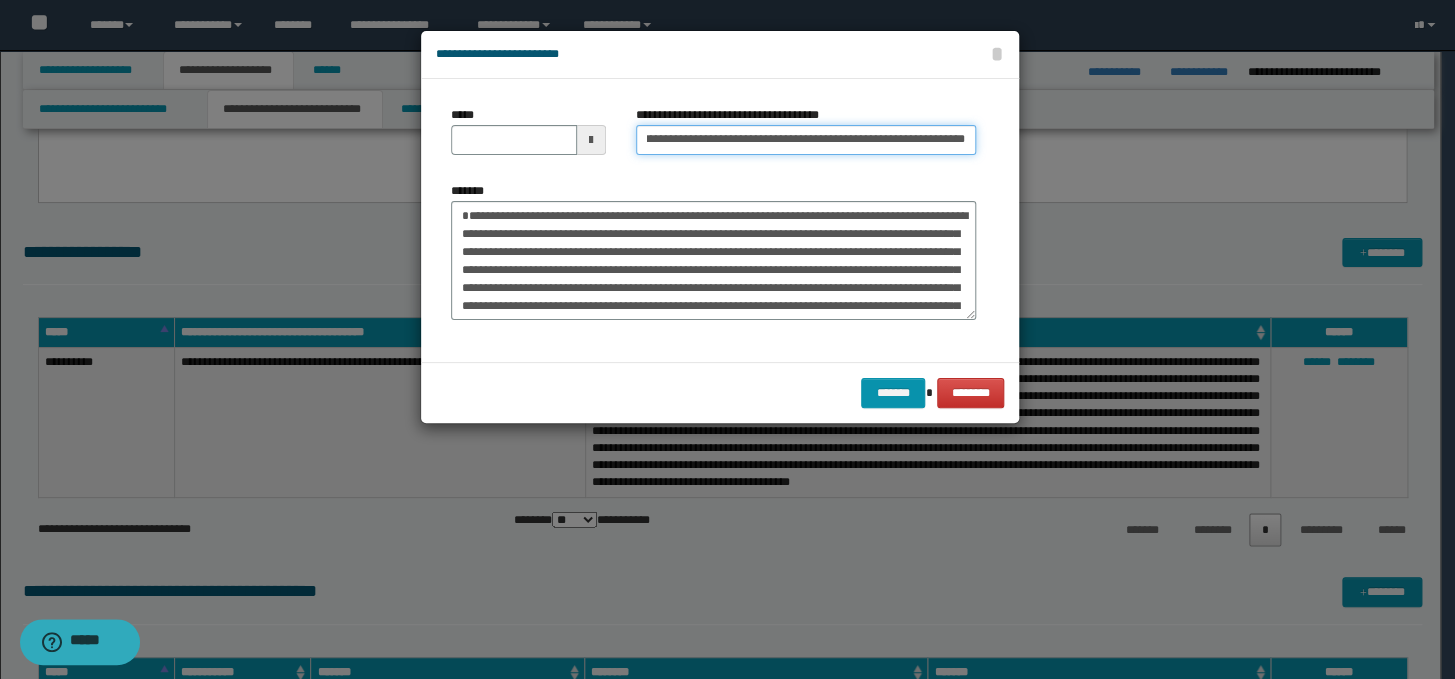 click on "**********" at bounding box center (806, 140) 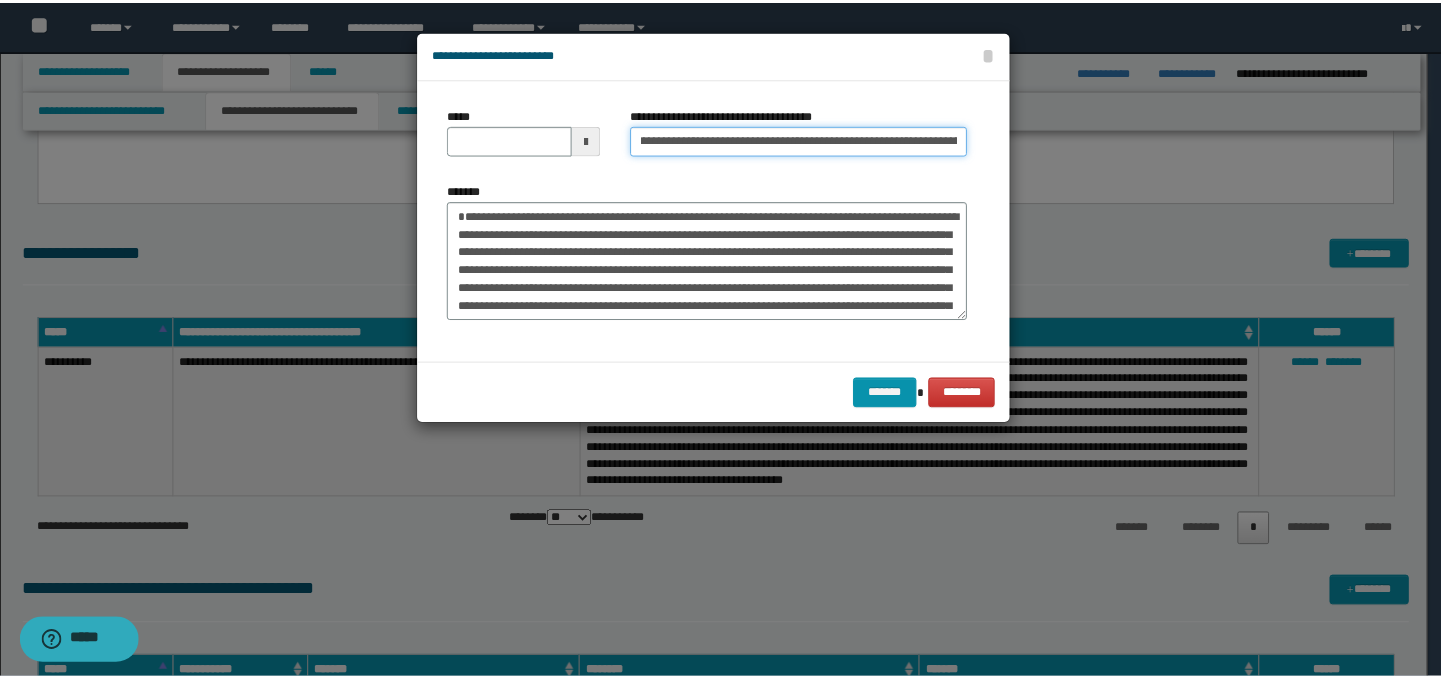 scroll, scrollTop: 0, scrollLeft: 0, axis: both 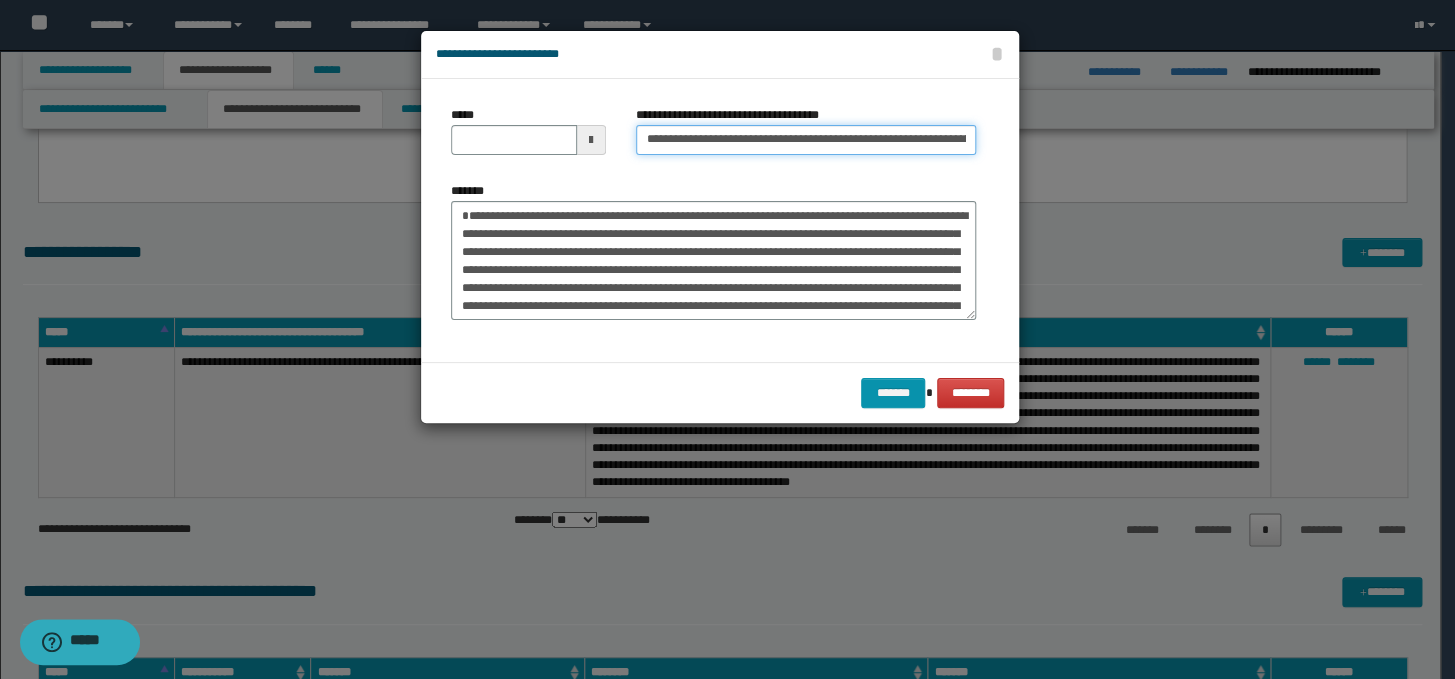 drag, startPoint x: 706, startPoint y: 140, endPoint x: 644, endPoint y: 137, distance: 62.072536 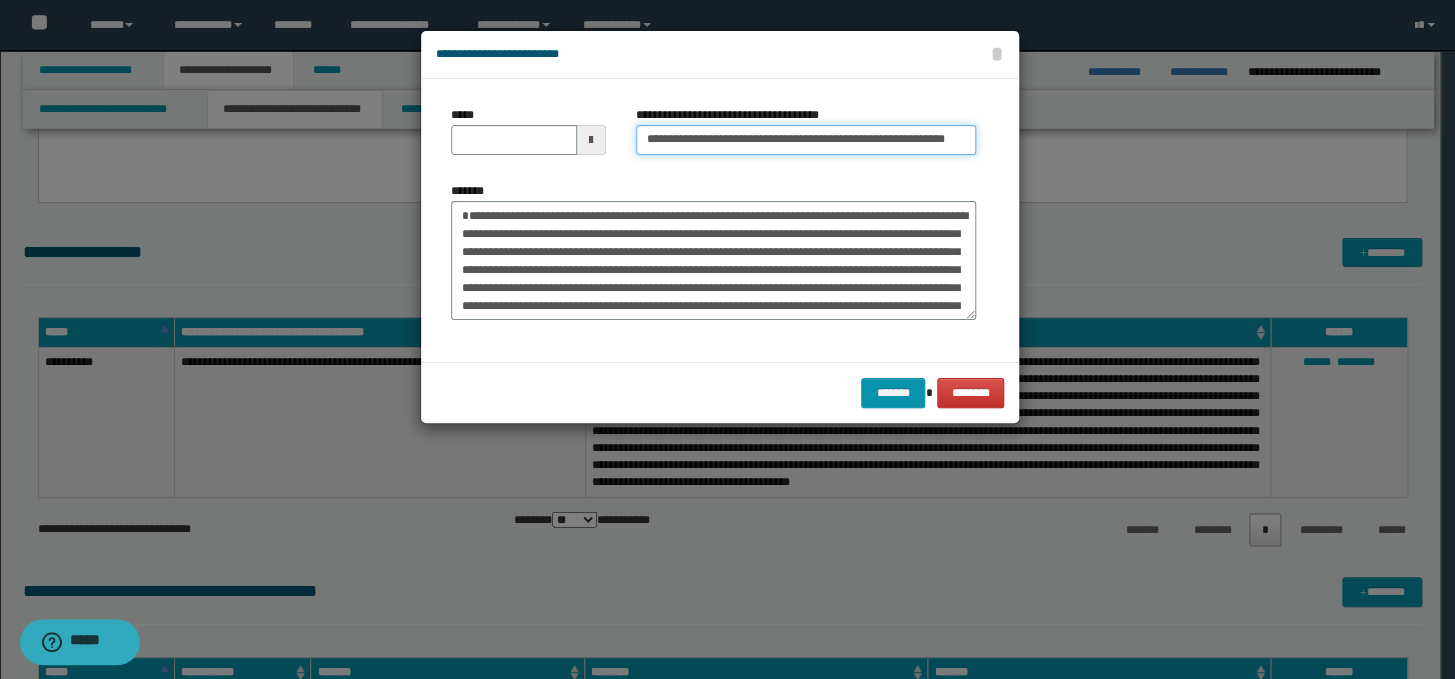 type 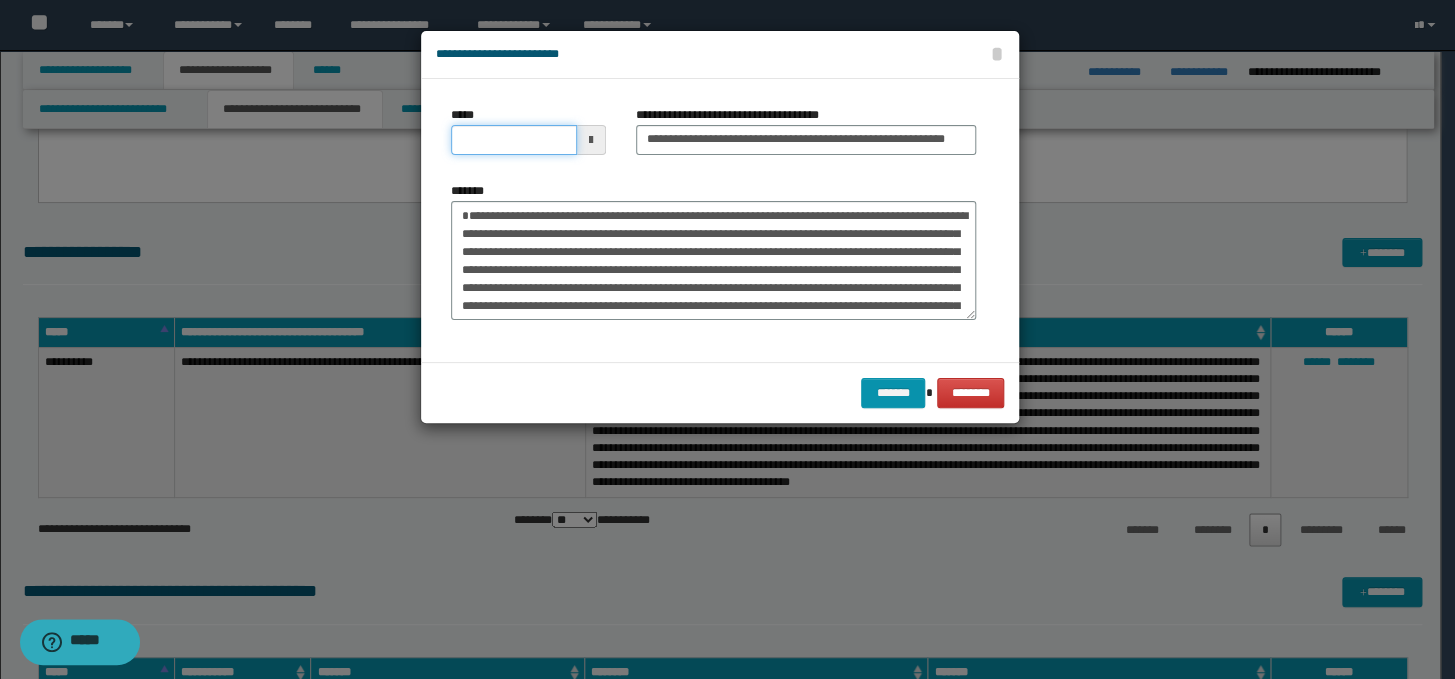 click on "*****" at bounding box center (514, 140) 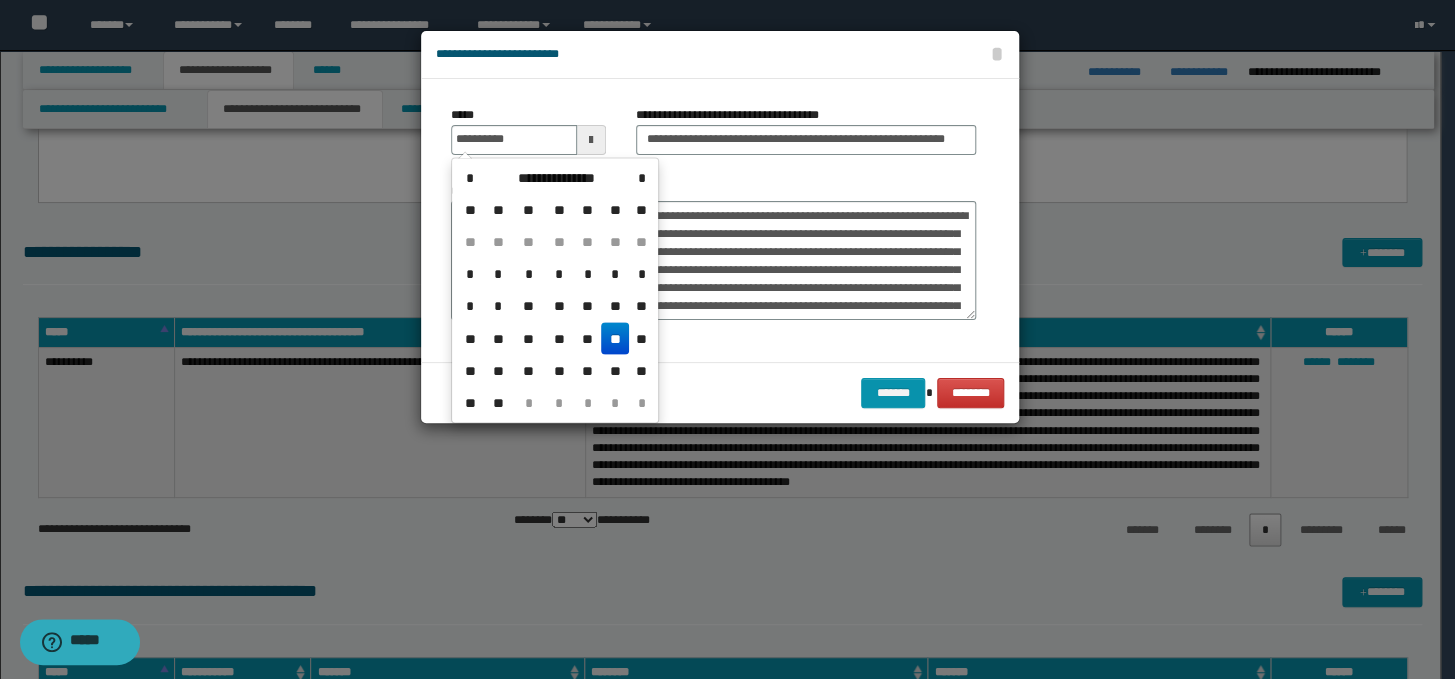 click on "**" at bounding box center (615, 338) 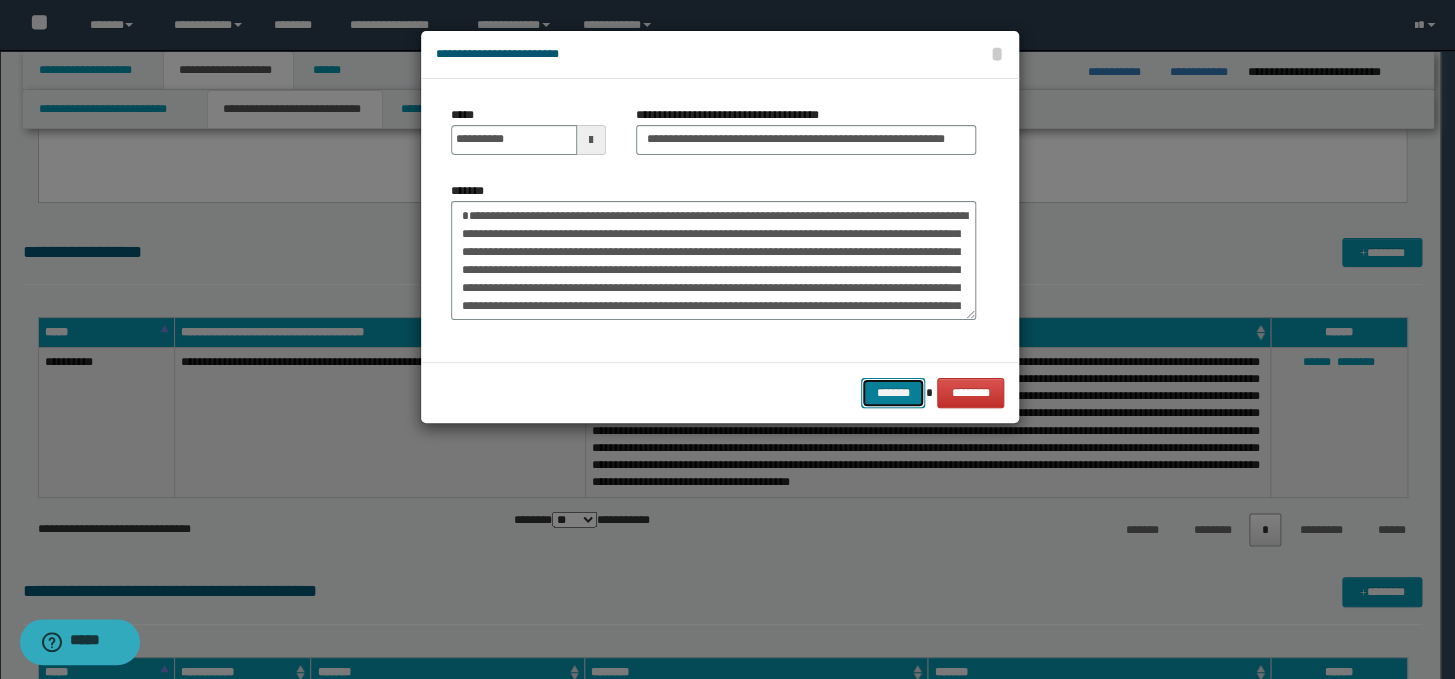 click on "*******" at bounding box center [893, 393] 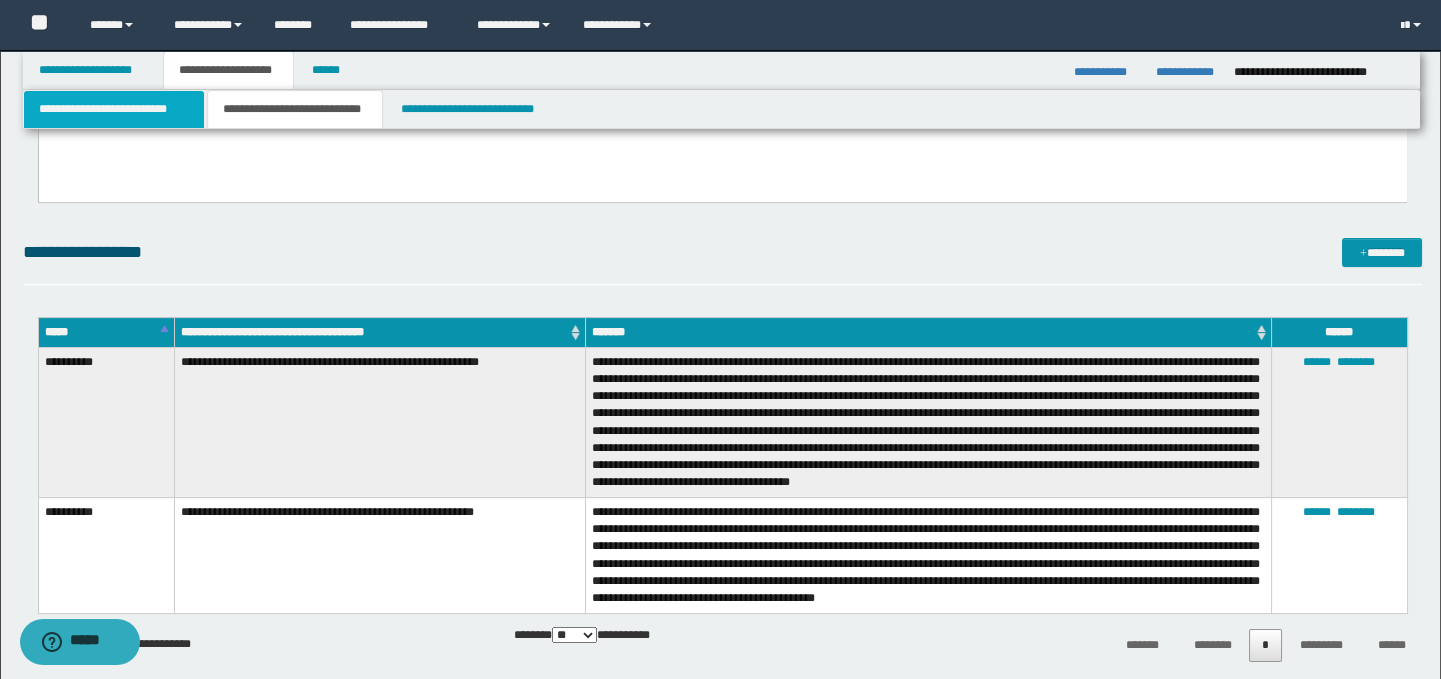 click on "**********" at bounding box center (114, 109) 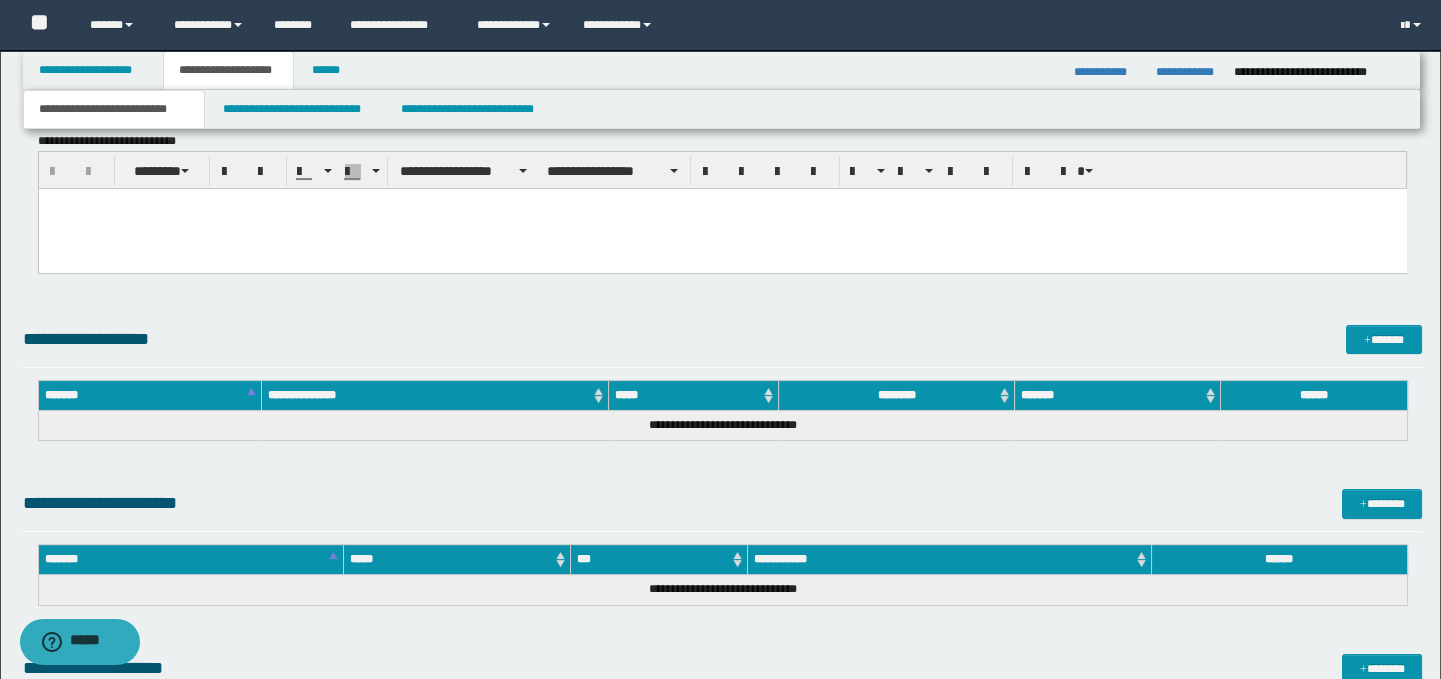 scroll, scrollTop: 990, scrollLeft: 0, axis: vertical 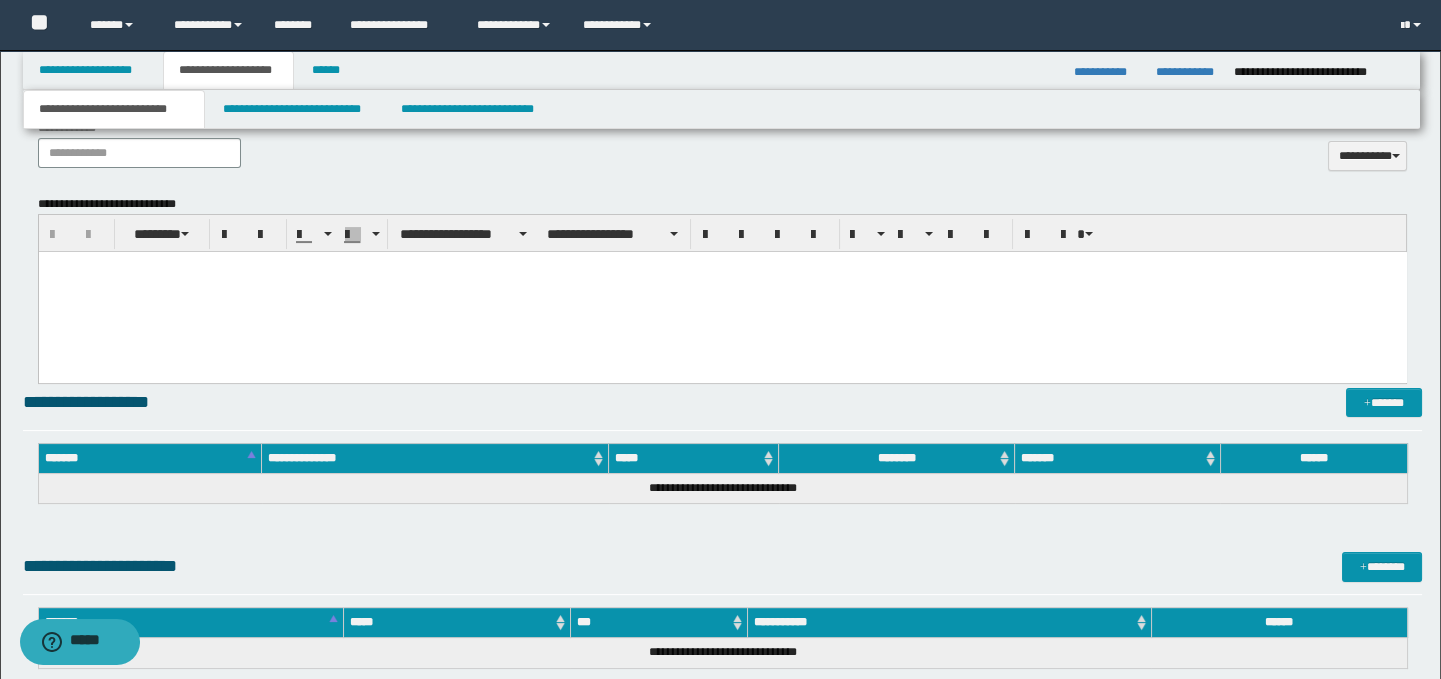 click at bounding box center (722, 292) 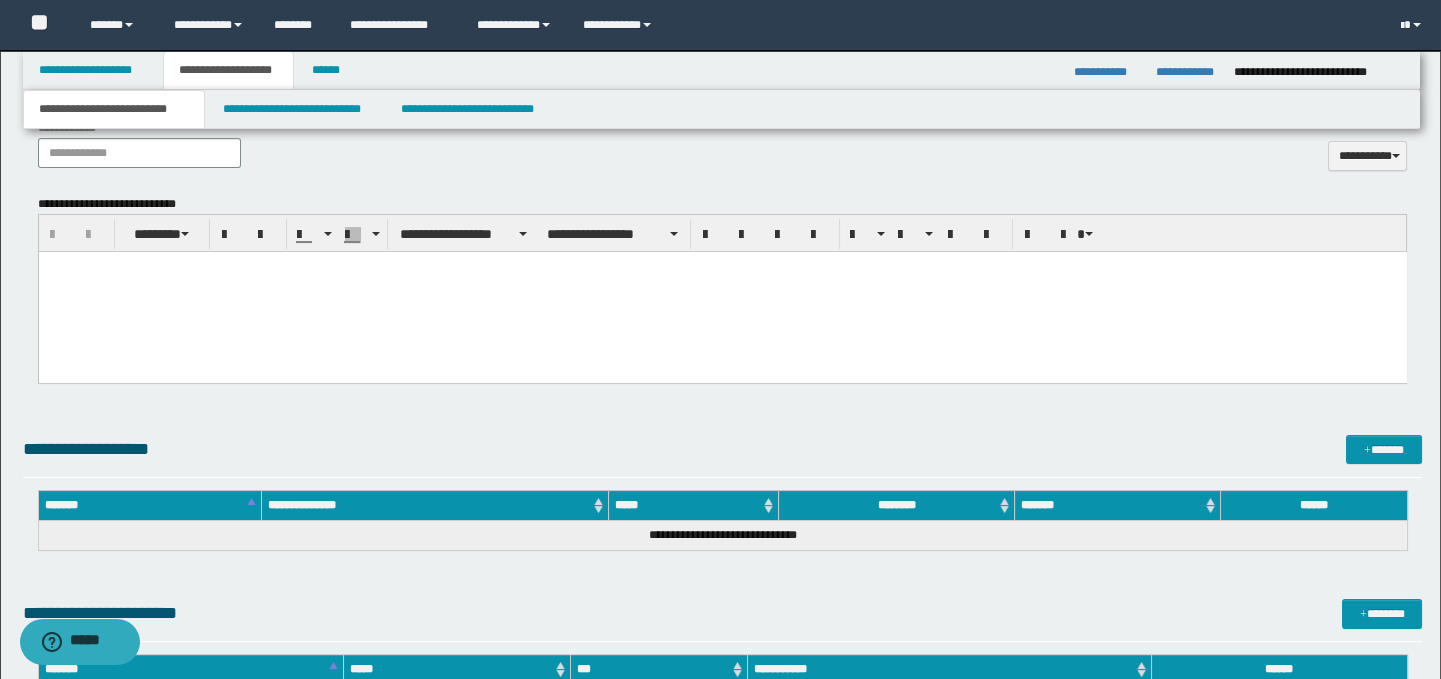 type 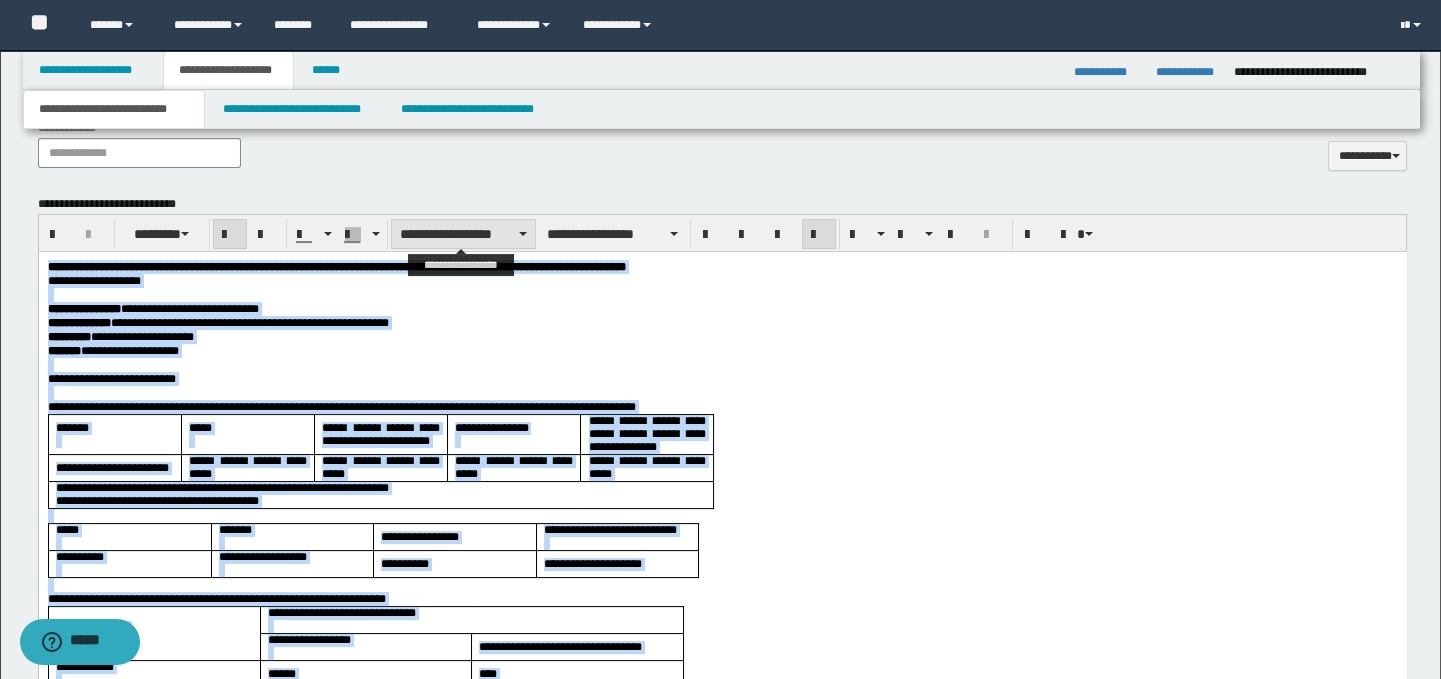 click on "**********" at bounding box center (463, 234) 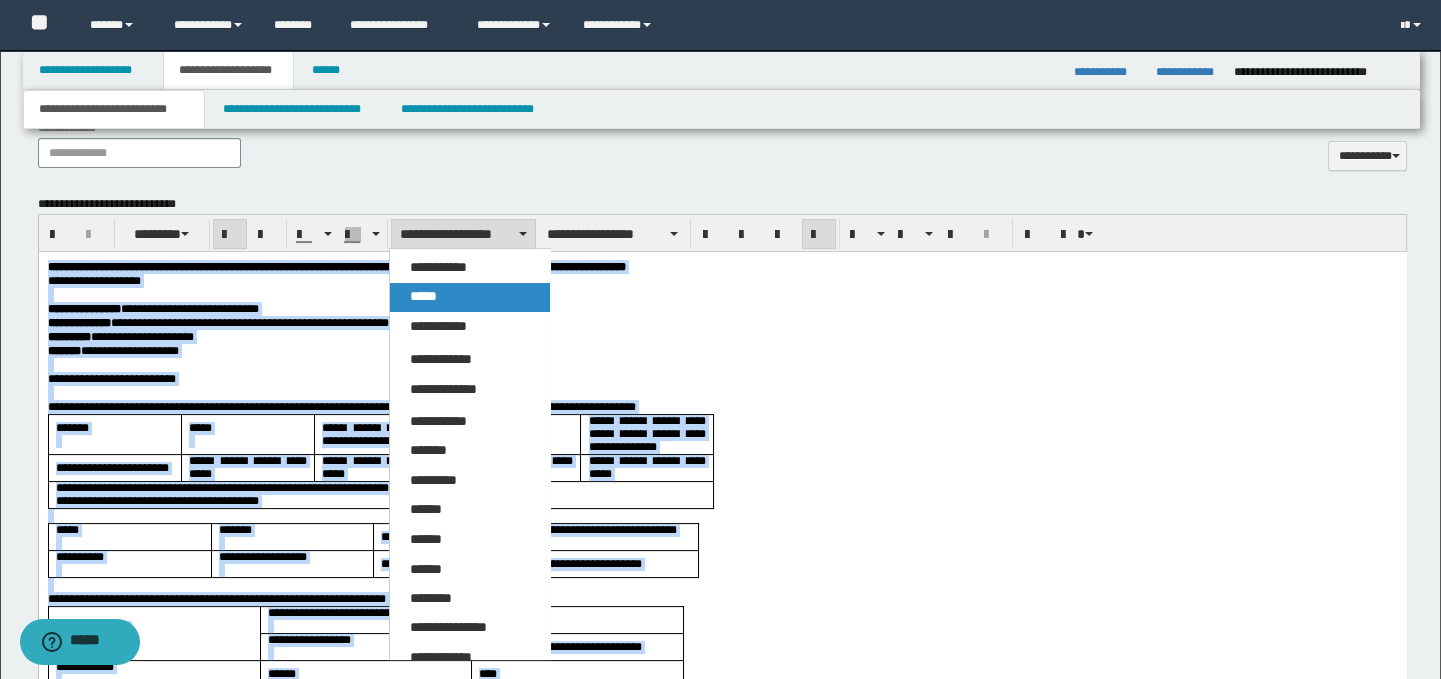 click on "*****" at bounding box center [470, 297] 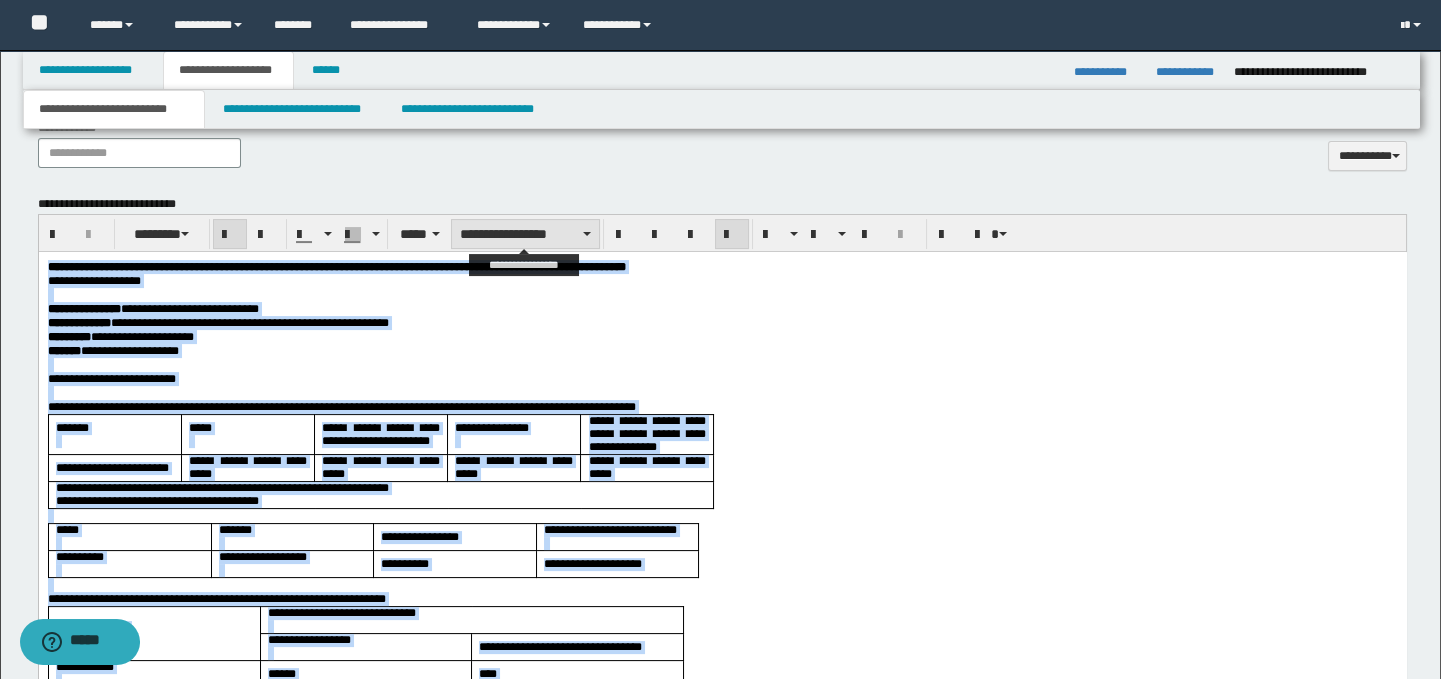 click on "**********" at bounding box center [525, 234] 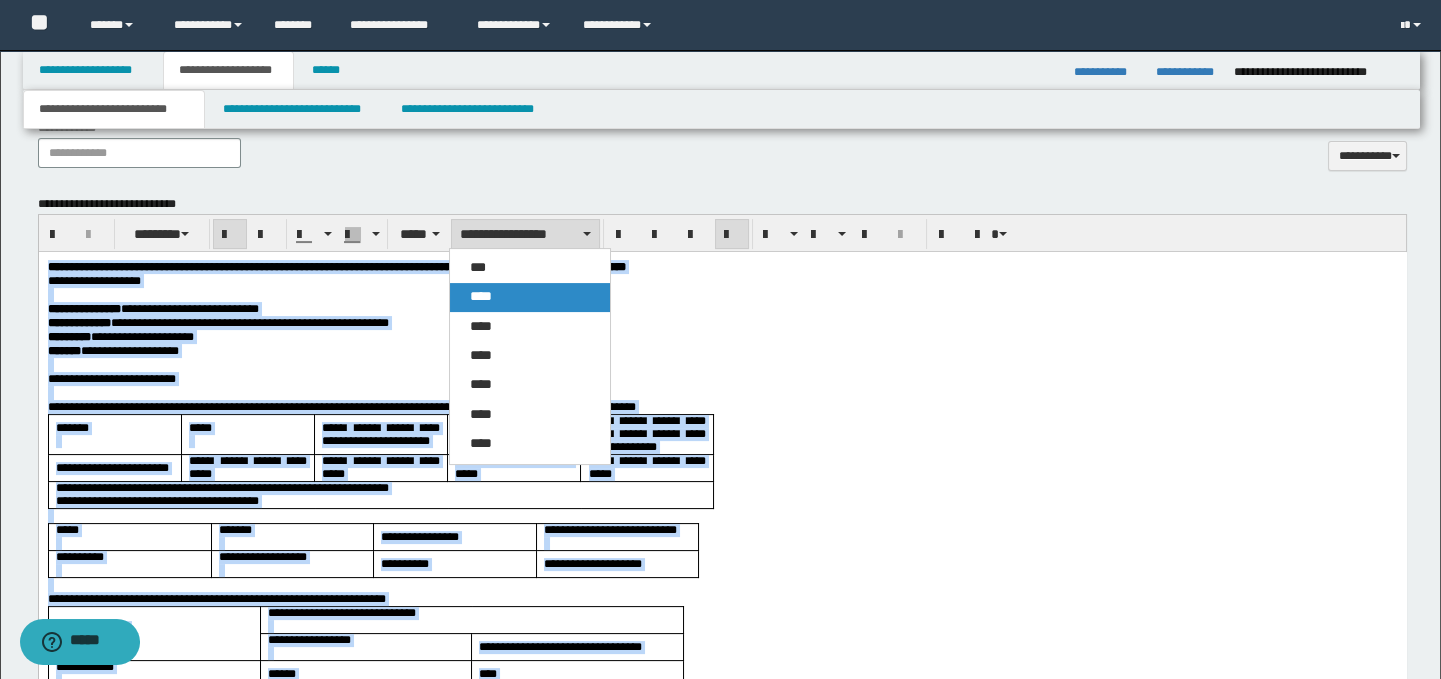 click on "****" at bounding box center (530, 297) 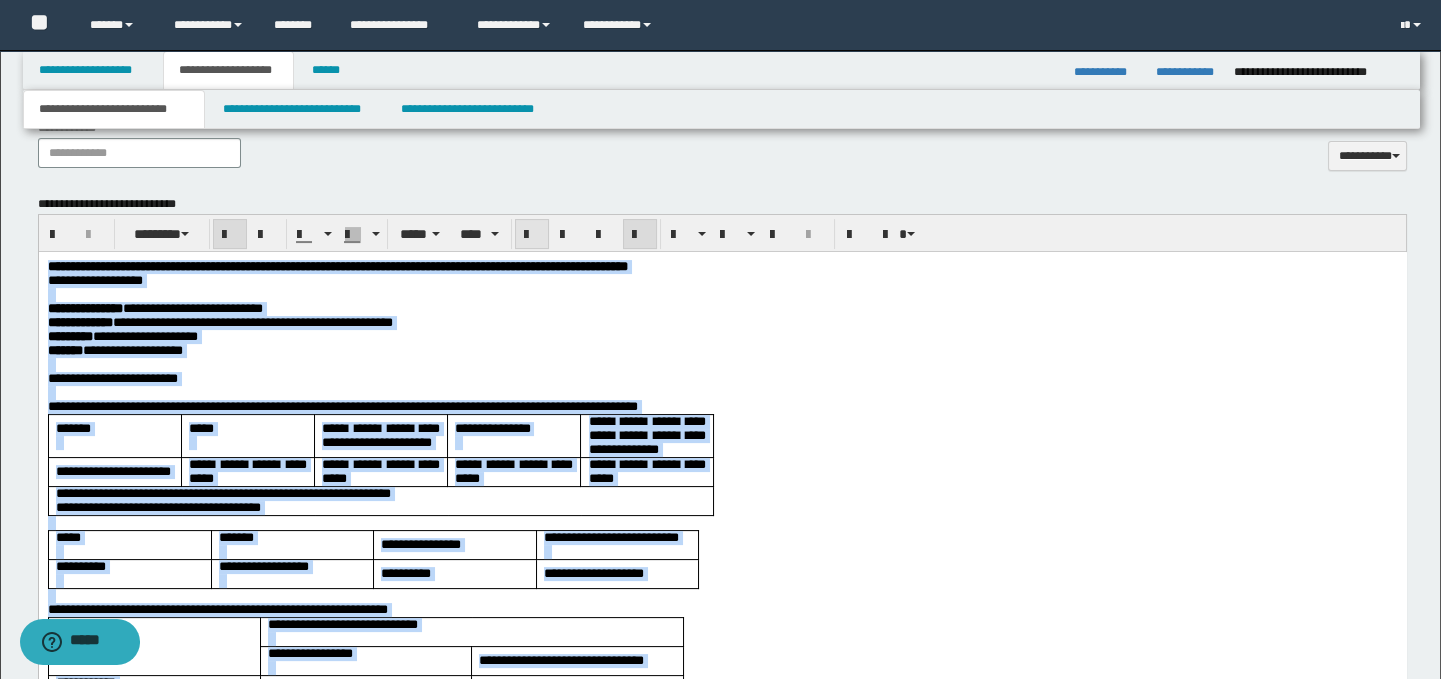 click at bounding box center [532, 235] 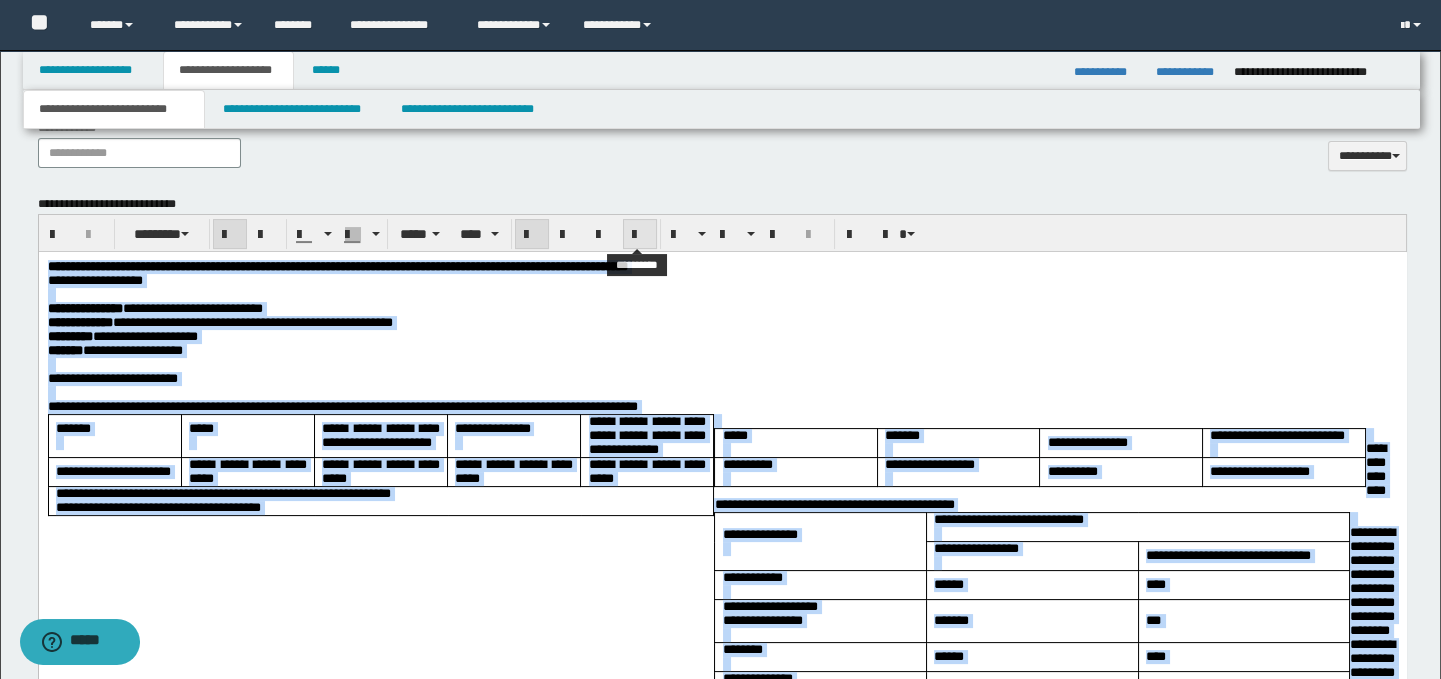 click at bounding box center (640, 235) 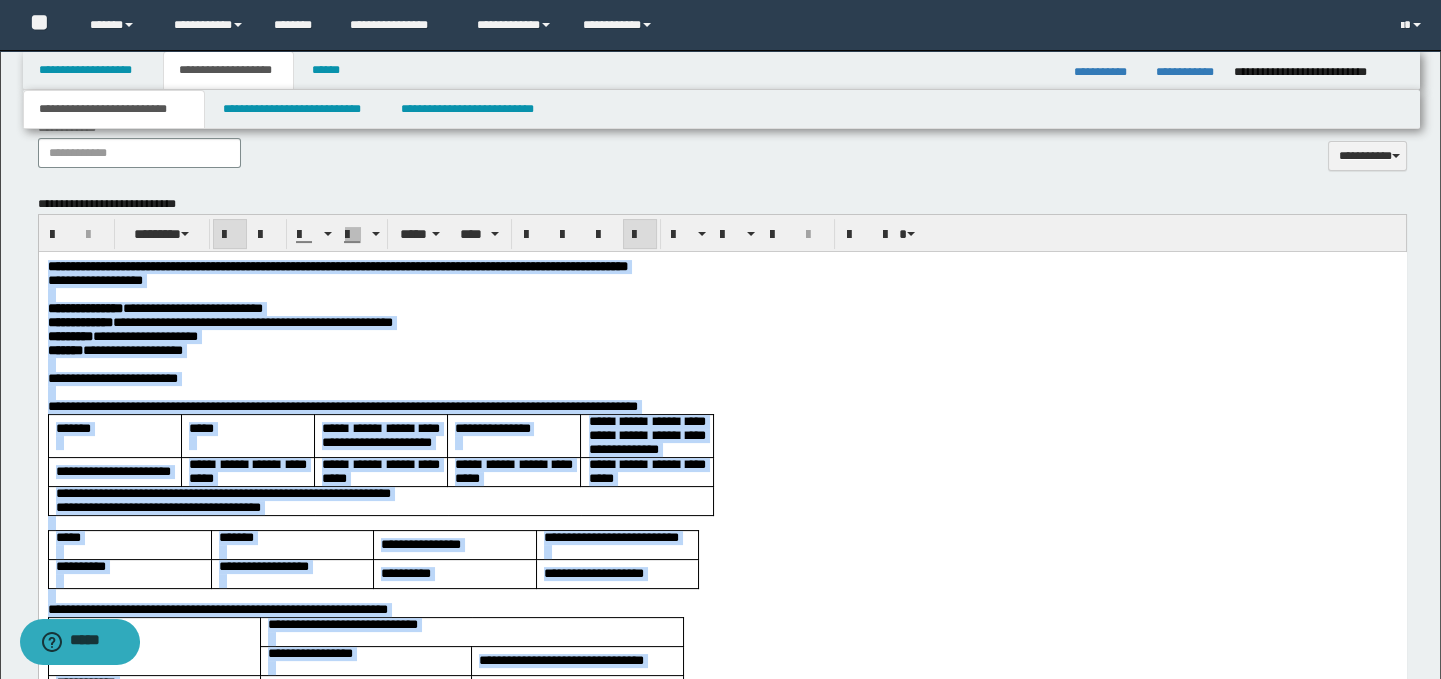 click on "**********" at bounding box center (722, 337) 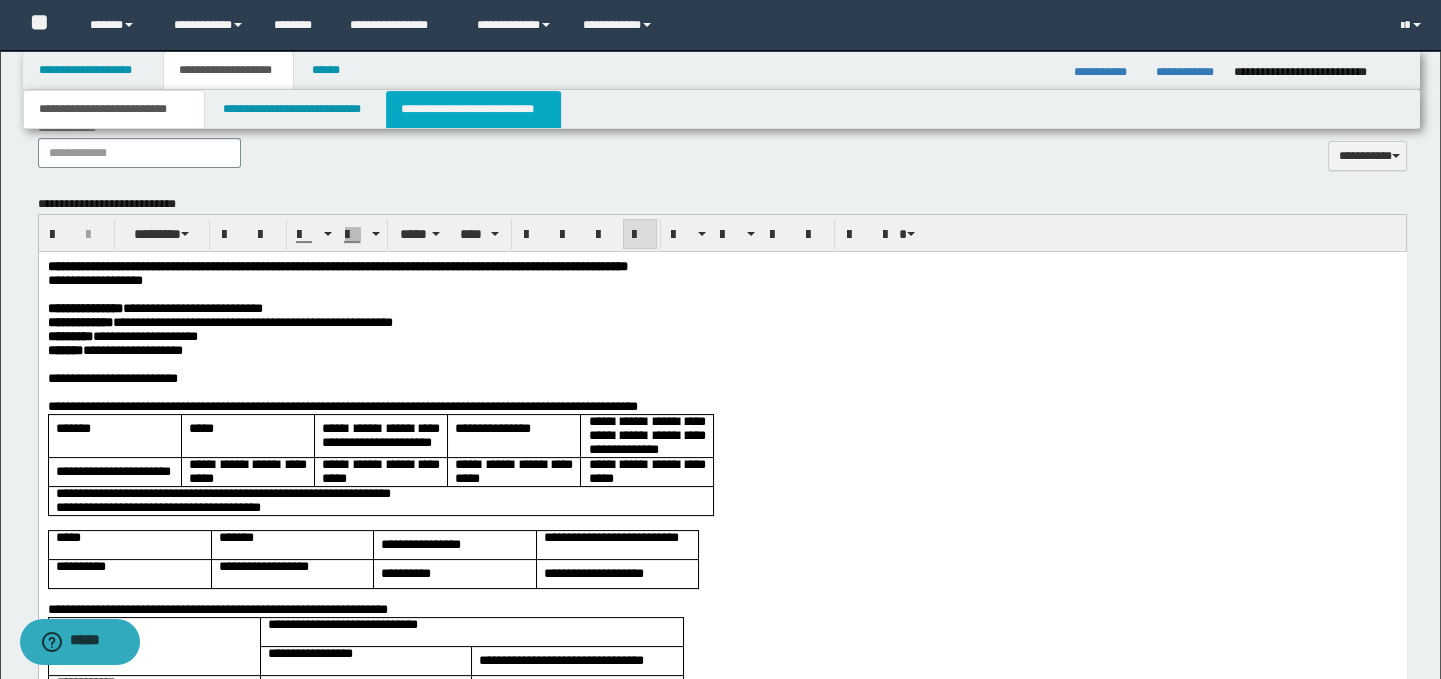 click on "**********" at bounding box center (473, 109) 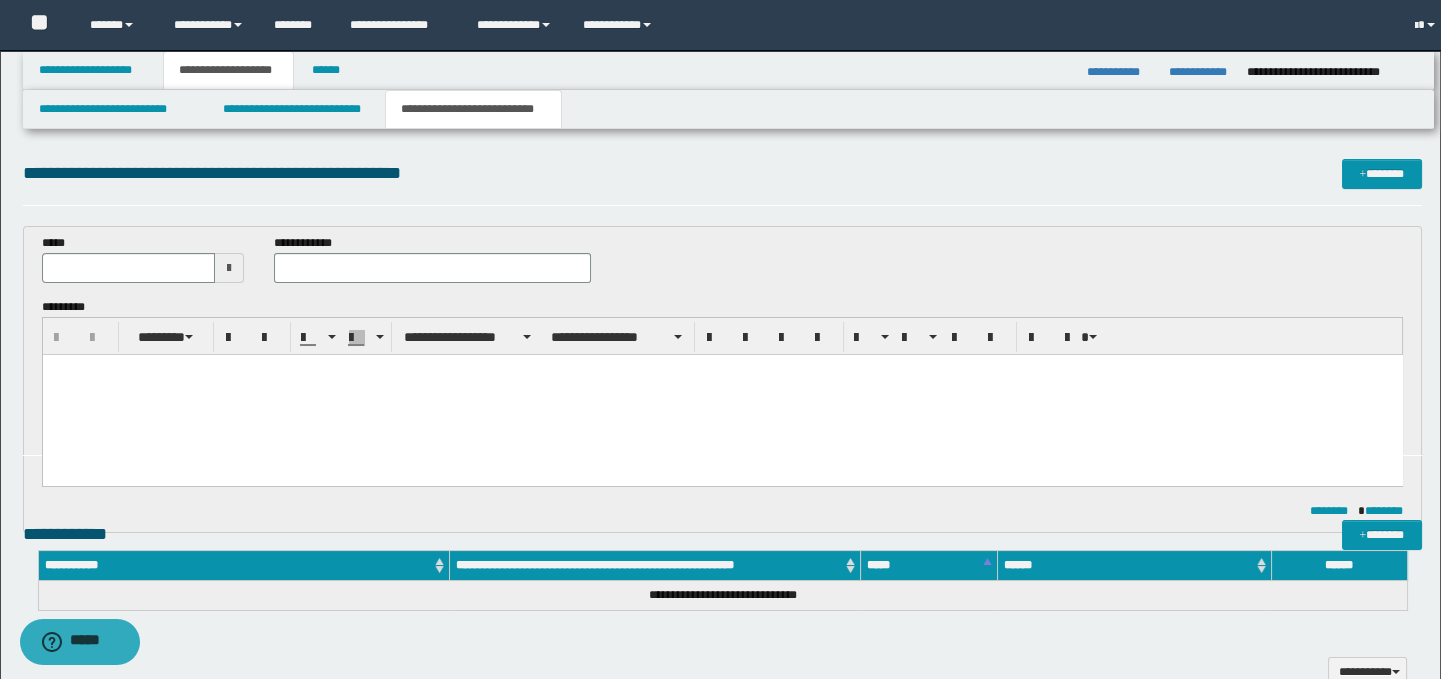 scroll, scrollTop: 0, scrollLeft: 0, axis: both 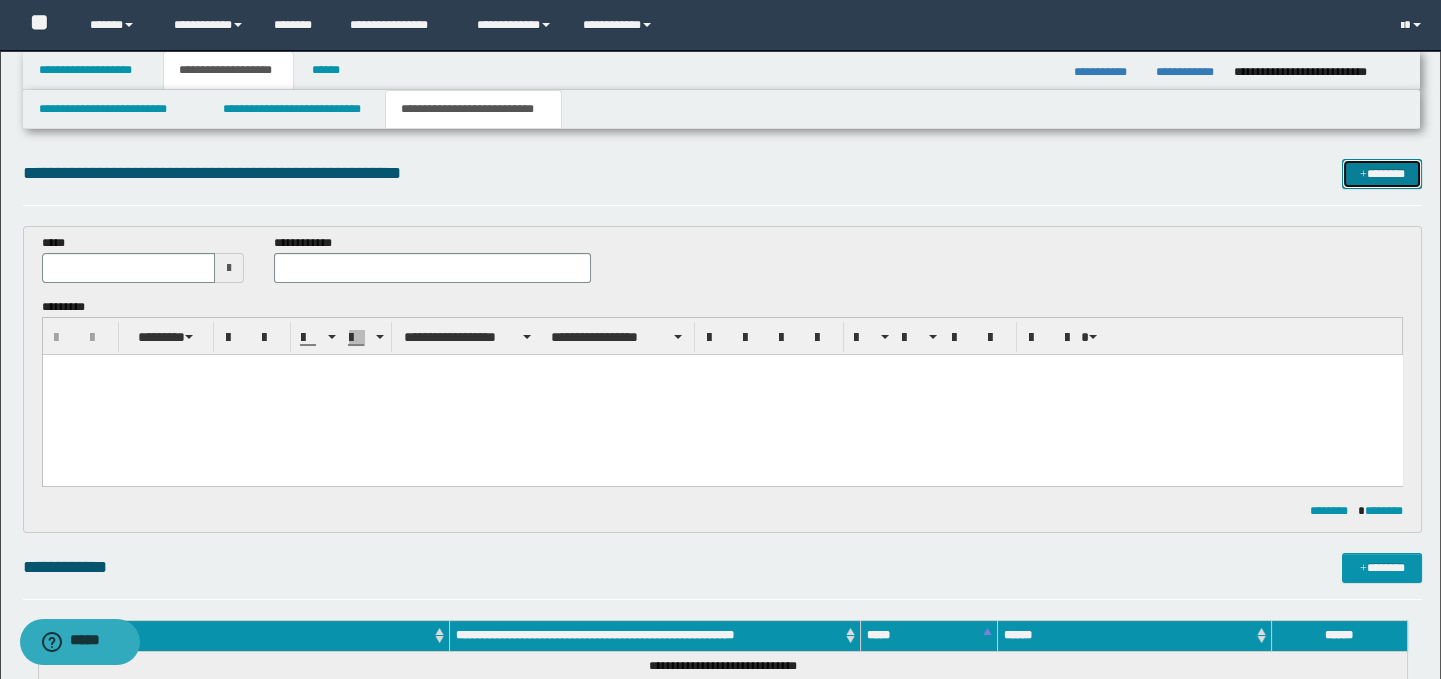click on "*******" at bounding box center (1382, 174) 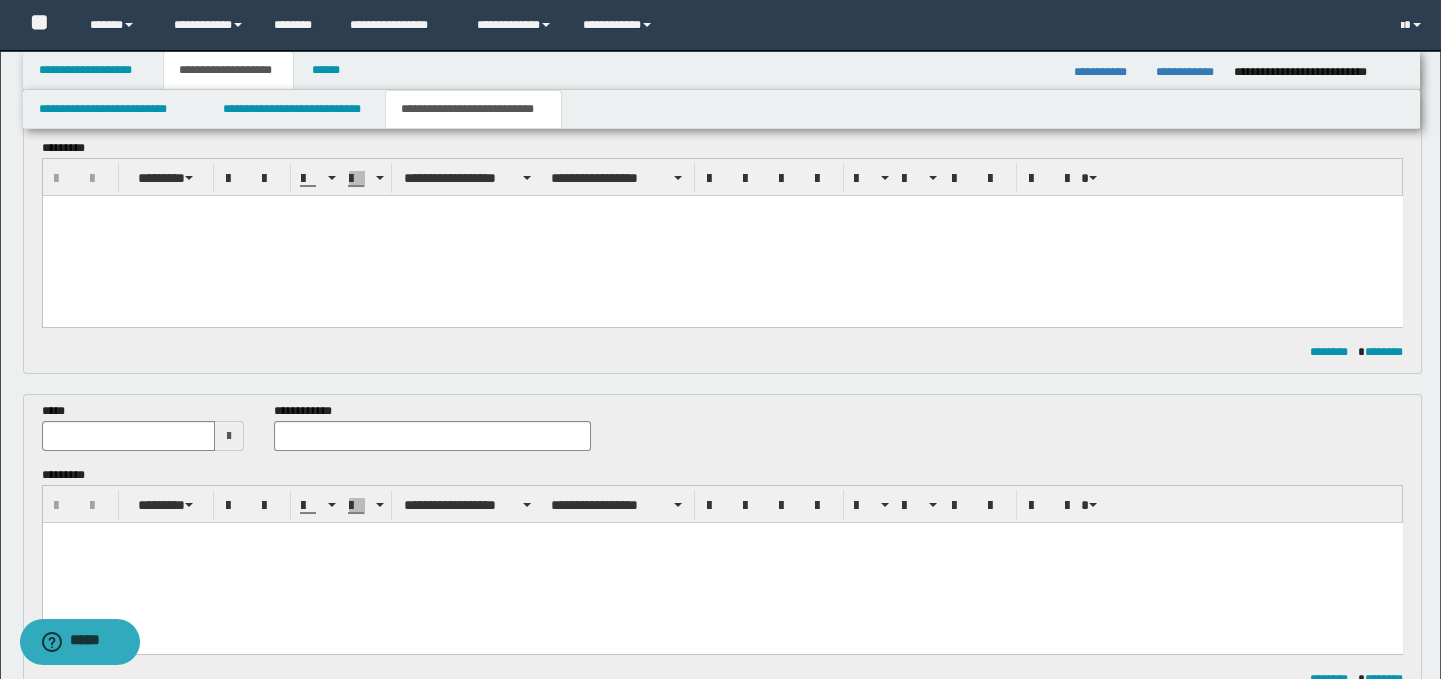 scroll, scrollTop: 81, scrollLeft: 0, axis: vertical 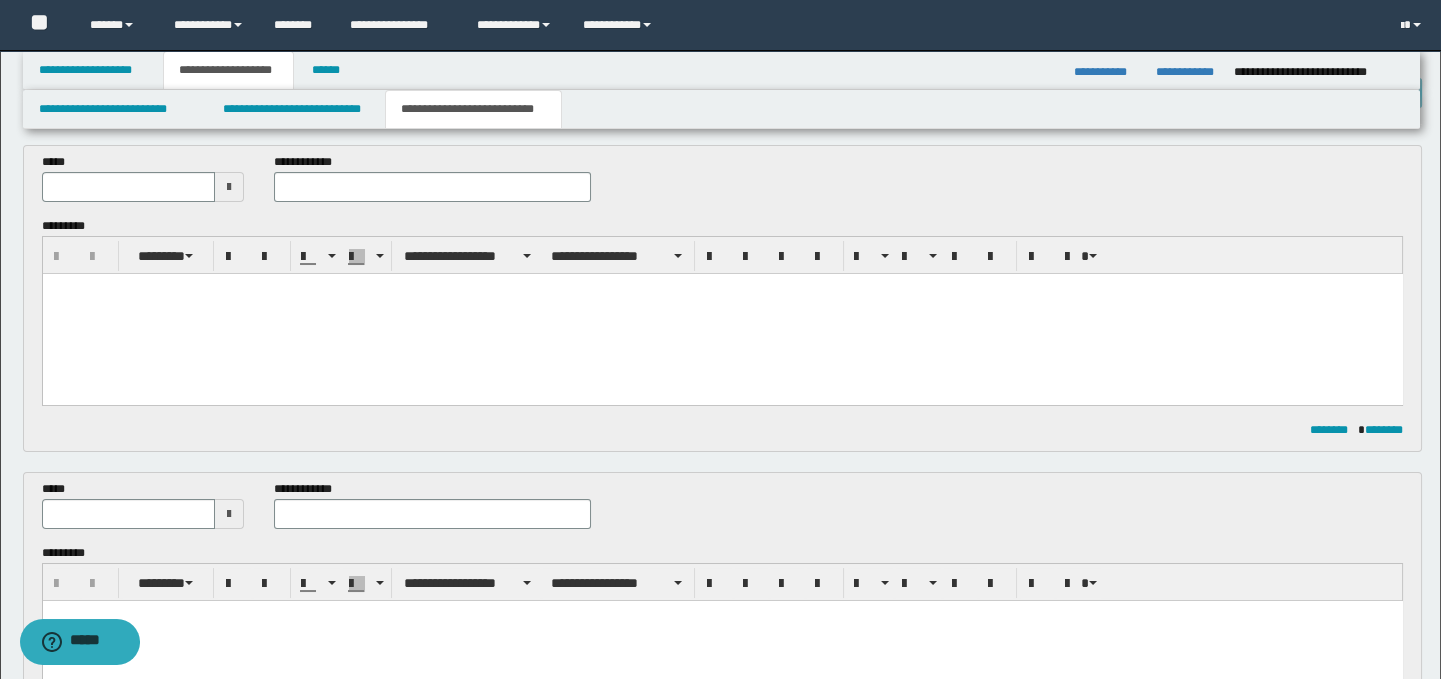 click at bounding box center (722, 289) 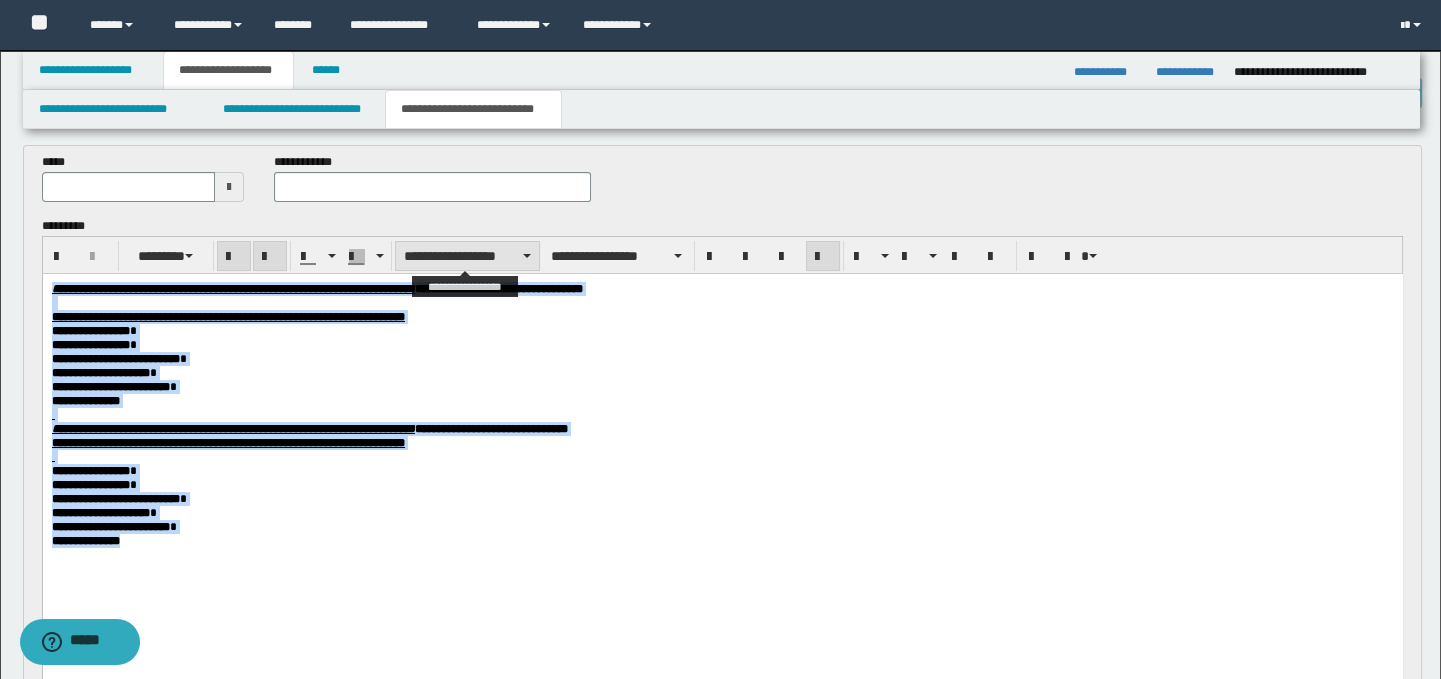 click on "**********" at bounding box center (467, 256) 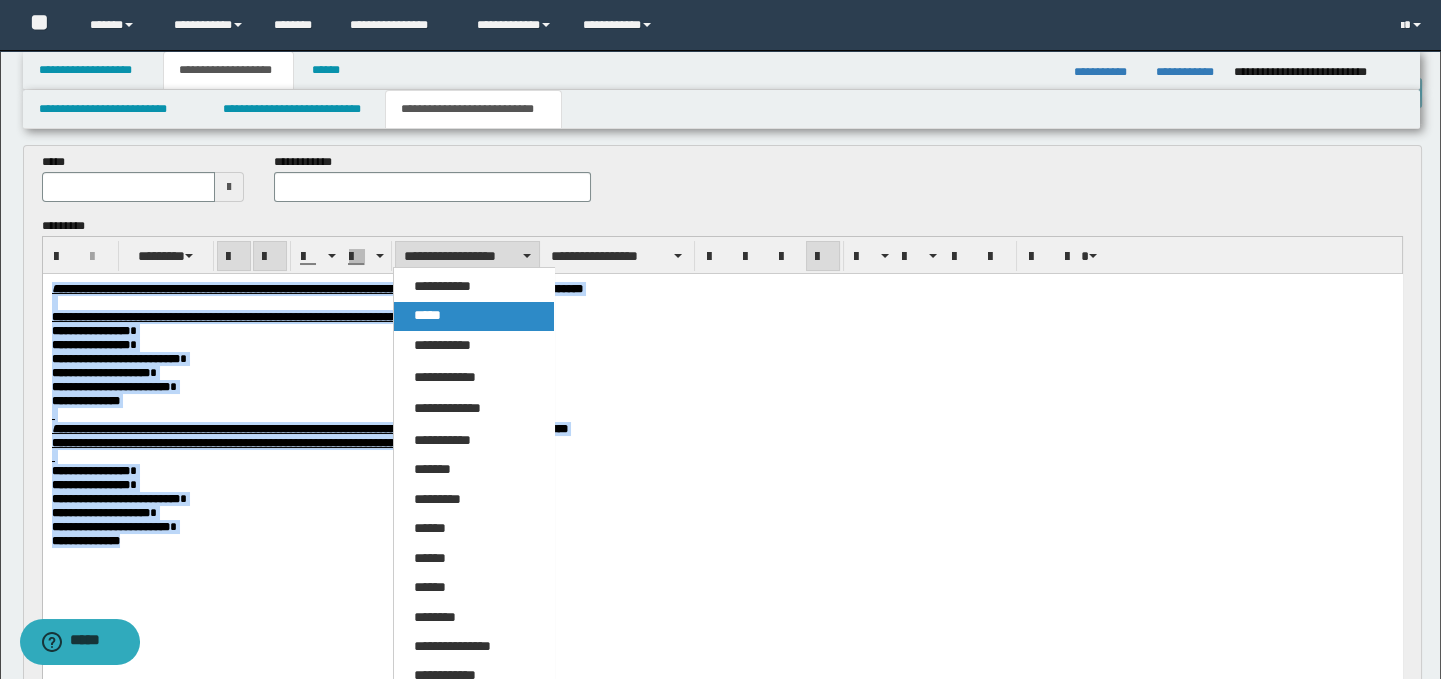 click on "*****" at bounding box center (474, 316) 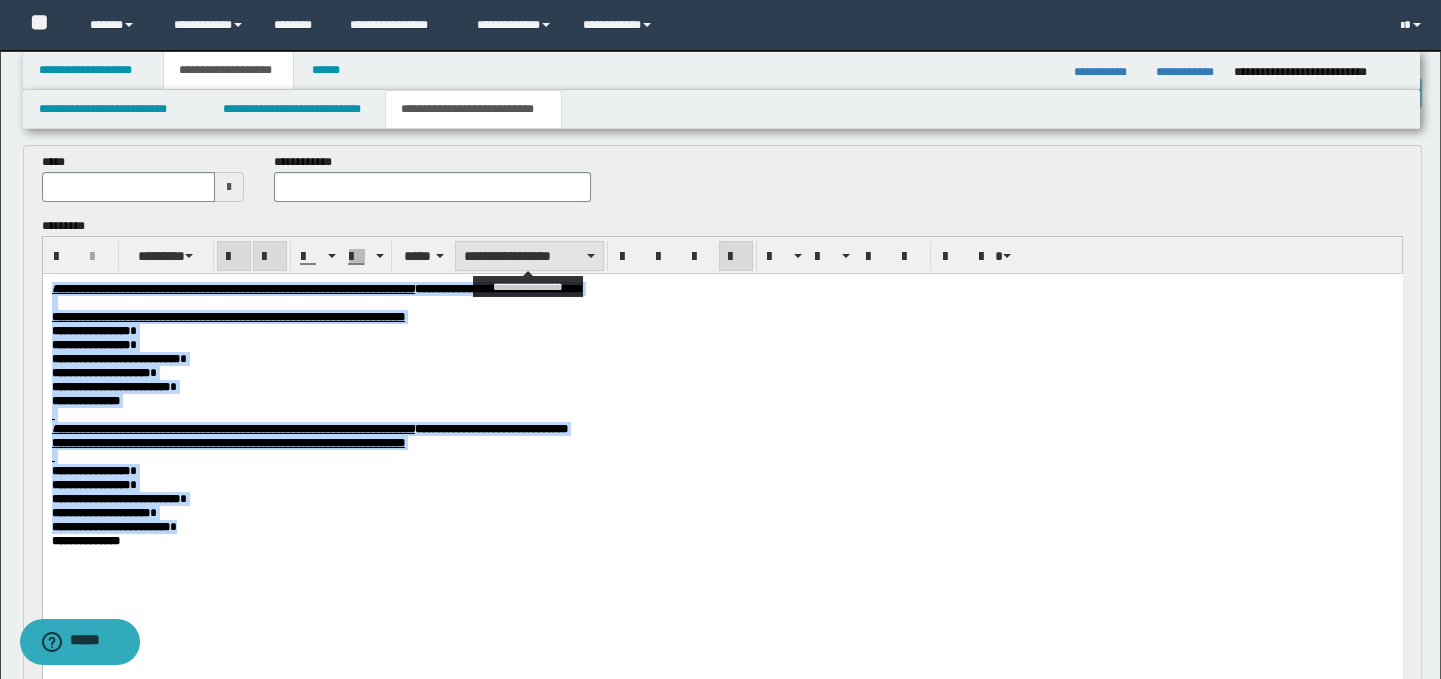 click on "**********" at bounding box center (529, 256) 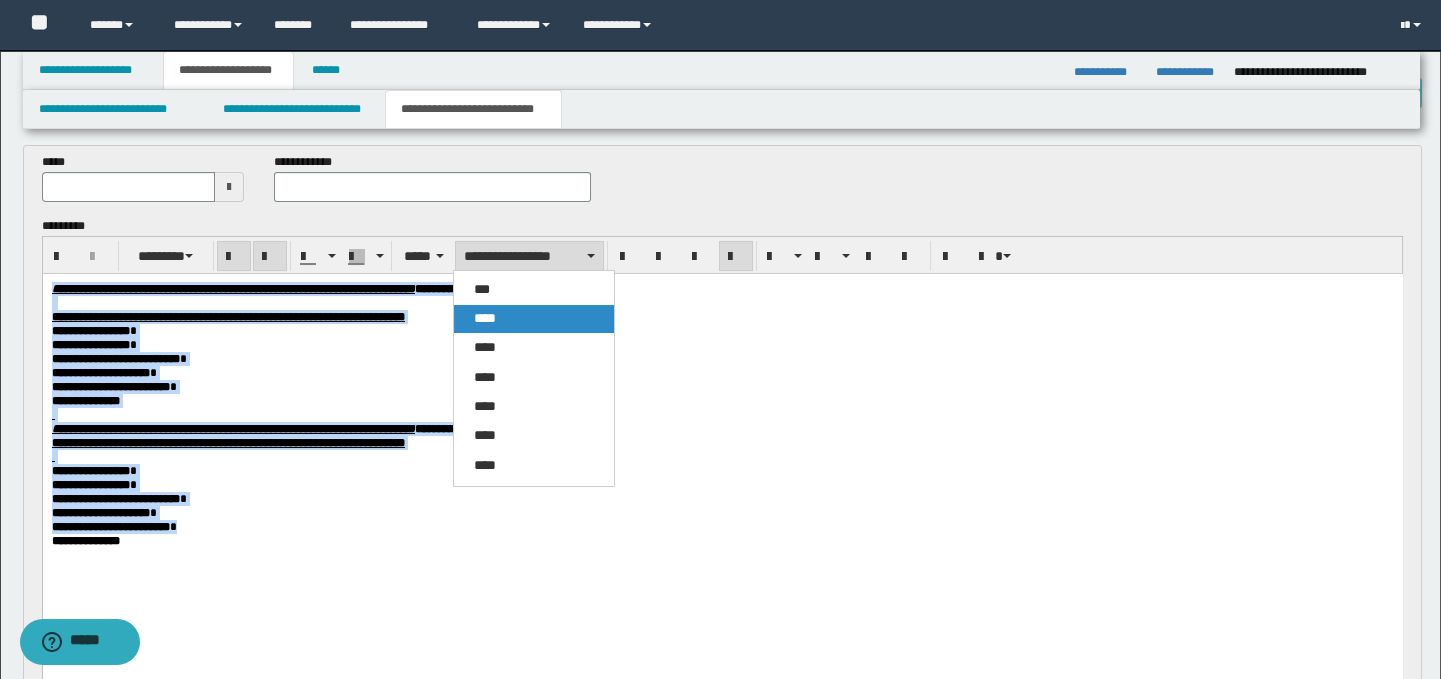 click on "****" at bounding box center (534, 319) 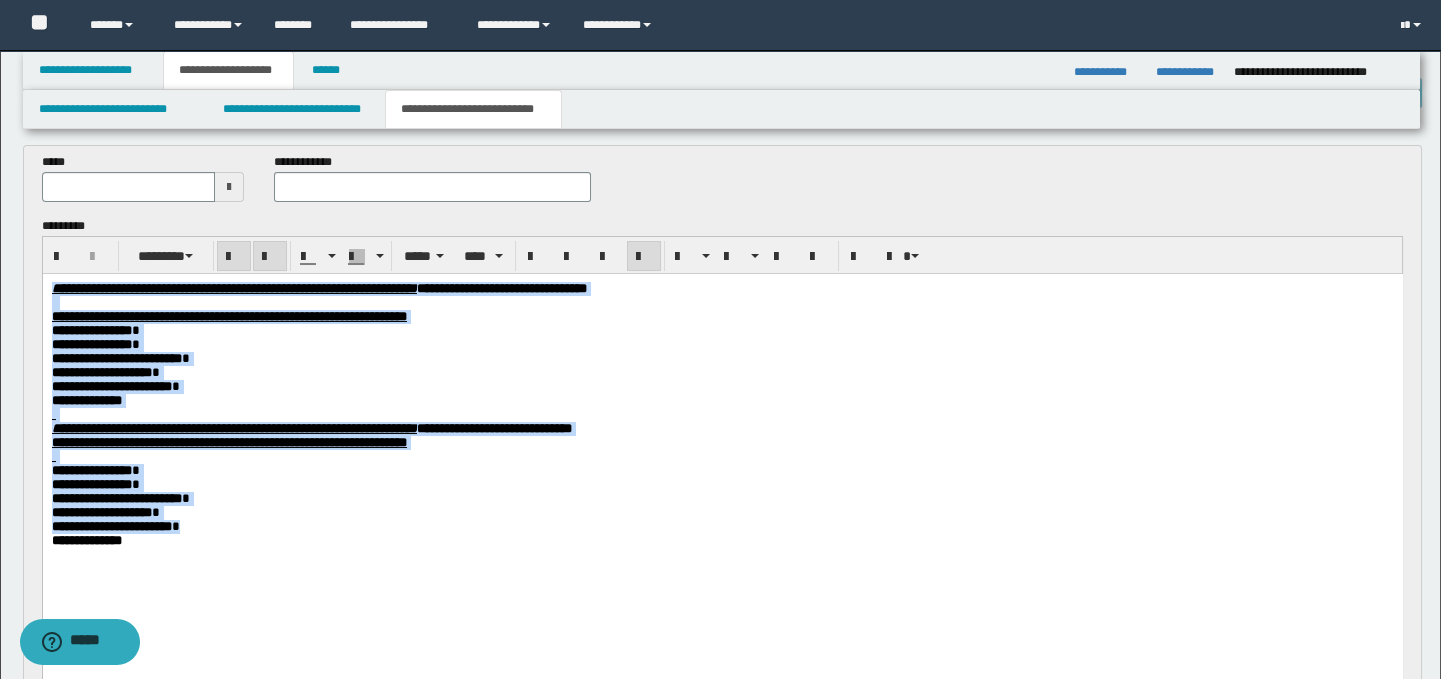 click at bounding box center [722, 303] 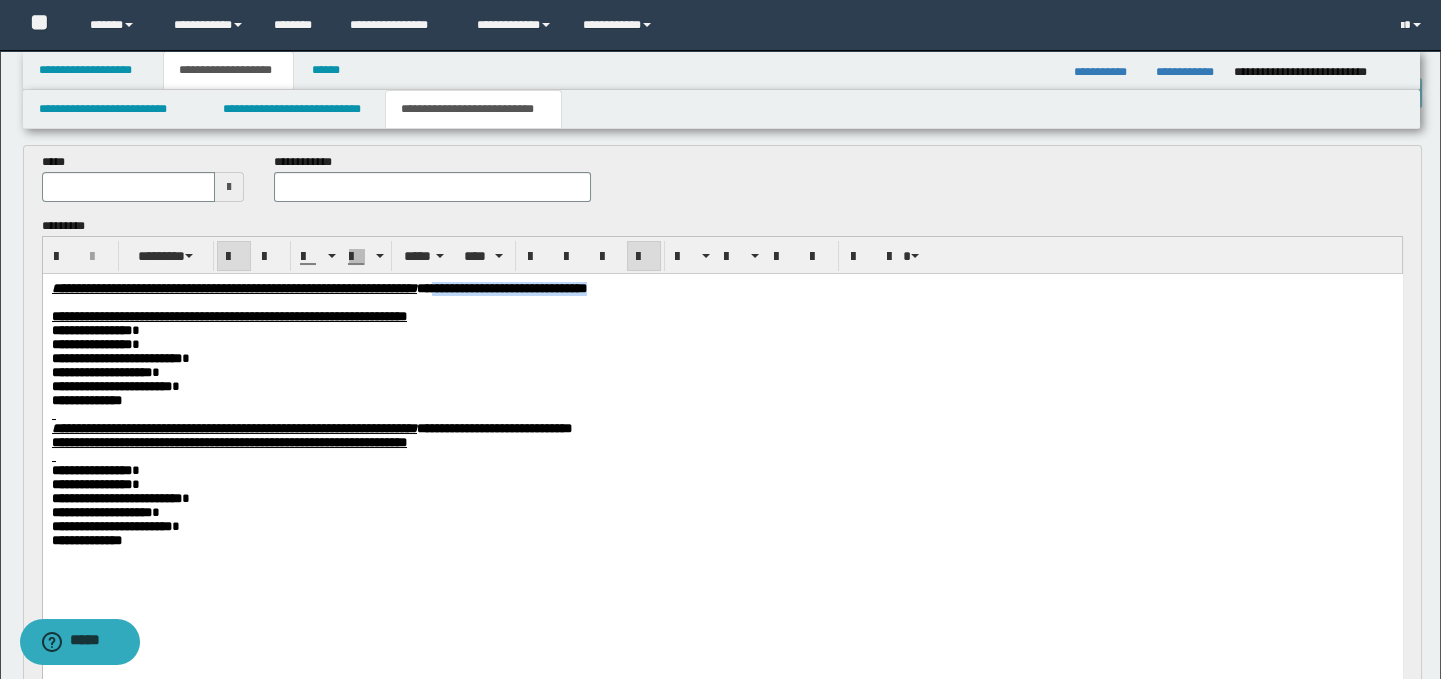 drag, startPoint x: 845, startPoint y: 283, endPoint x: 629, endPoint y: 284, distance: 216.00232 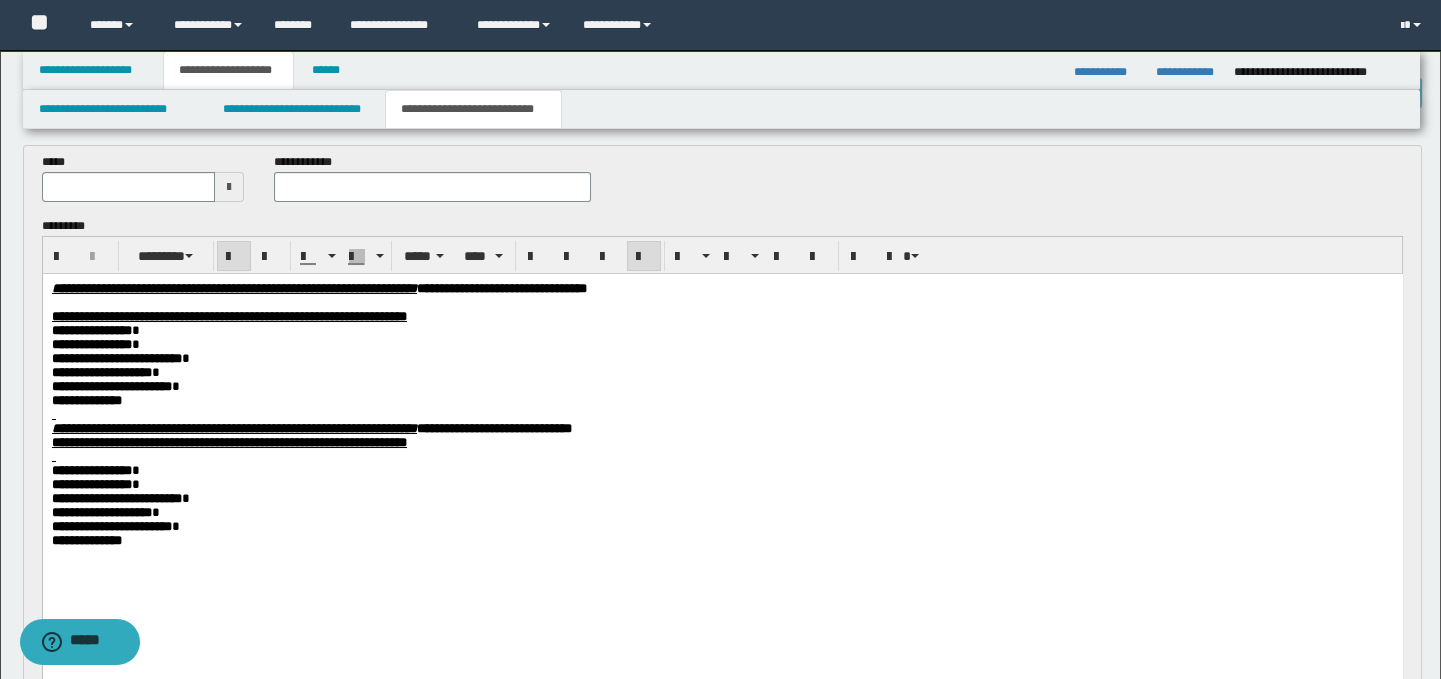 click on "**********" at bounding box center (722, 317) 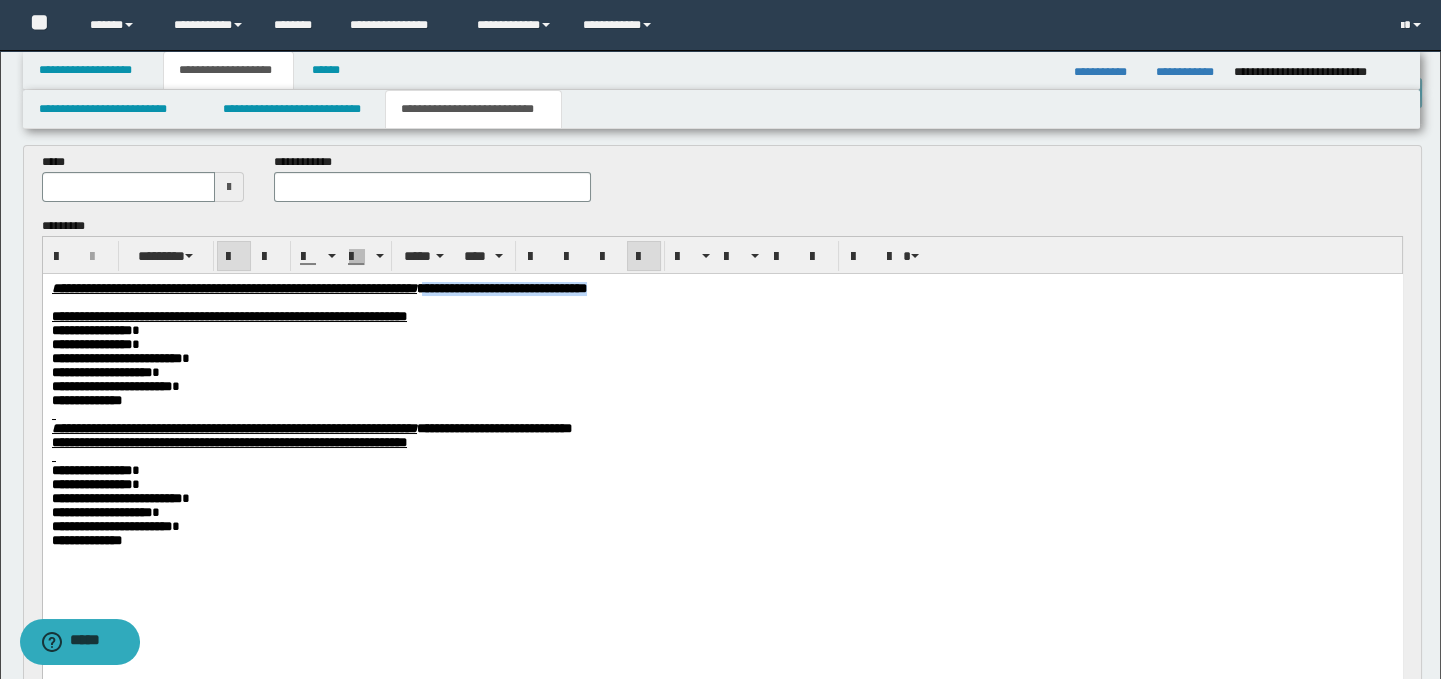 drag, startPoint x: 840, startPoint y: 288, endPoint x: 623, endPoint y: 285, distance: 217.02074 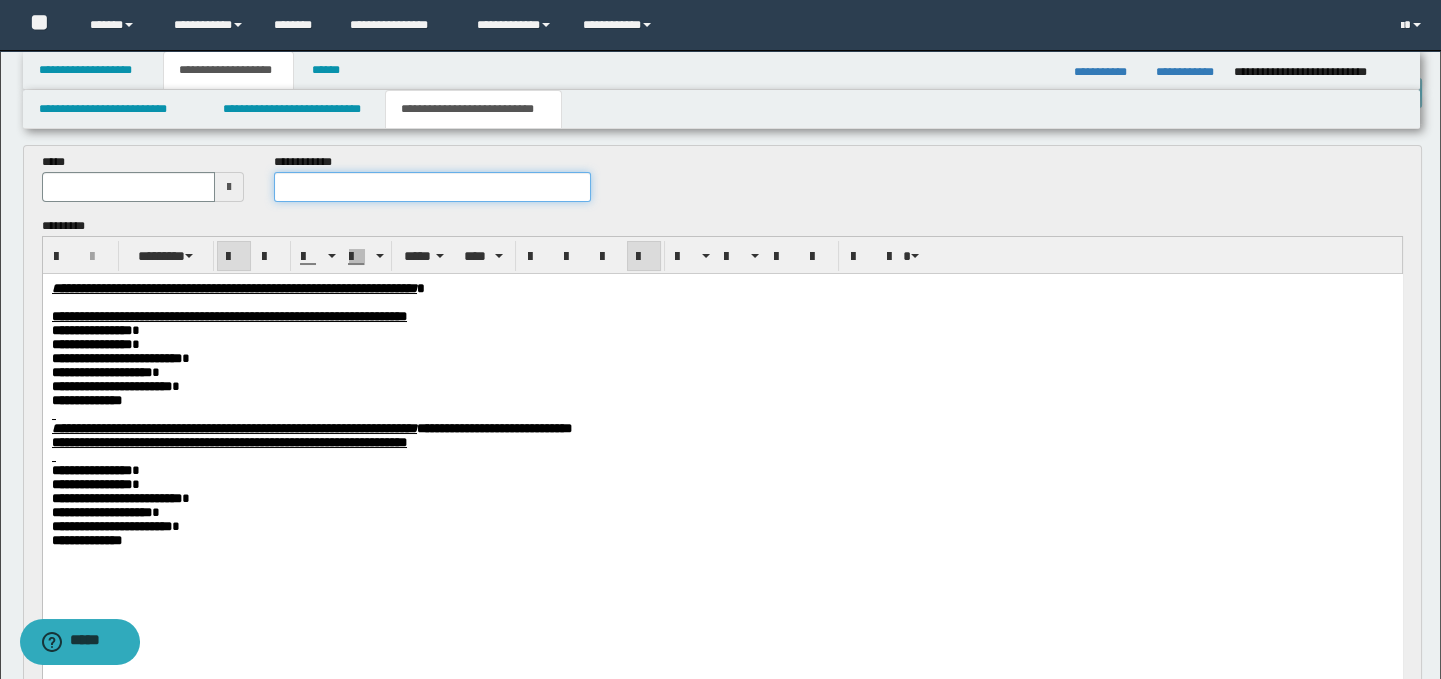 click at bounding box center (433, 187) 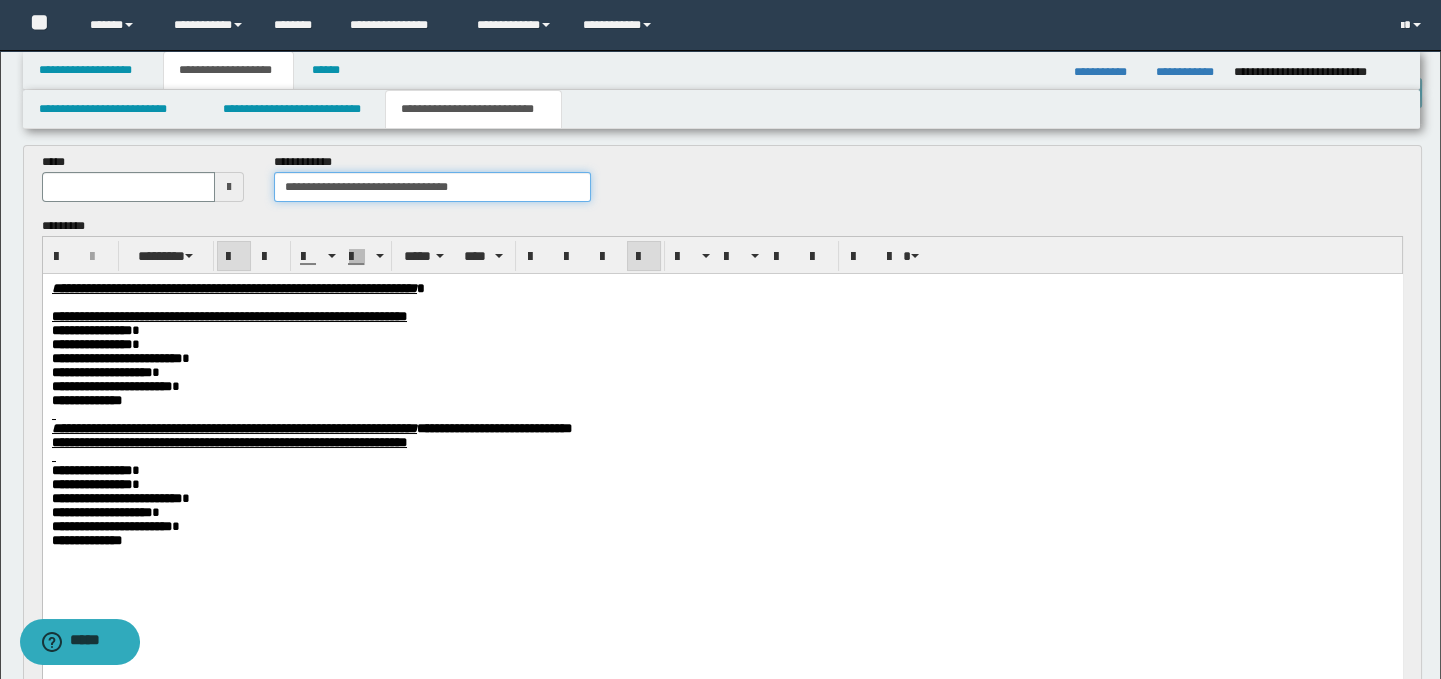 drag, startPoint x: 467, startPoint y: 186, endPoint x: 395, endPoint y: 182, distance: 72.11102 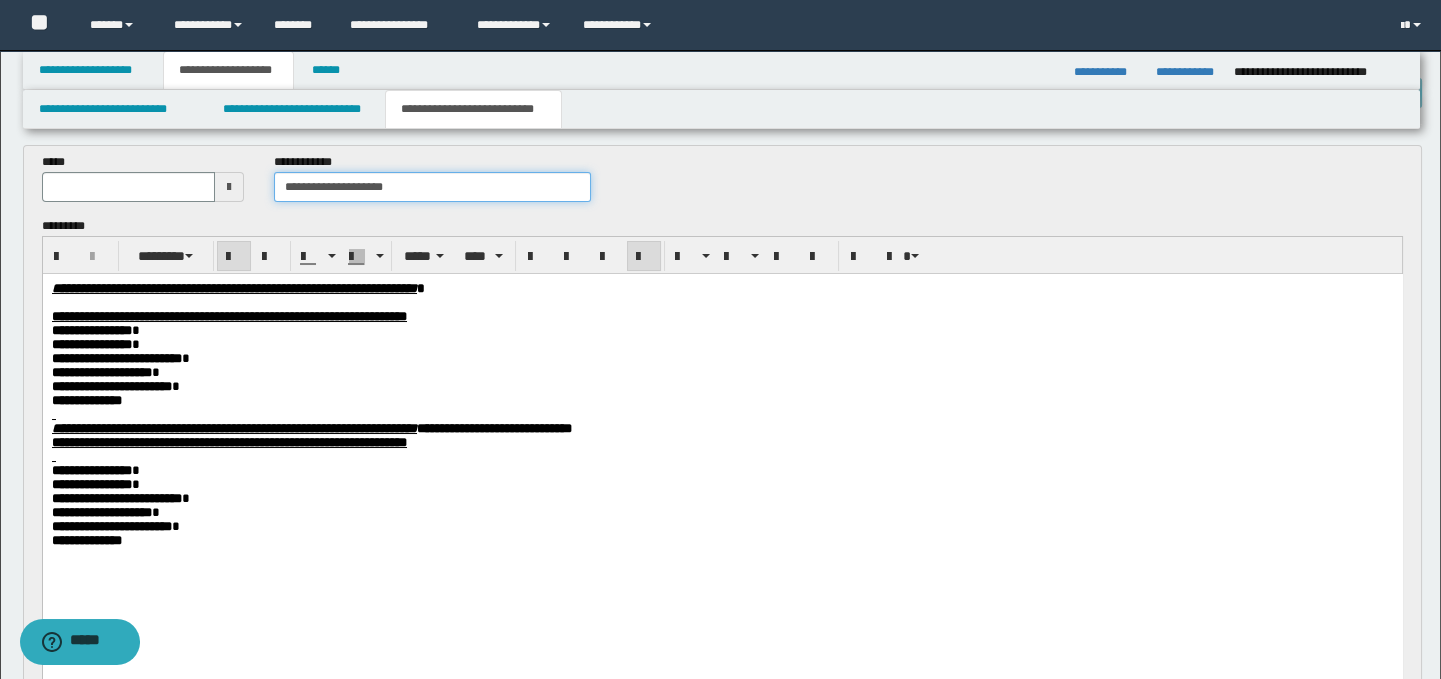 type 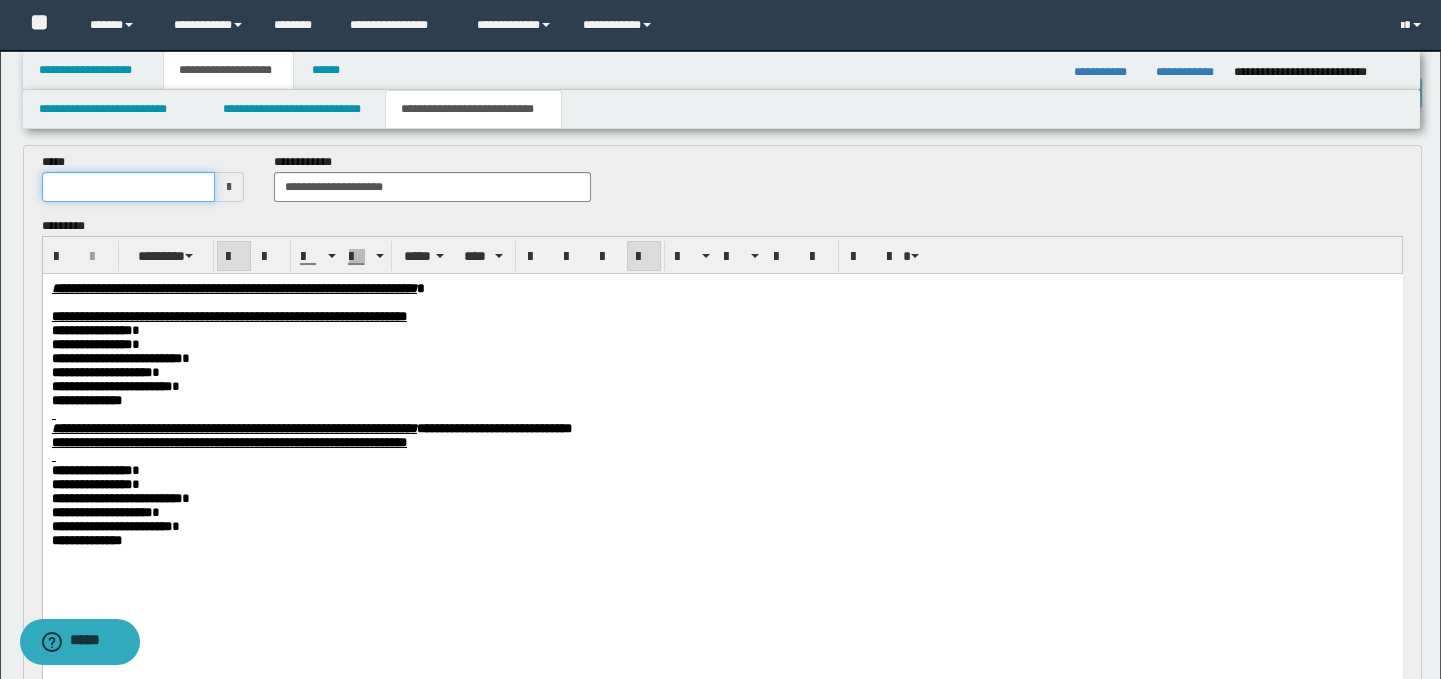click at bounding box center (128, 187) 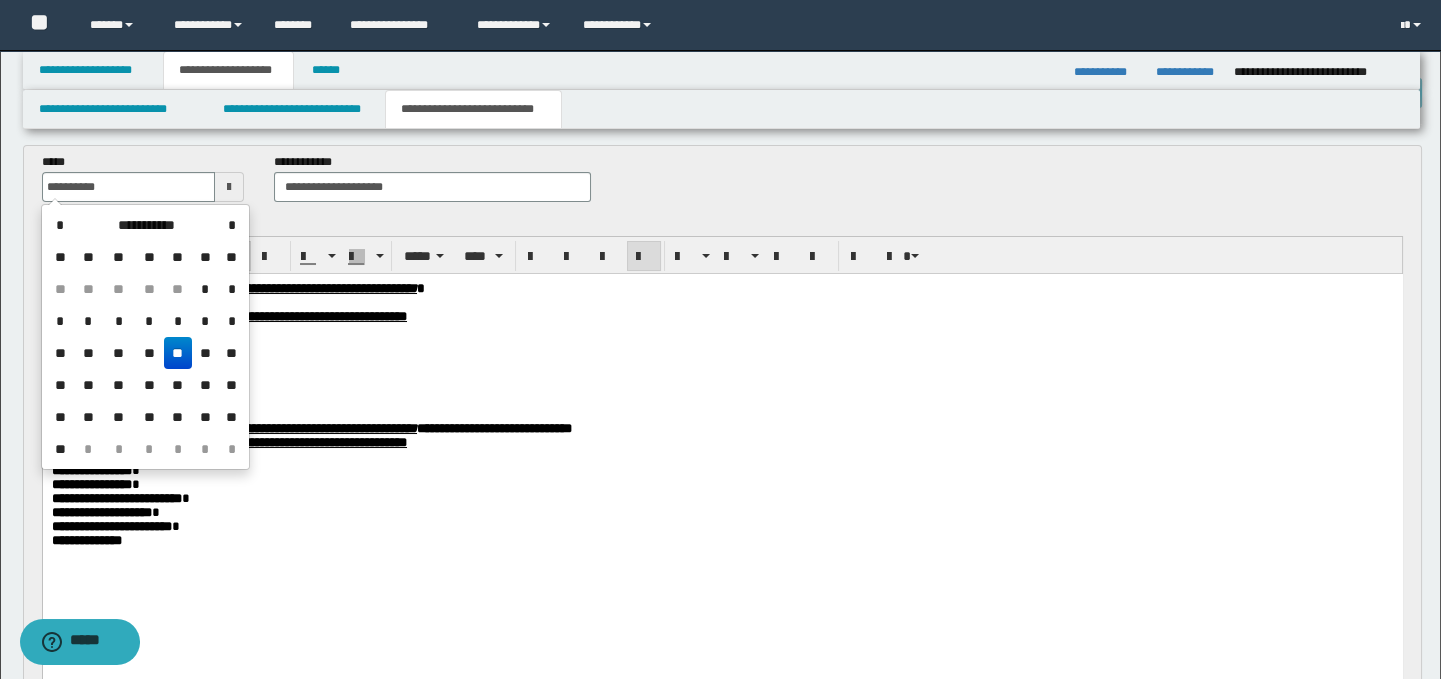 click on "**" at bounding box center (178, 353) 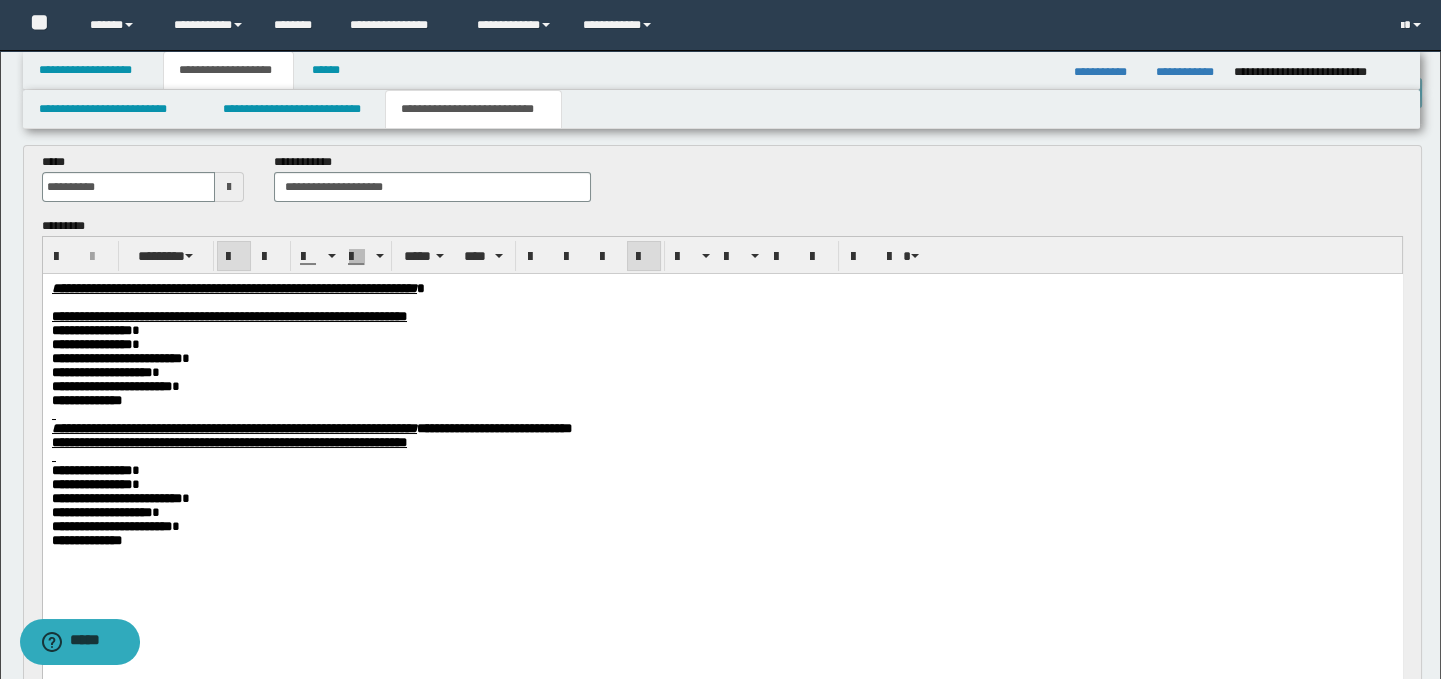 click on "**********" at bounding box center [233, 428] 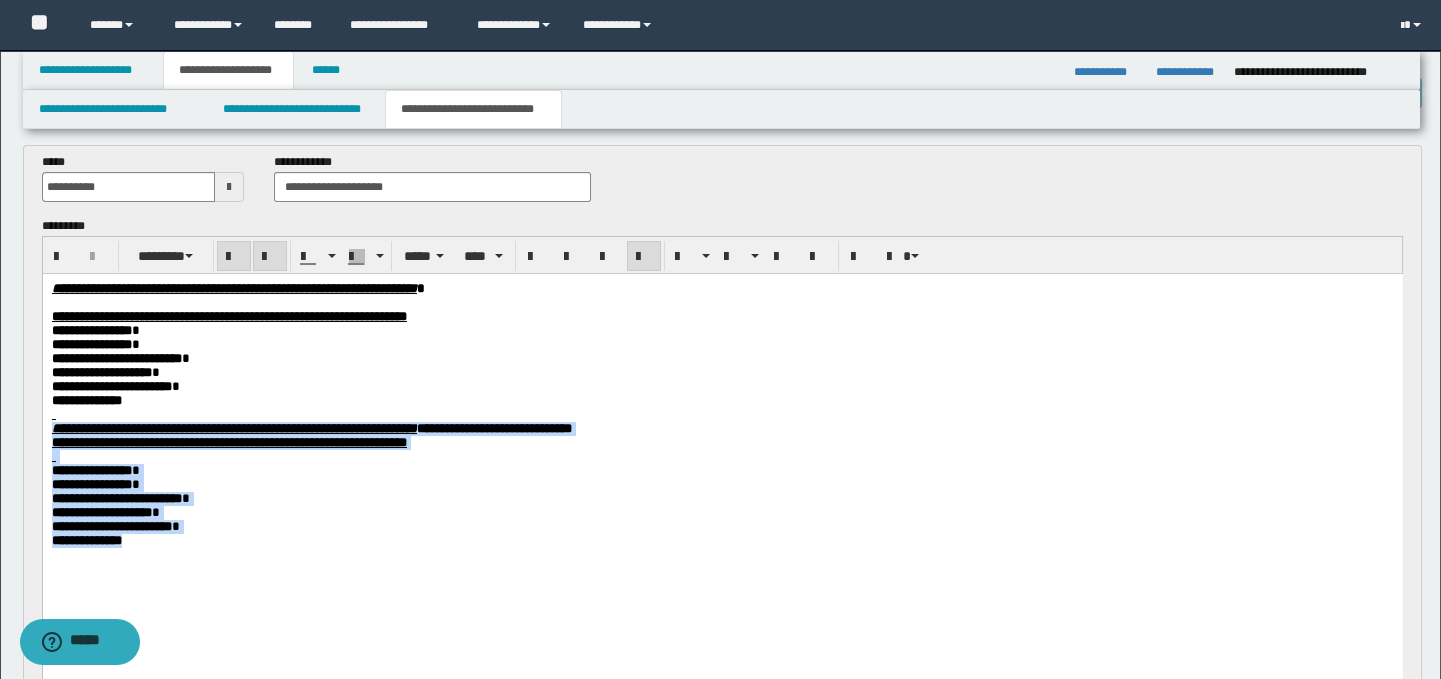drag, startPoint x: 50, startPoint y: 439, endPoint x: 154, endPoint y: 567, distance: 164.92422 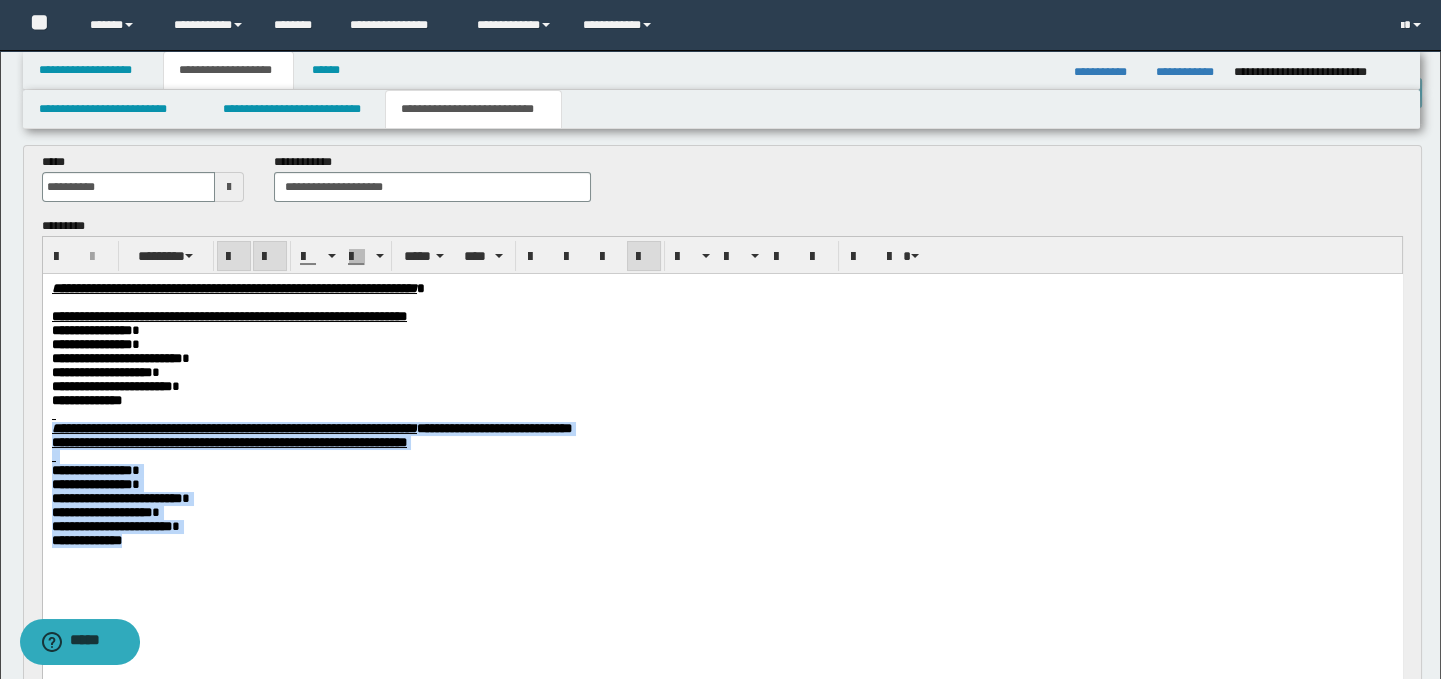 click on "**********" at bounding box center (722, 440) 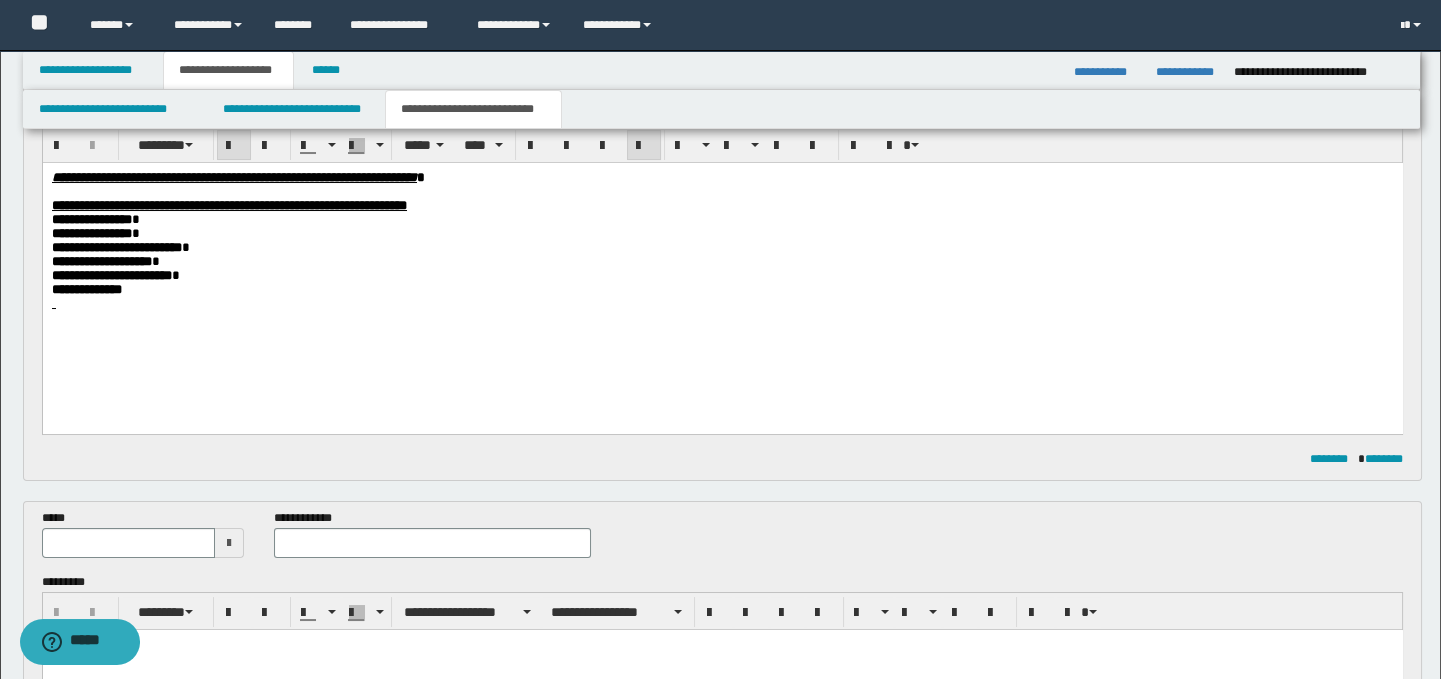 scroll, scrollTop: 223, scrollLeft: 0, axis: vertical 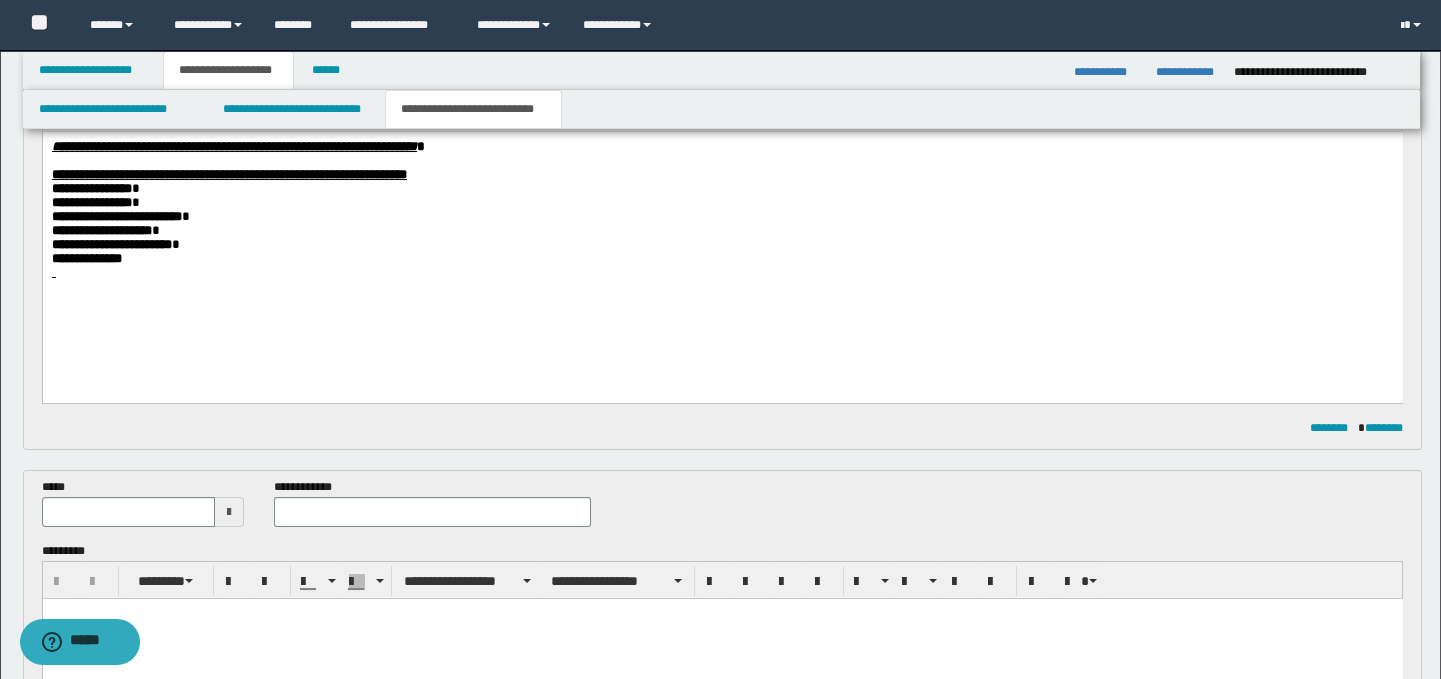 click at bounding box center [722, 639] 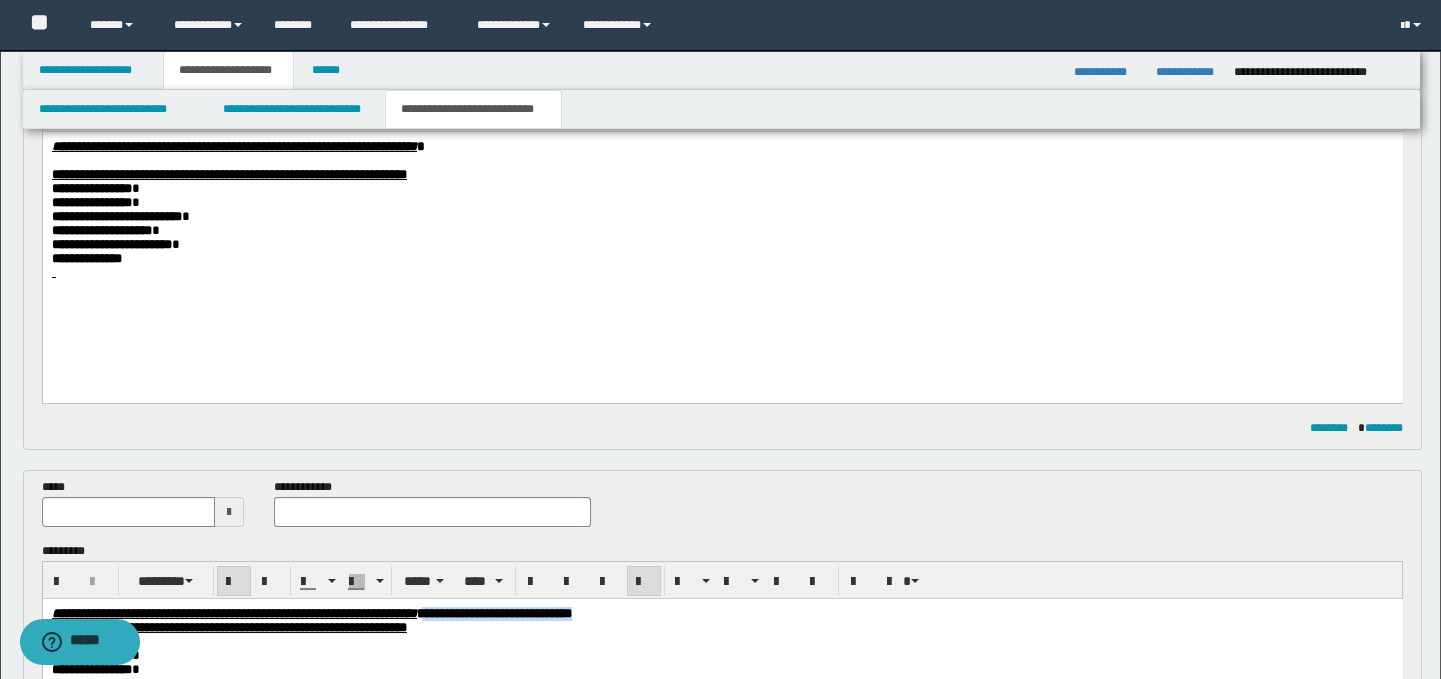 drag, startPoint x: 815, startPoint y: 620, endPoint x: 621, endPoint y: 618, distance: 194.01031 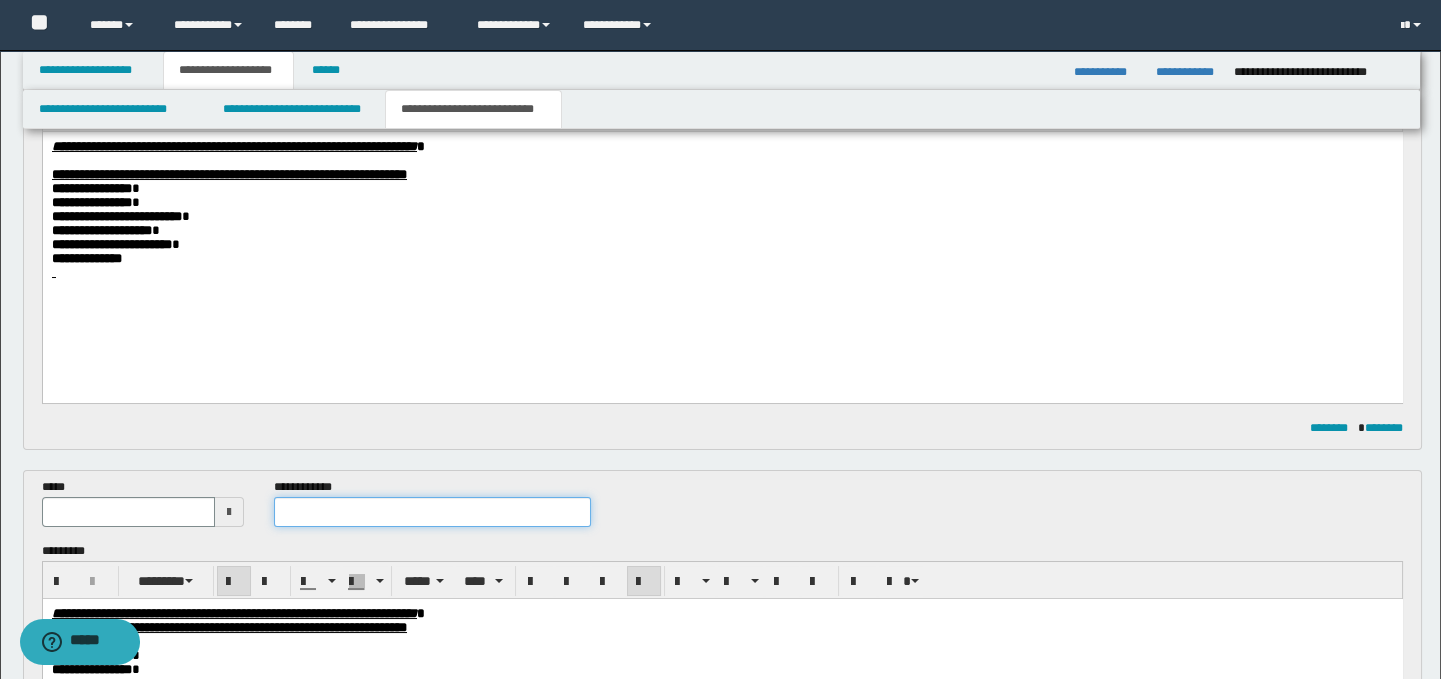 click at bounding box center [433, 512] 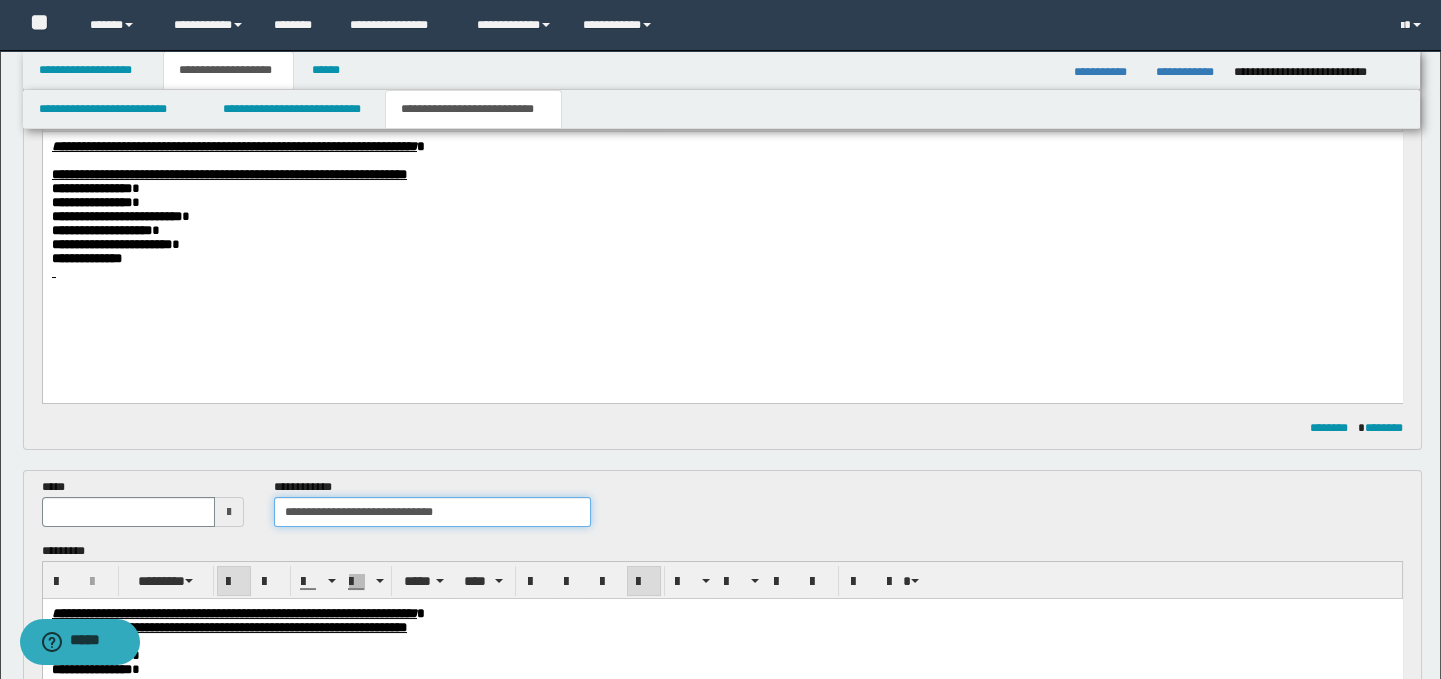 drag, startPoint x: 469, startPoint y: 507, endPoint x: 386, endPoint y: 510, distance: 83.0542 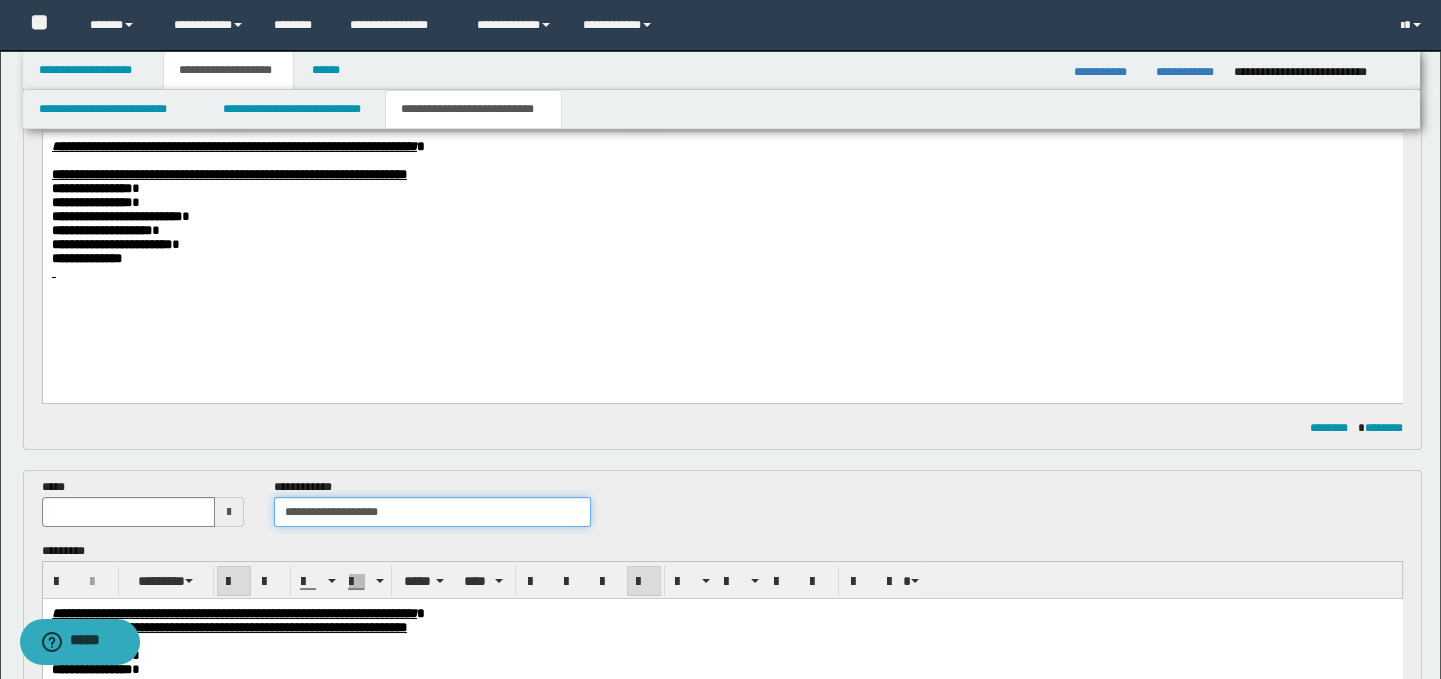 type 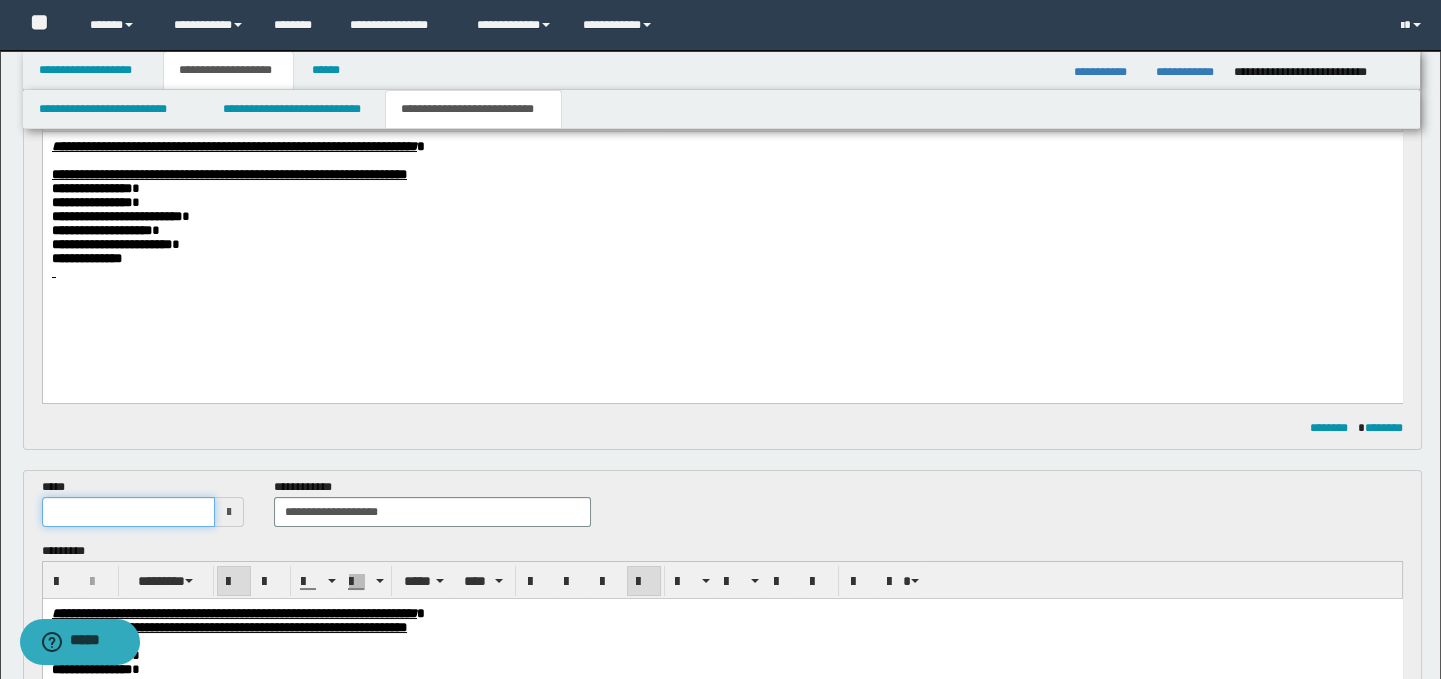 click at bounding box center [128, 512] 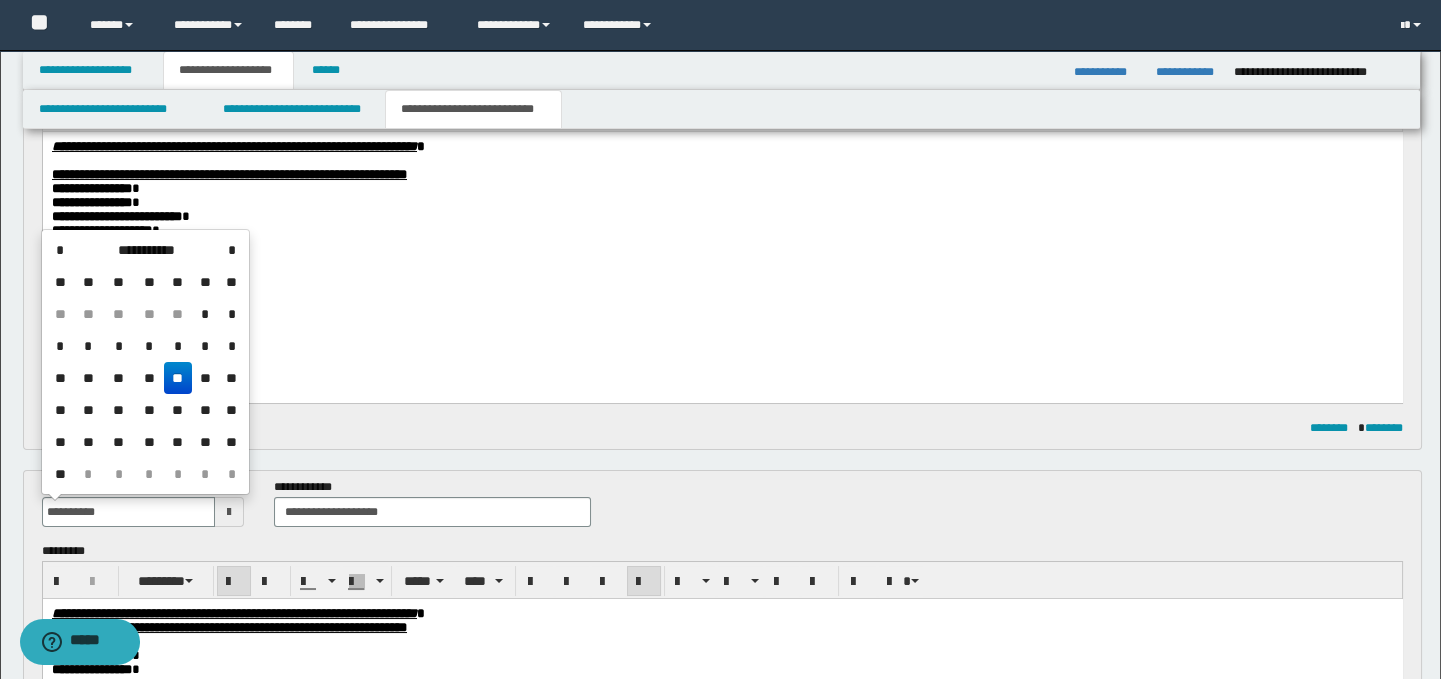 click on "**" at bounding box center [178, 378] 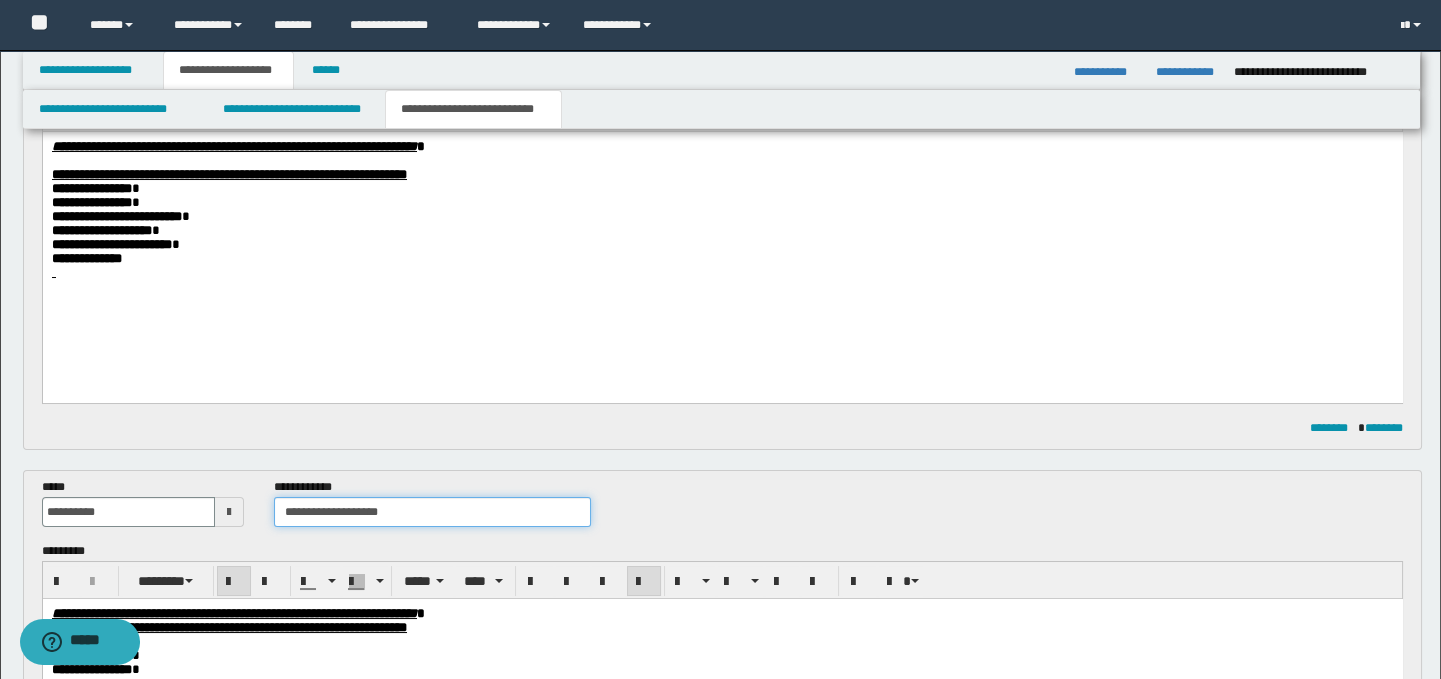 click on "**********" at bounding box center [433, 512] 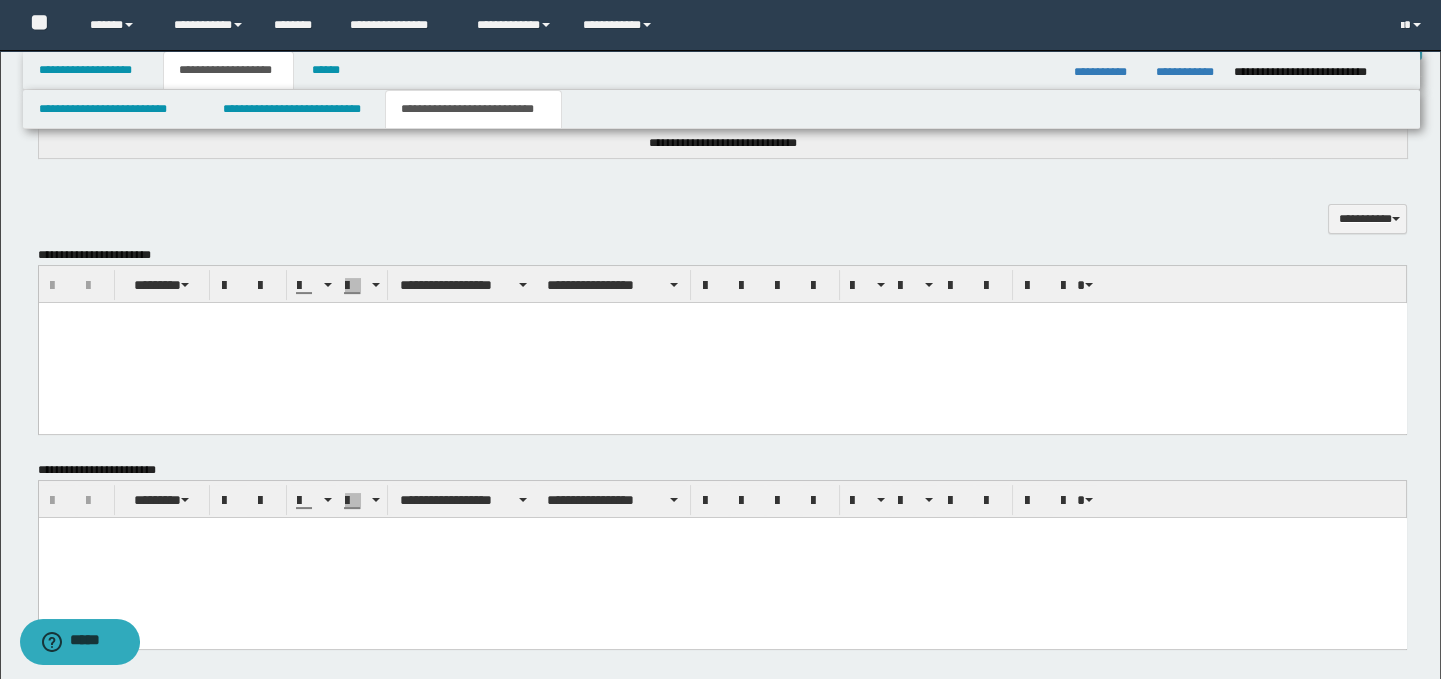 scroll, scrollTop: 1423, scrollLeft: 0, axis: vertical 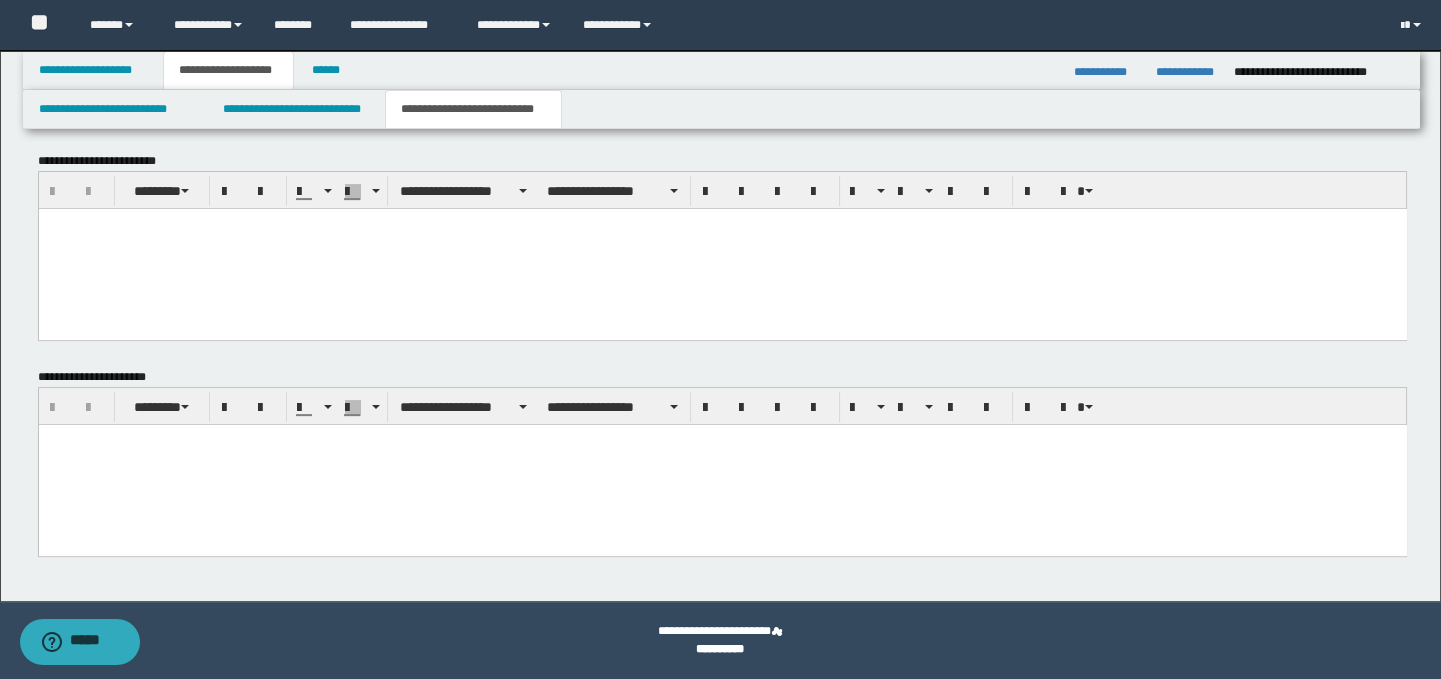 type on "**********" 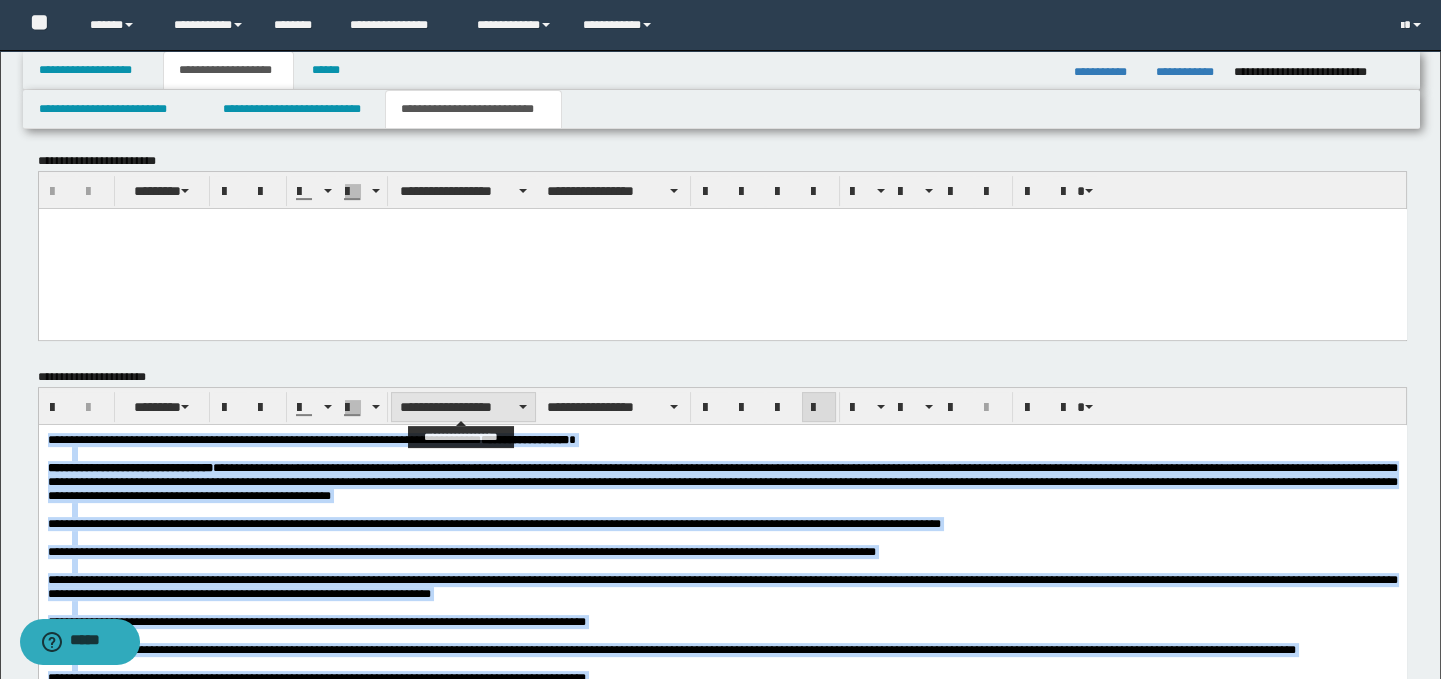 click on "**********" at bounding box center (463, 407) 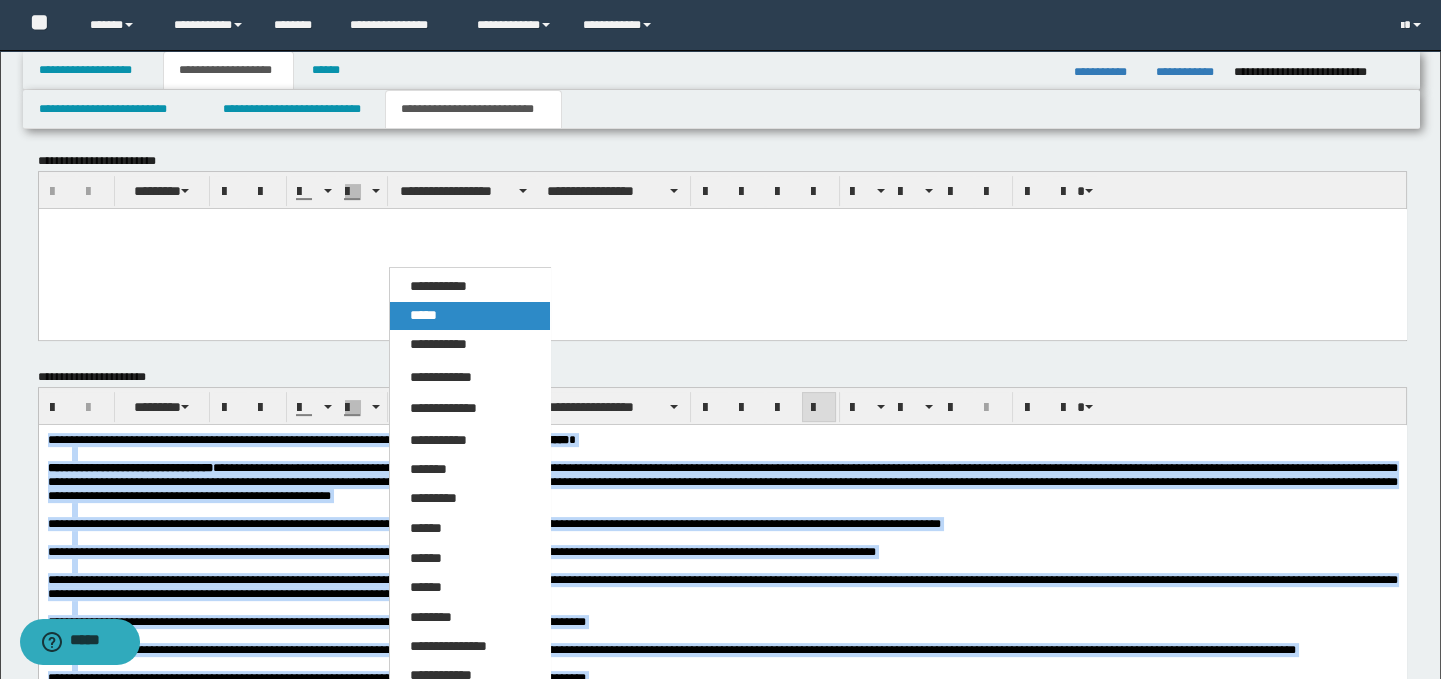 click on "*****" at bounding box center [470, 316] 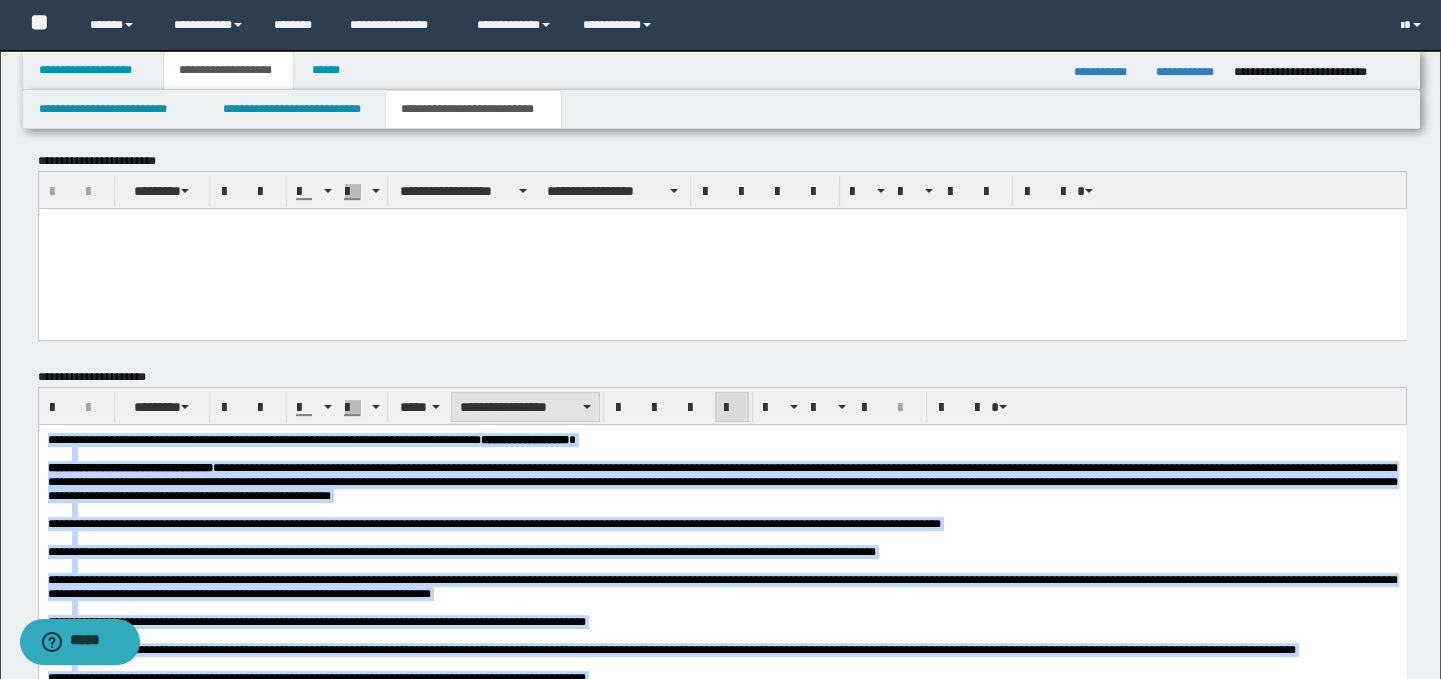 click on "**********" at bounding box center [525, 407] 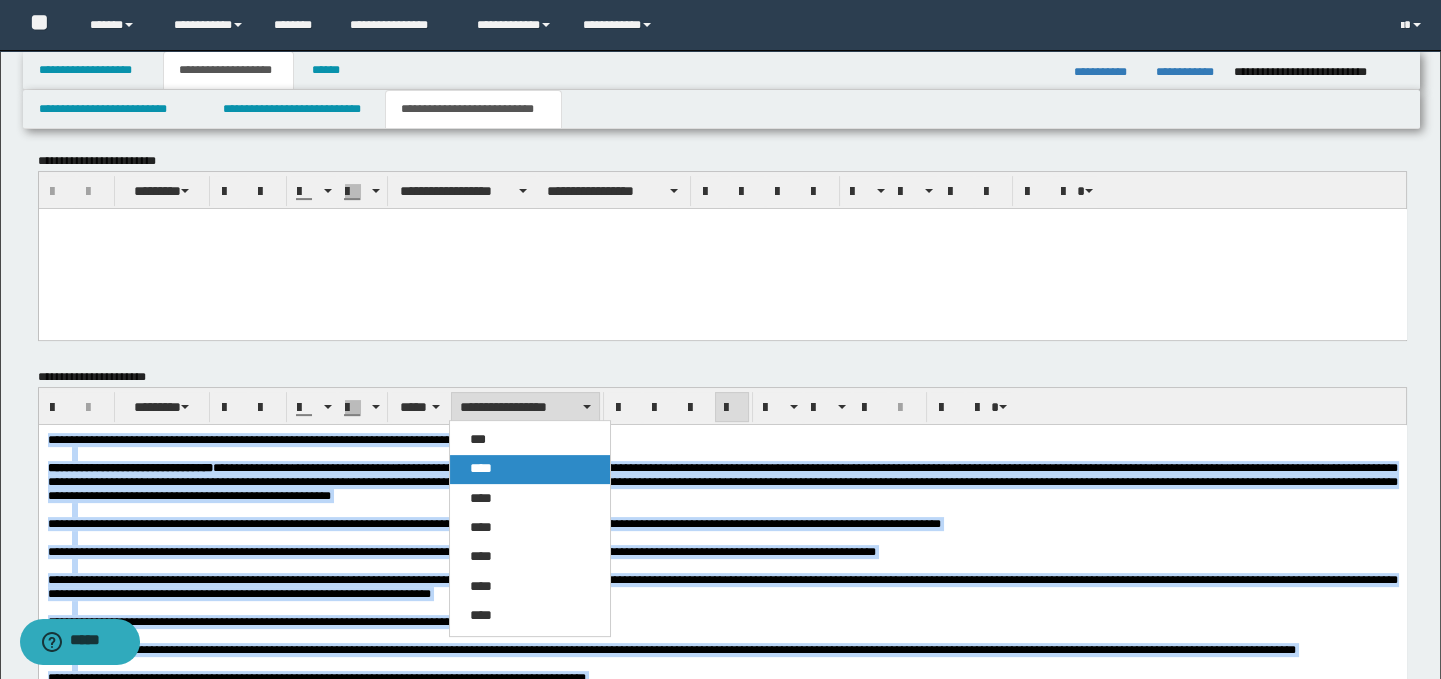 click on "****" at bounding box center (530, 469) 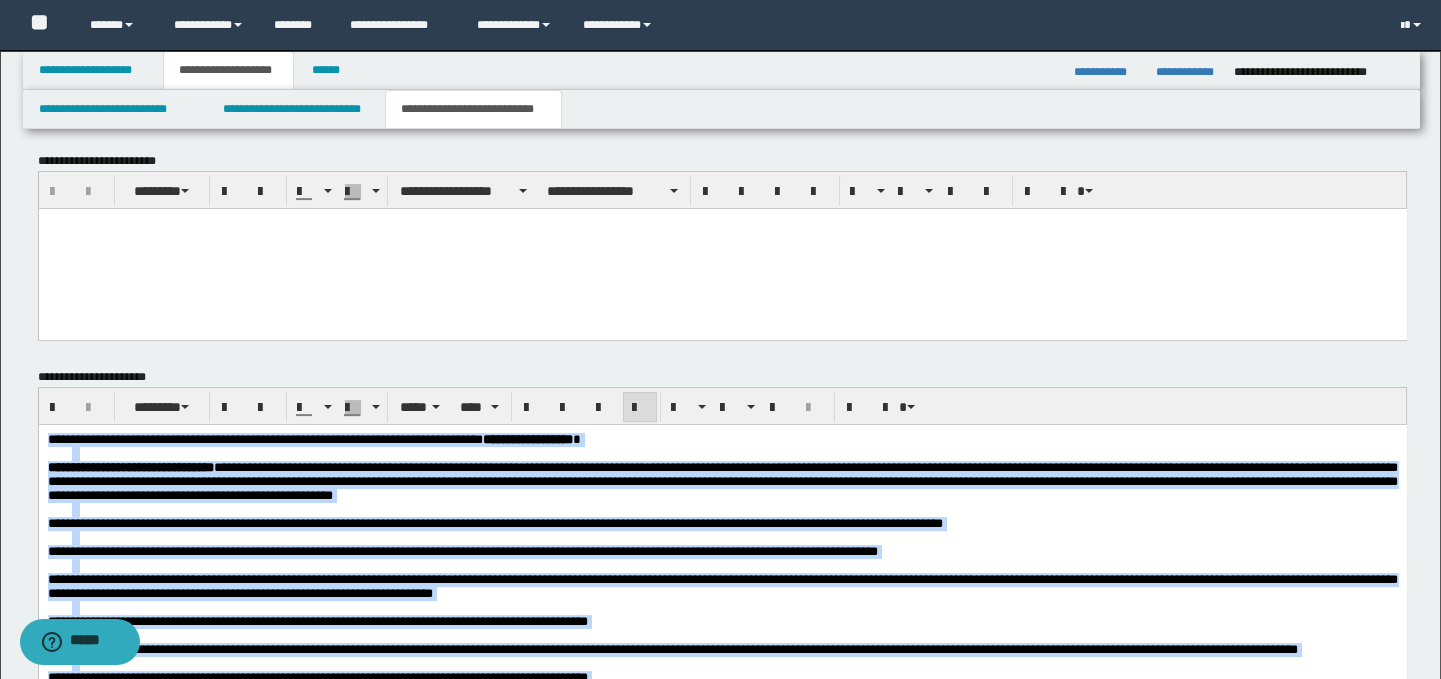 click on "**********" at bounding box center (722, 480) 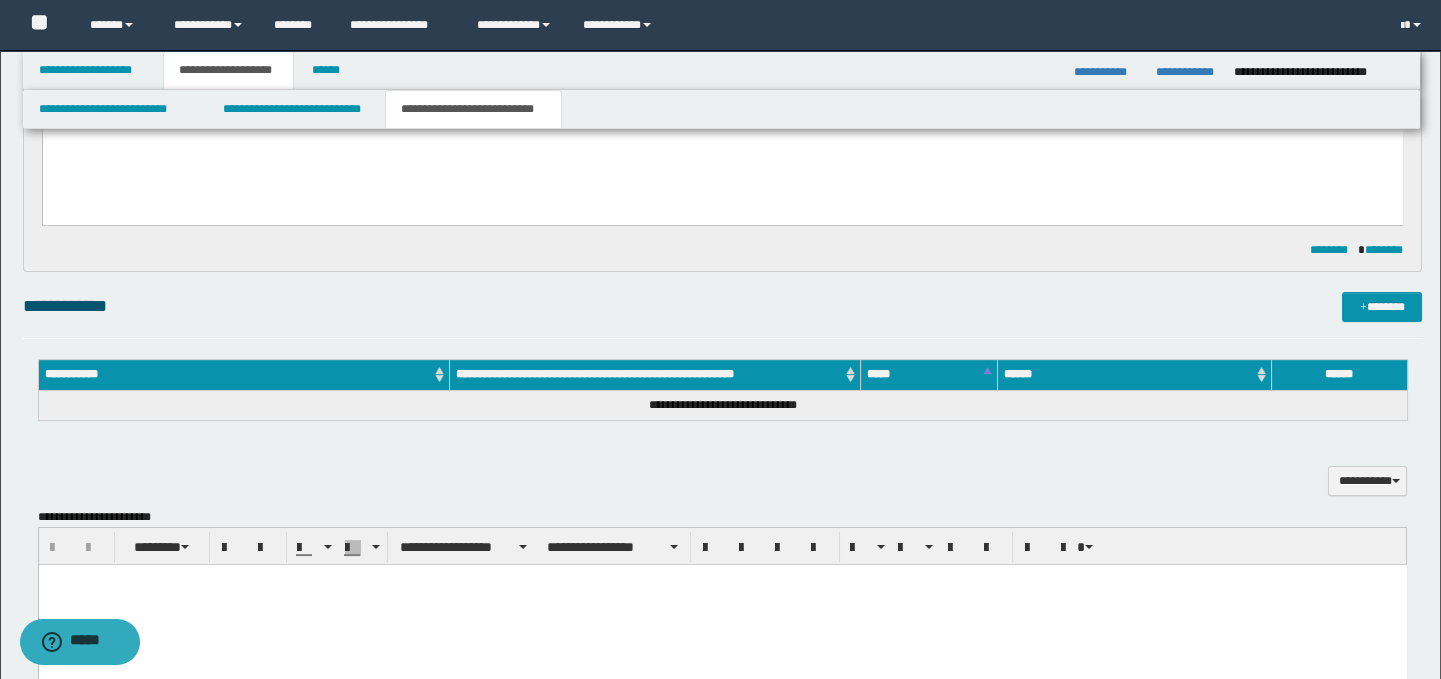 scroll, scrollTop: 849, scrollLeft: 0, axis: vertical 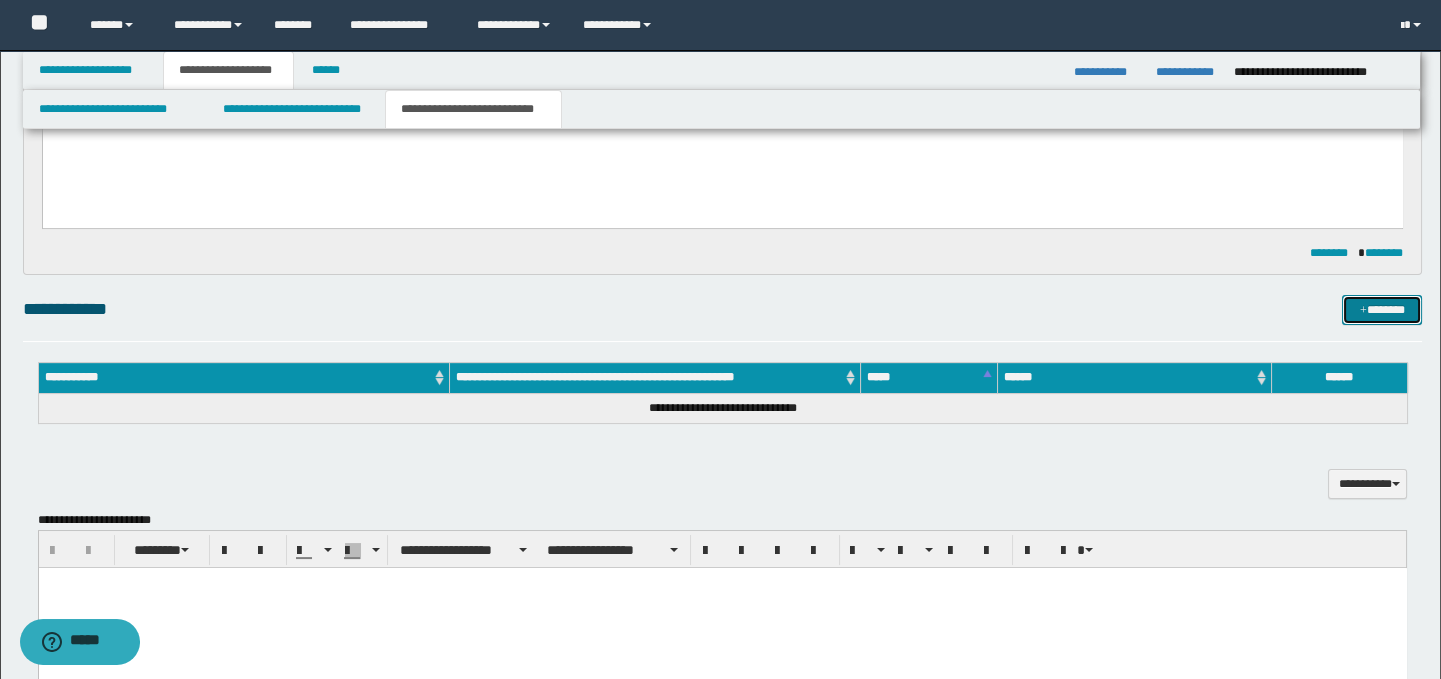 click on "*******" at bounding box center [1382, 310] 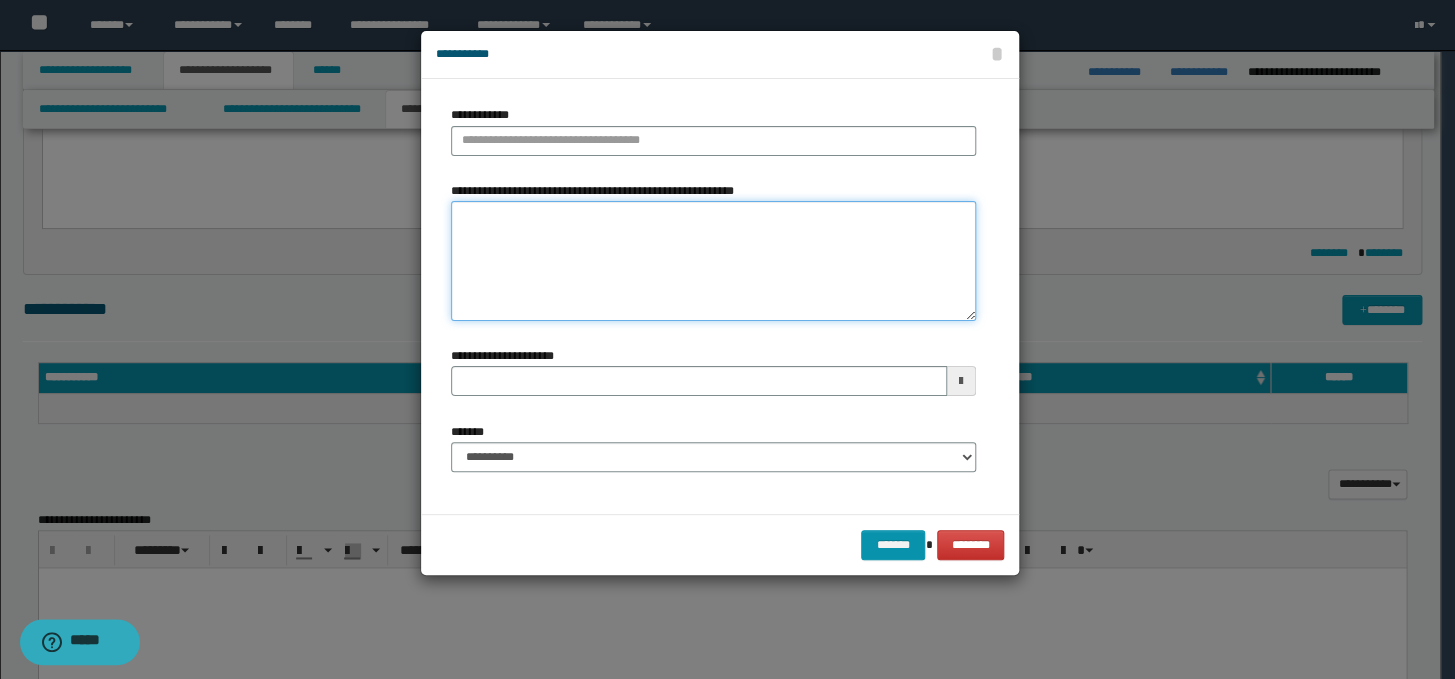 click on "**********" at bounding box center [713, 261] 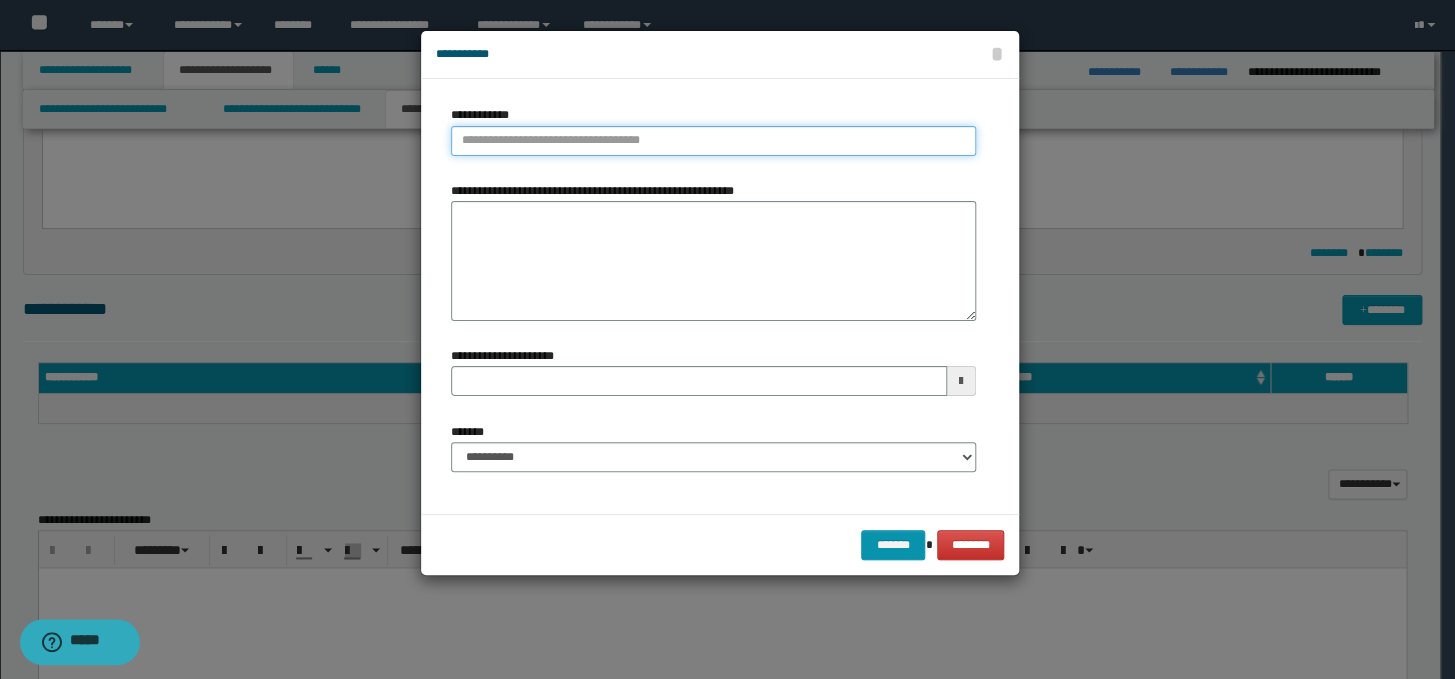 click on "**********" at bounding box center [713, 141] 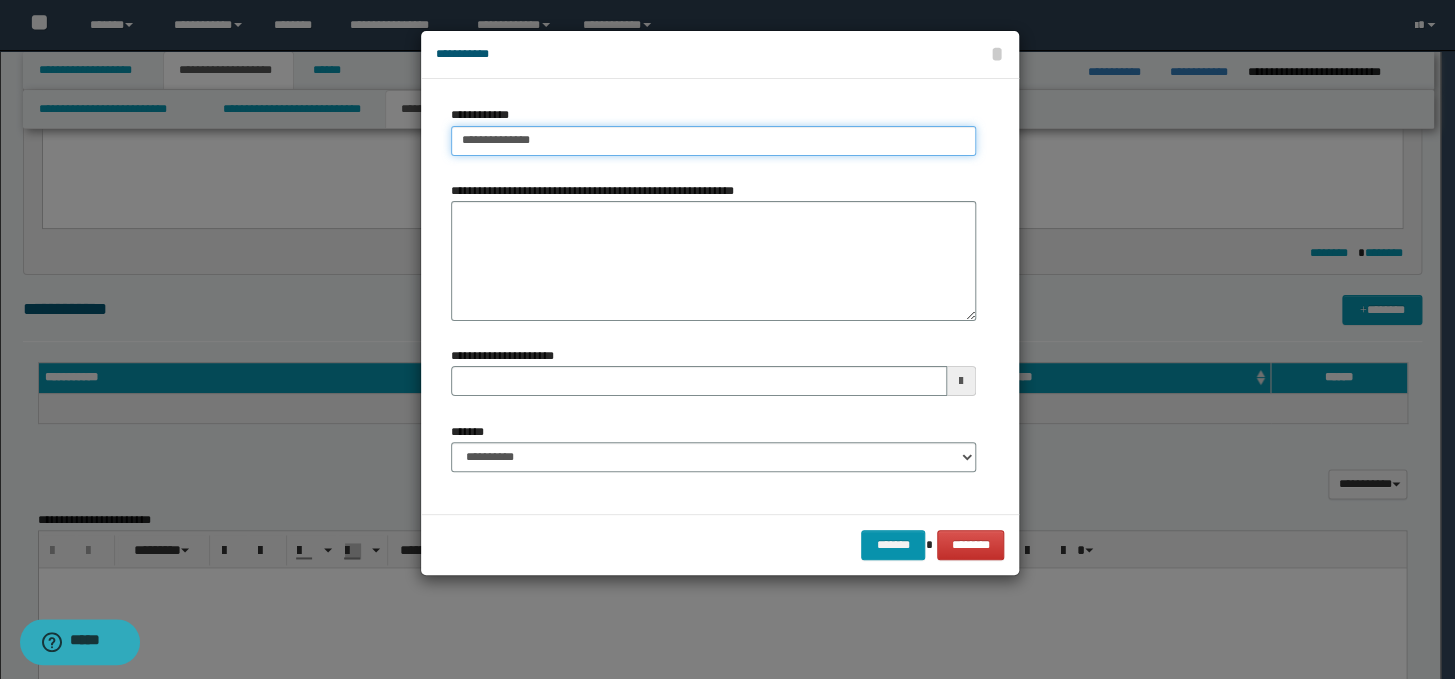 click on "**********" at bounding box center [713, 141] 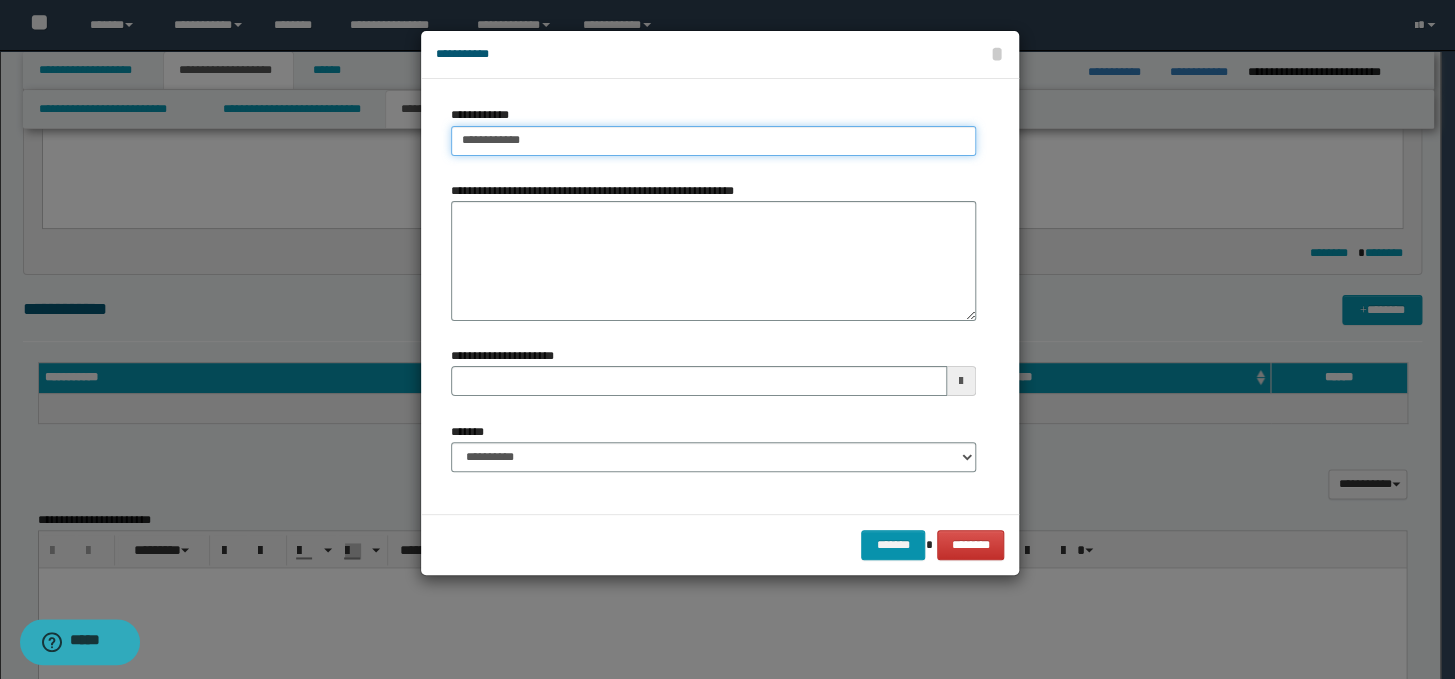 type on "**********" 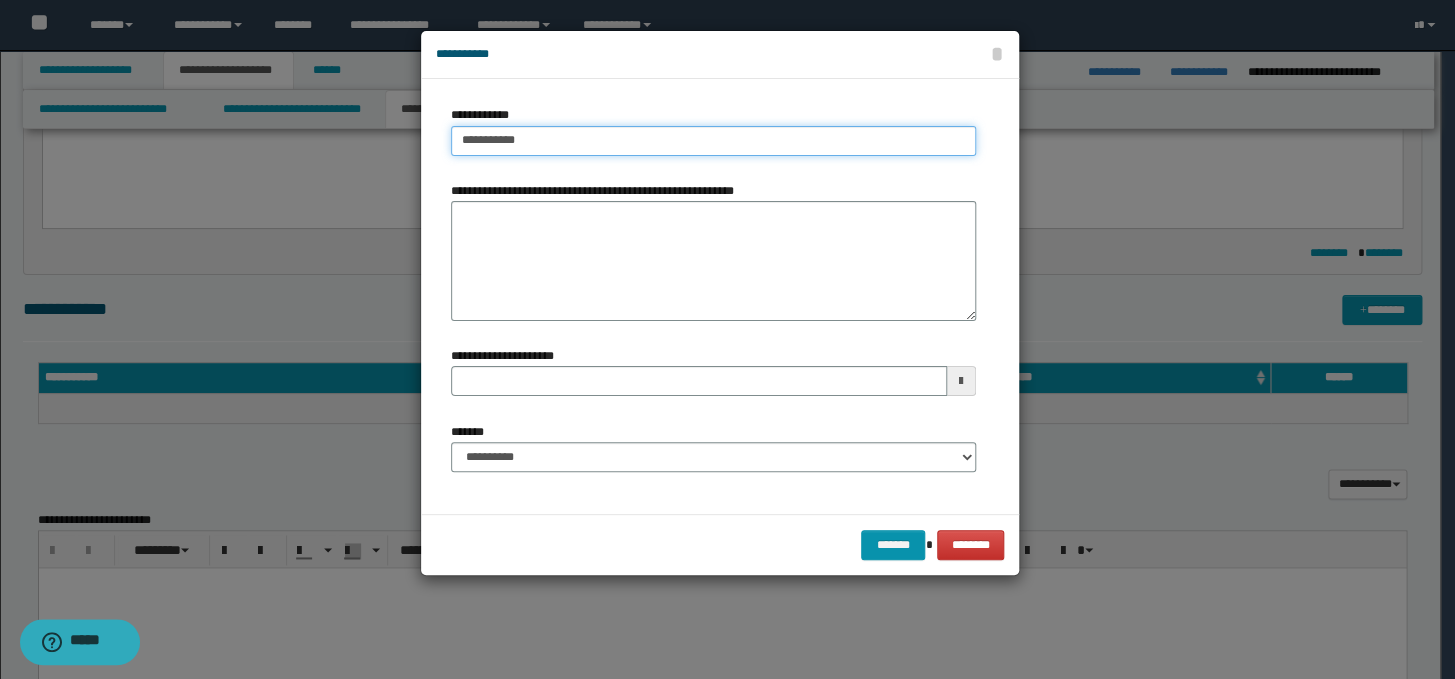 type on "**********" 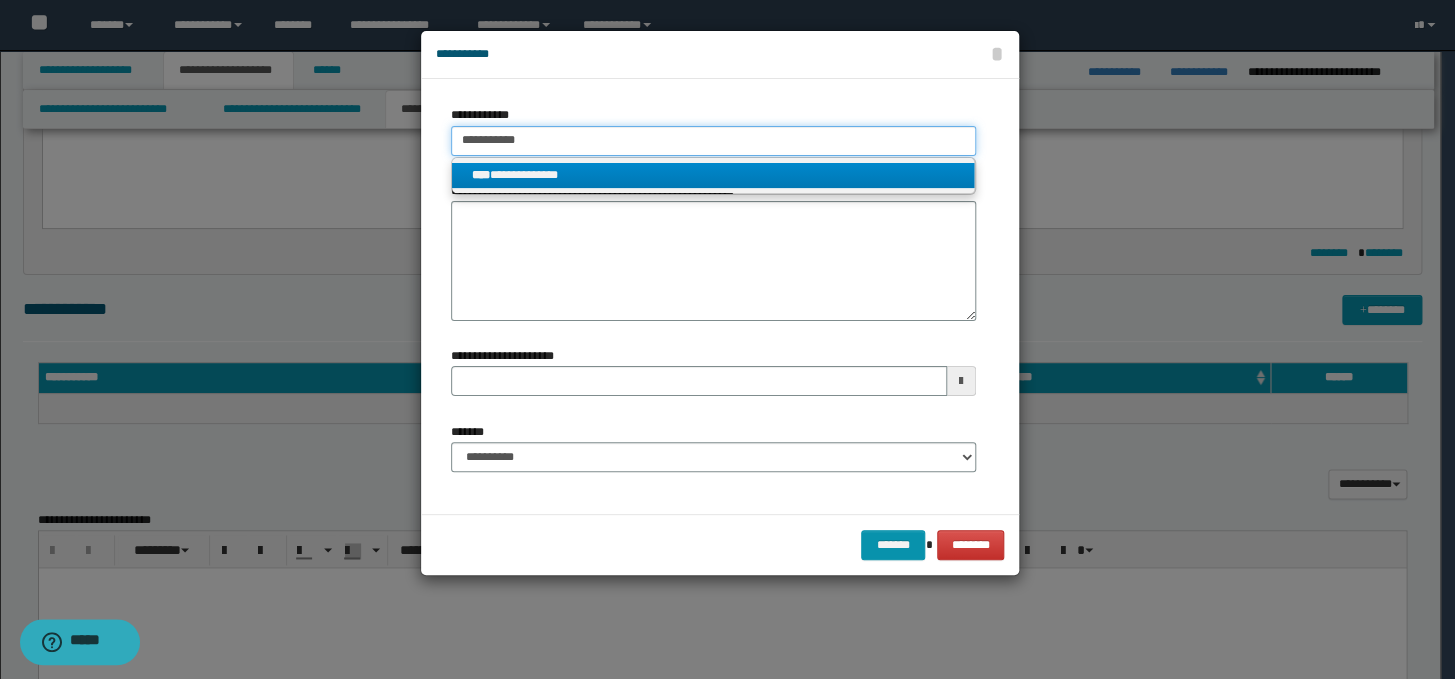 type on "**********" 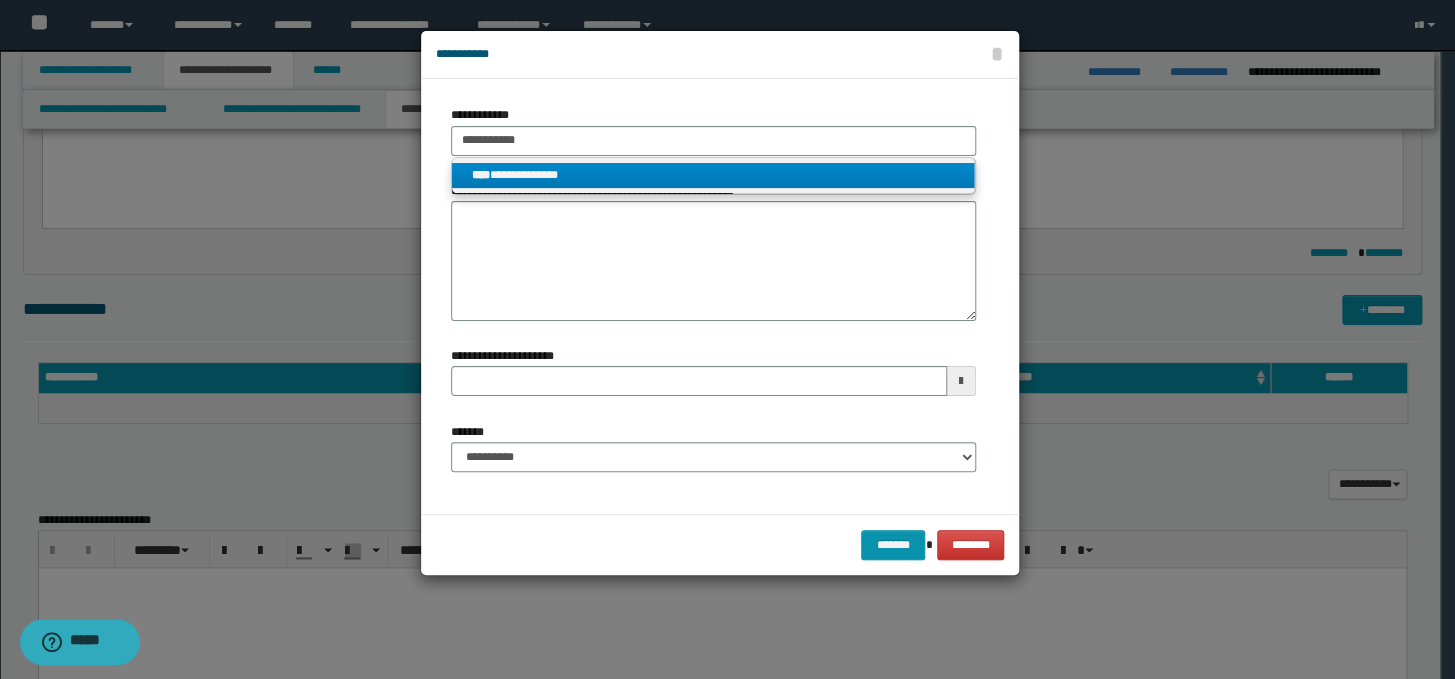 click on "**********" at bounding box center (713, 175) 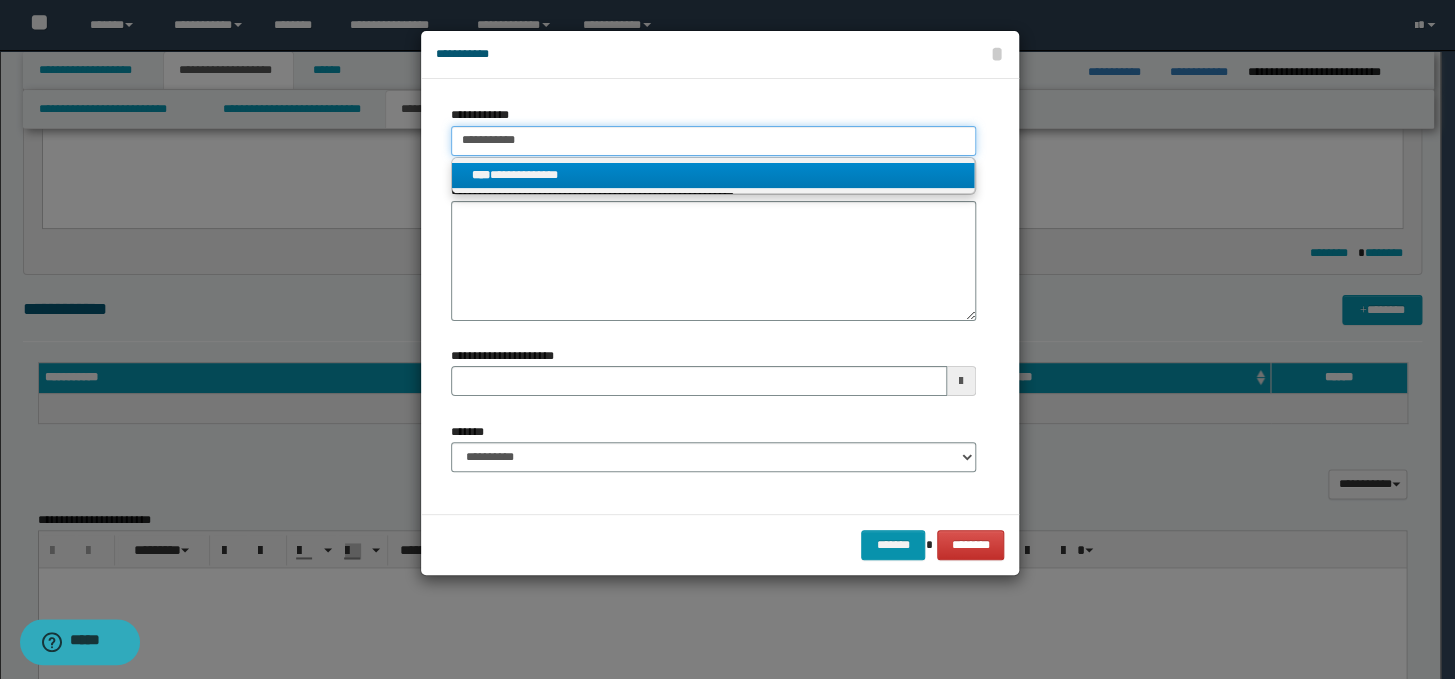type 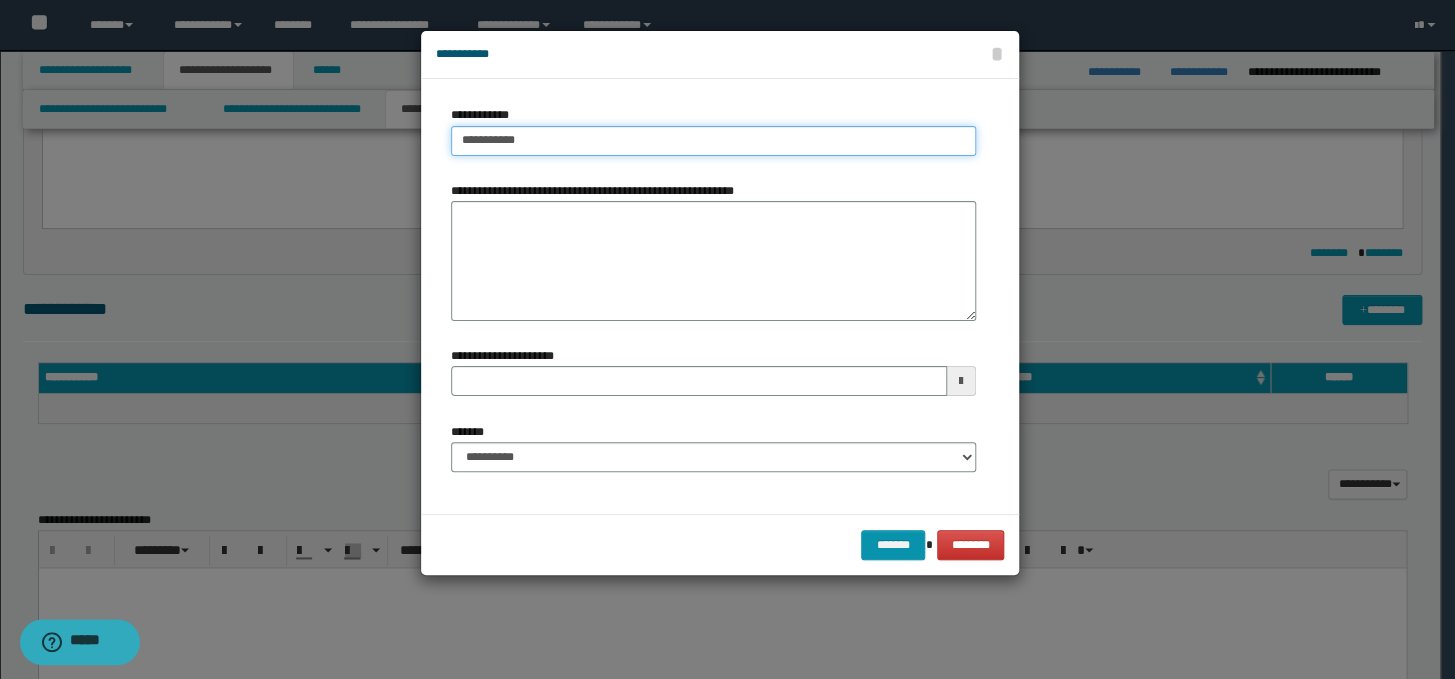 type 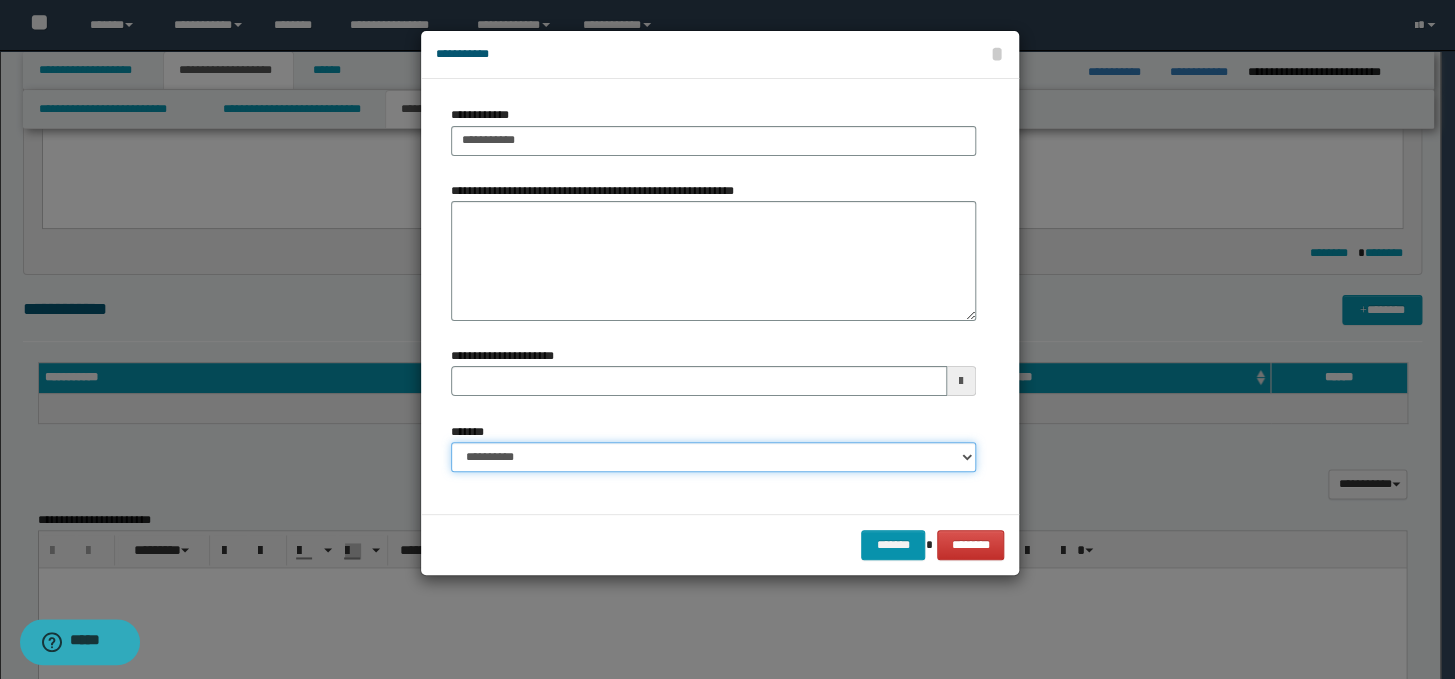 click on "**********" at bounding box center (713, 457) 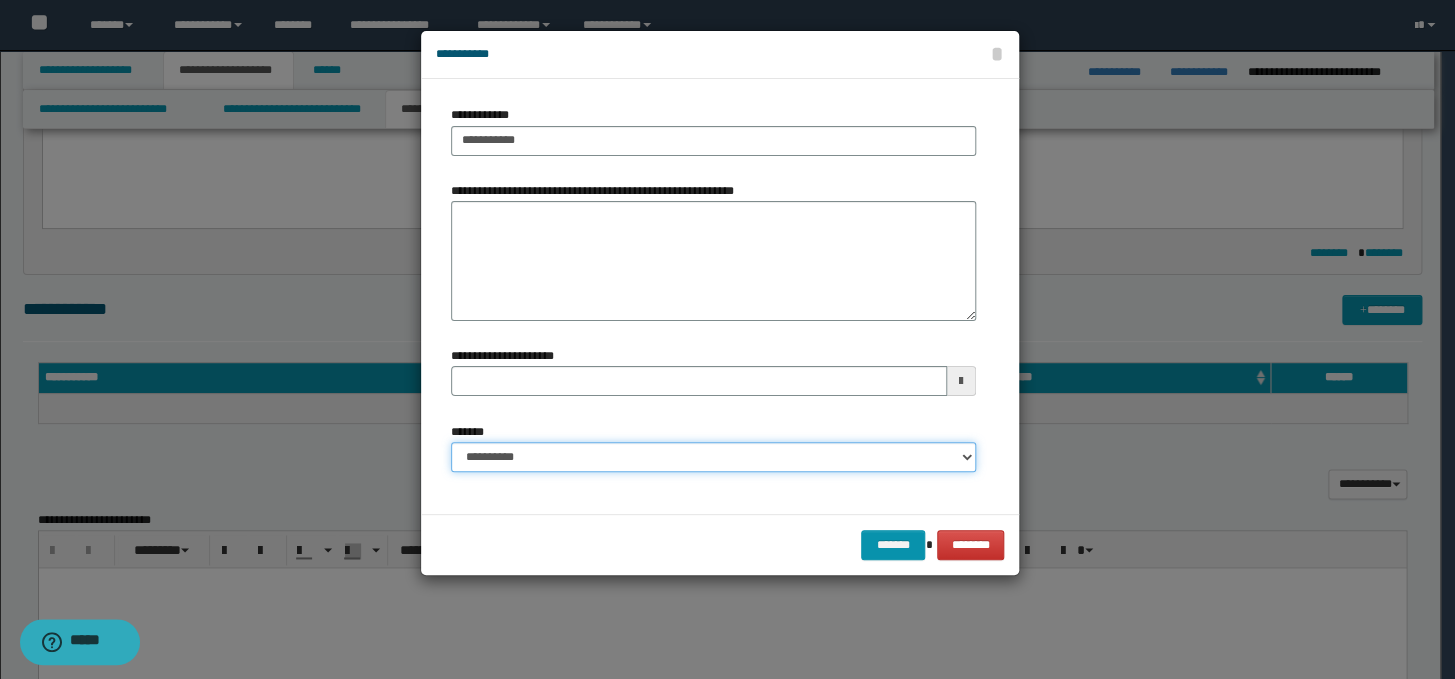 select on "*" 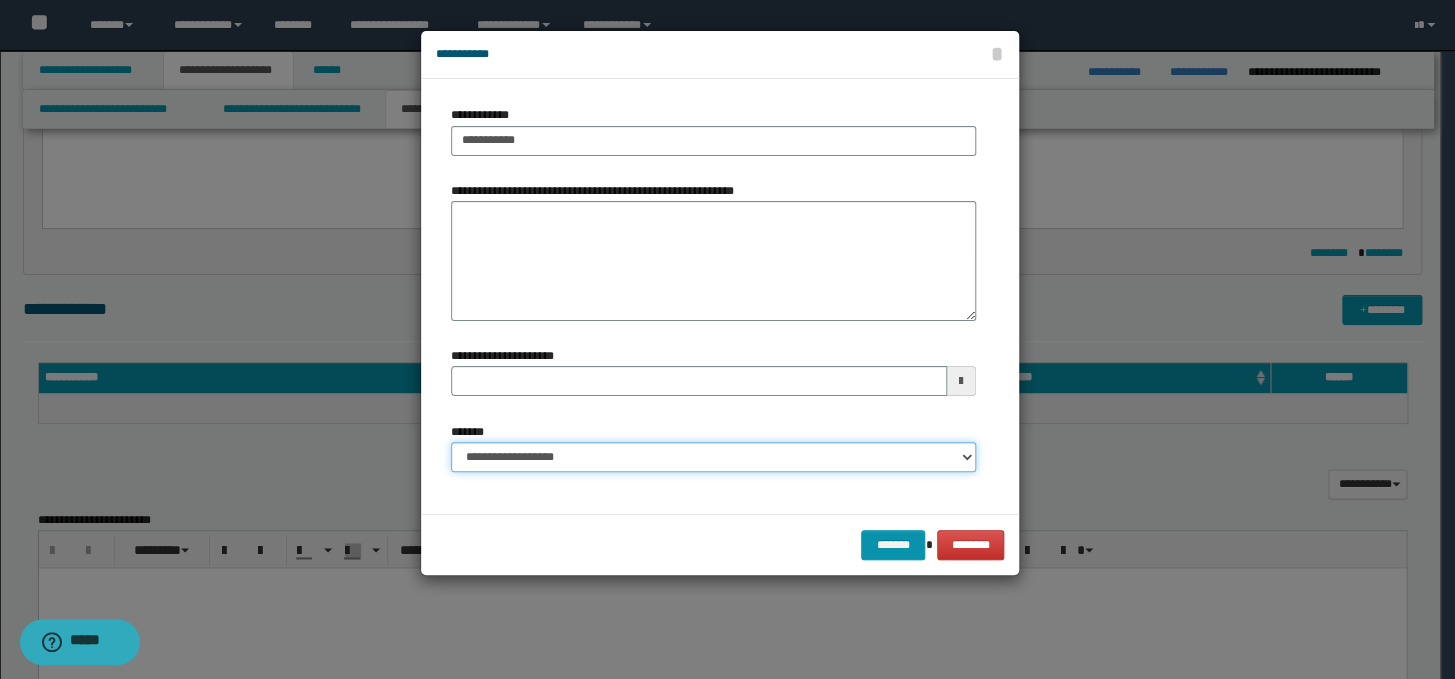 click on "**********" at bounding box center [713, 457] 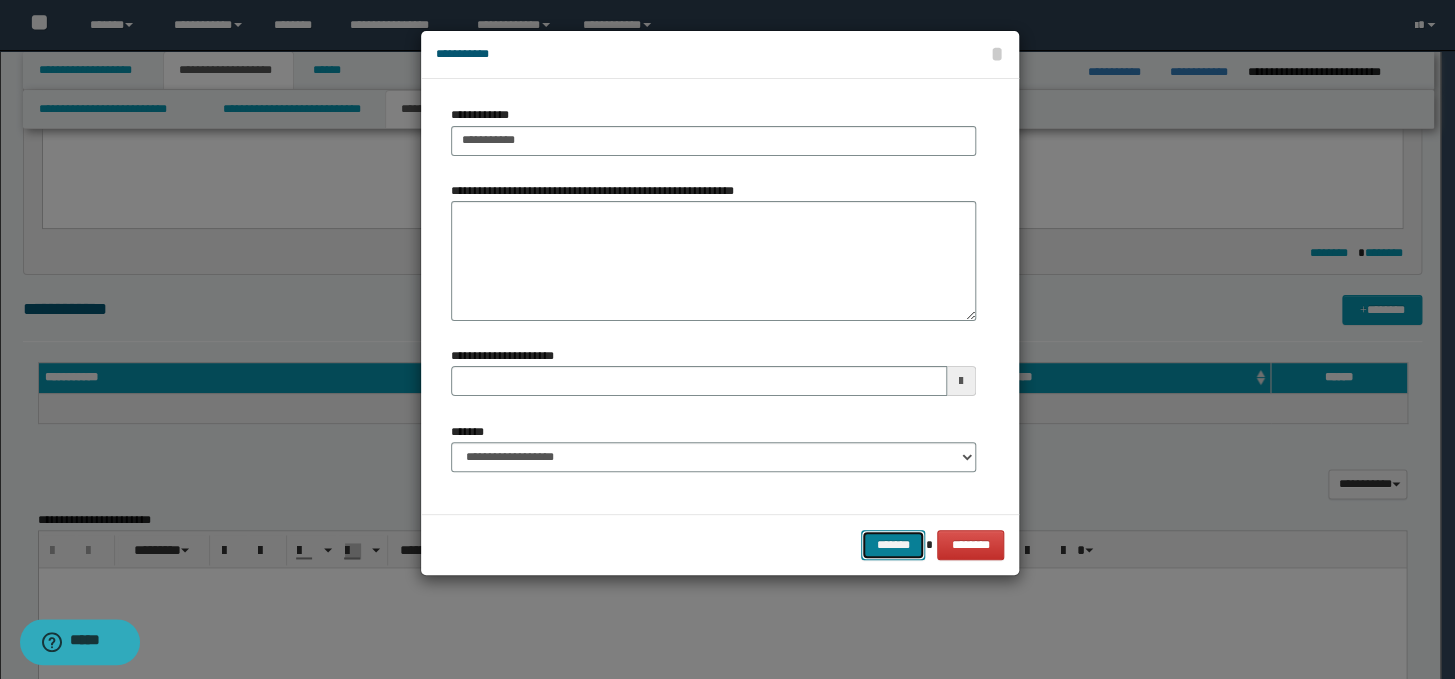 click on "*******" at bounding box center [893, 545] 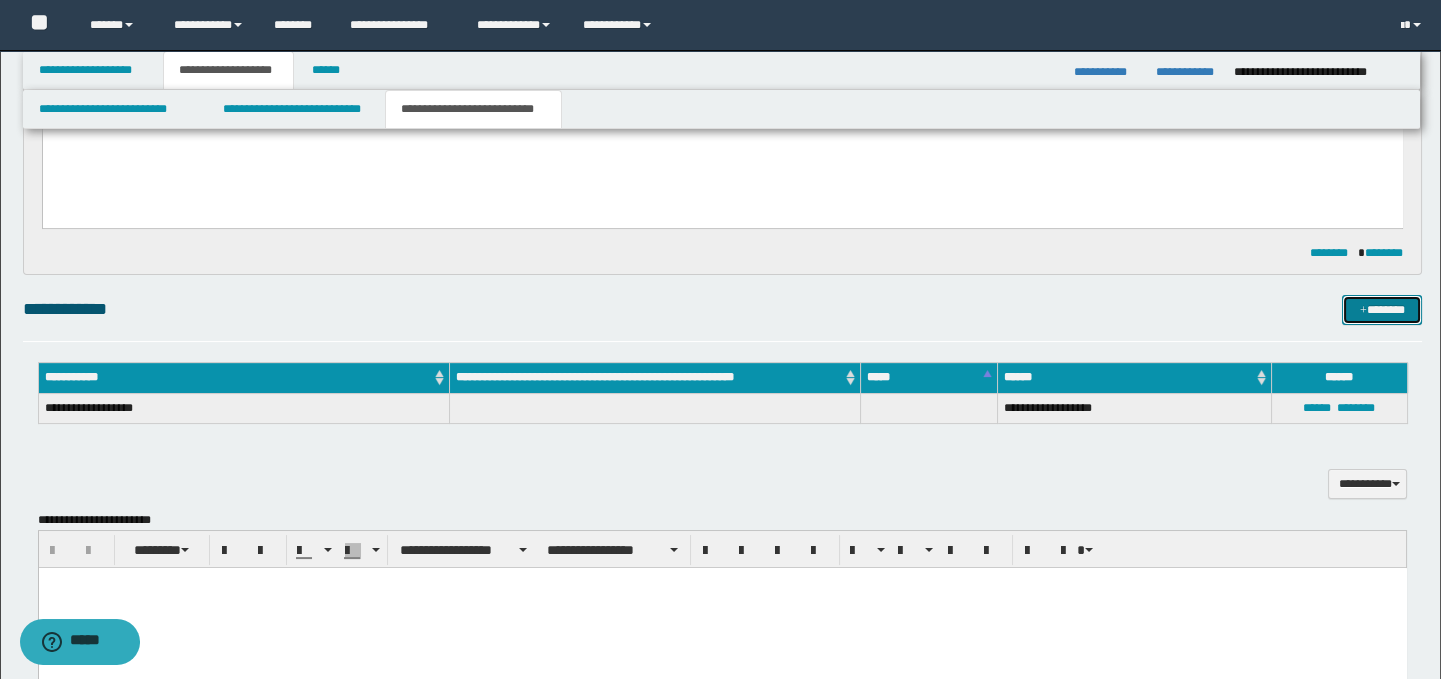 click on "*******" at bounding box center (1382, 310) 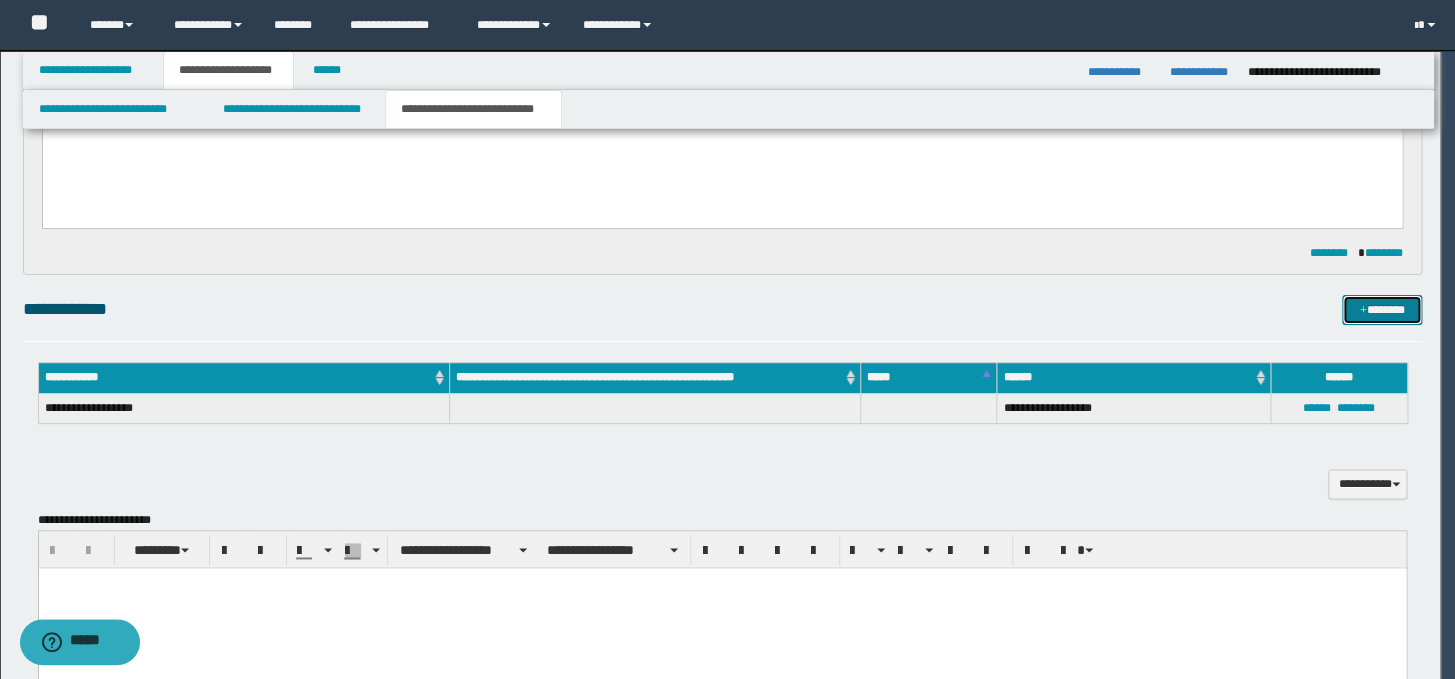 type 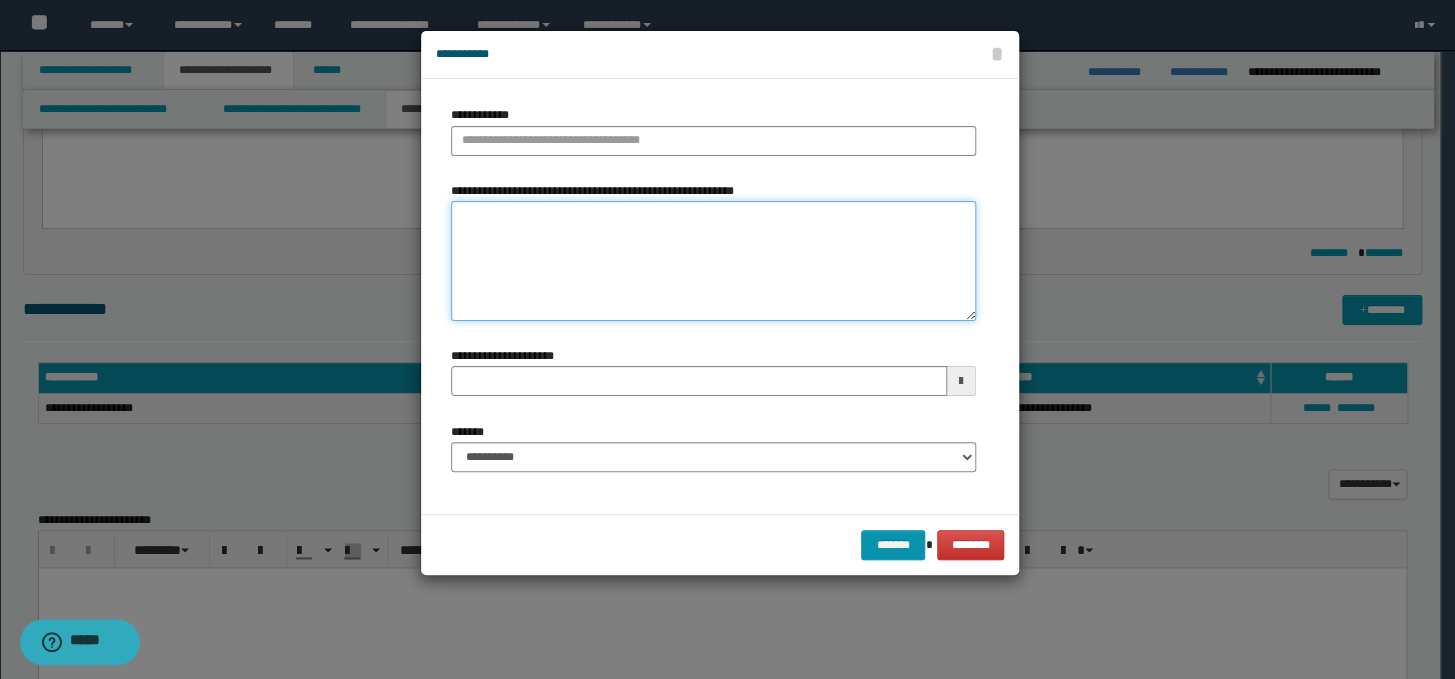 click on "**********" at bounding box center (713, 261) 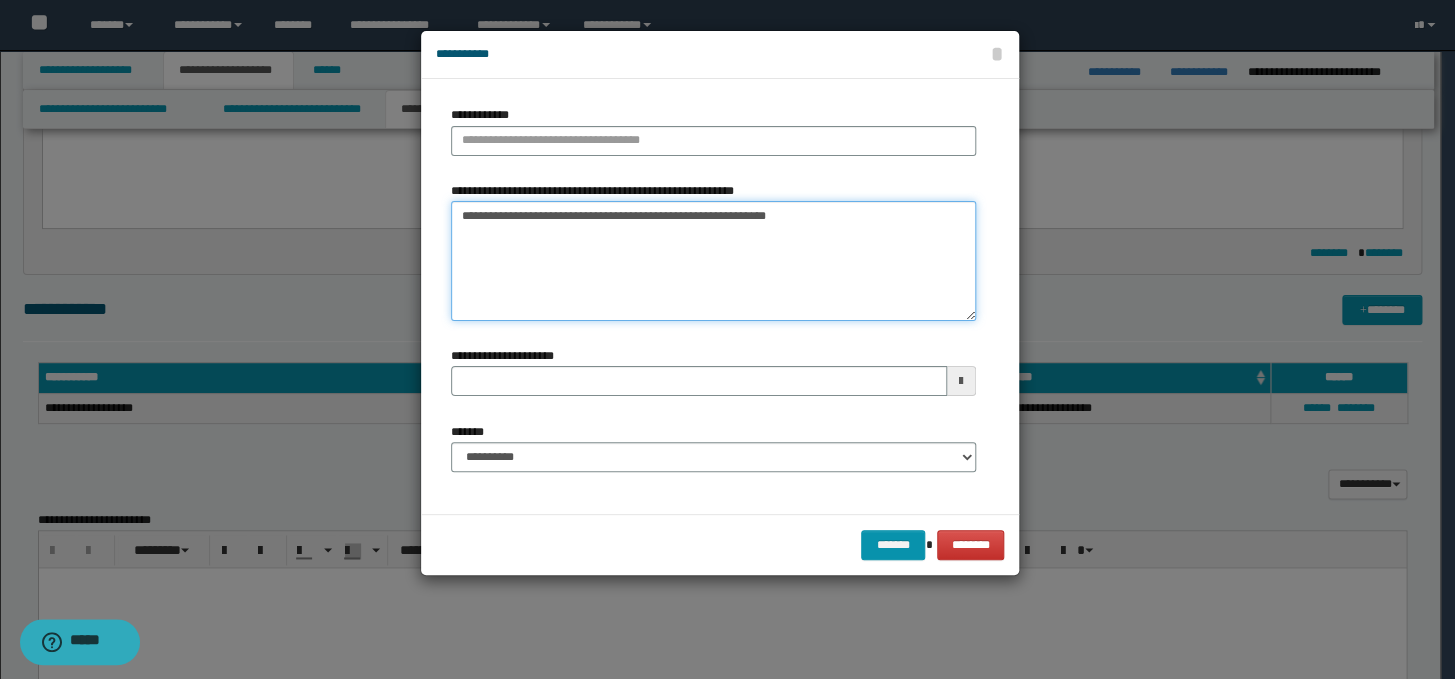 drag, startPoint x: 734, startPoint y: 218, endPoint x: 488, endPoint y: 214, distance: 246.03252 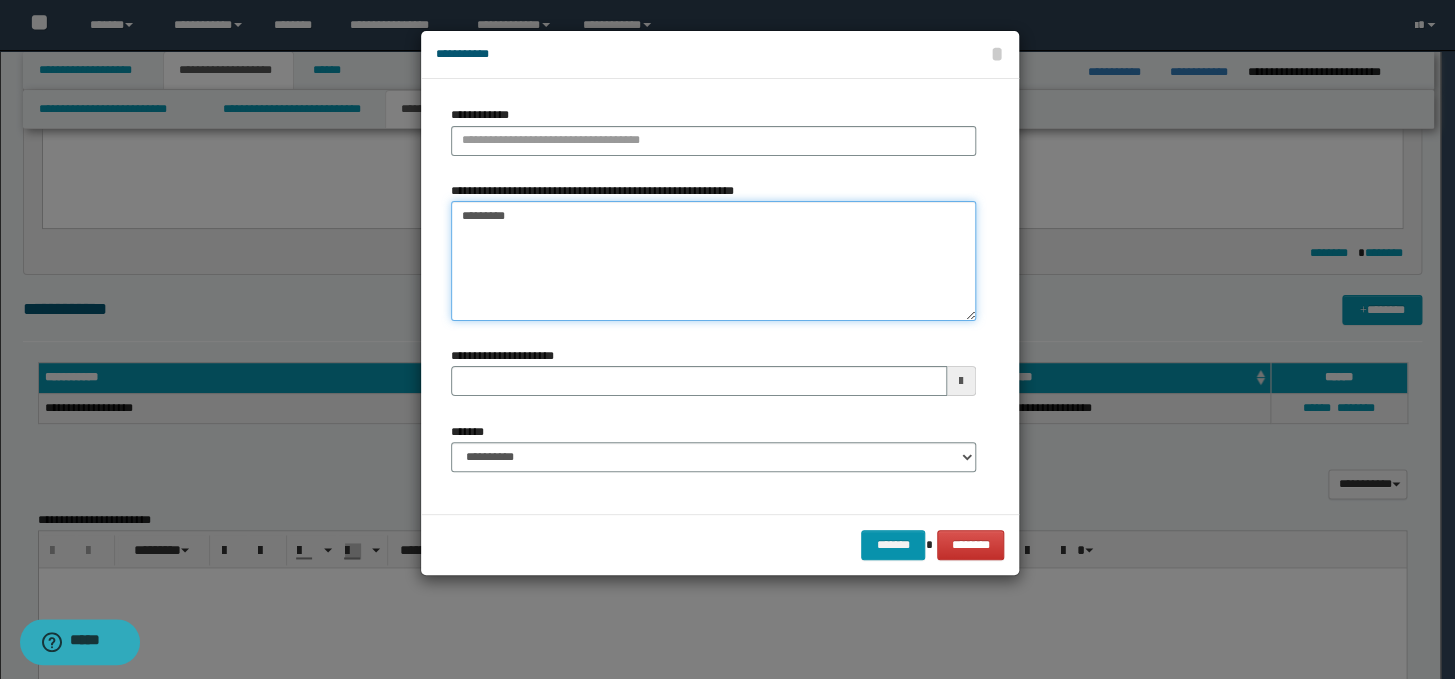 type on "*********" 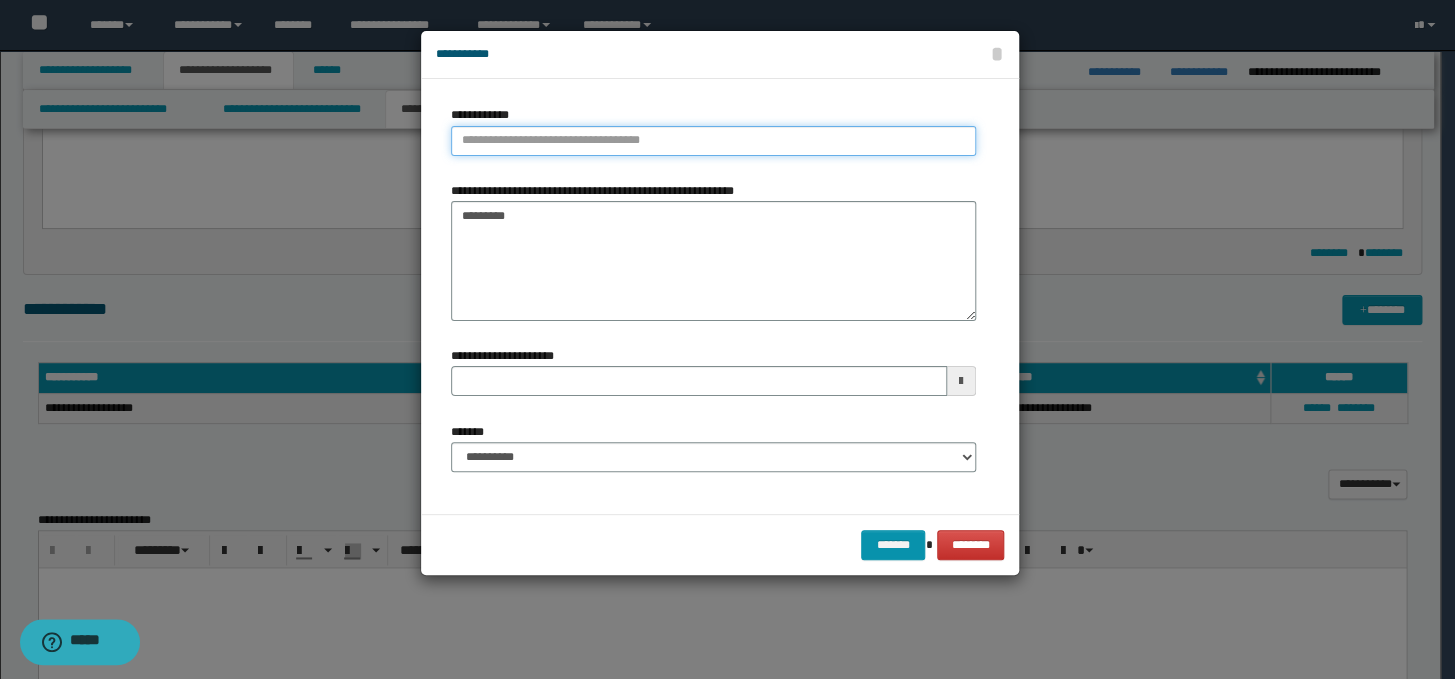 type on "**********" 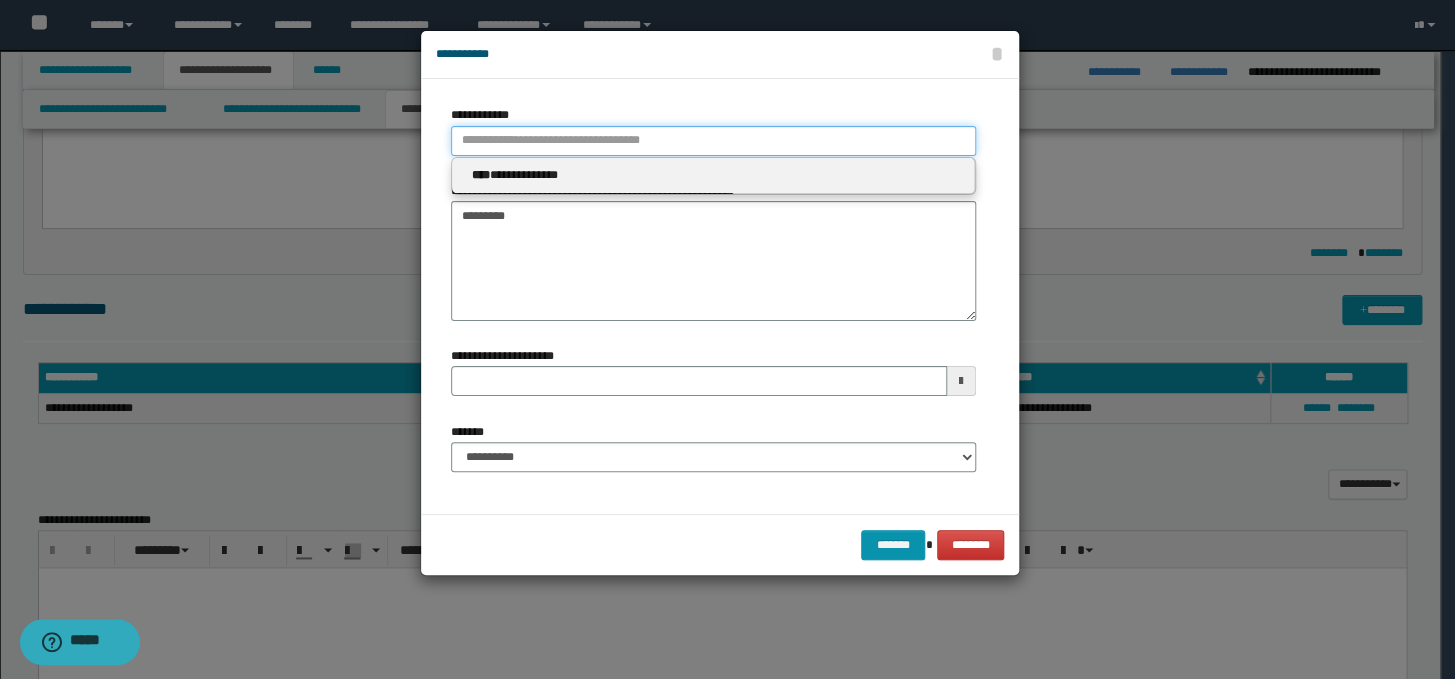 click on "**********" at bounding box center [713, 141] 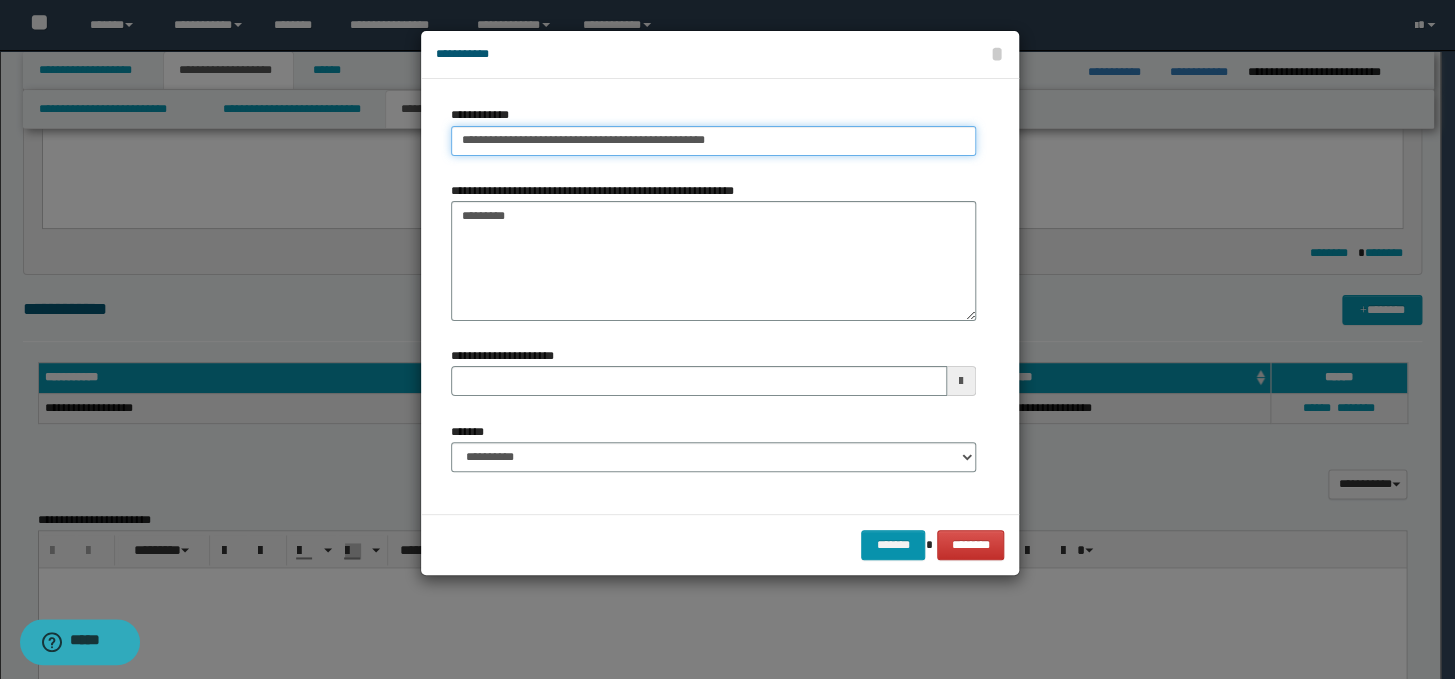type on "**********" 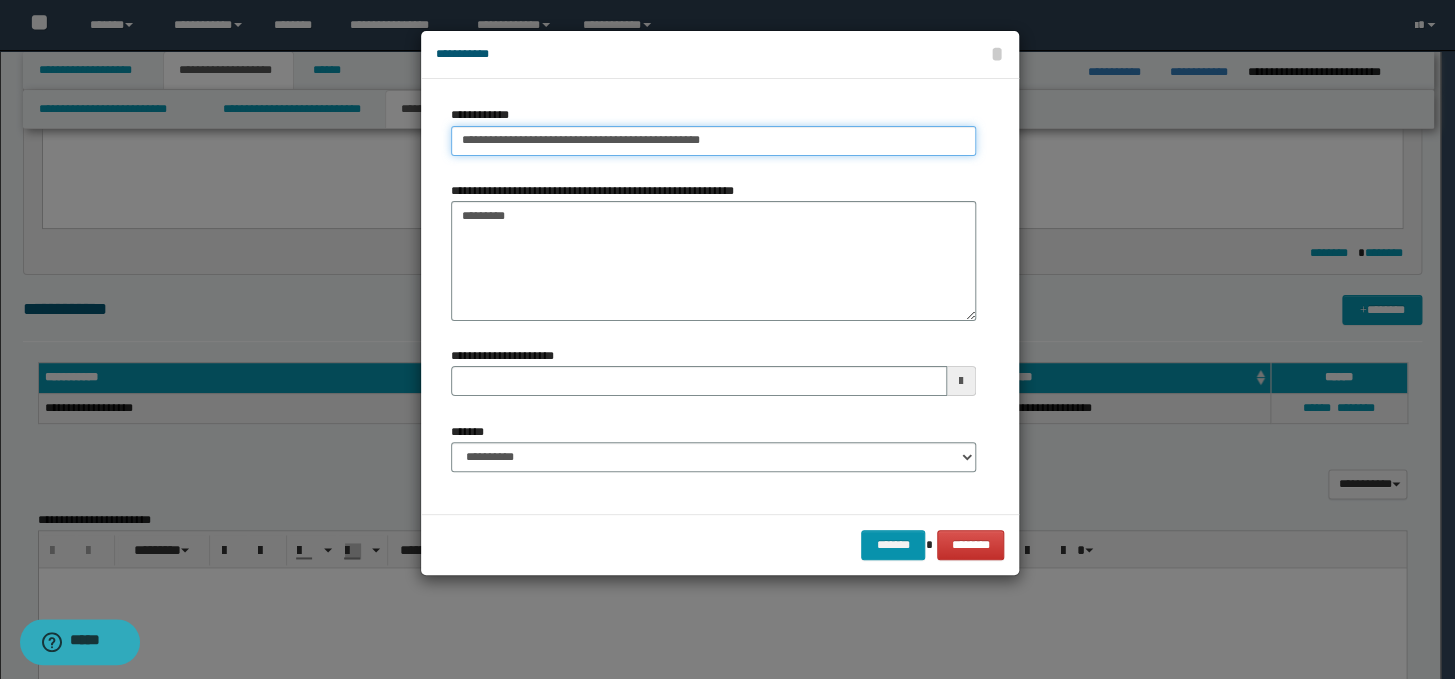 type on "**********" 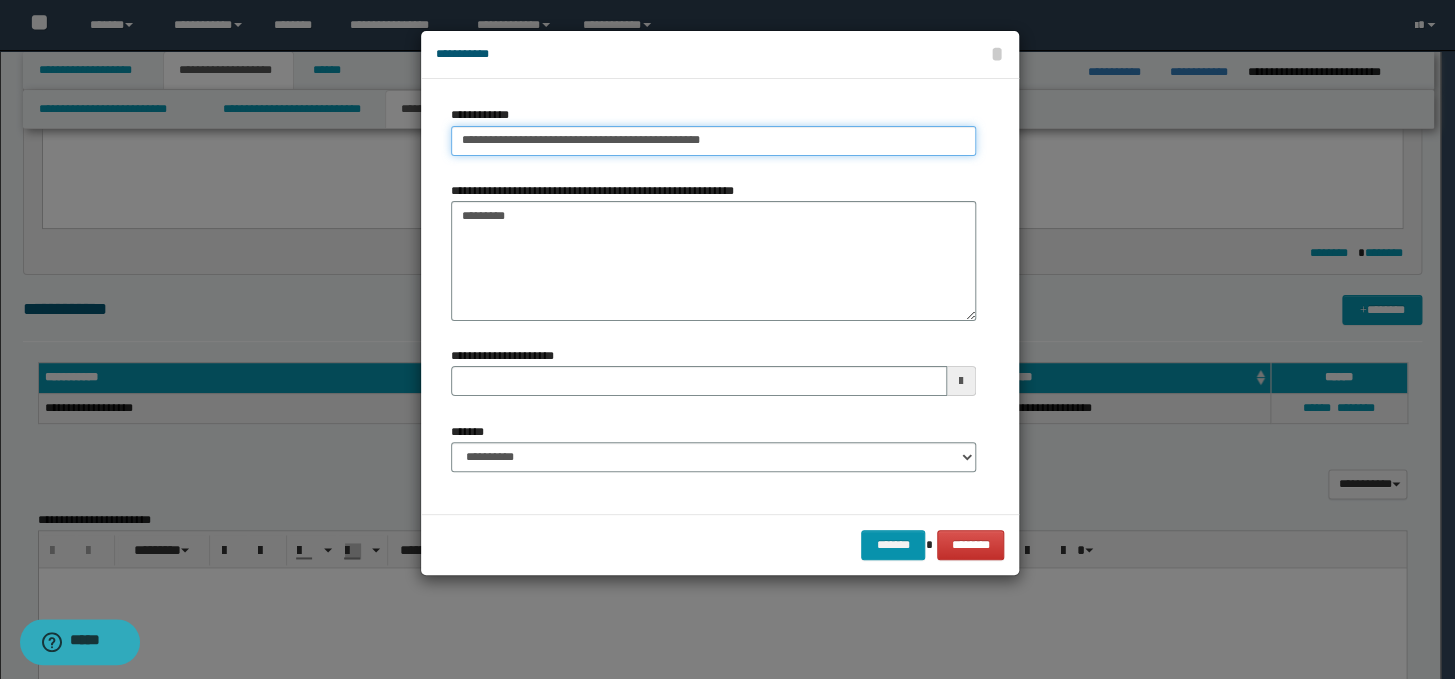 type 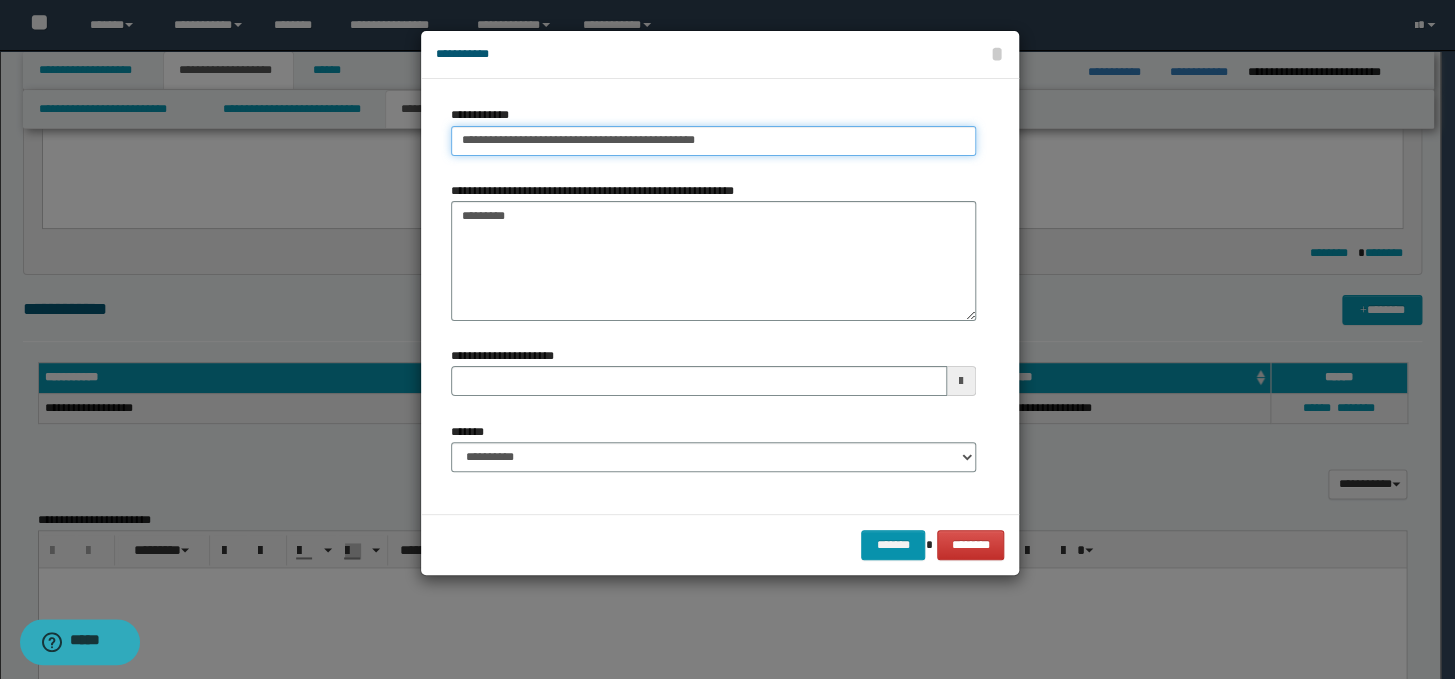 type on "**********" 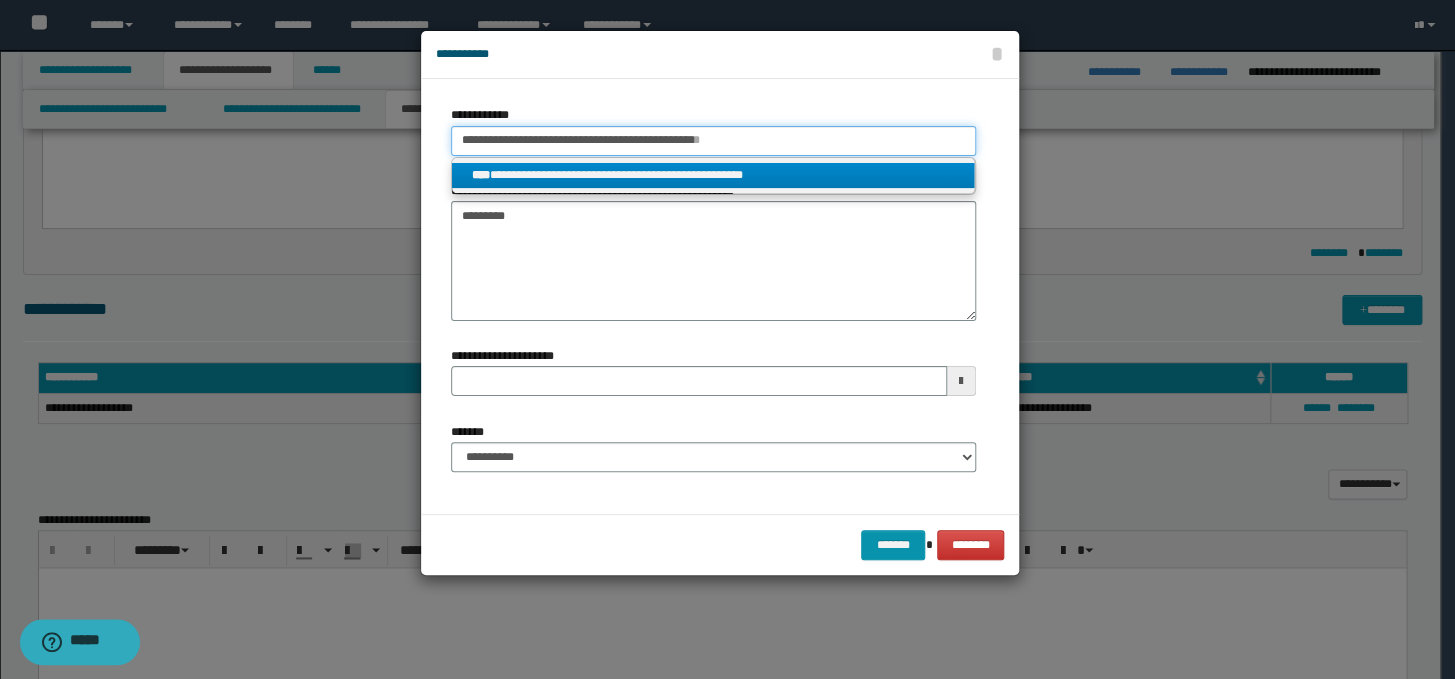 type on "**********" 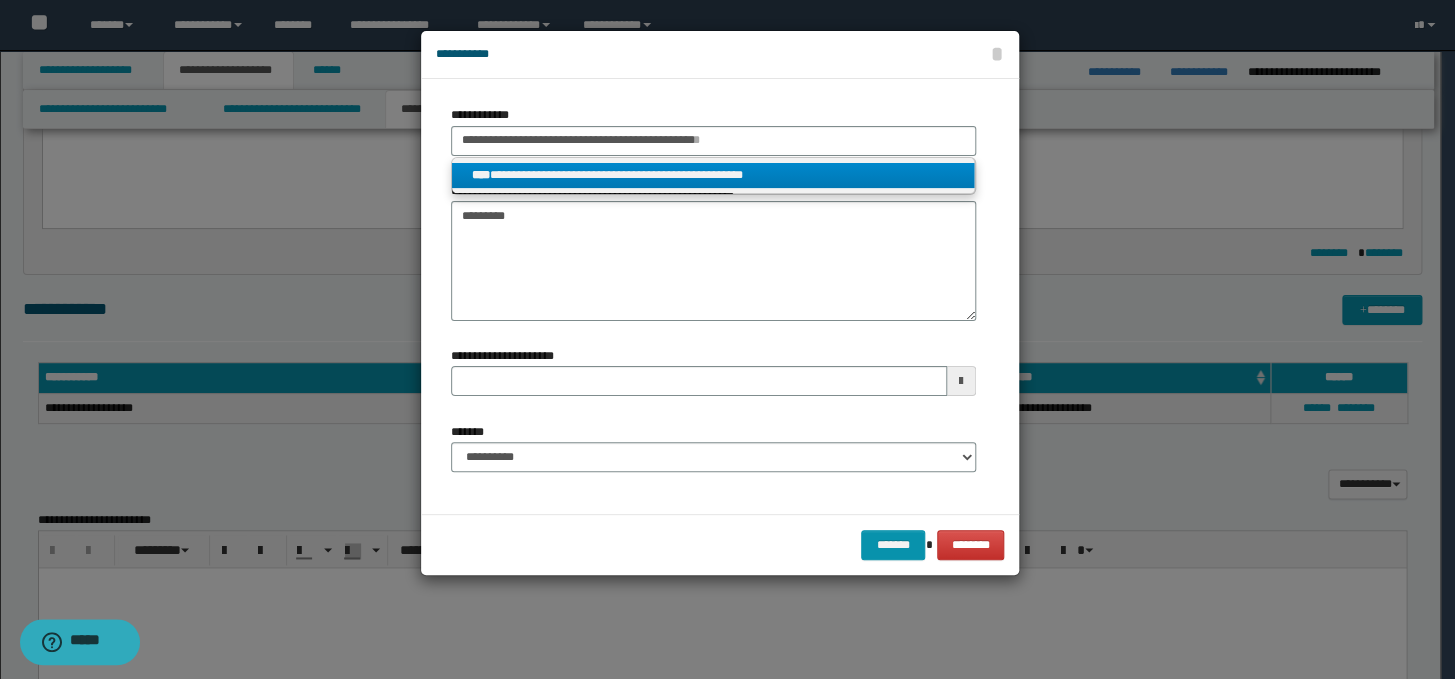 click on "**********" at bounding box center (713, 175) 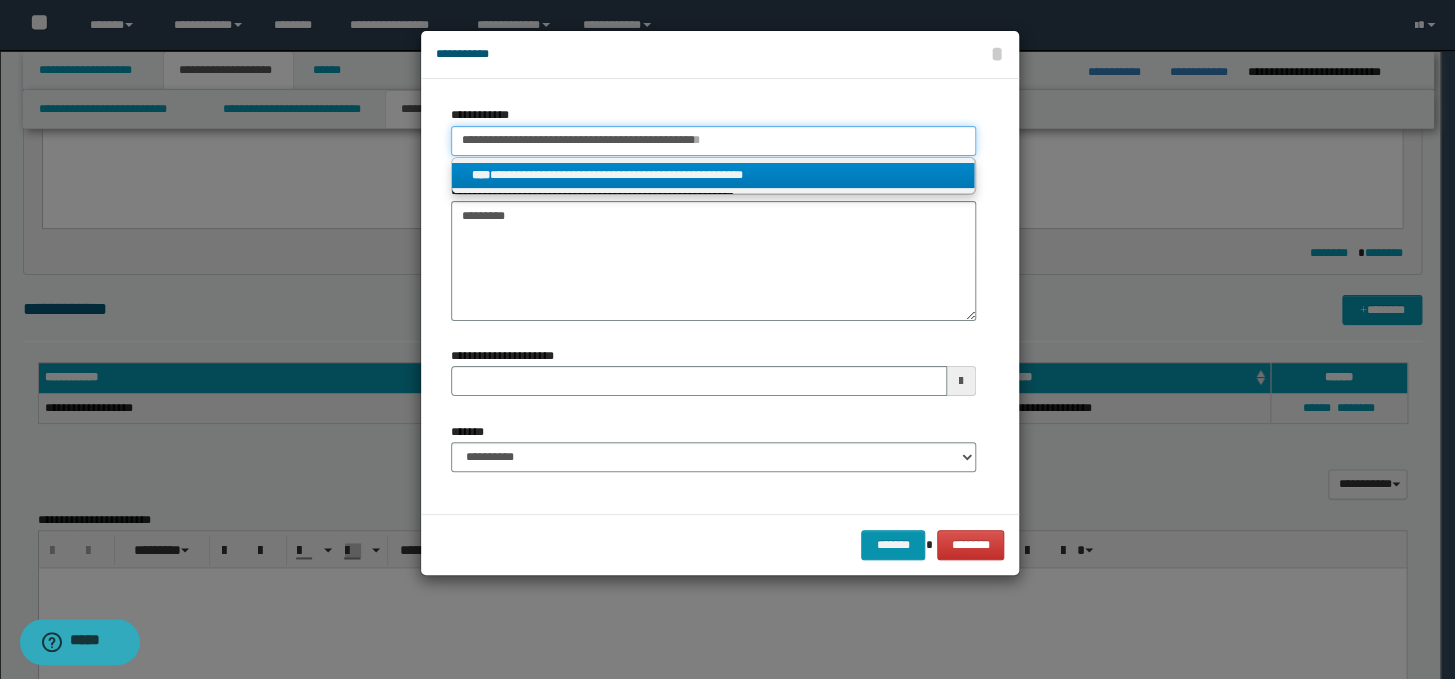 type 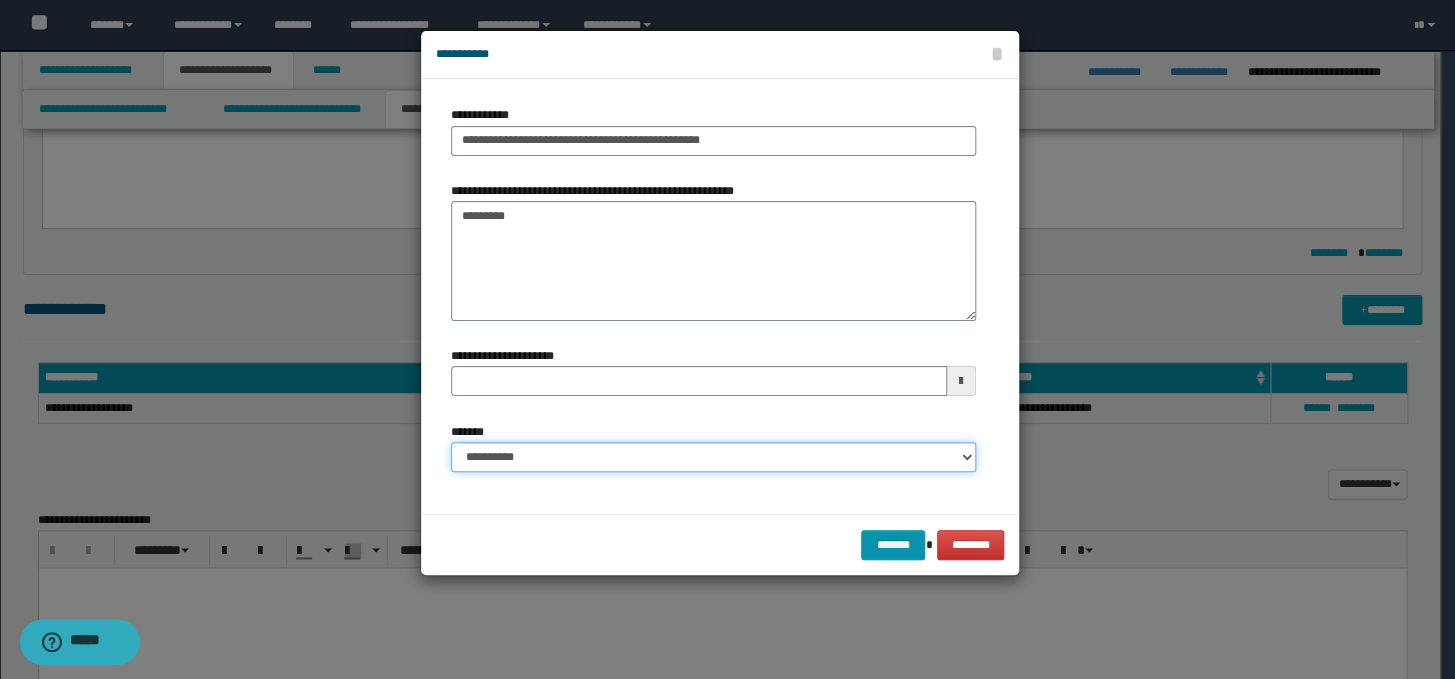 click on "**********" at bounding box center (713, 457) 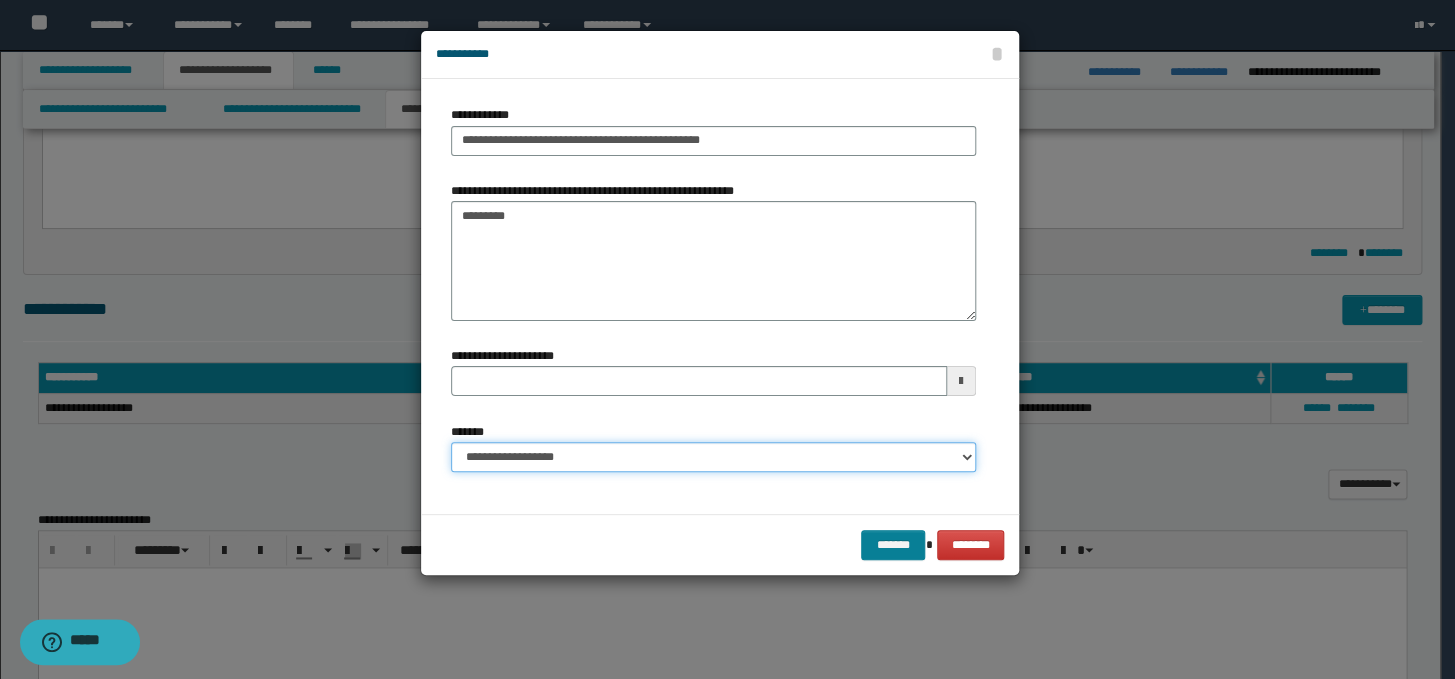 type 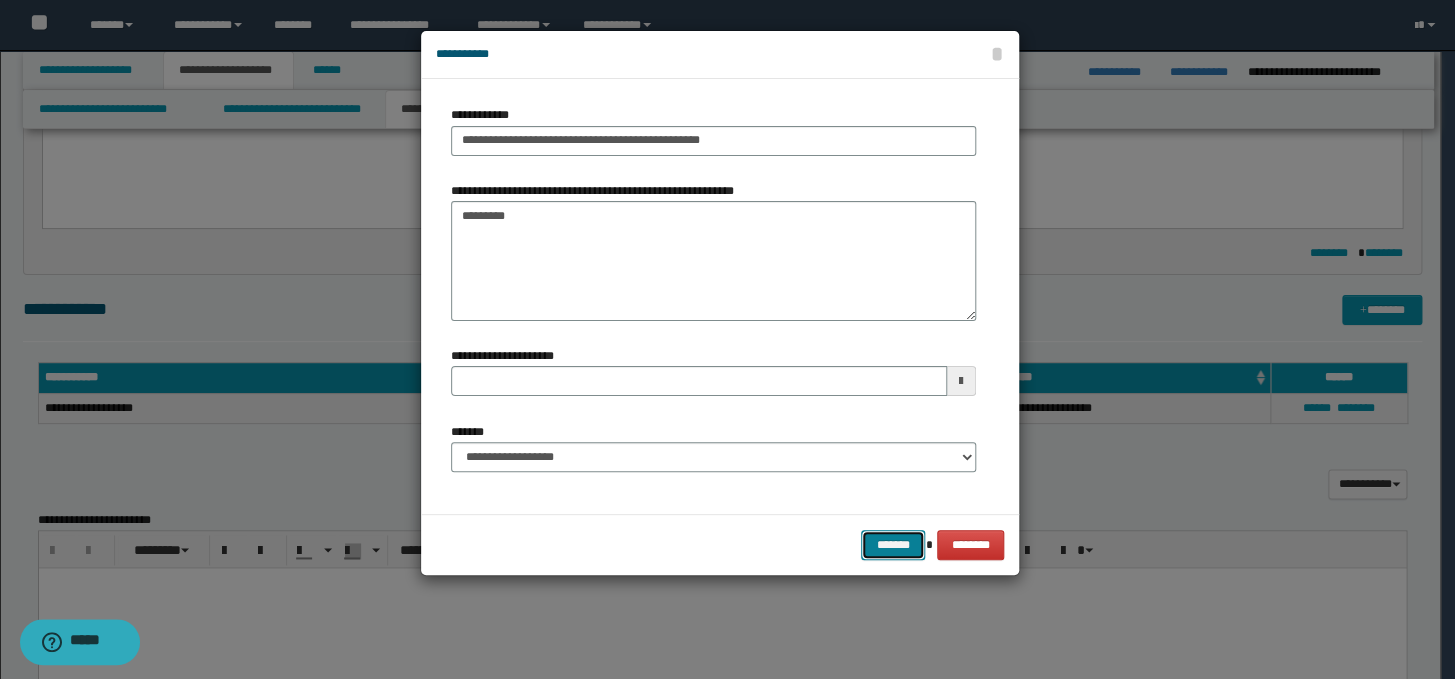 click on "*******" at bounding box center (893, 545) 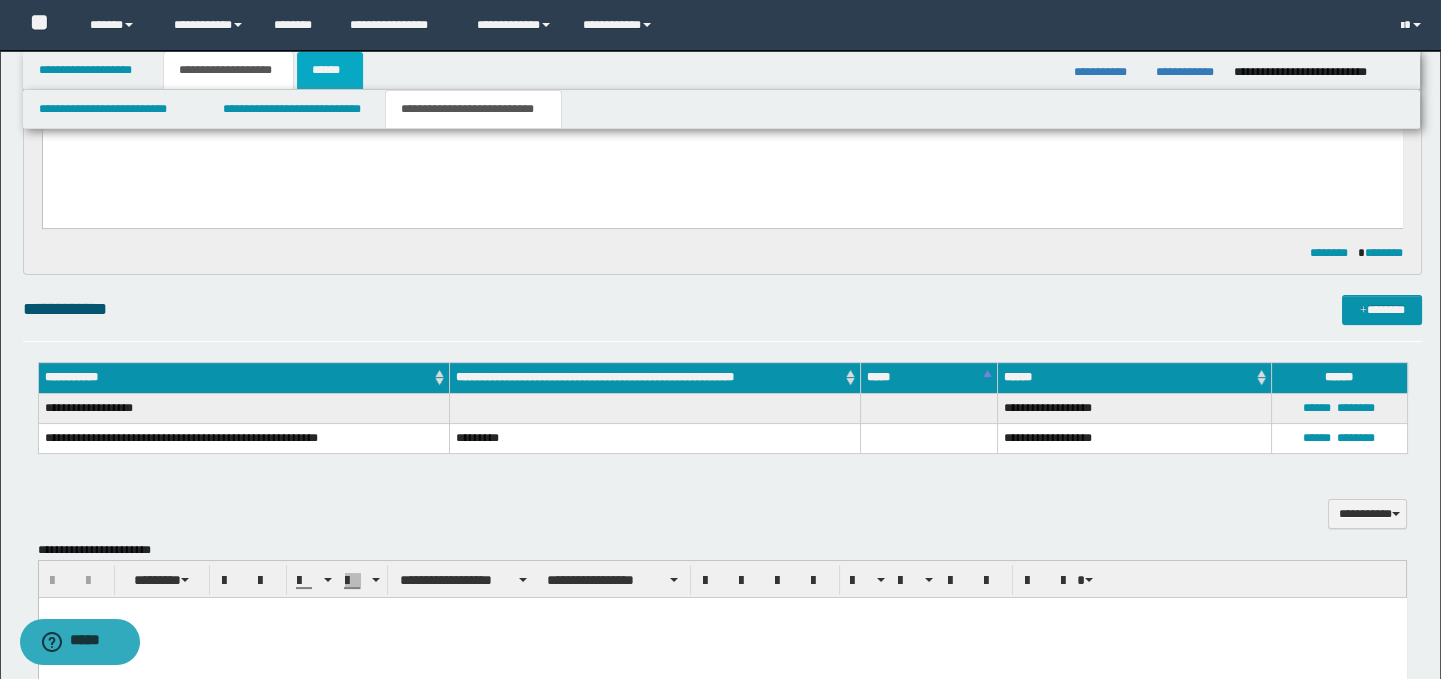 click on "******" at bounding box center (330, 70) 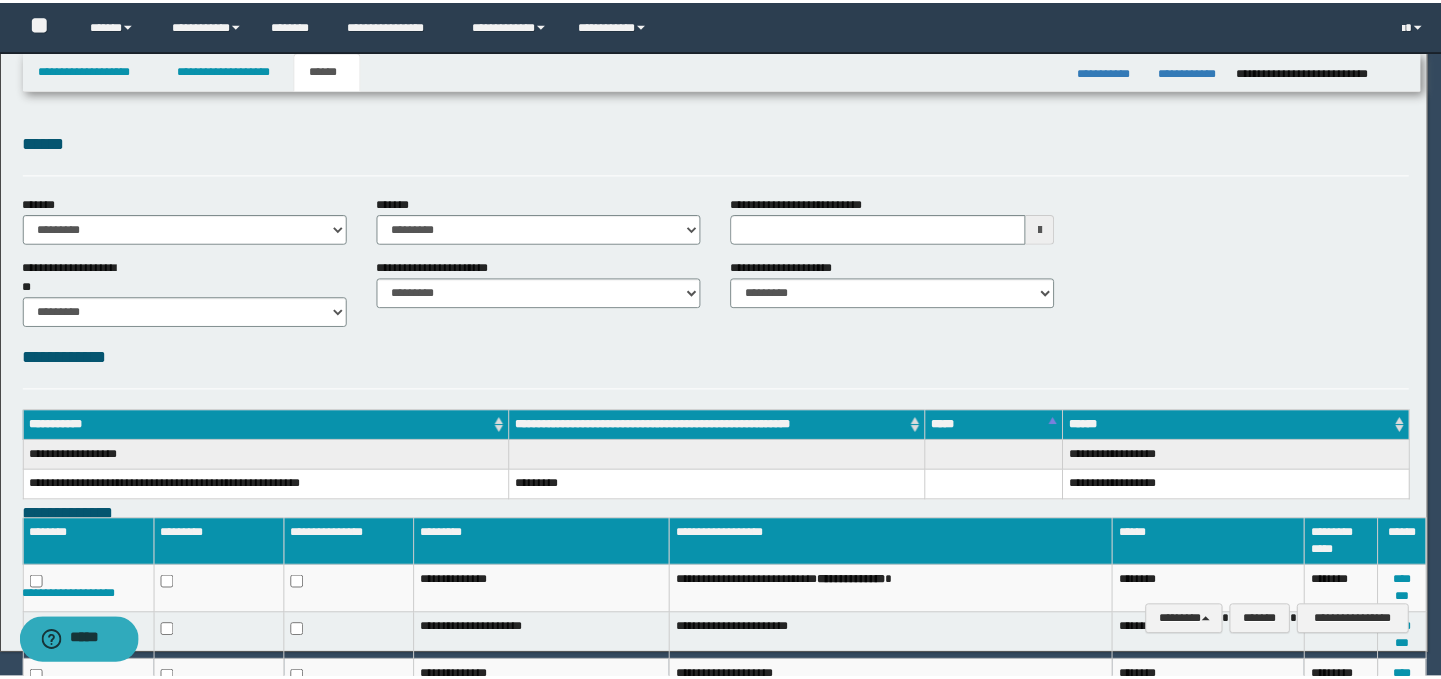scroll, scrollTop: 0, scrollLeft: 0, axis: both 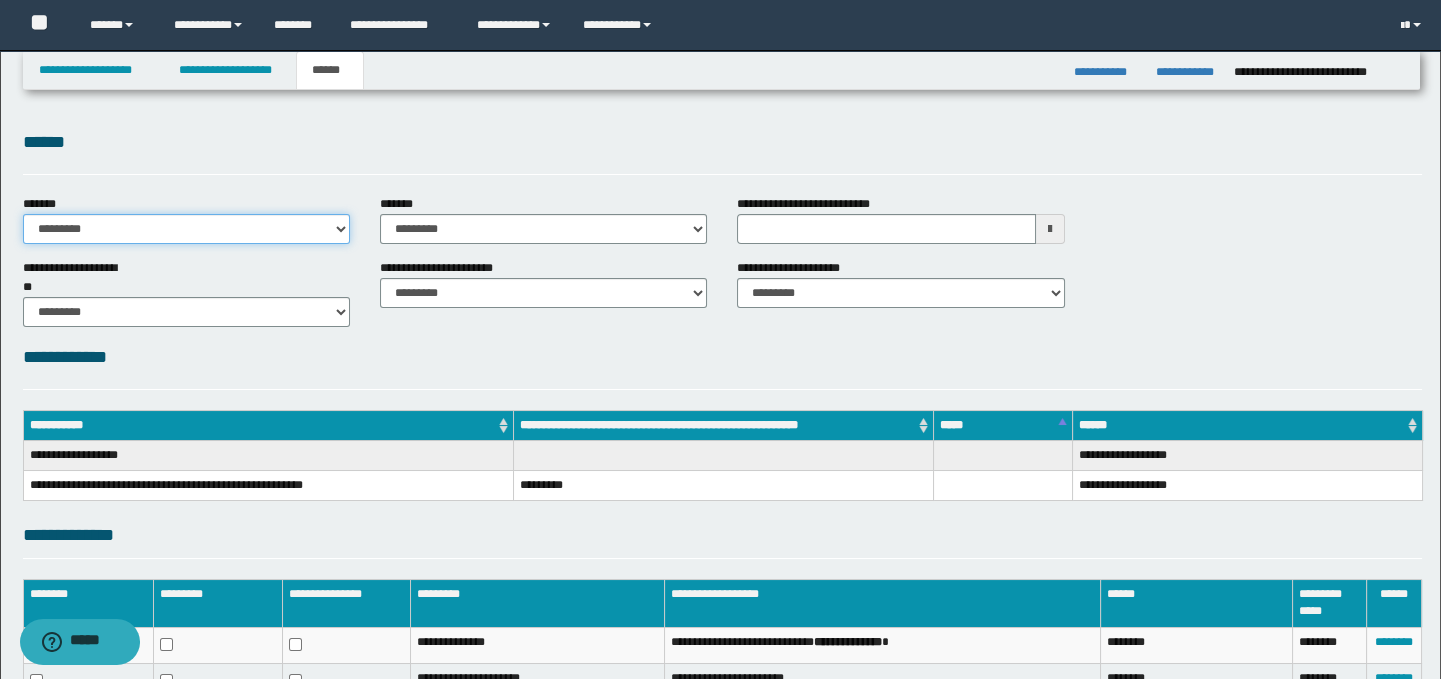 click on "**********" at bounding box center [186, 229] 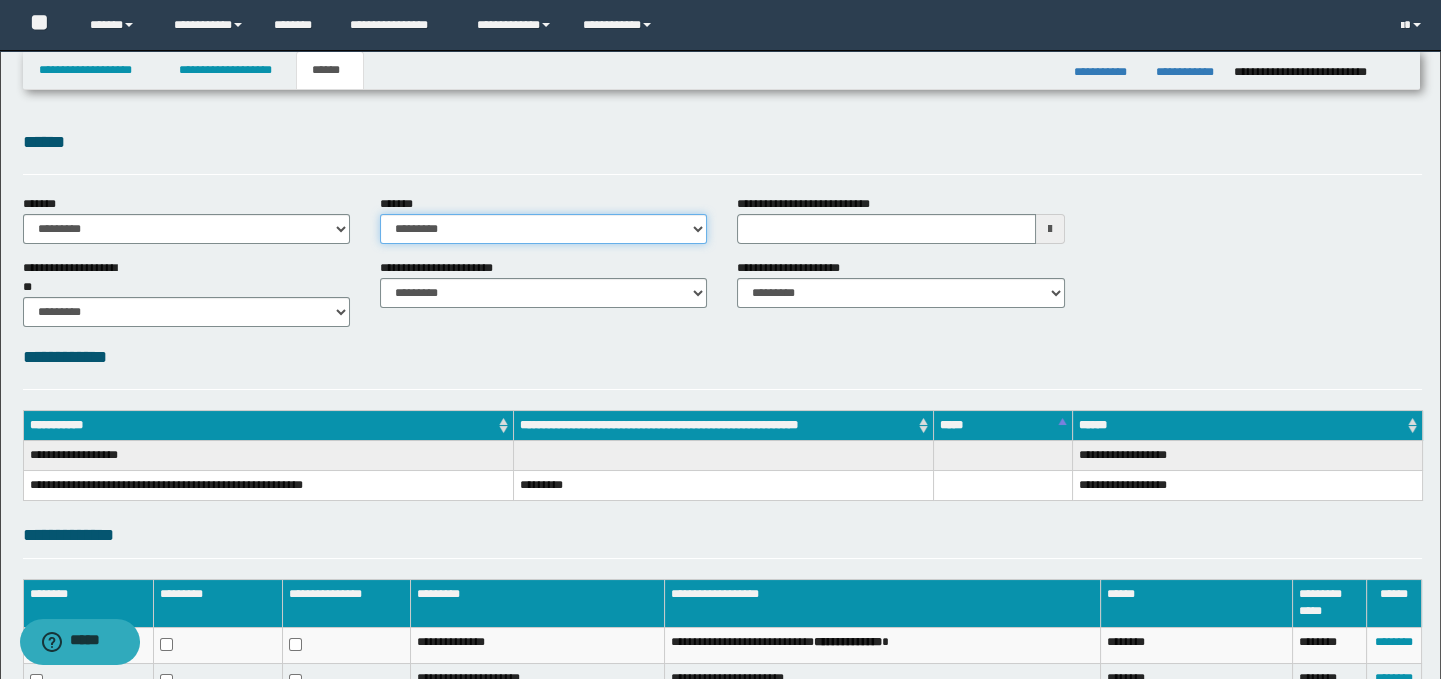 click on "**********" at bounding box center [543, 229] 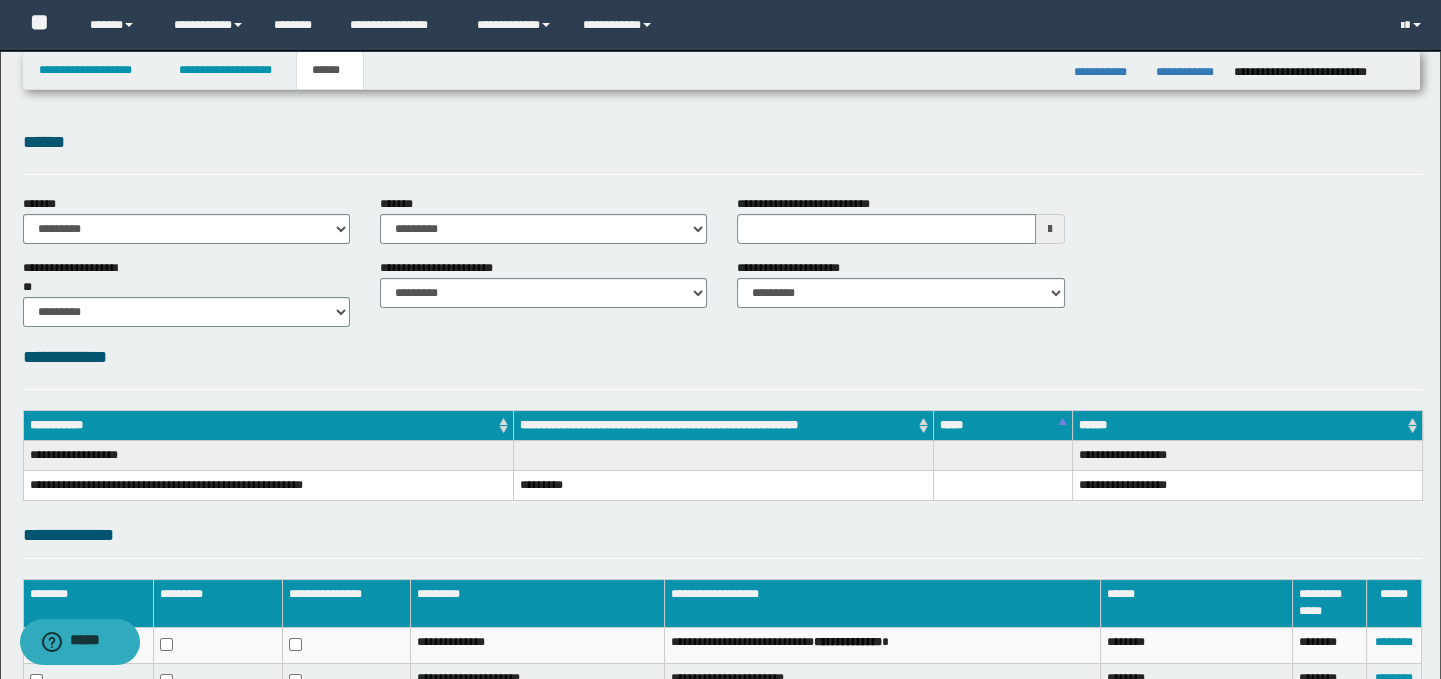 click on "******" at bounding box center (723, 142) 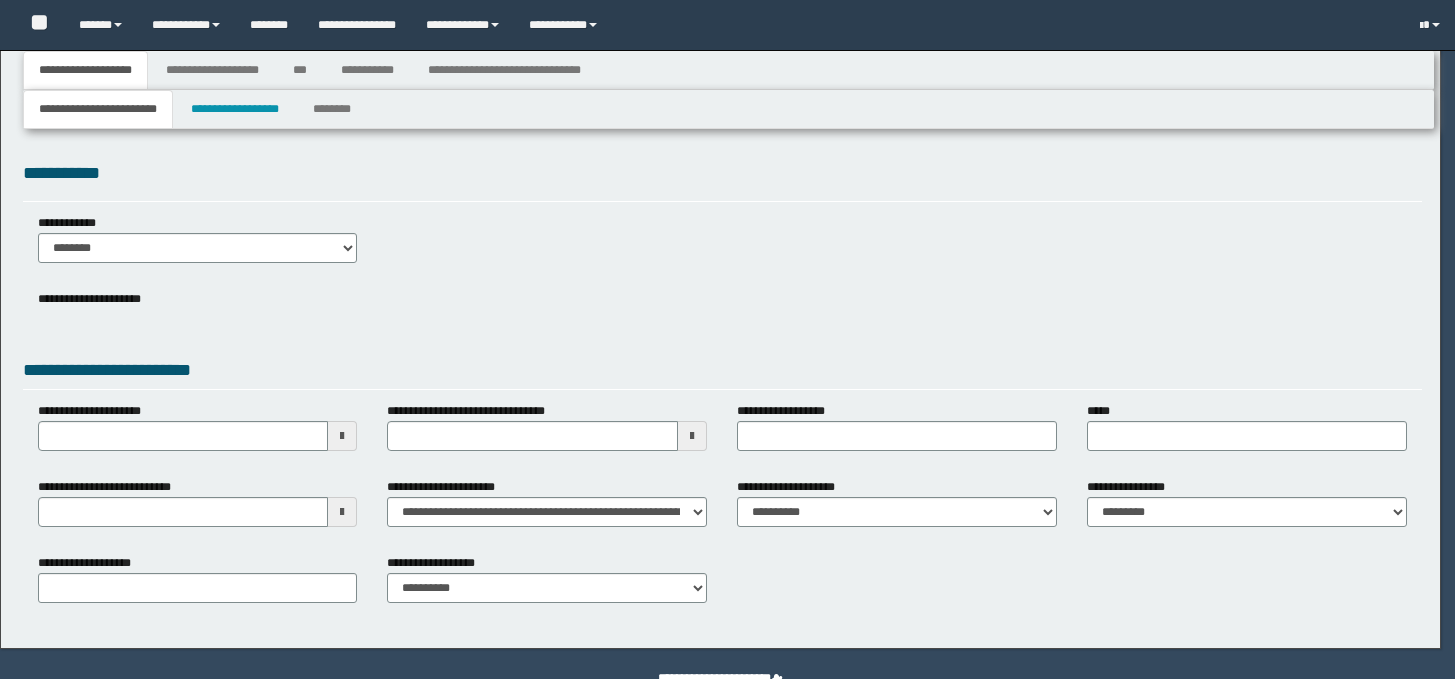 select on "*" 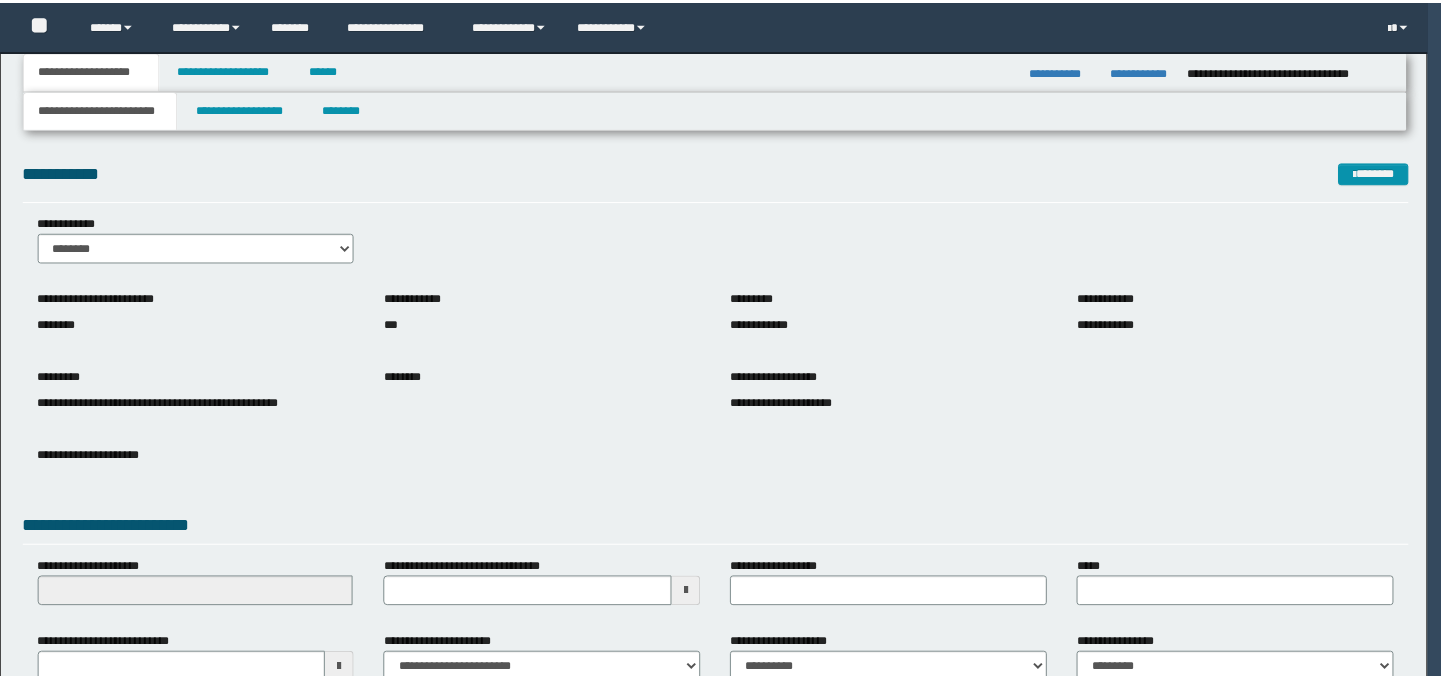 scroll, scrollTop: 0, scrollLeft: 0, axis: both 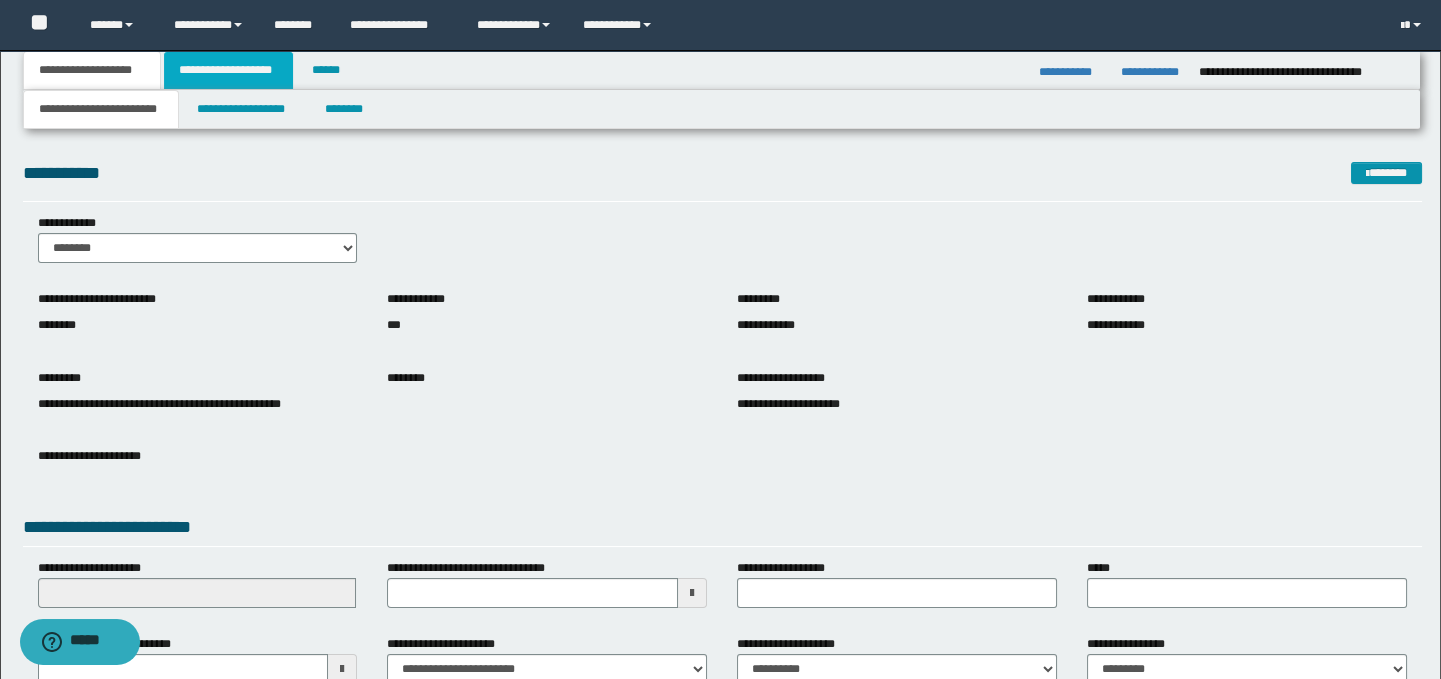 click on "**********" at bounding box center (228, 70) 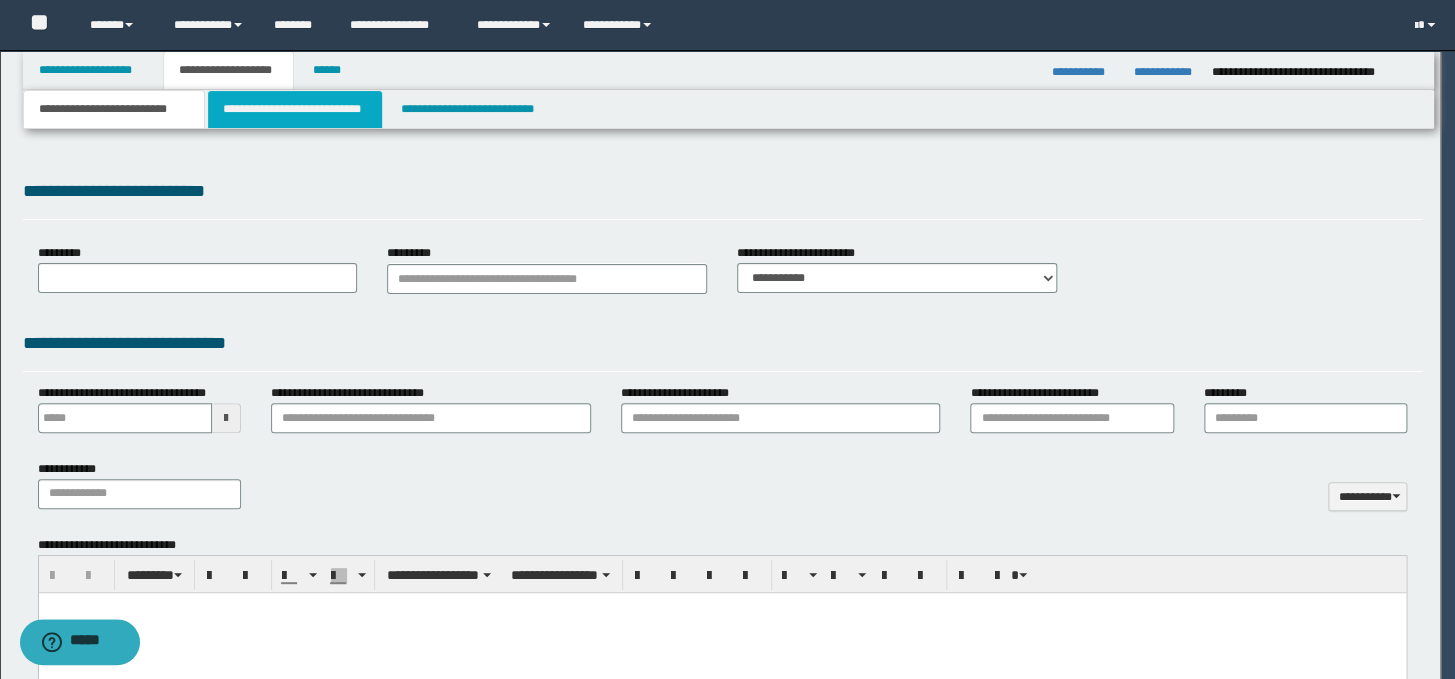 type 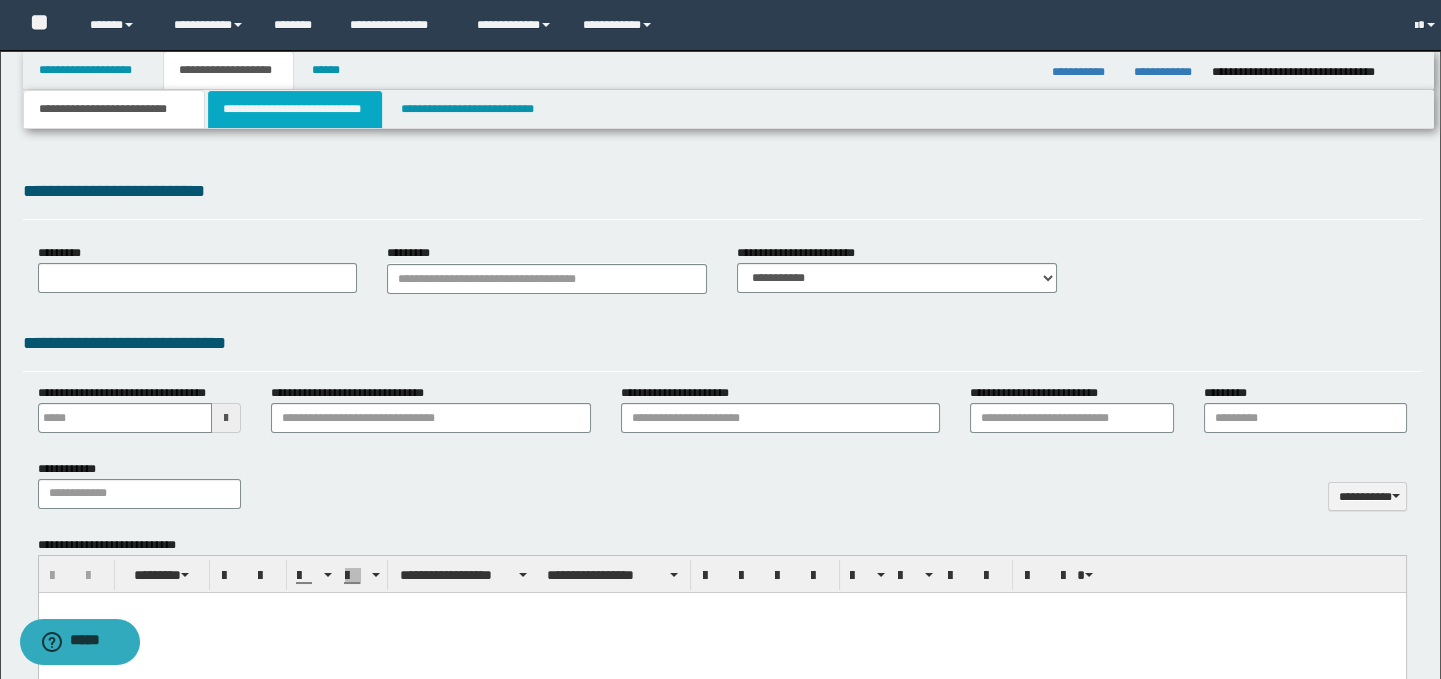 select on "*" 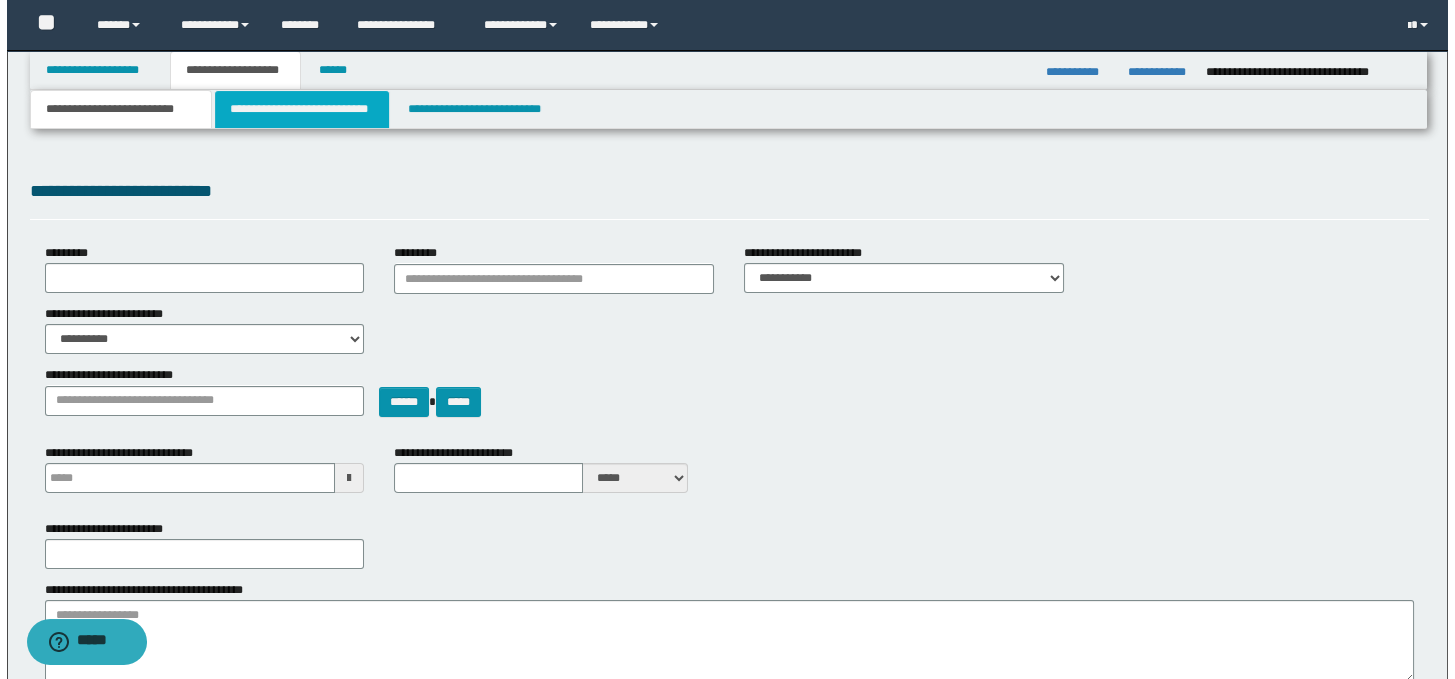 scroll, scrollTop: 0, scrollLeft: 0, axis: both 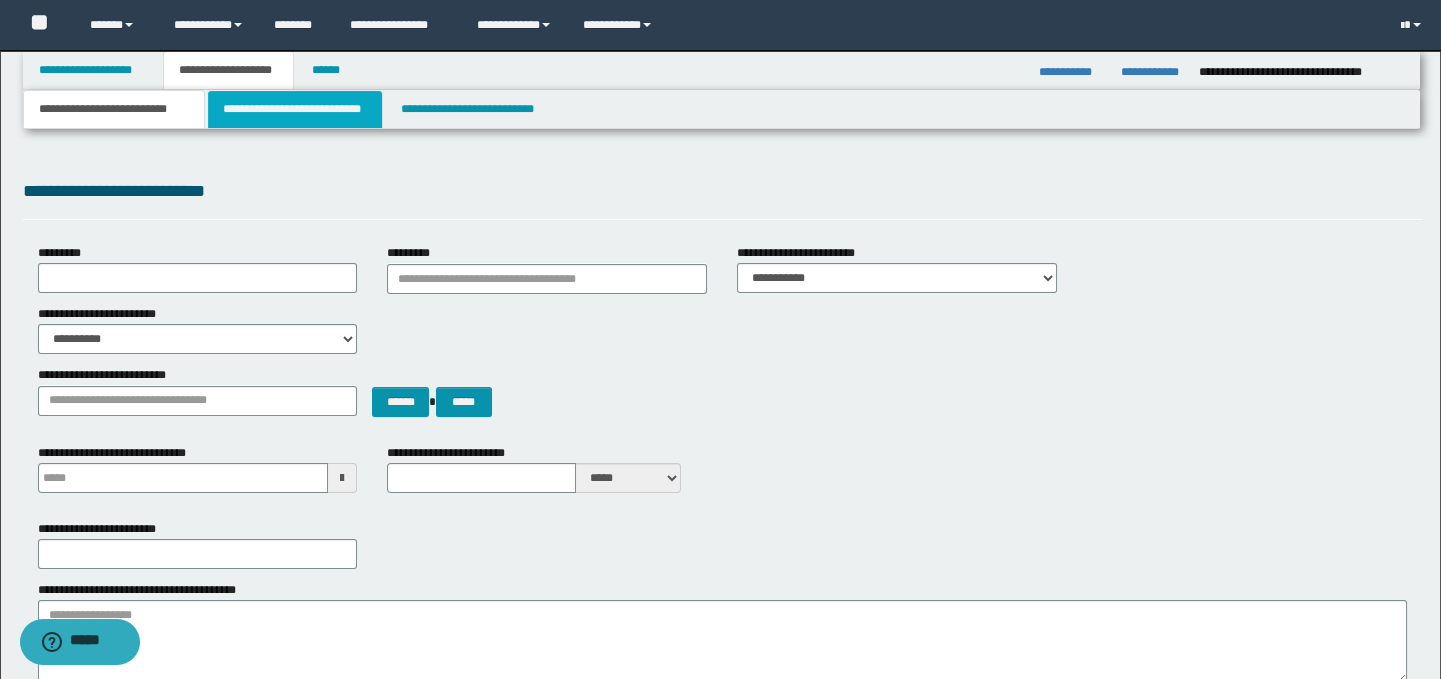 click on "**********" at bounding box center (294, 109) 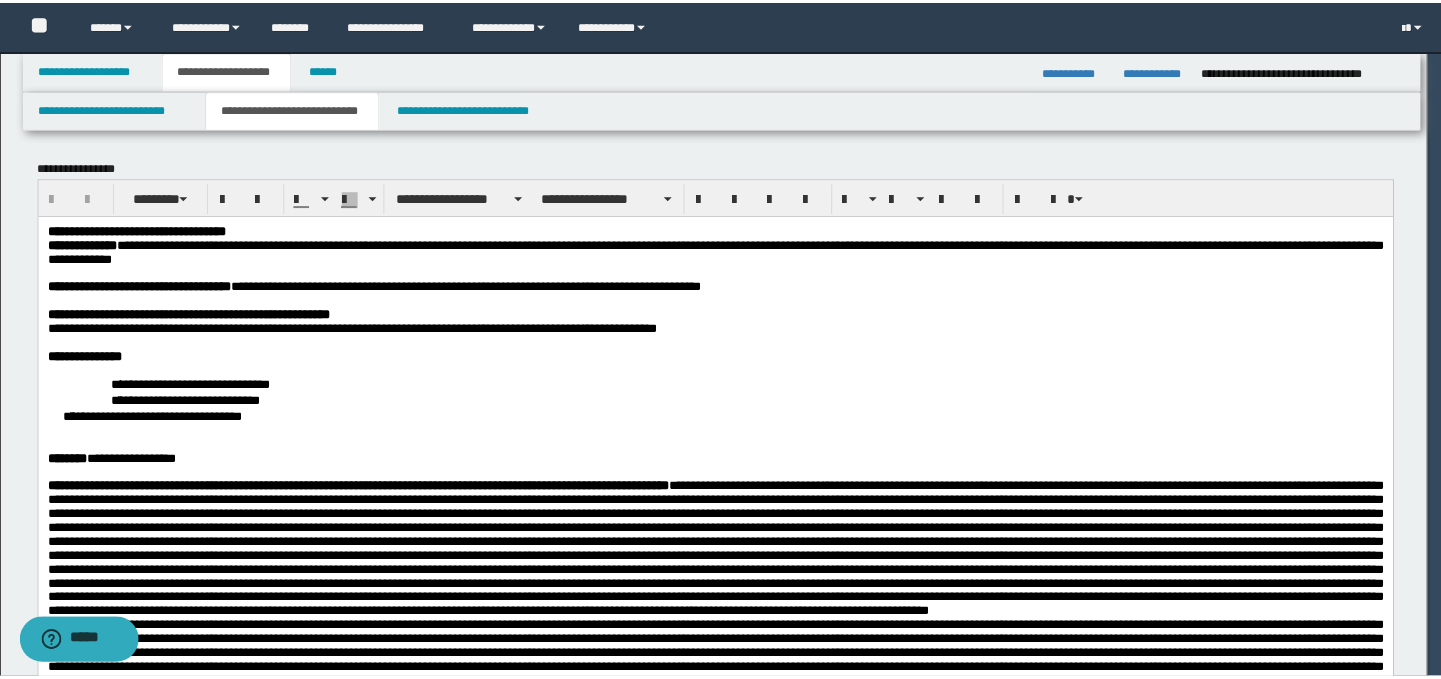 scroll, scrollTop: 0, scrollLeft: 0, axis: both 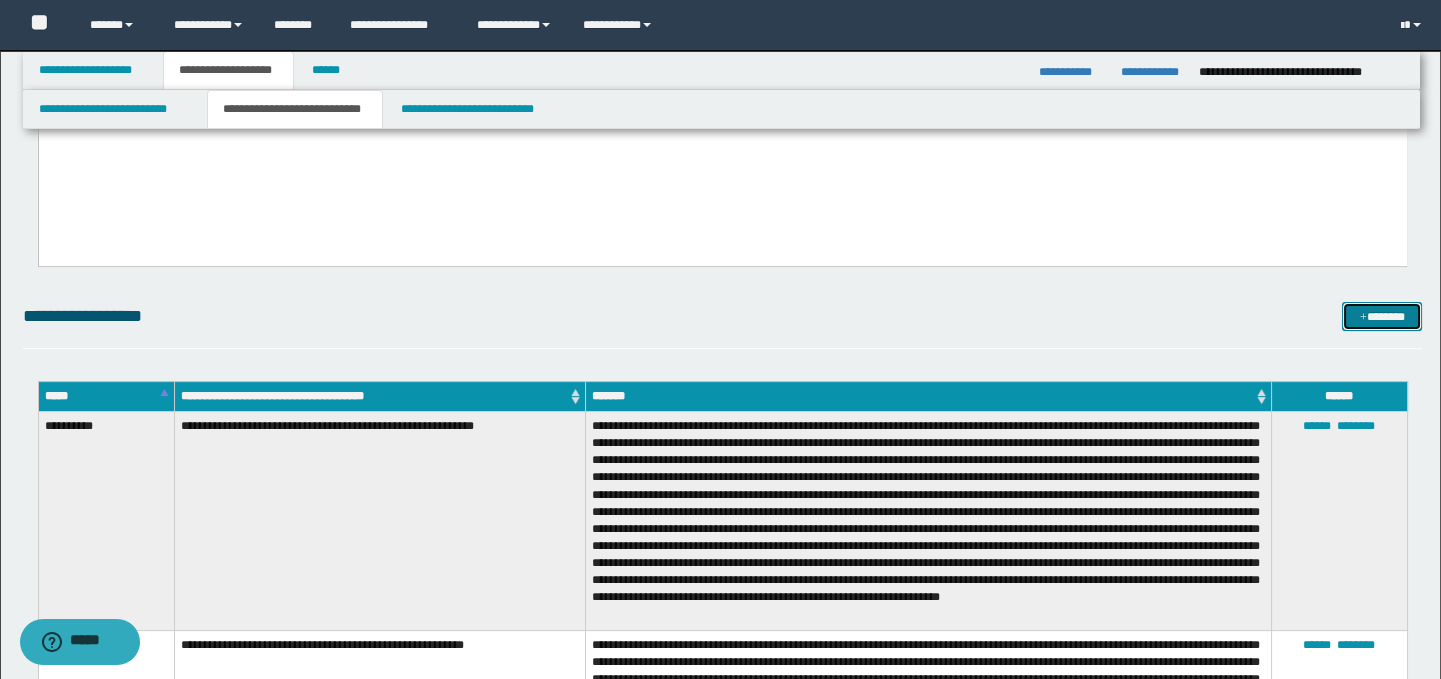 click on "*******" at bounding box center (1382, 317) 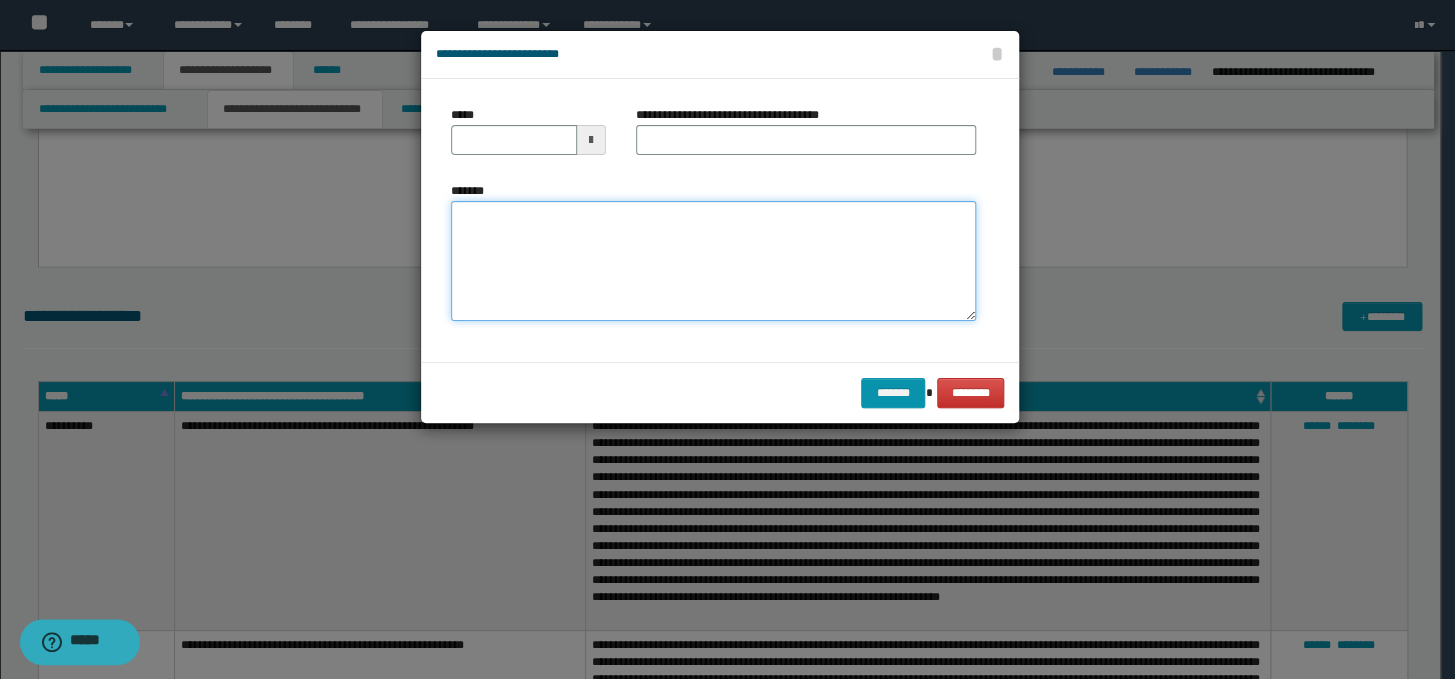 click on "*******" at bounding box center [713, 261] 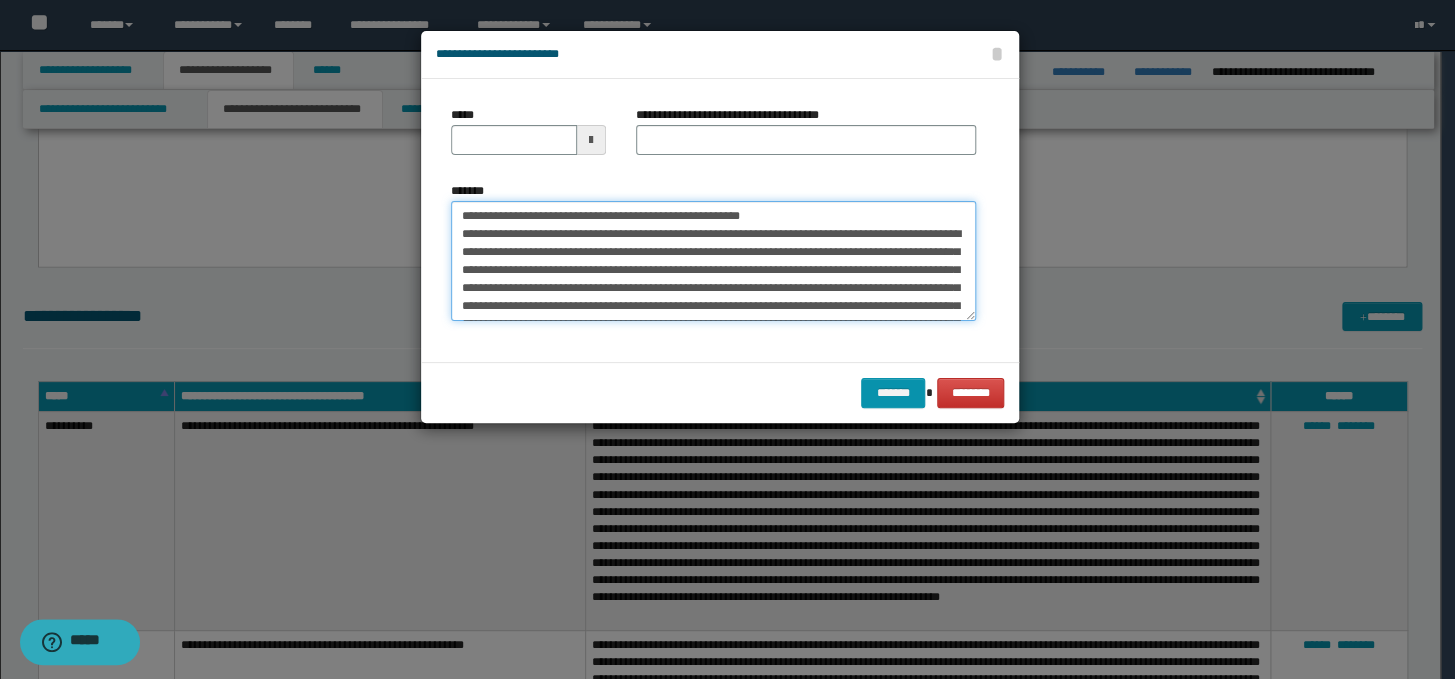 scroll, scrollTop: 120, scrollLeft: 0, axis: vertical 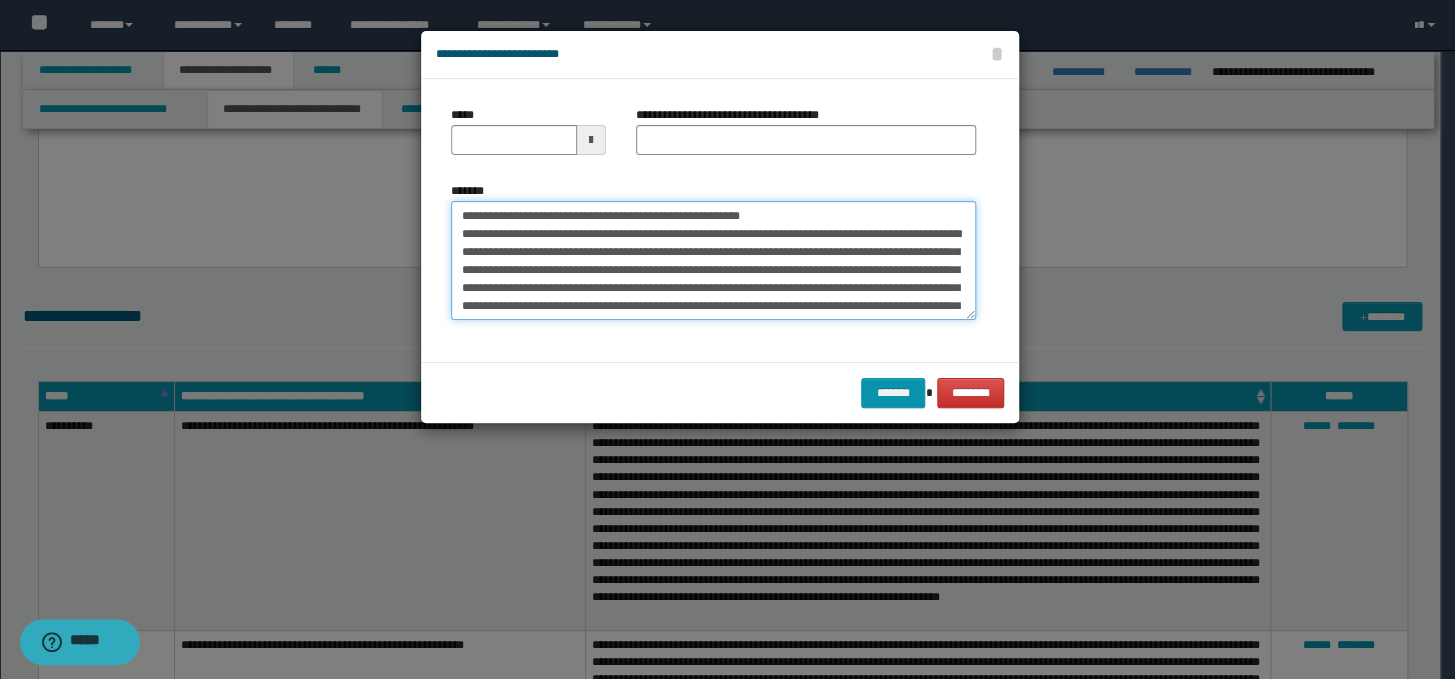 drag, startPoint x: 868, startPoint y: 216, endPoint x: 449, endPoint y: 202, distance: 419.23383 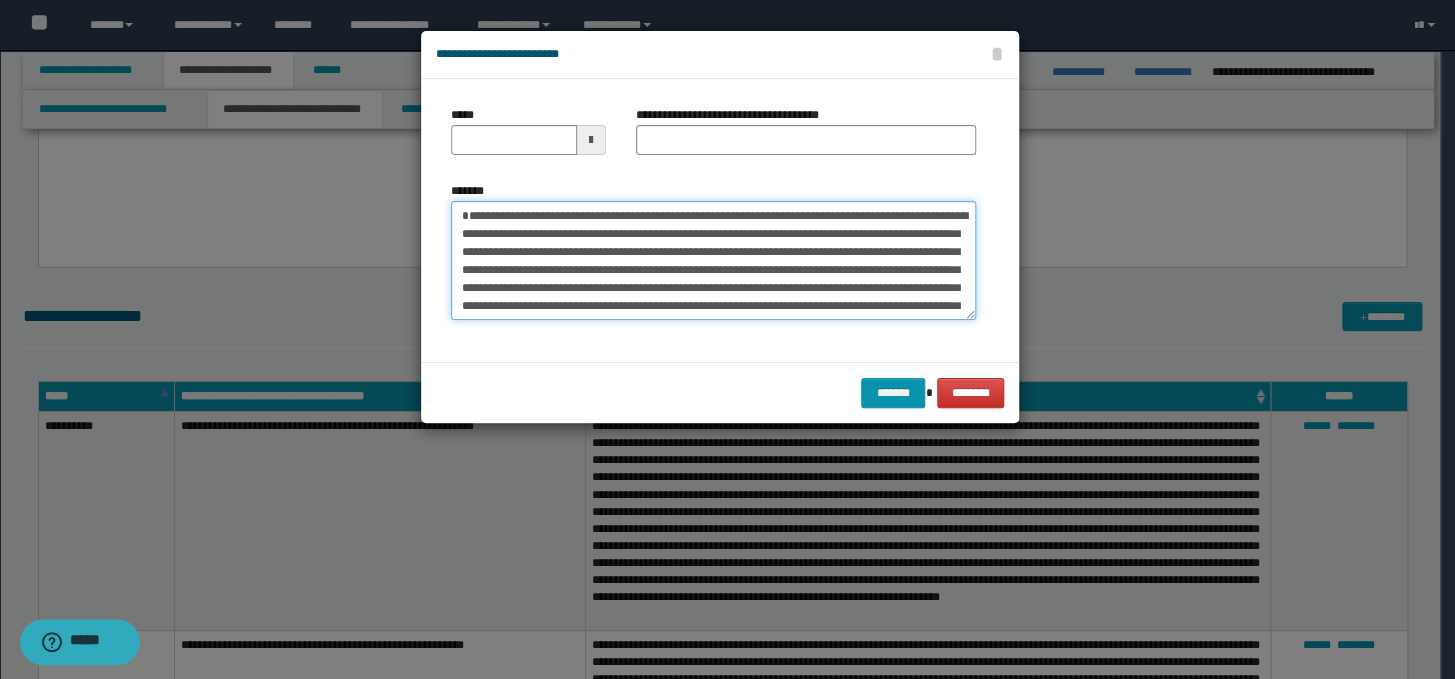 type on "**********" 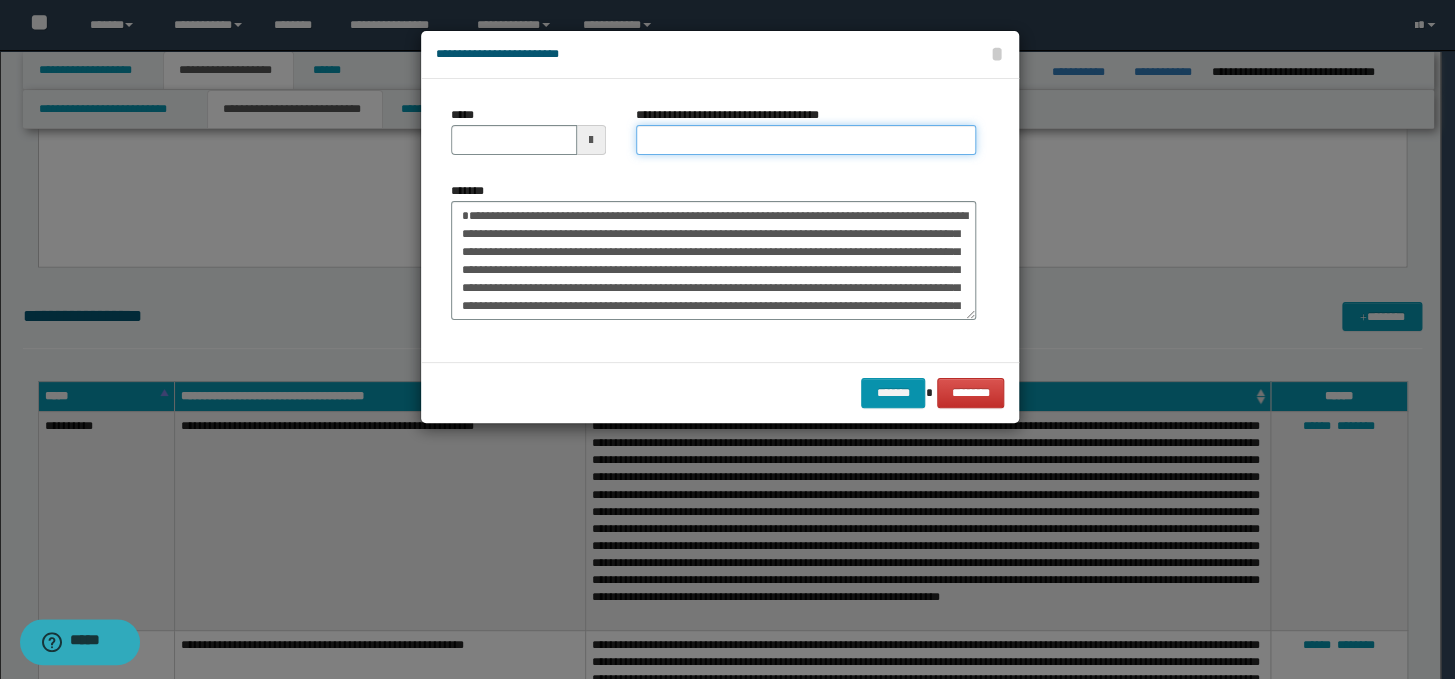click on "**********" at bounding box center [806, 140] 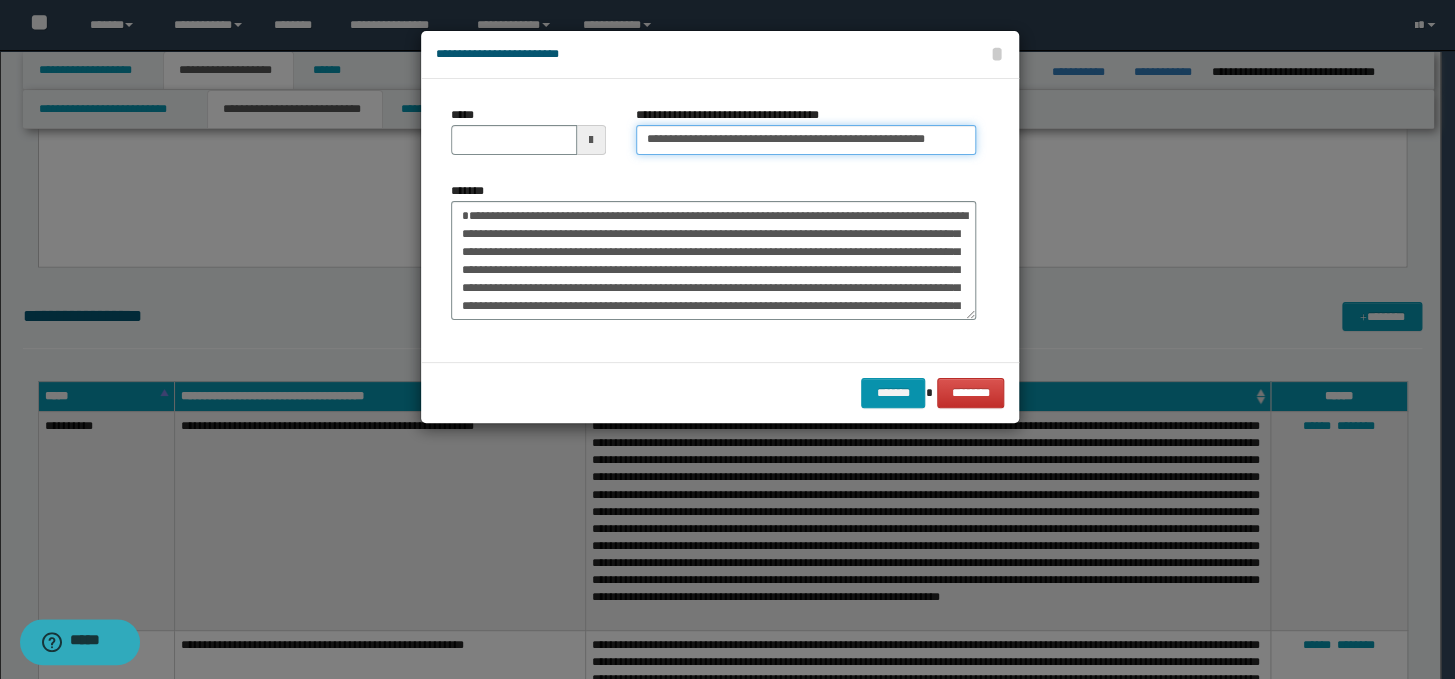 scroll, scrollTop: 0, scrollLeft: 30, axis: horizontal 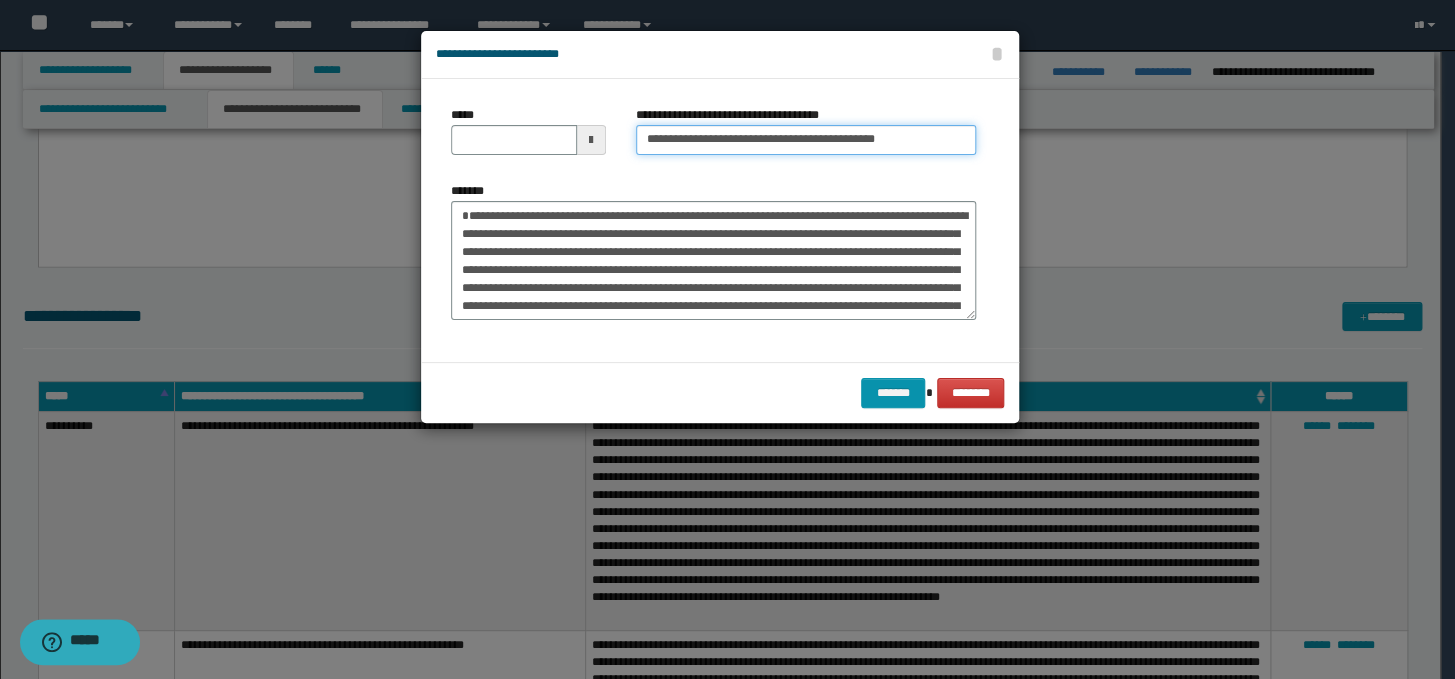 type 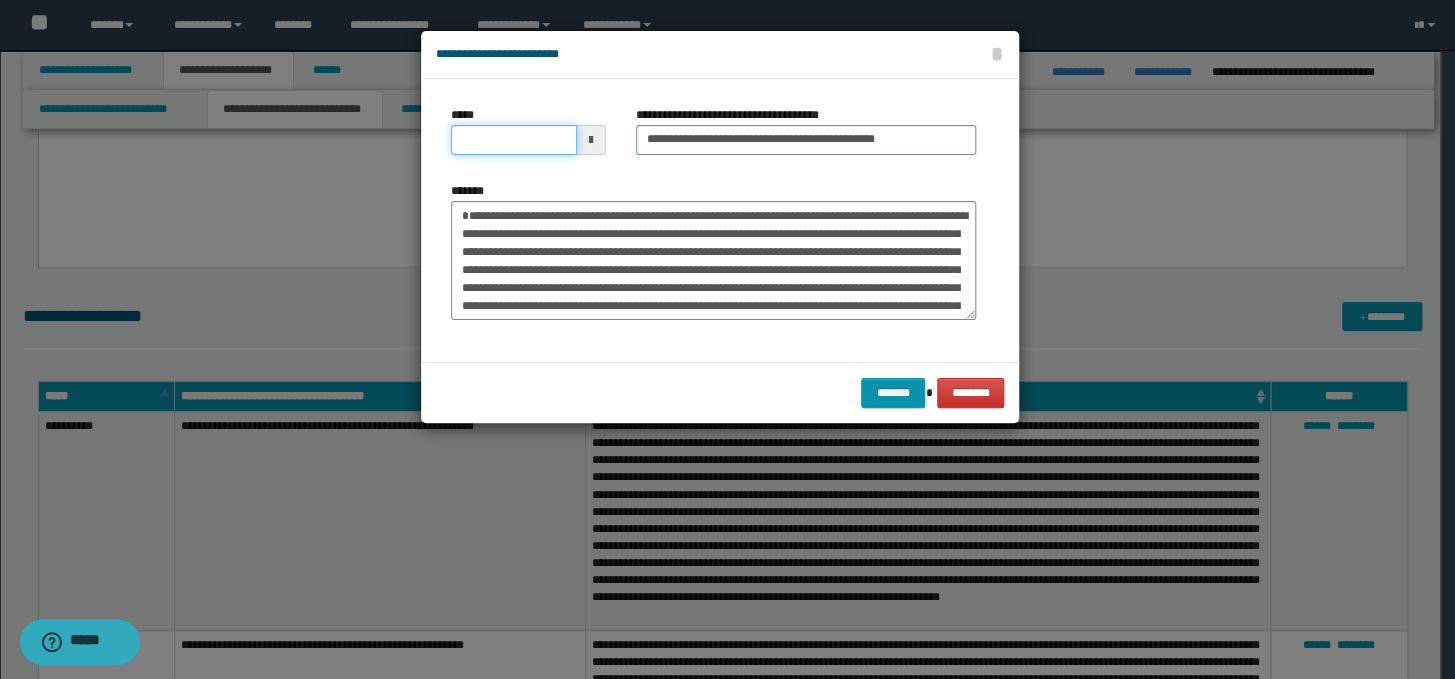 click on "*****" at bounding box center (514, 140) 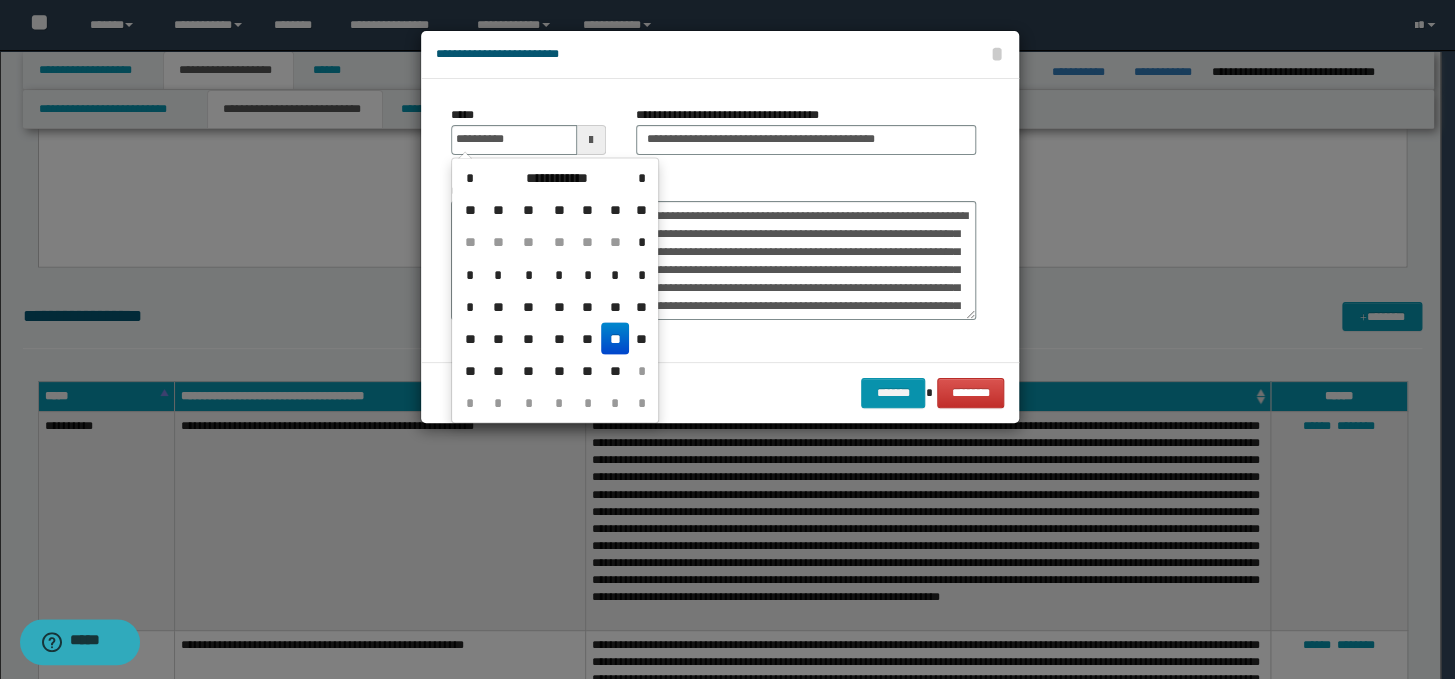click on "**" at bounding box center [615, 338] 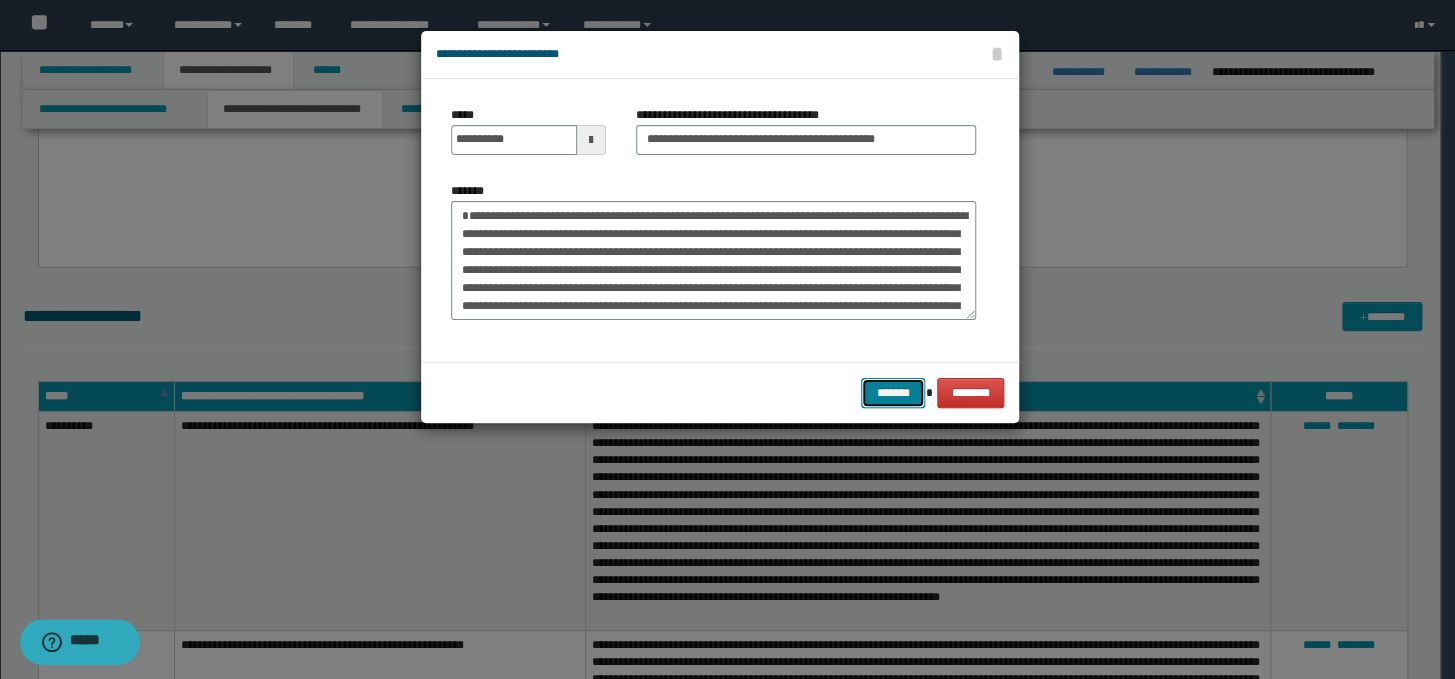 click on "*******" at bounding box center (893, 393) 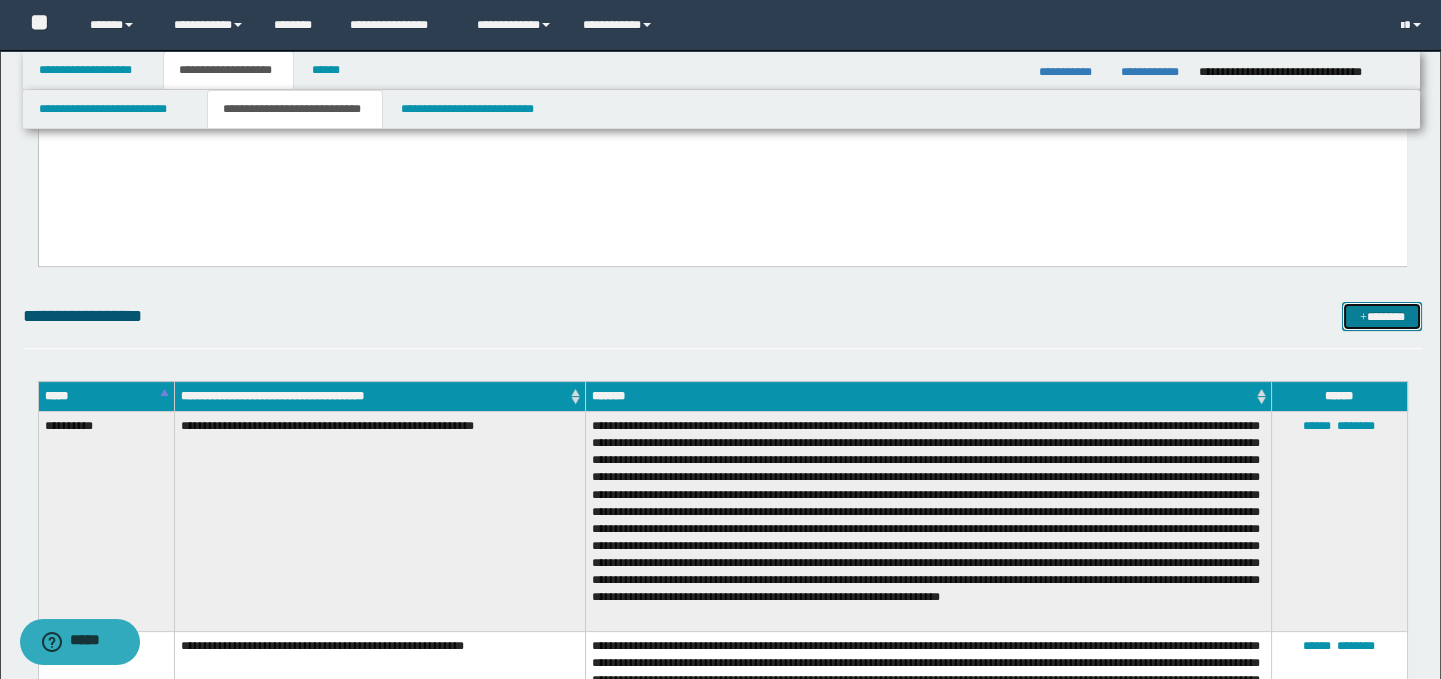 click on "*******" at bounding box center [1382, 317] 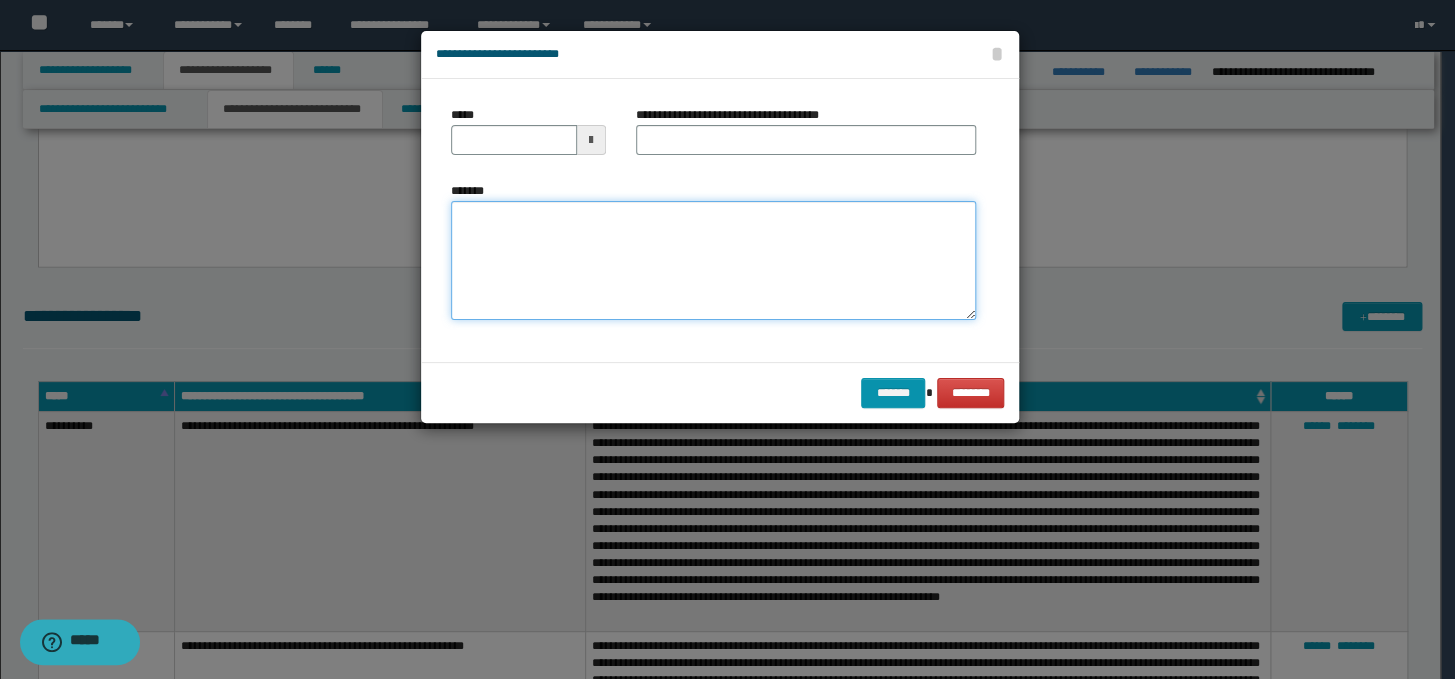 click on "*******" at bounding box center [713, 261] 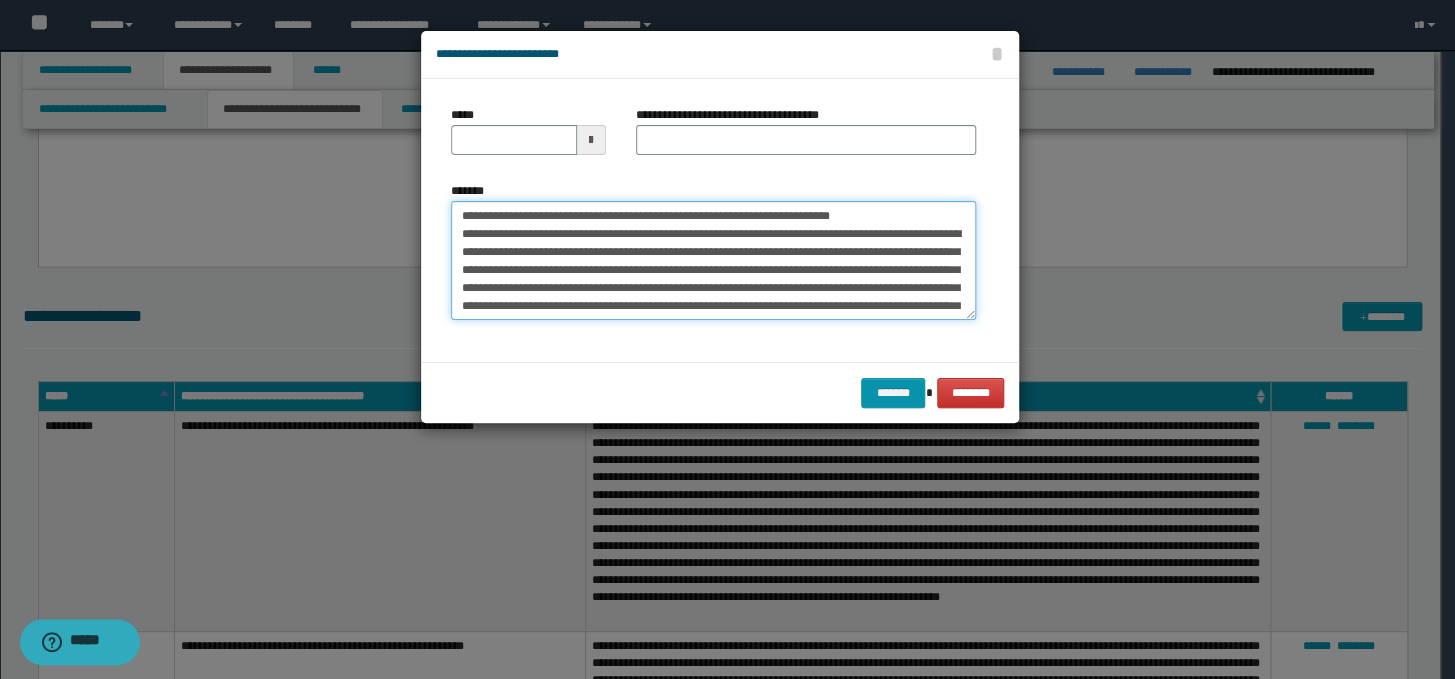 scroll, scrollTop: 66, scrollLeft: 0, axis: vertical 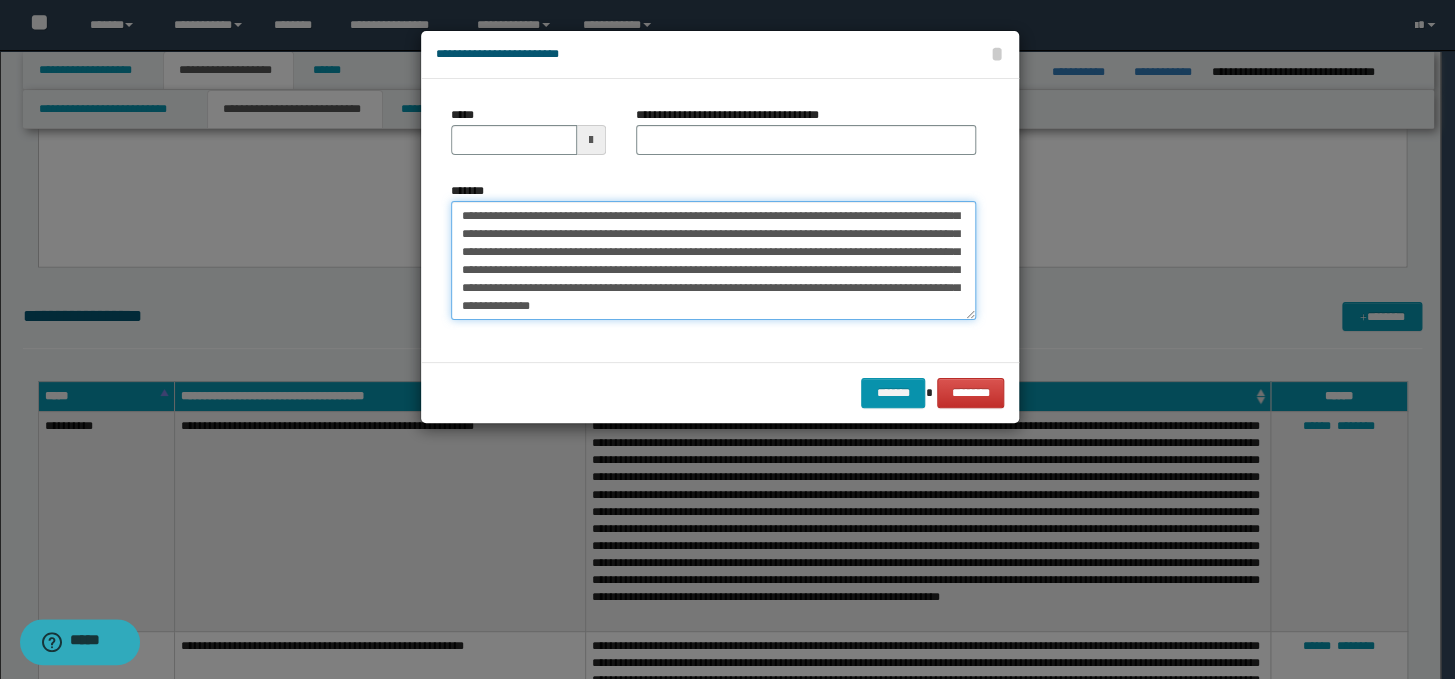 drag, startPoint x: 961, startPoint y: 260, endPoint x: 963, endPoint y: 241, distance: 19.104973 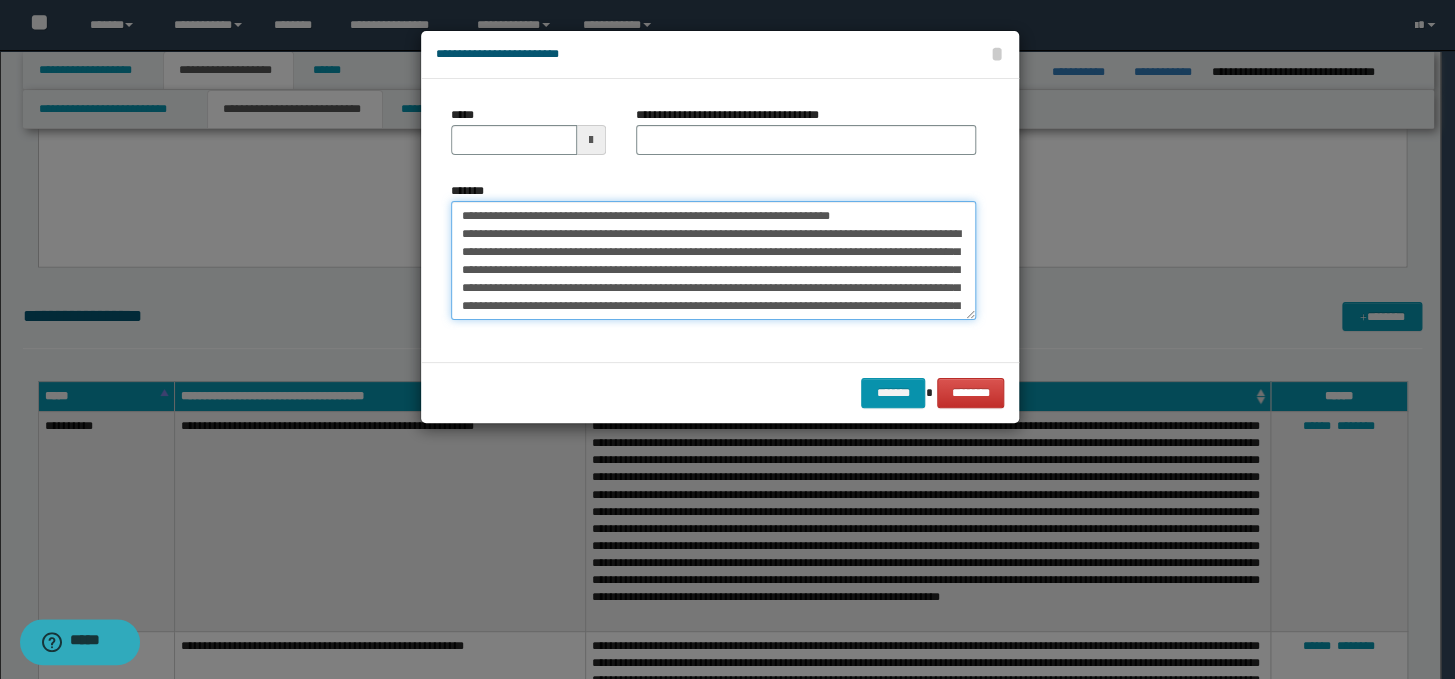 drag, startPoint x: 959, startPoint y: 265, endPoint x: 959, endPoint y: 208, distance: 57 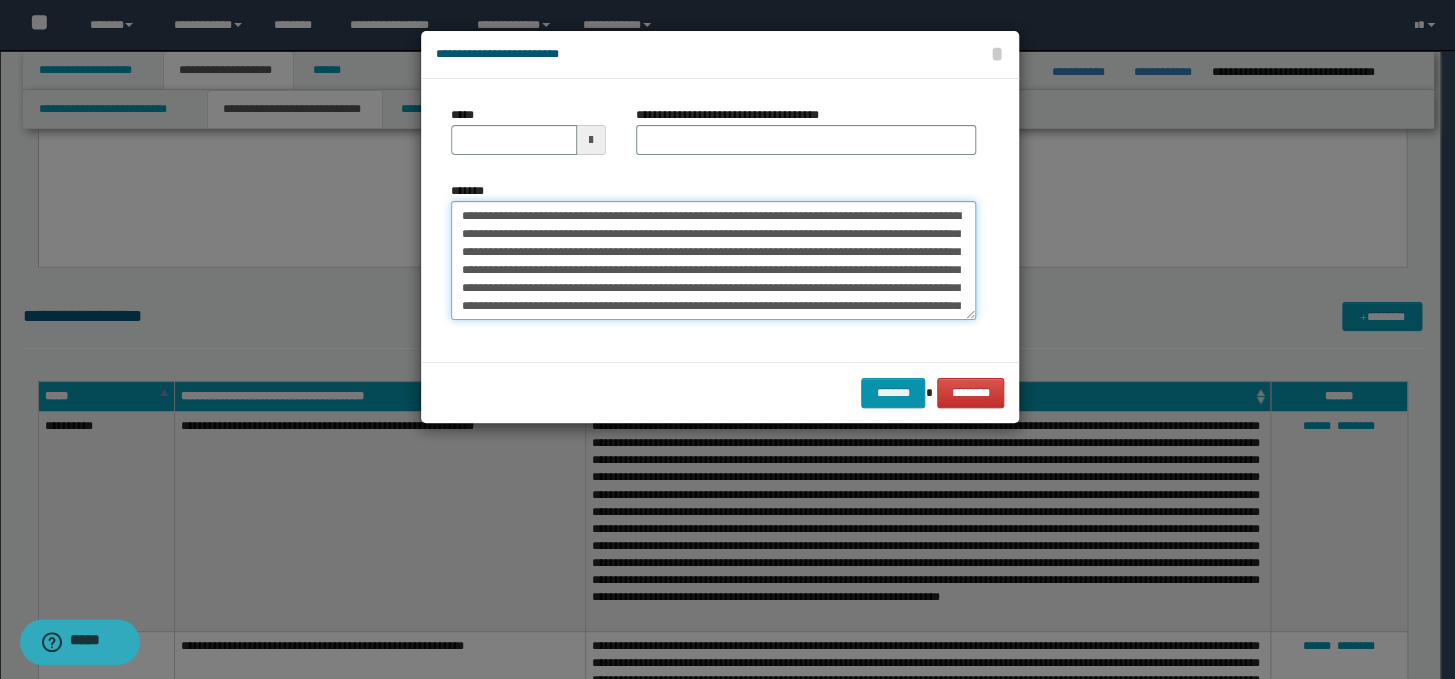type on "**********" 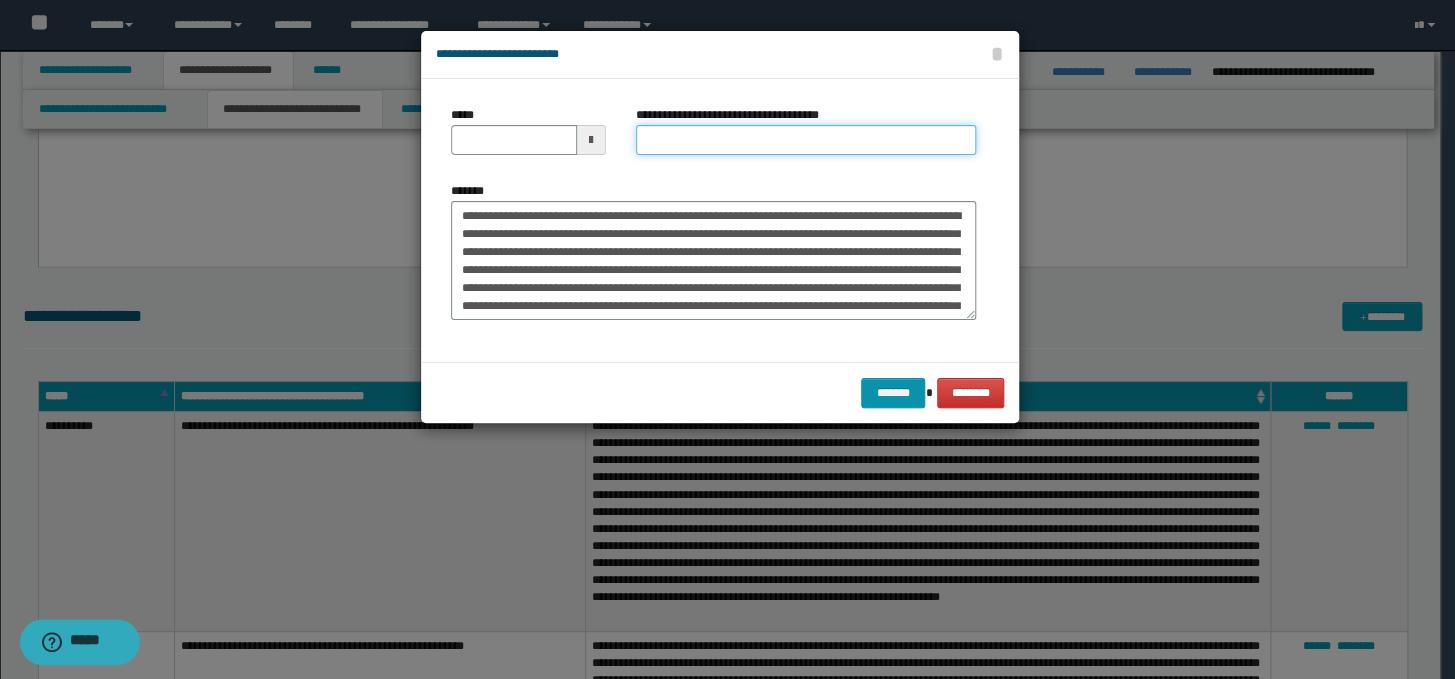 click on "**********" at bounding box center [806, 140] 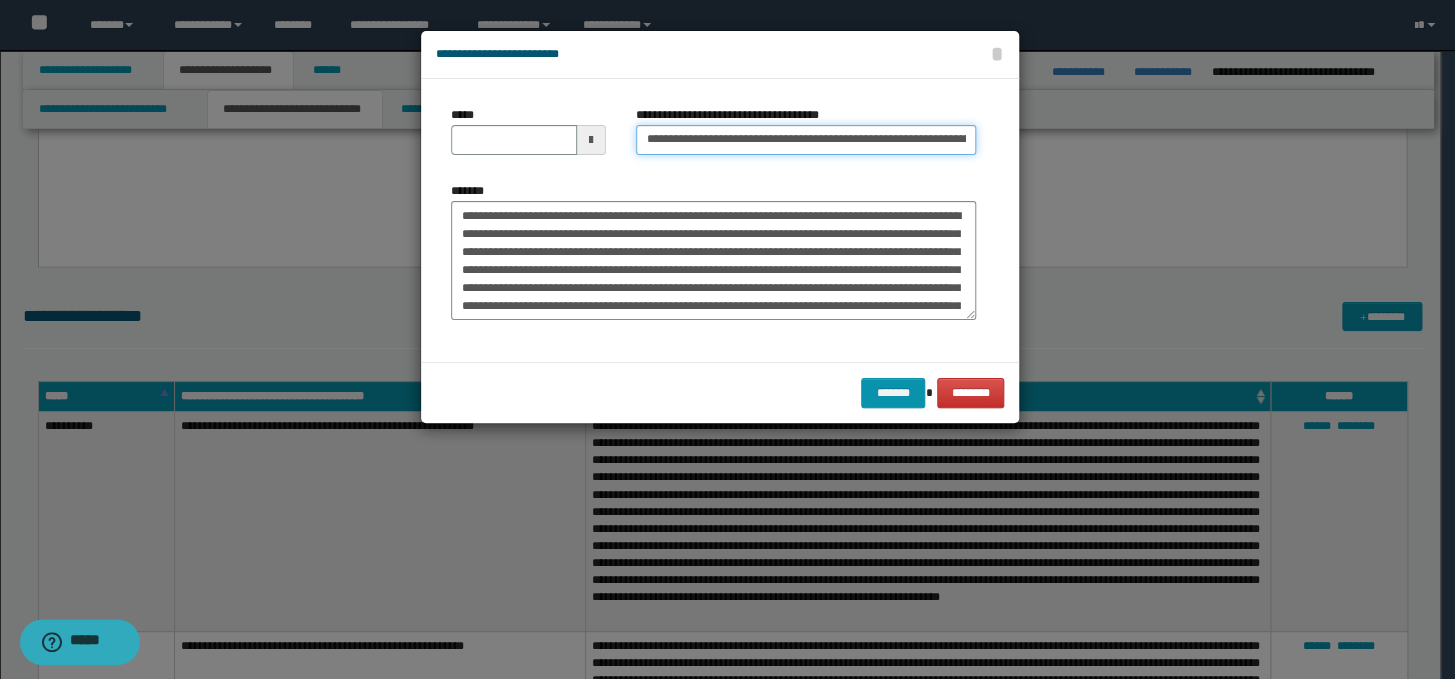 scroll, scrollTop: 0, scrollLeft: 121, axis: horizontal 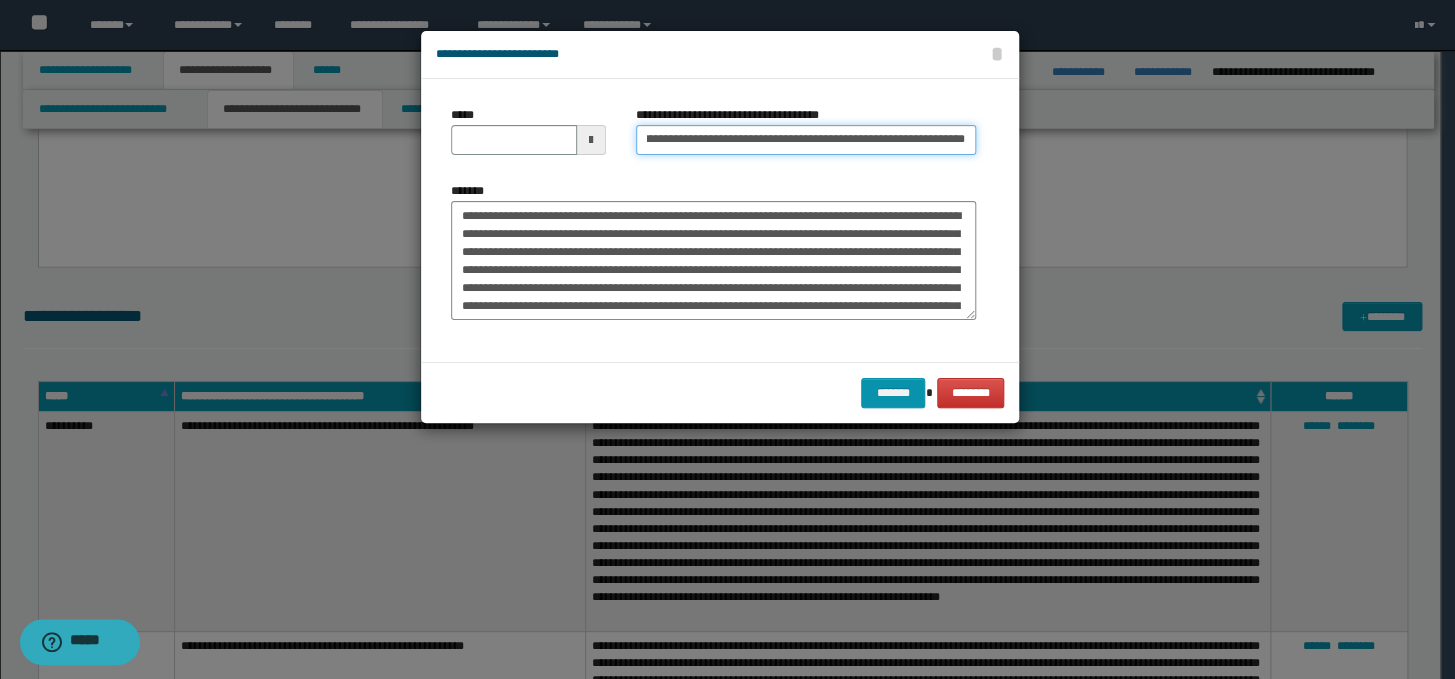 click on "**********" at bounding box center (806, 140) 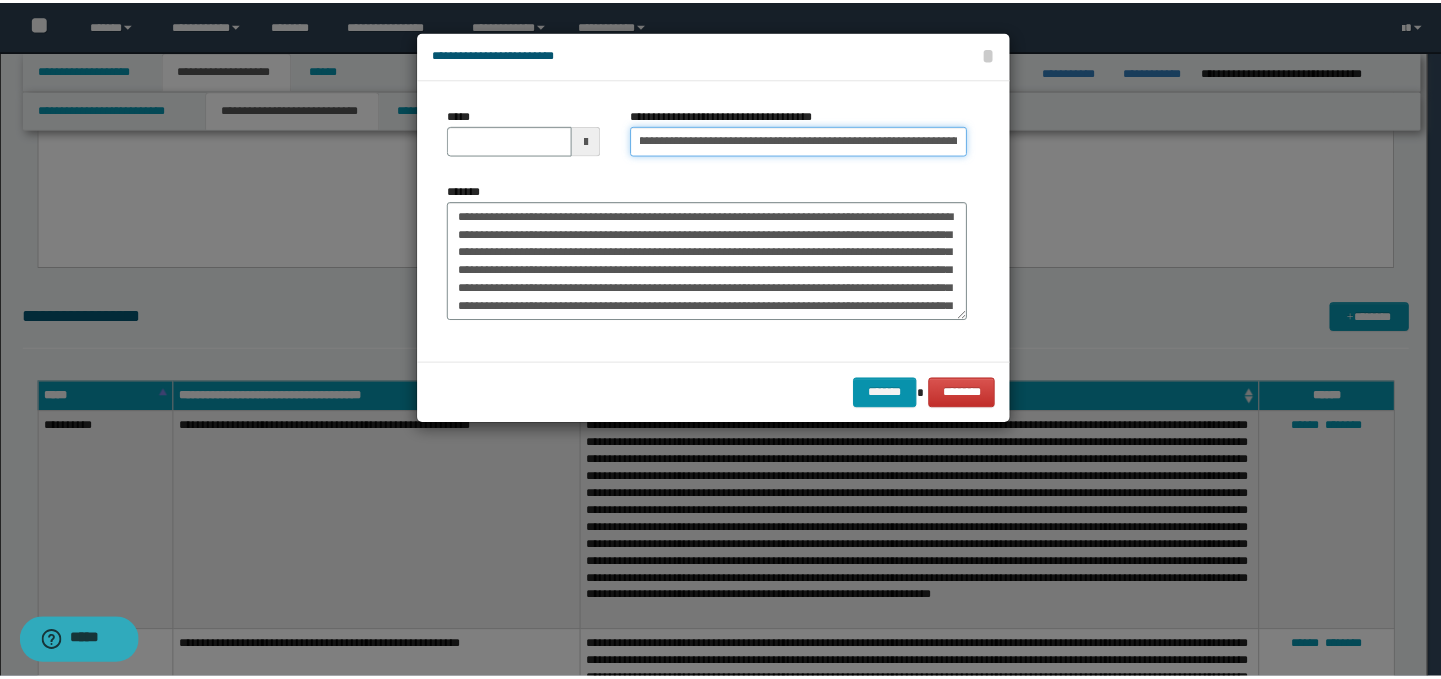 scroll, scrollTop: 0, scrollLeft: 0, axis: both 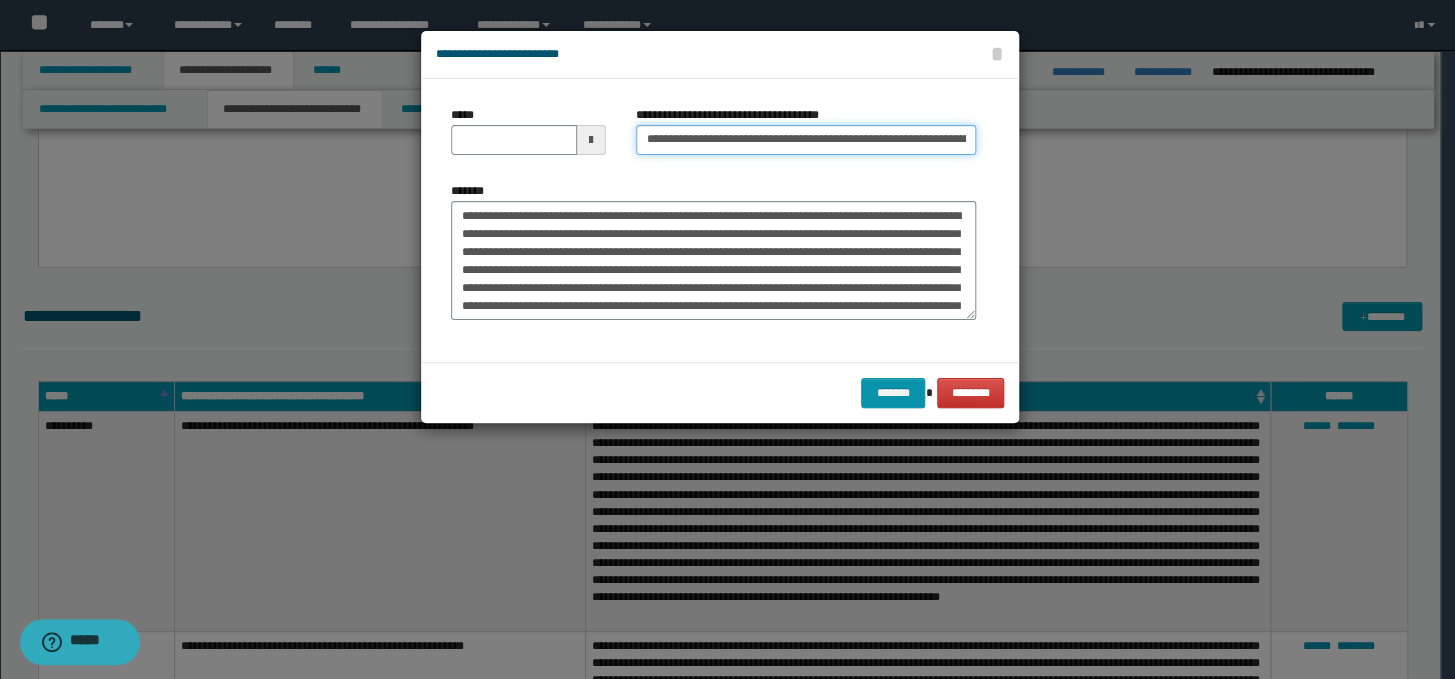 drag, startPoint x: 711, startPoint y: 146, endPoint x: 640, endPoint y: 134, distance: 72.00694 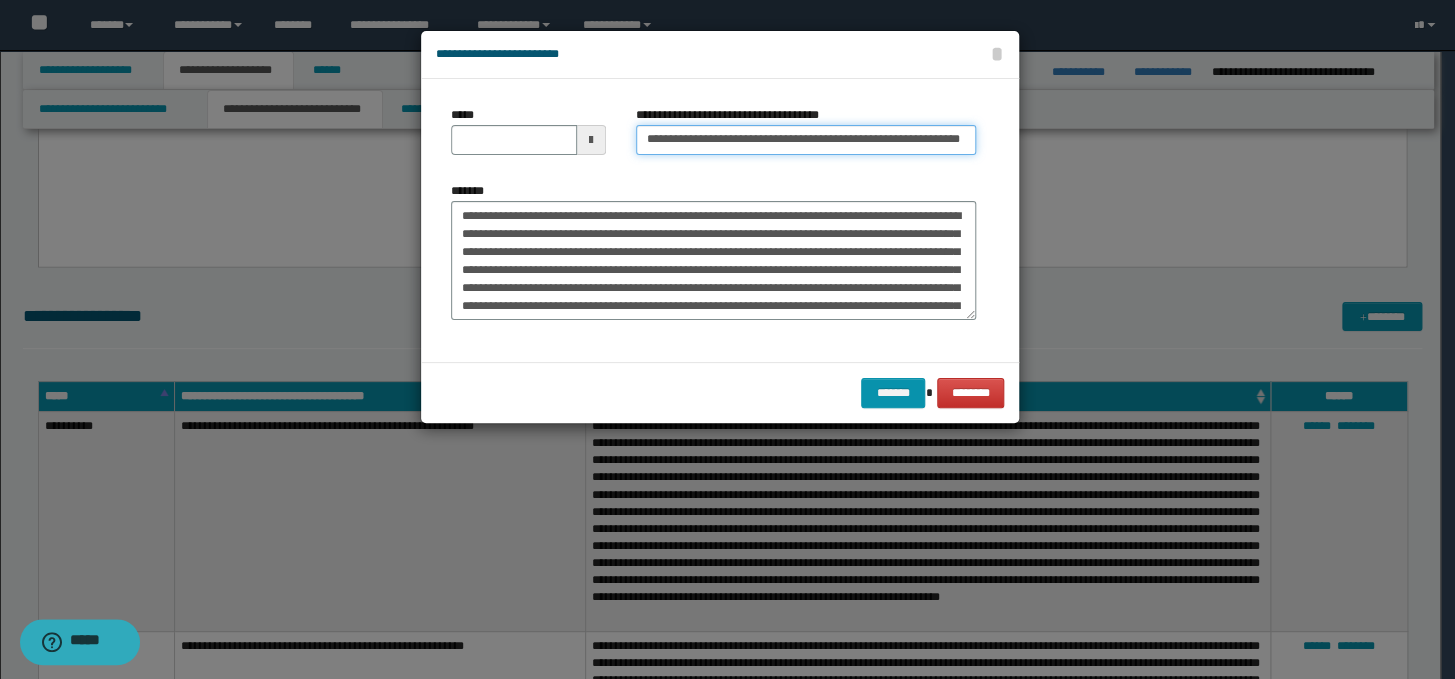 type 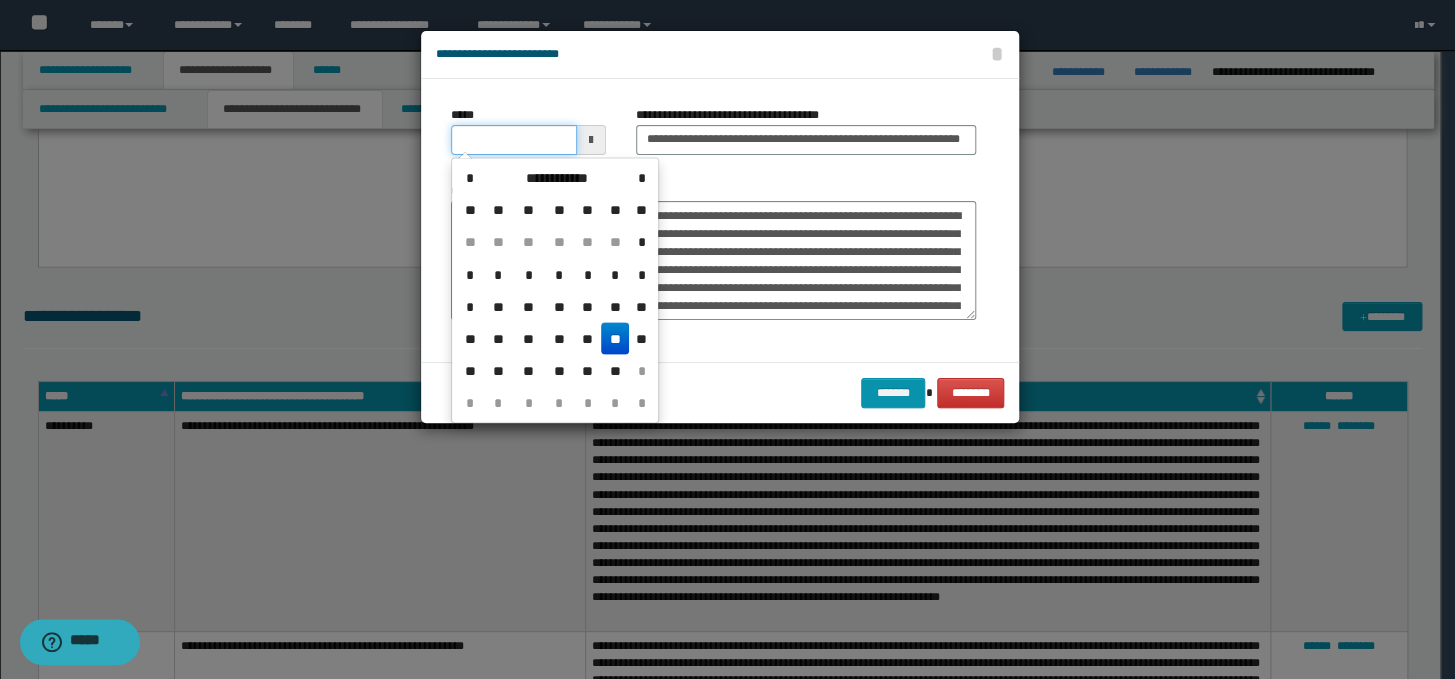 click on "*****" at bounding box center [514, 140] 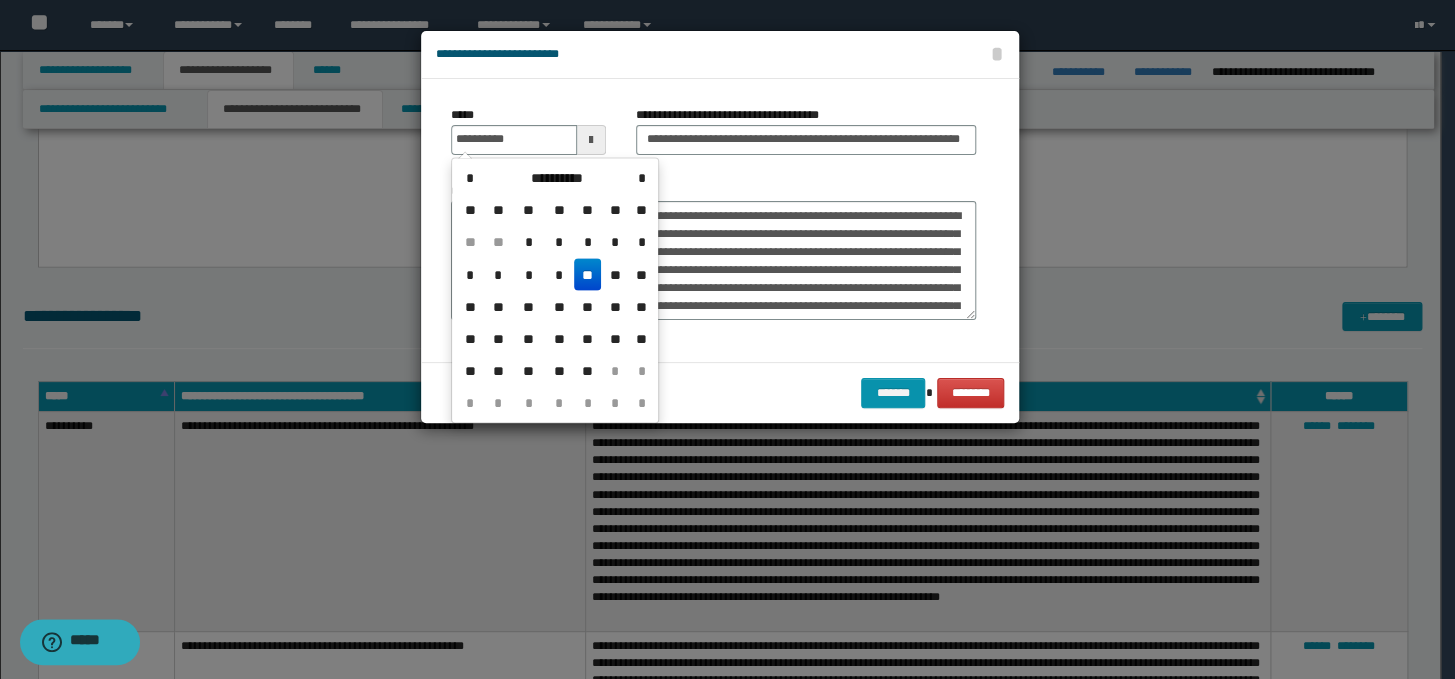 click on "**" at bounding box center [588, 274] 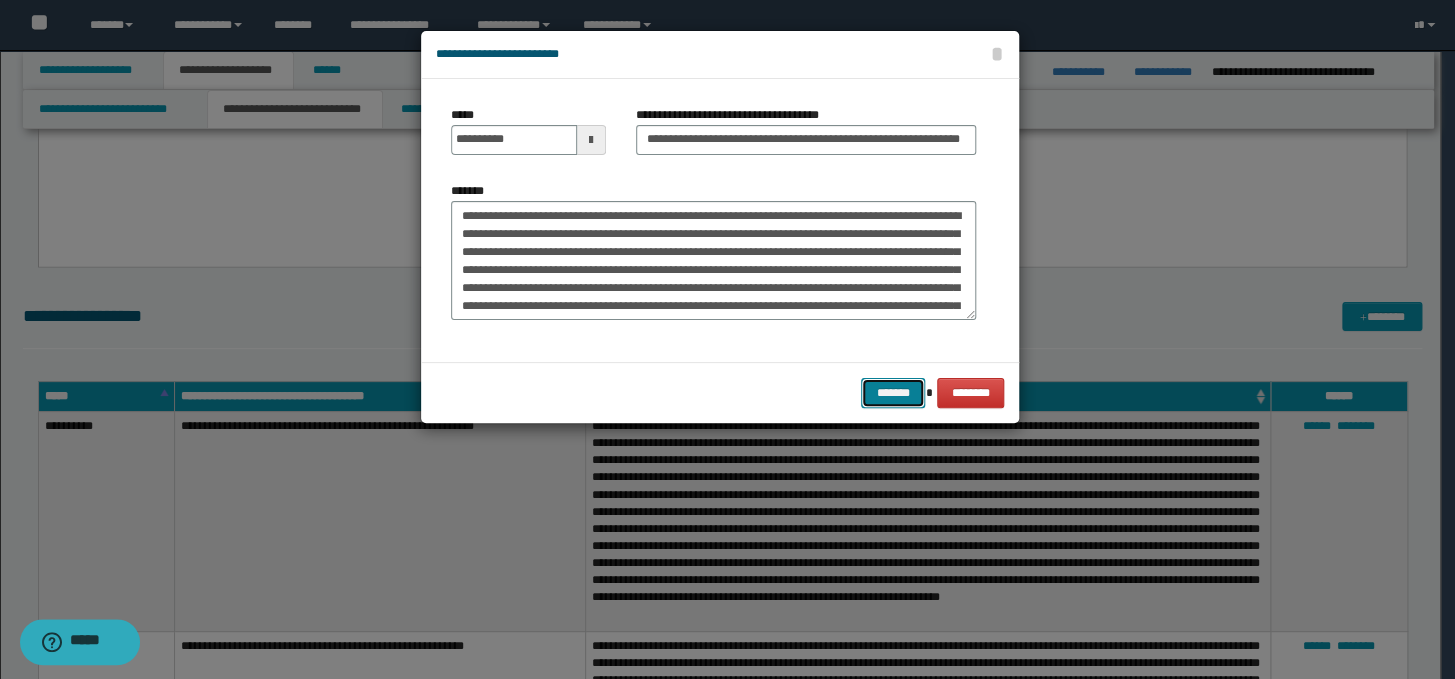 click on "*******" at bounding box center [893, 393] 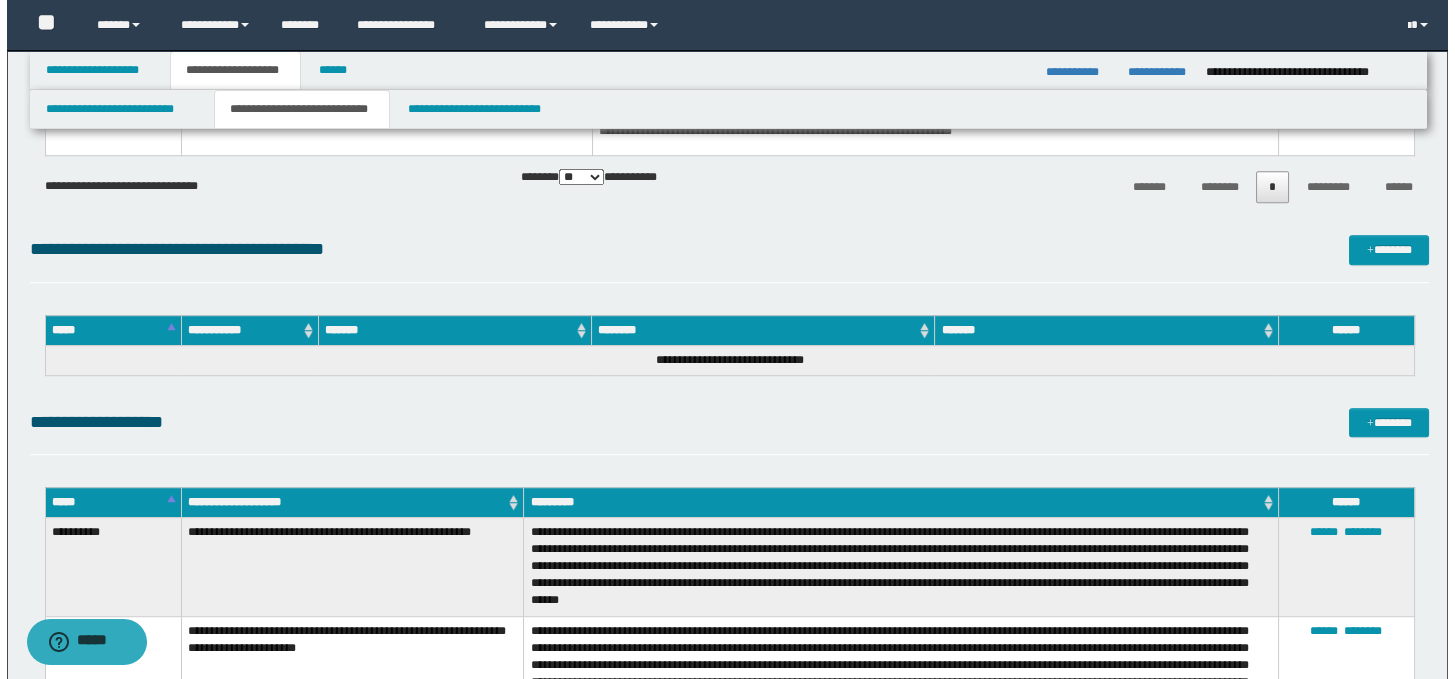 scroll, scrollTop: 2974, scrollLeft: 0, axis: vertical 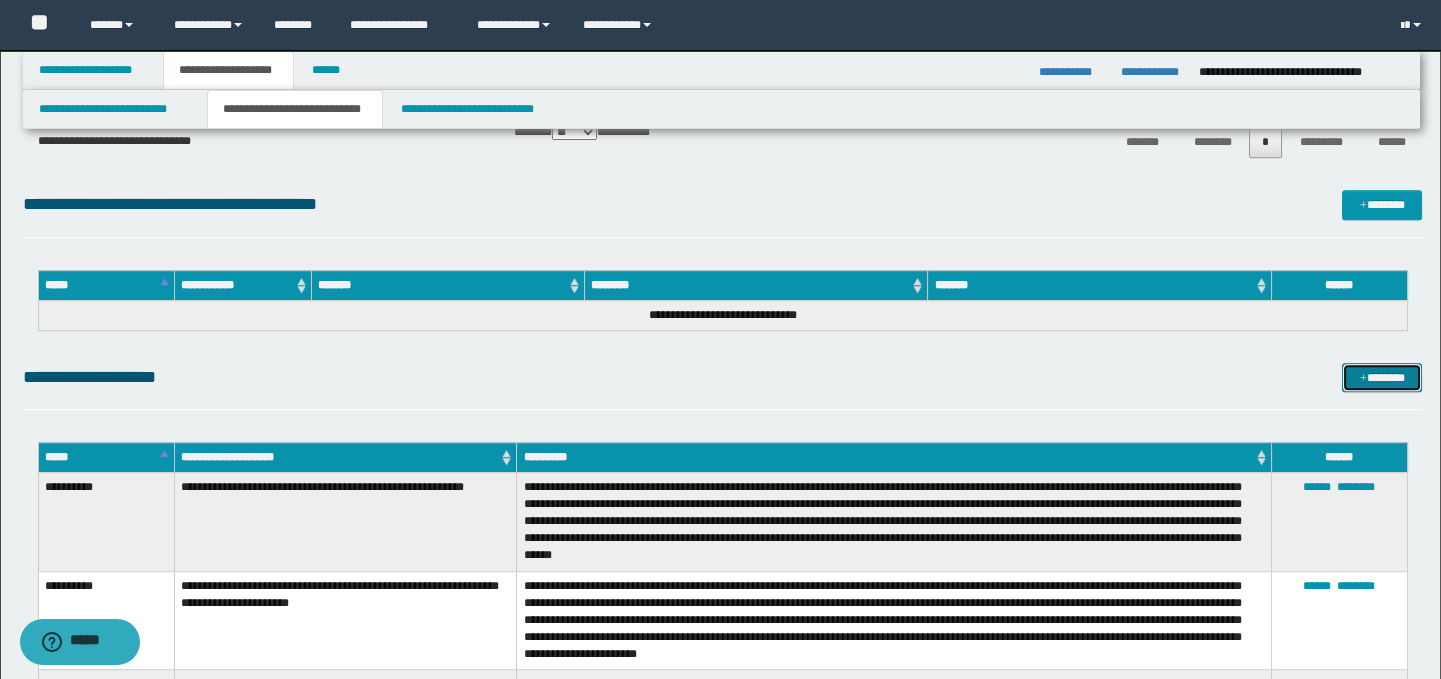 click on "*******" at bounding box center (1382, 378) 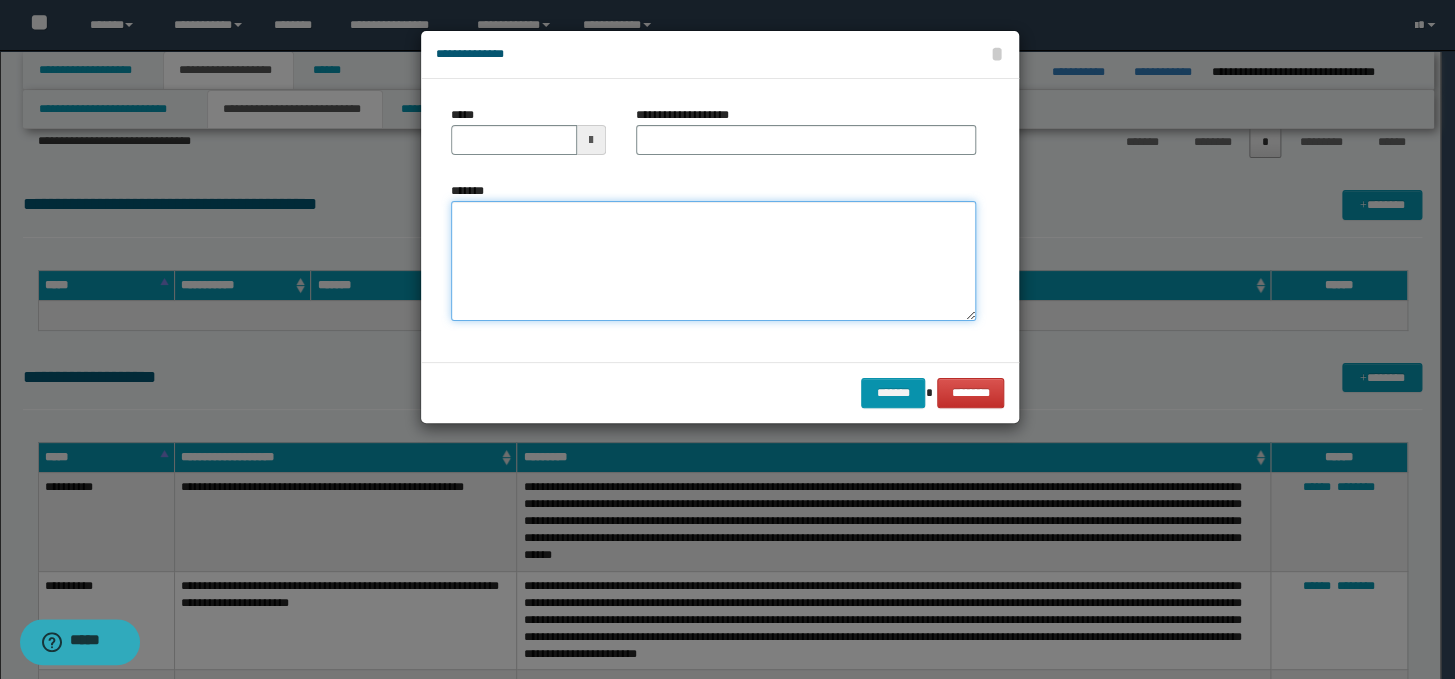 click on "*******" at bounding box center [713, 261] 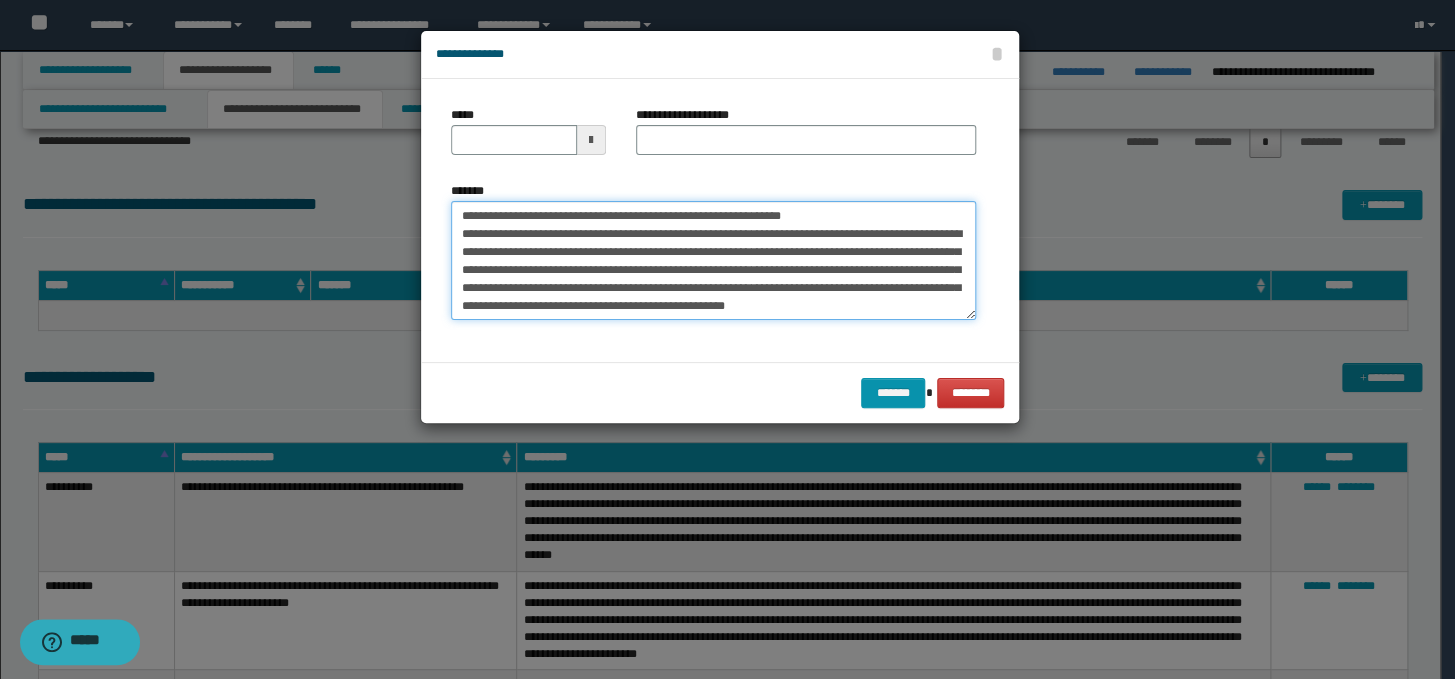 scroll, scrollTop: 0, scrollLeft: 0, axis: both 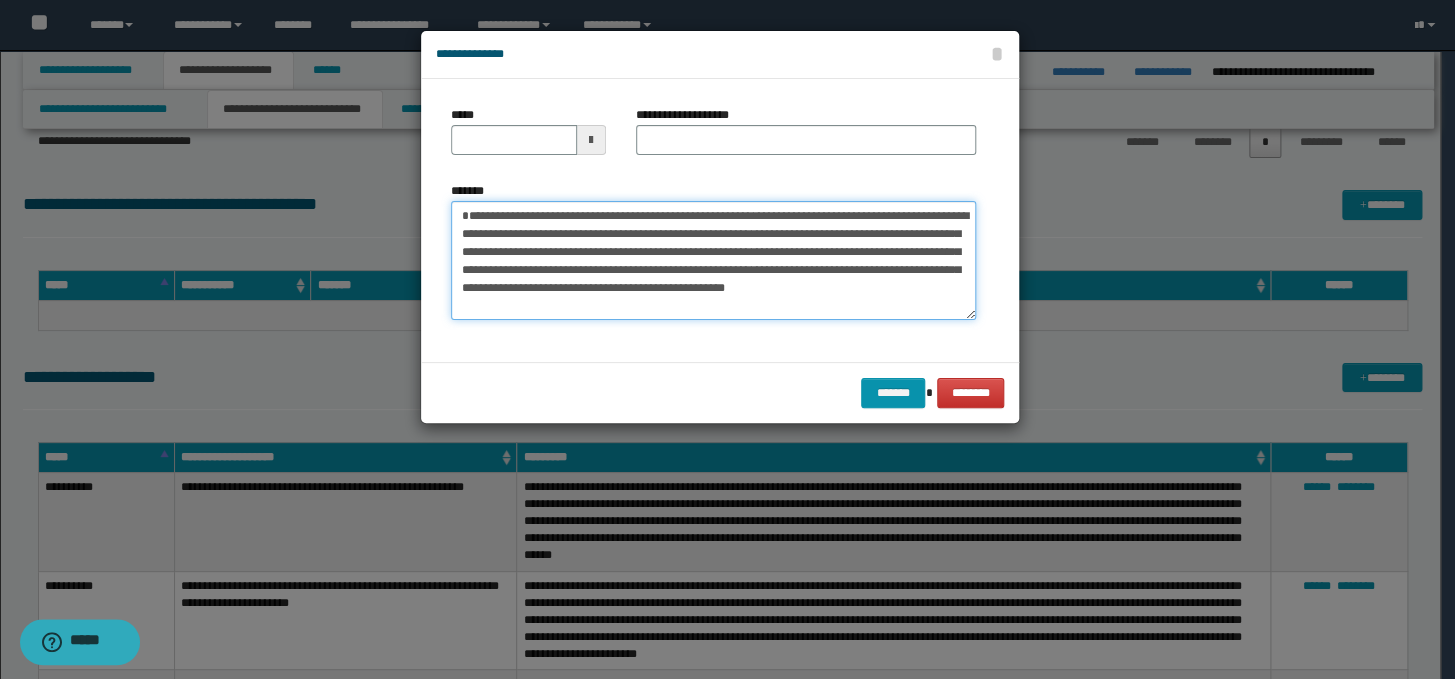 type on "**********" 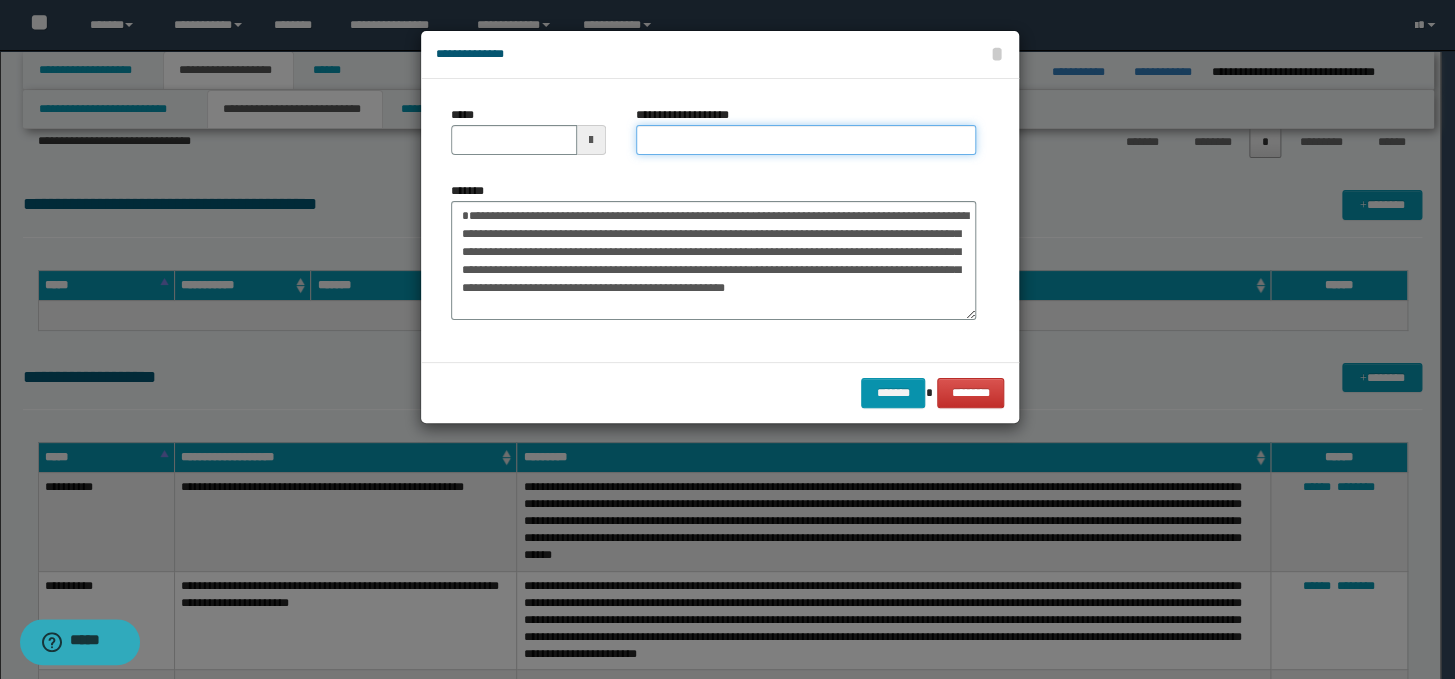 click on "**********" at bounding box center (806, 140) 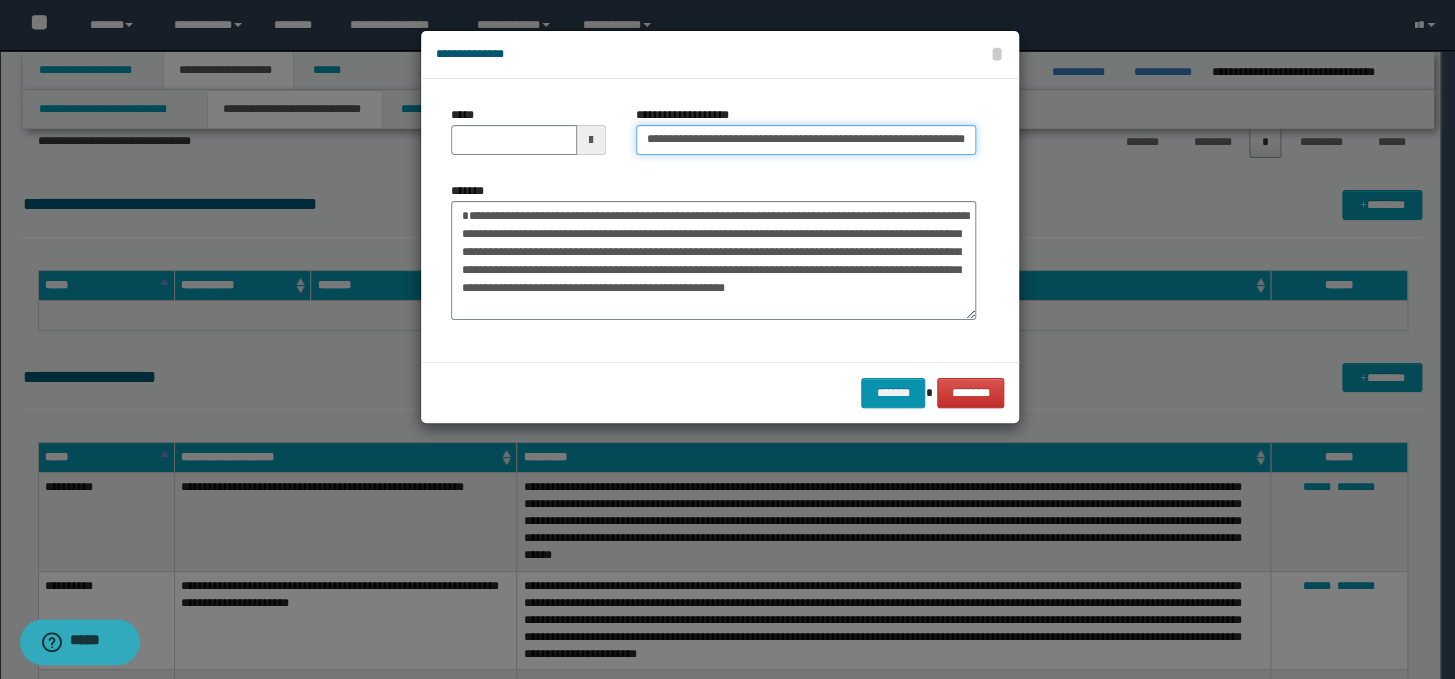 scroll, scrollTop: 0, scrollLeft: 90, axis: horizontal 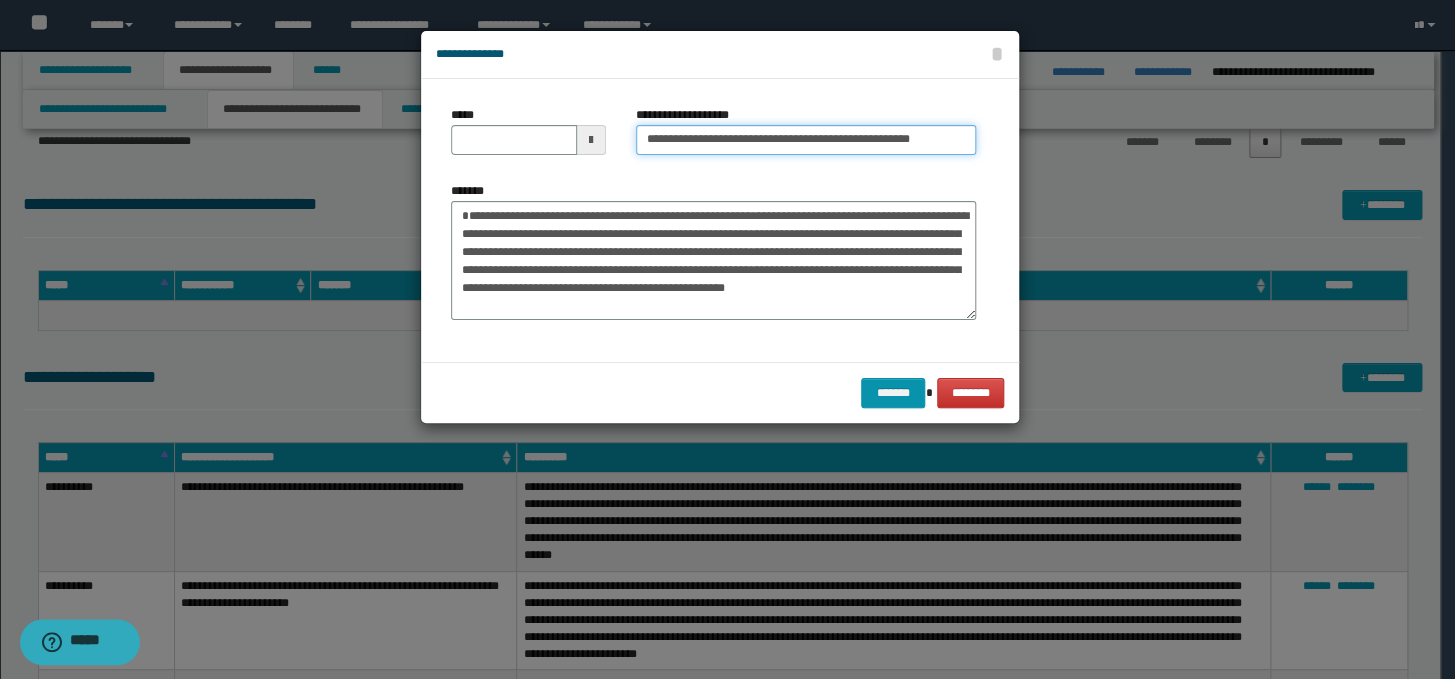 type 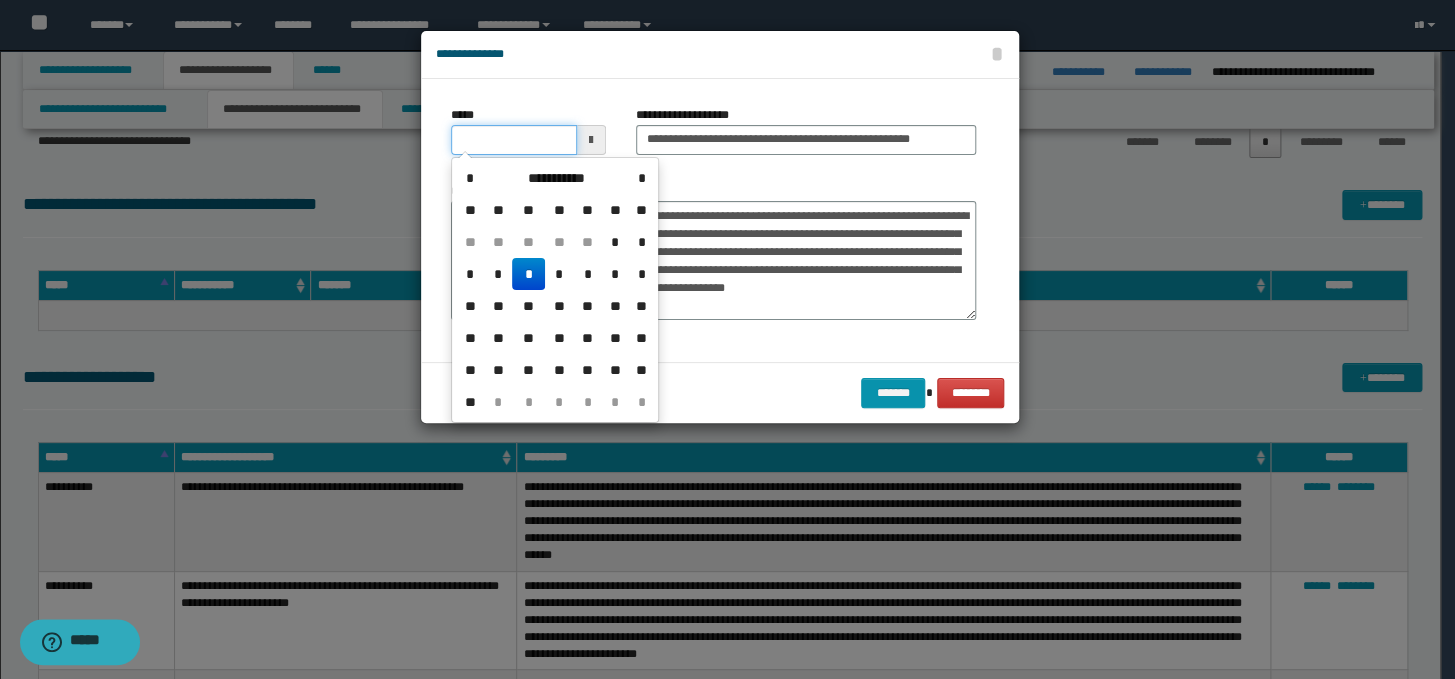 click on "*****" at bounding box center (514, 140) 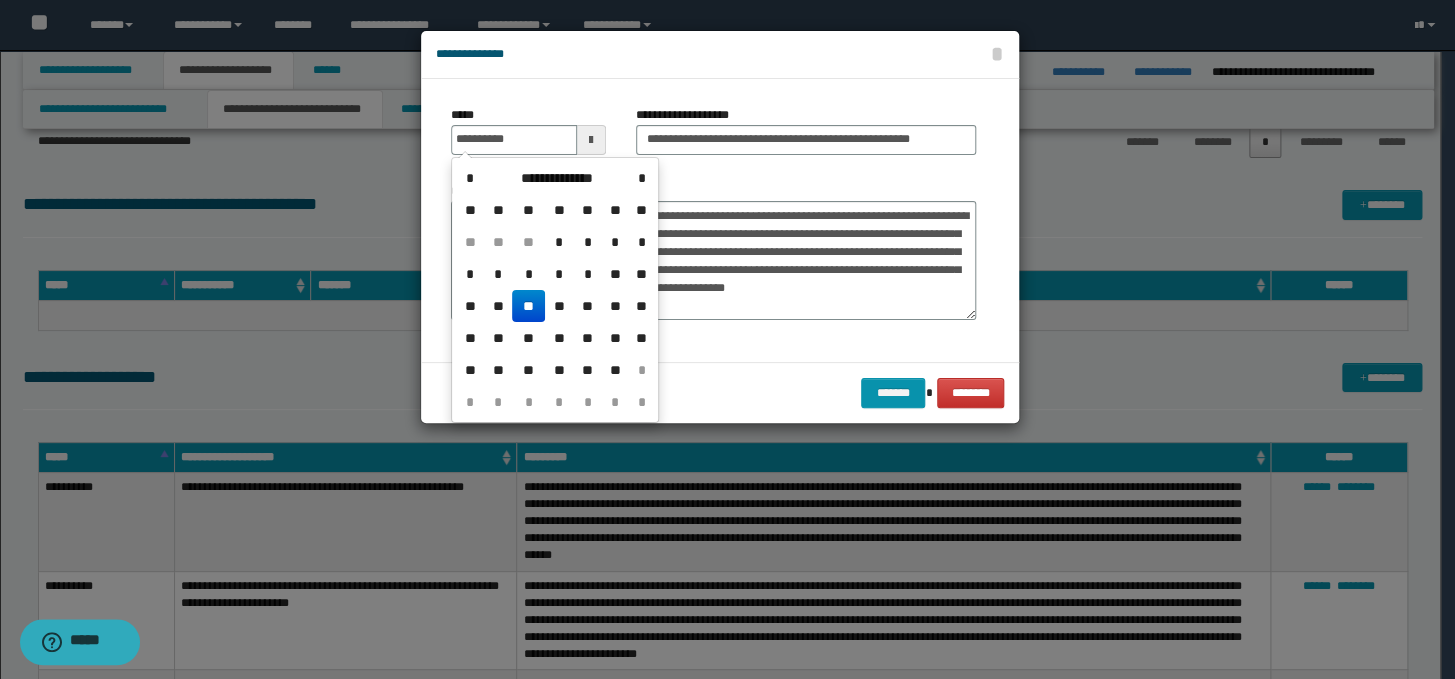 click on "**" at bounding box center (528, 306) 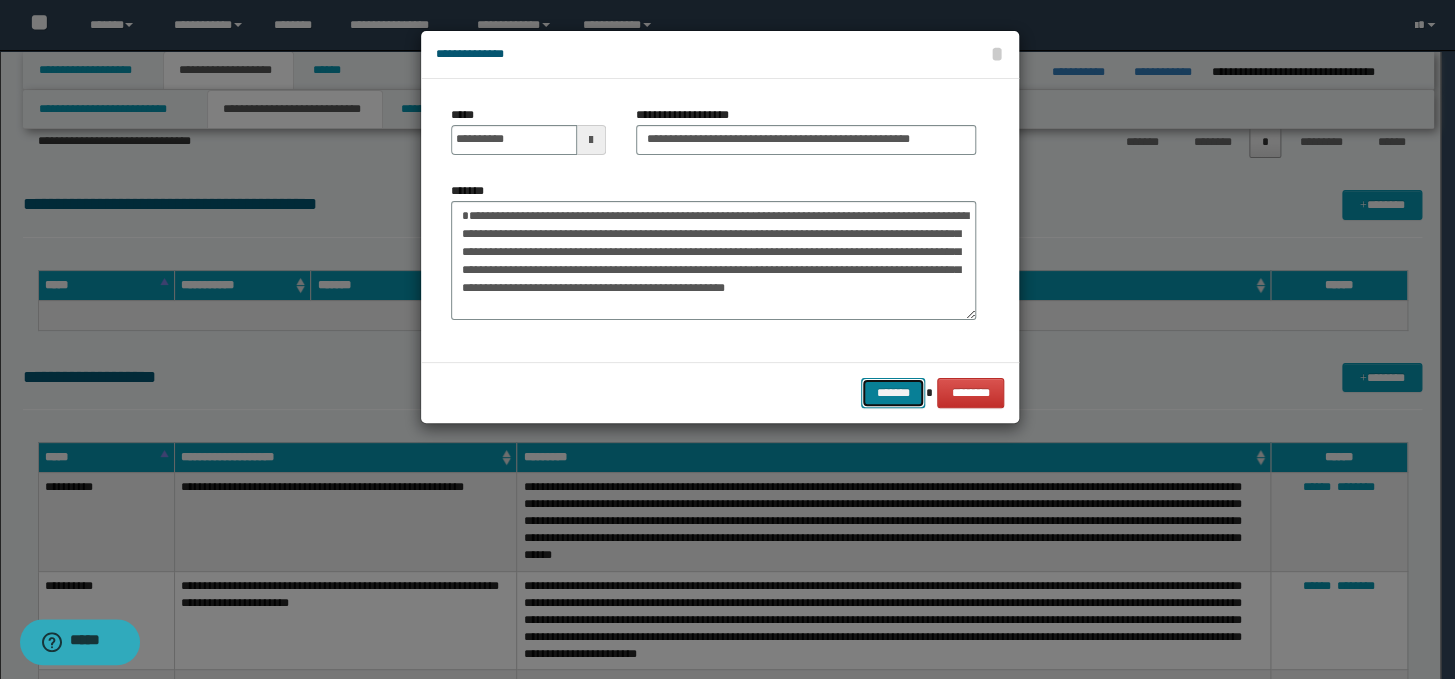 click on "*******" at bounding box center (893, 393) 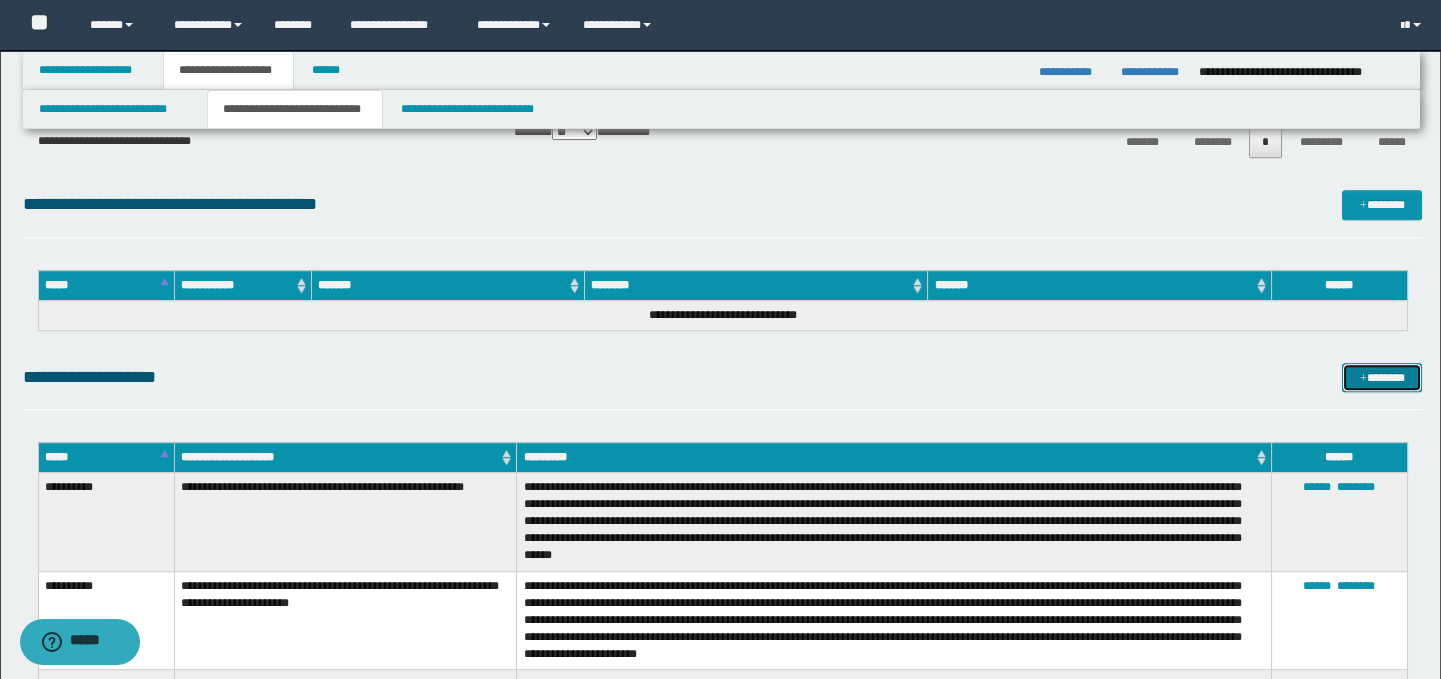 click at bounding box center [1363, 379] 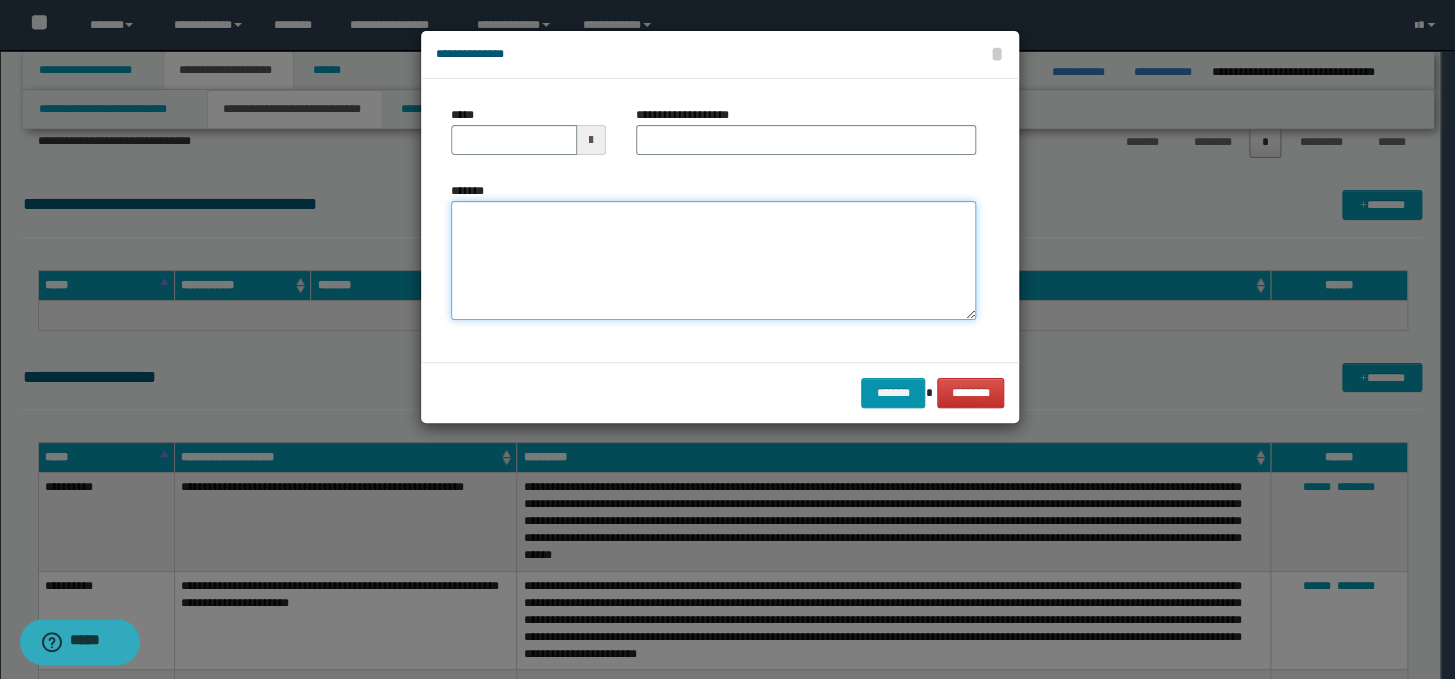 click on "*******" at bounding box center [713, 261] 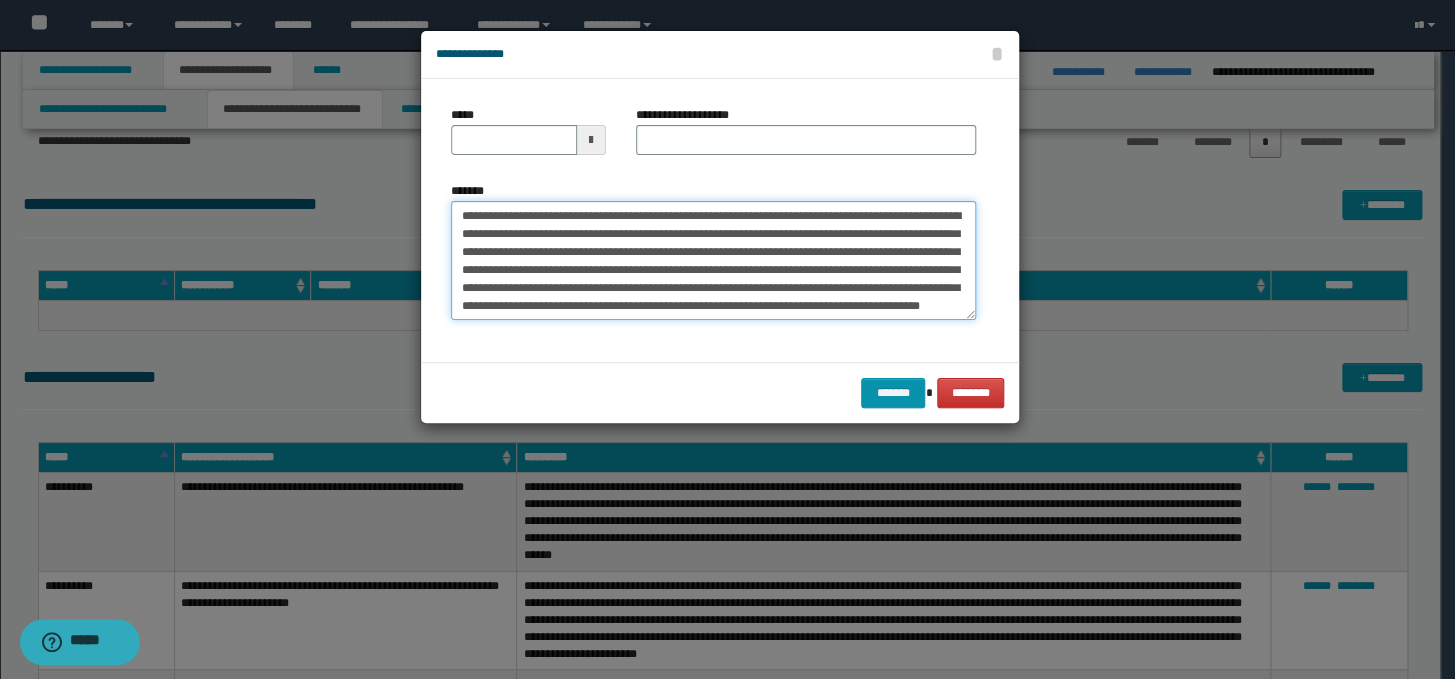 scroll, scrollTop: 0, scrollLeft: 0, axis: both 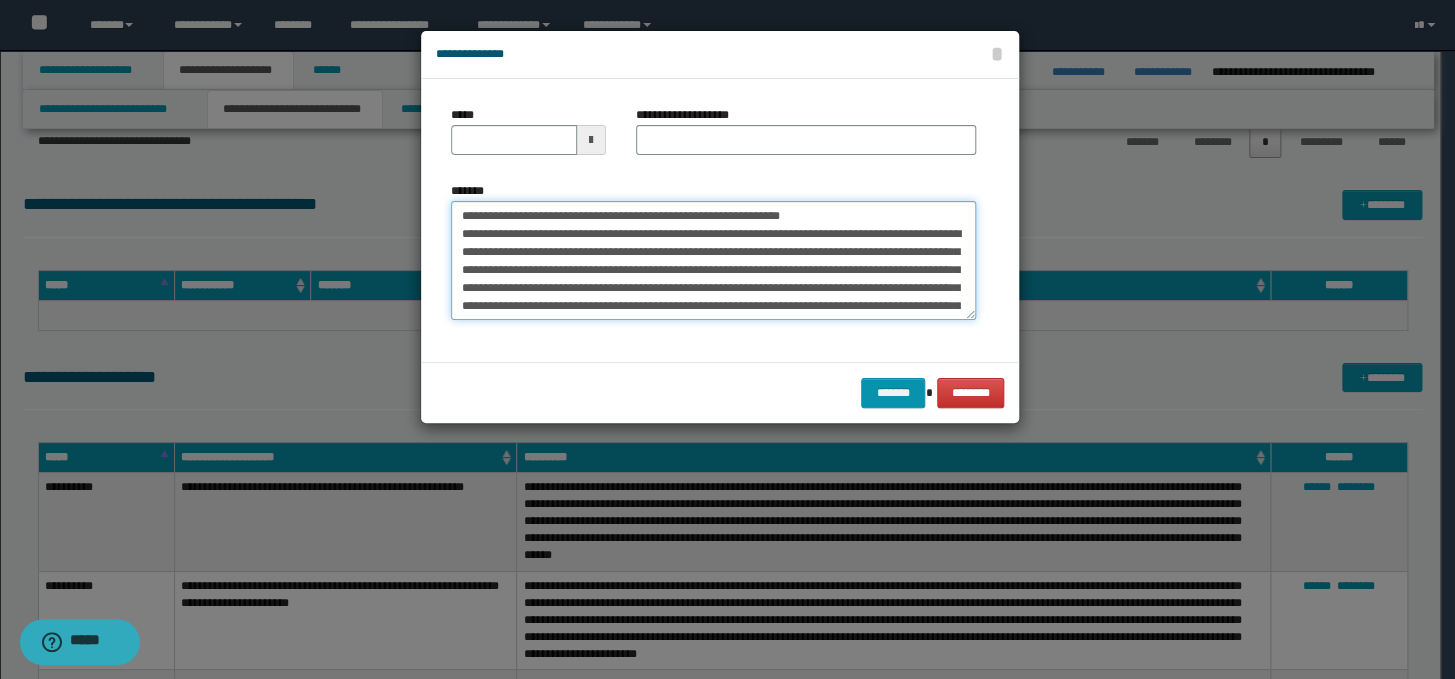 drag, startPoint x: 878, startPoint y: 209, endPoint x: 452, endPoint y: 220, distance: 426.142 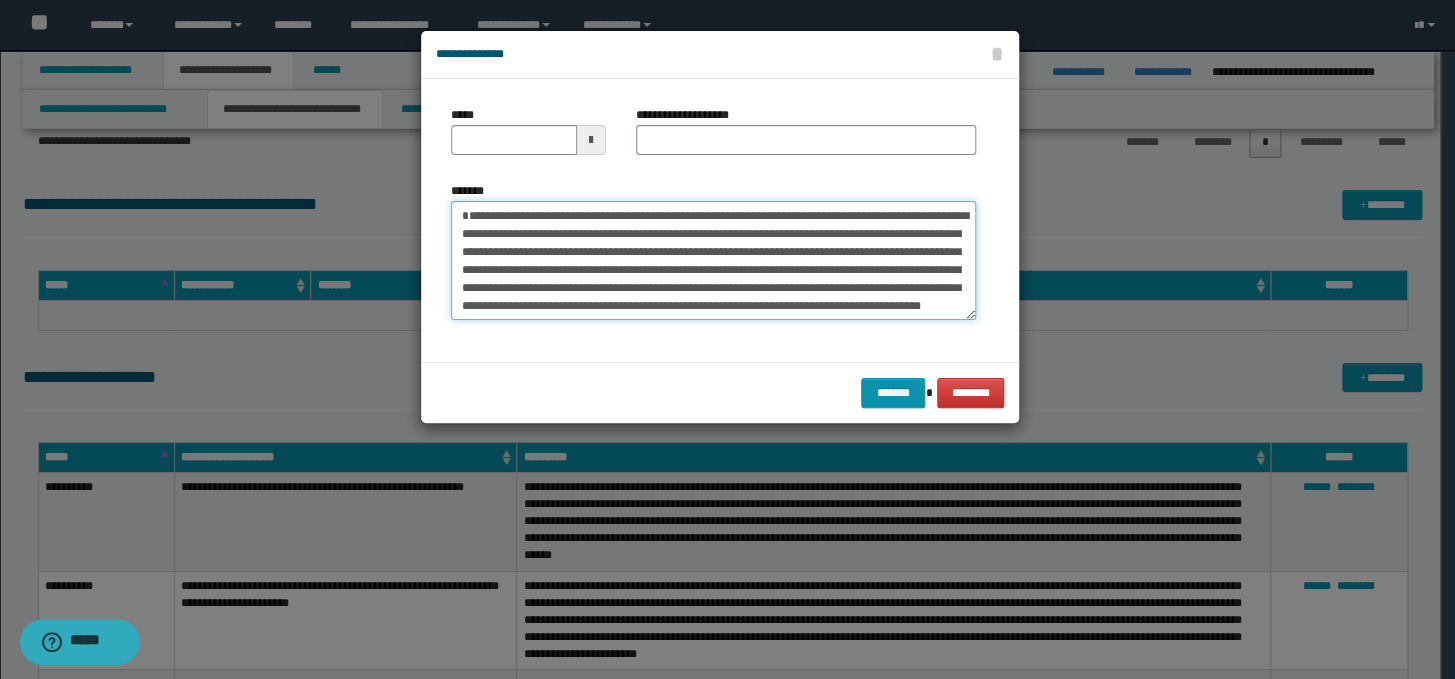 type on "**********" 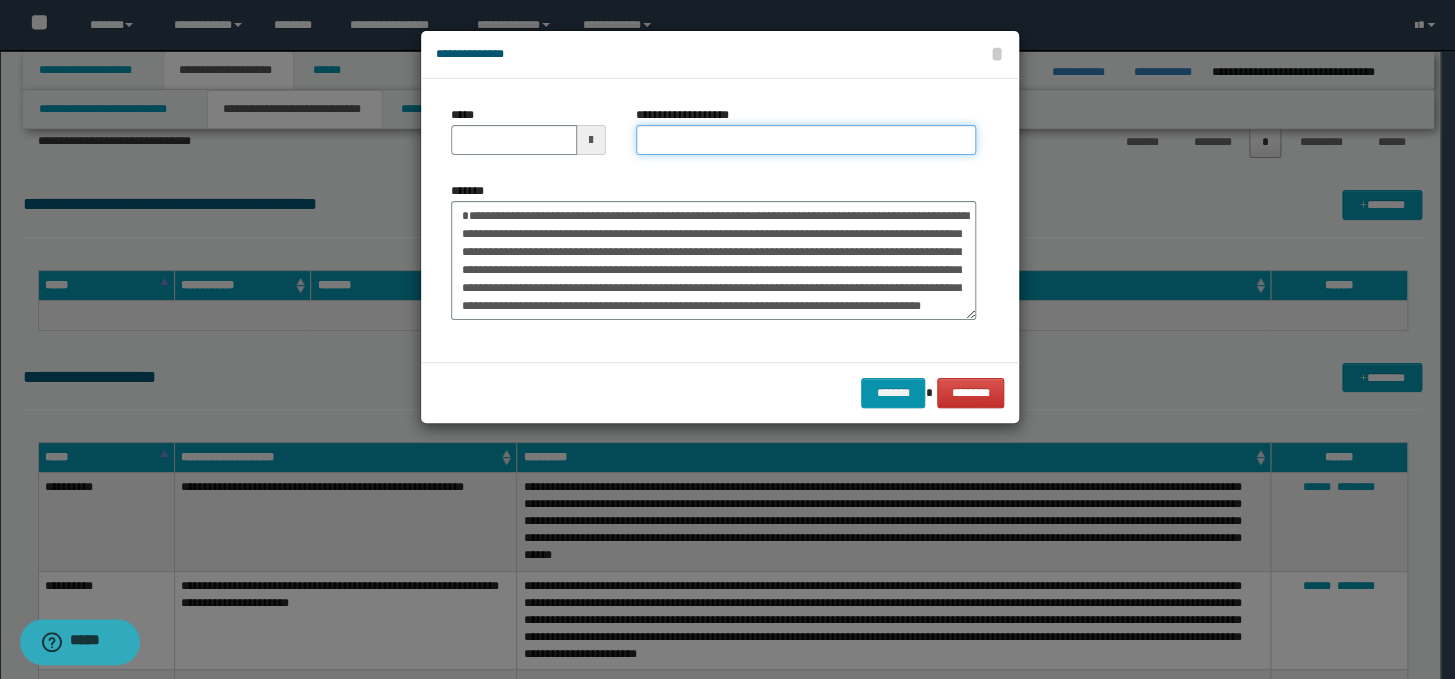 click on "**********" at bounding box center (806, 140) 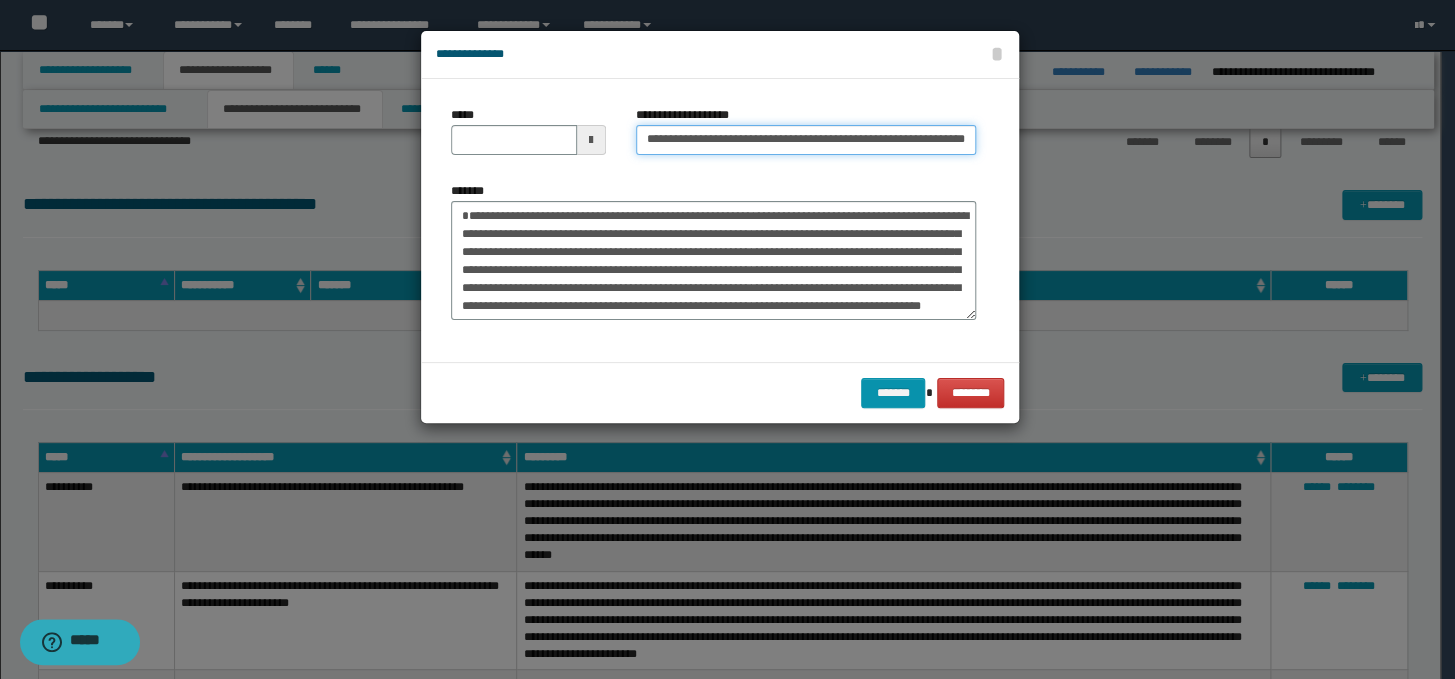 scroll, scrollTop: 0, scrollLeft: 82, axis: horizontal 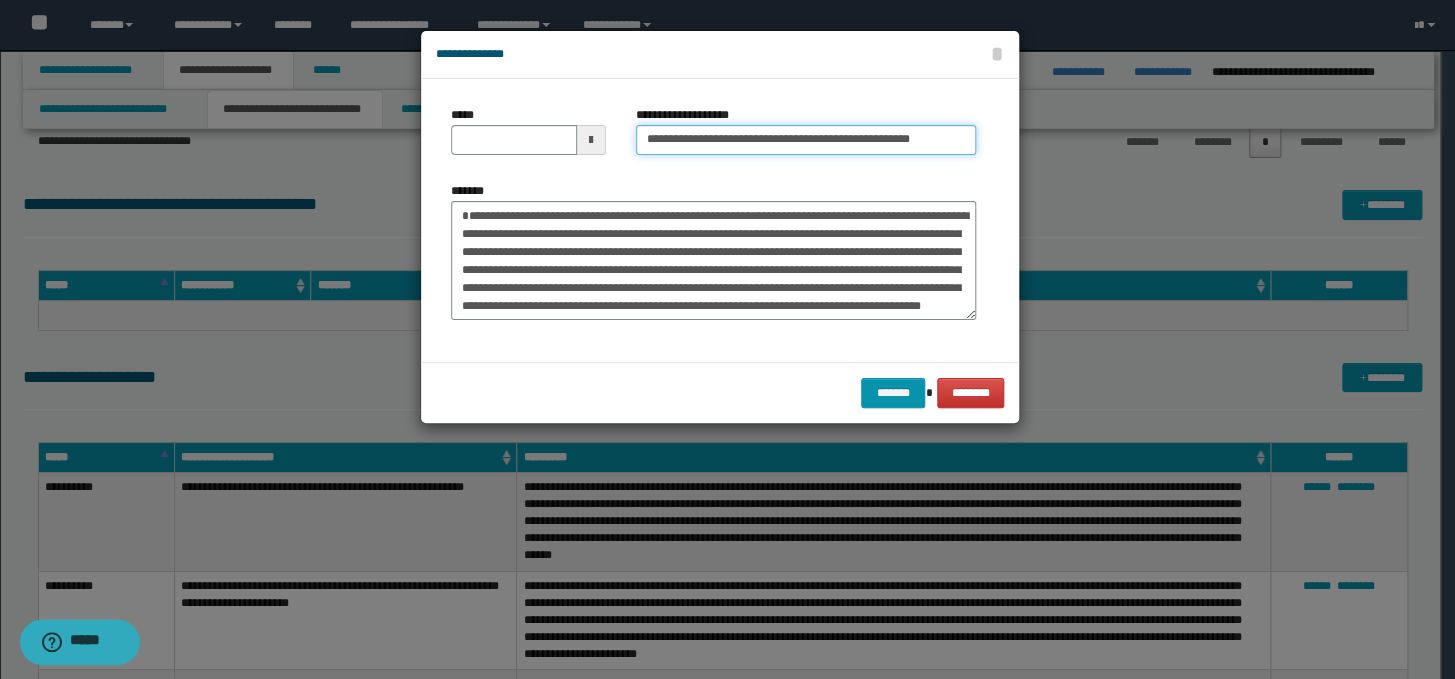type 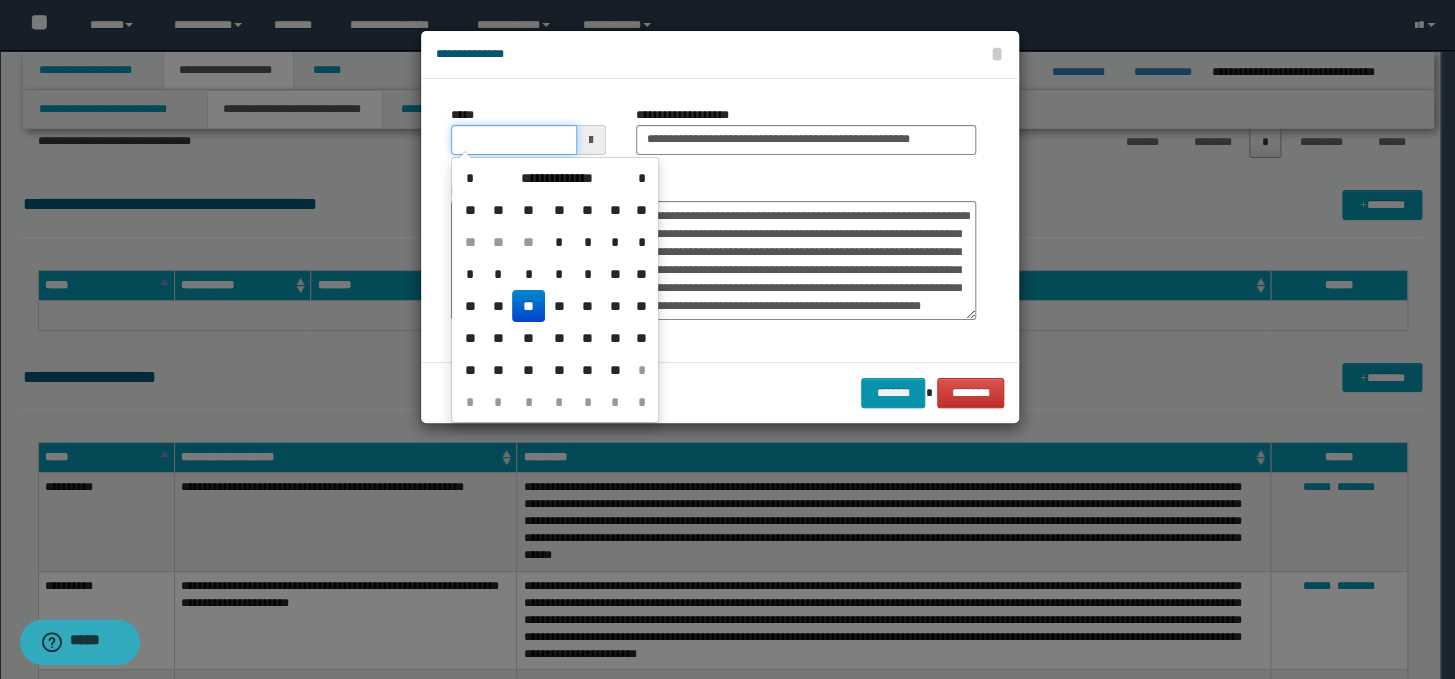 click on "*****" at bounding box center (514, 140) 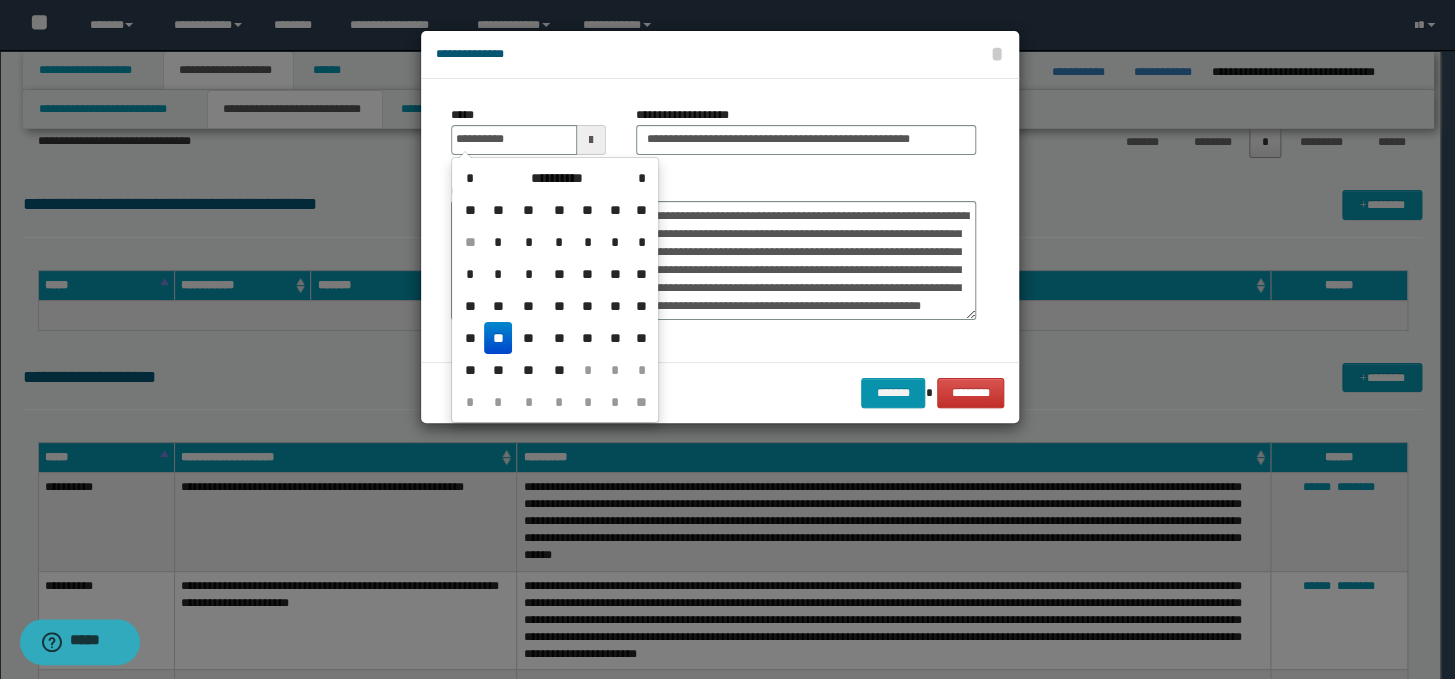 click on "**" at bounding box center [498, 338] 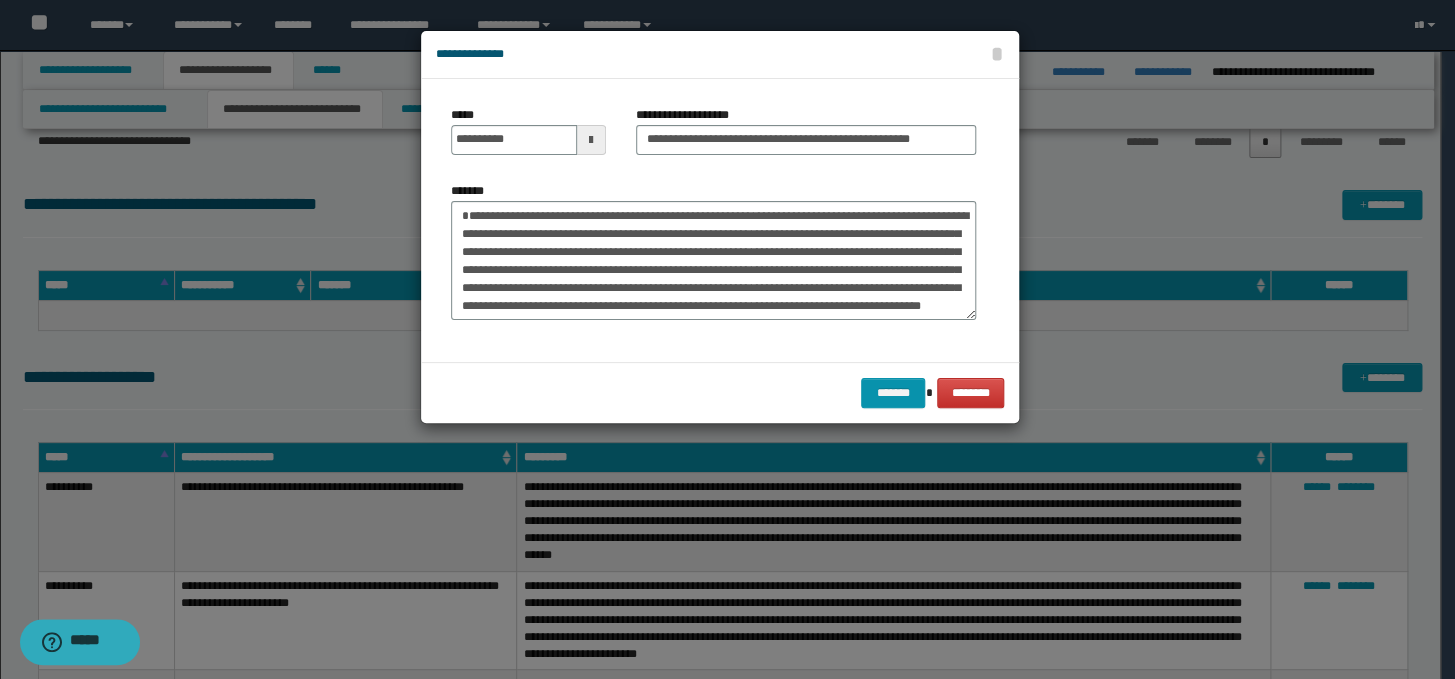 click on "*******
********" at bounding box center [720, 392] 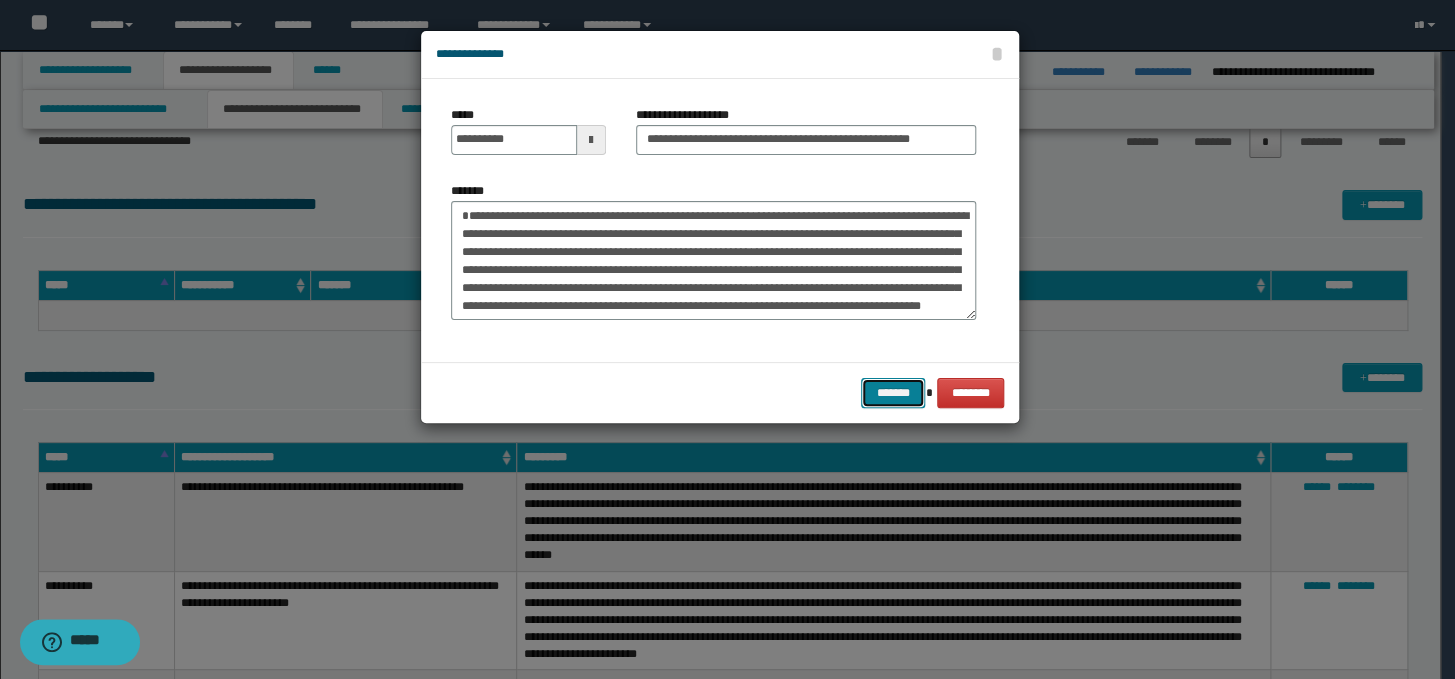 click on "*******" at bounding box center (893, 393) 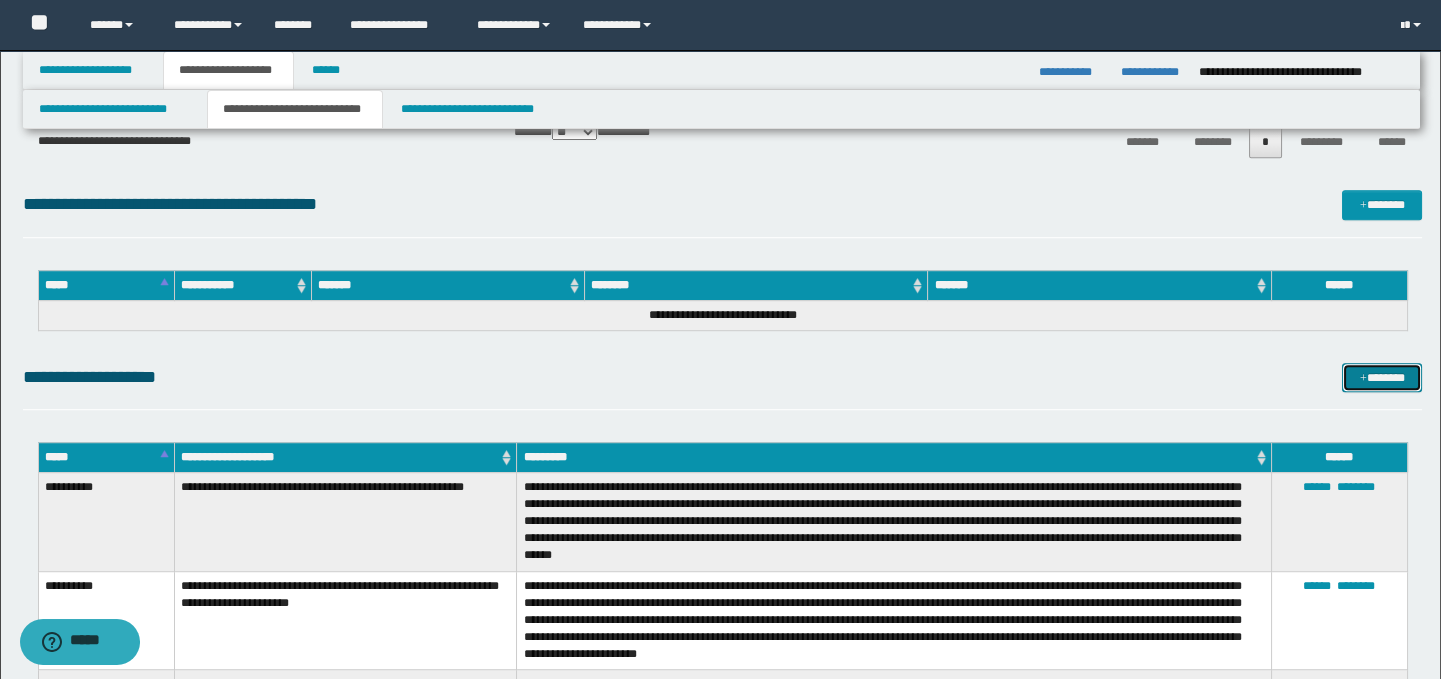 click on "*******" at bounding box center (1382, 378) 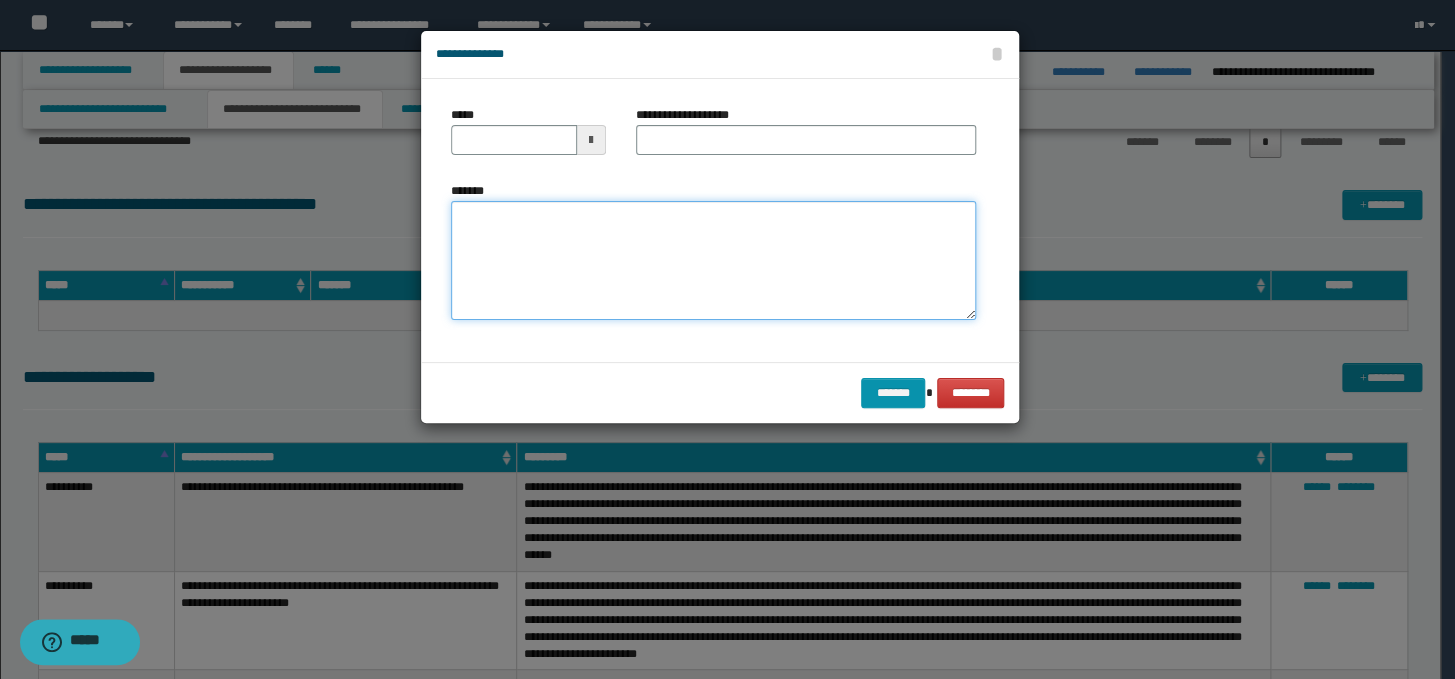 click on "*******" at bounding box center (713, 261) 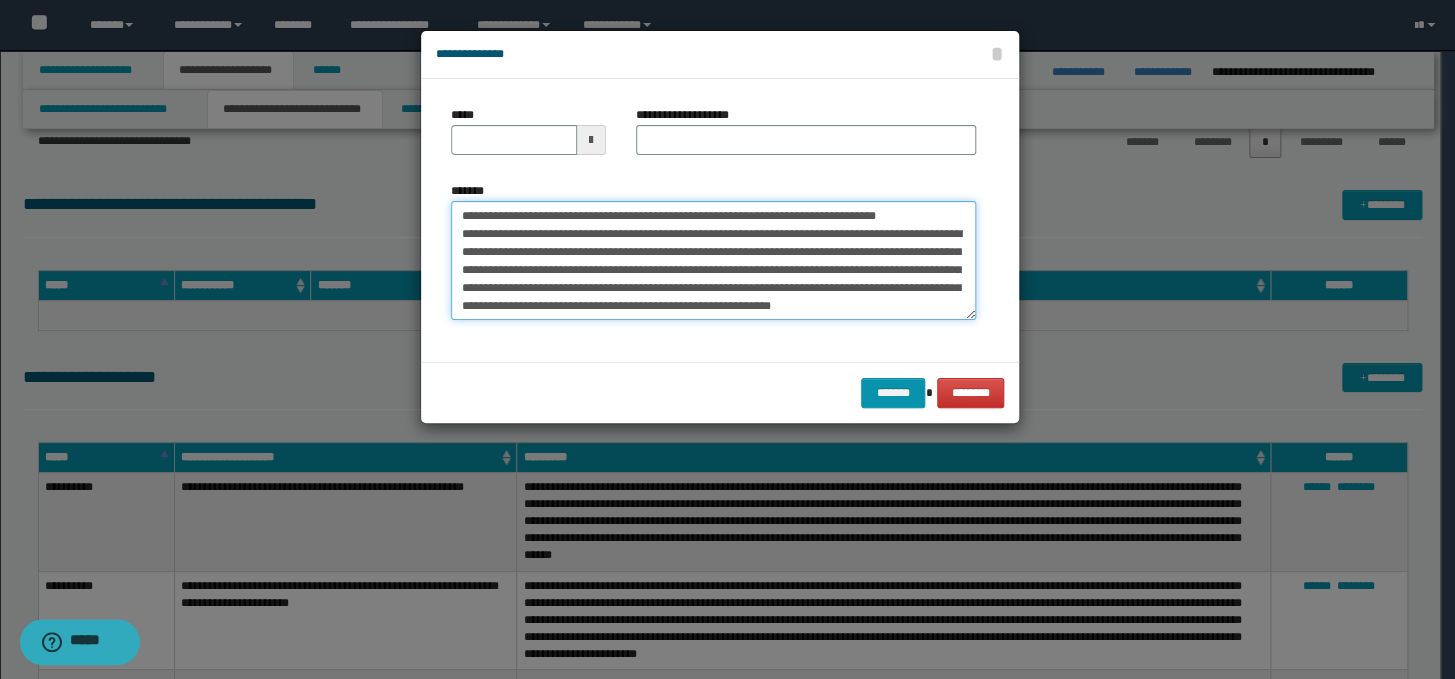 scroll, scrollTop: 0, scrollLeft: 0, axis: both 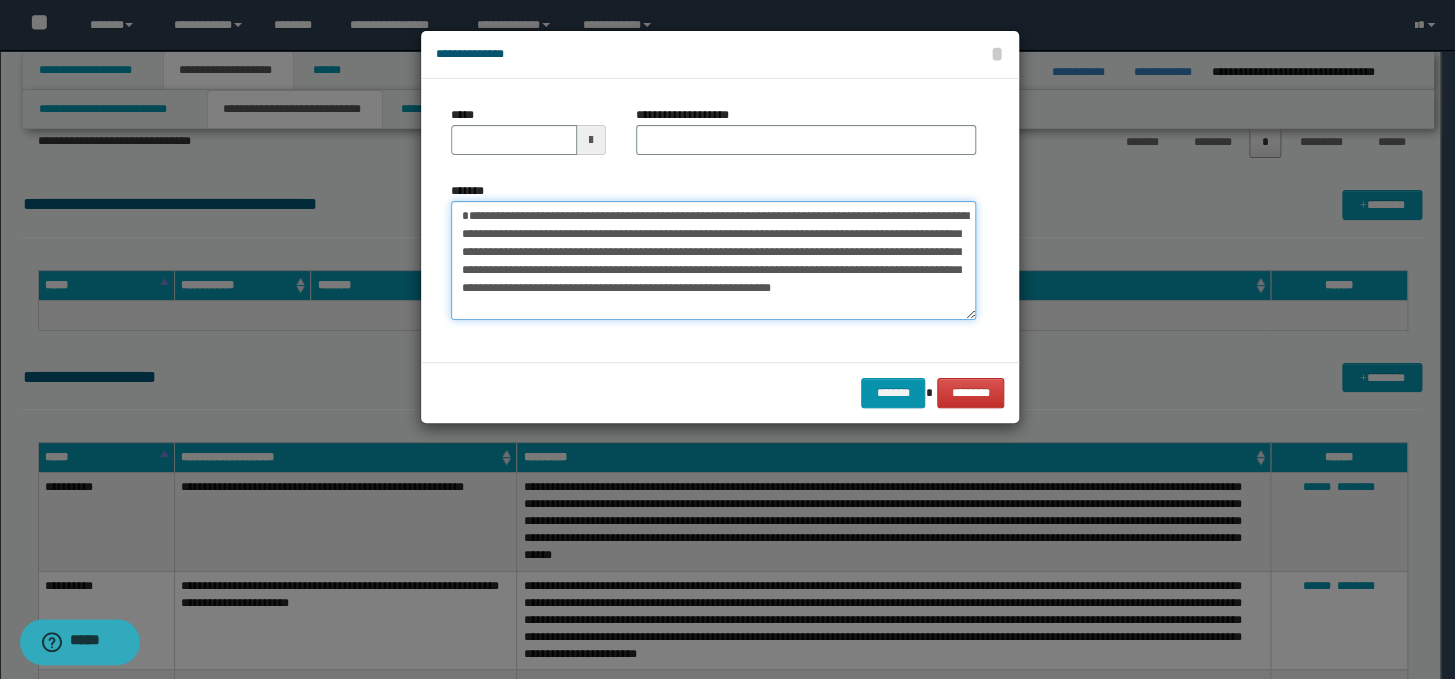type on "**********" 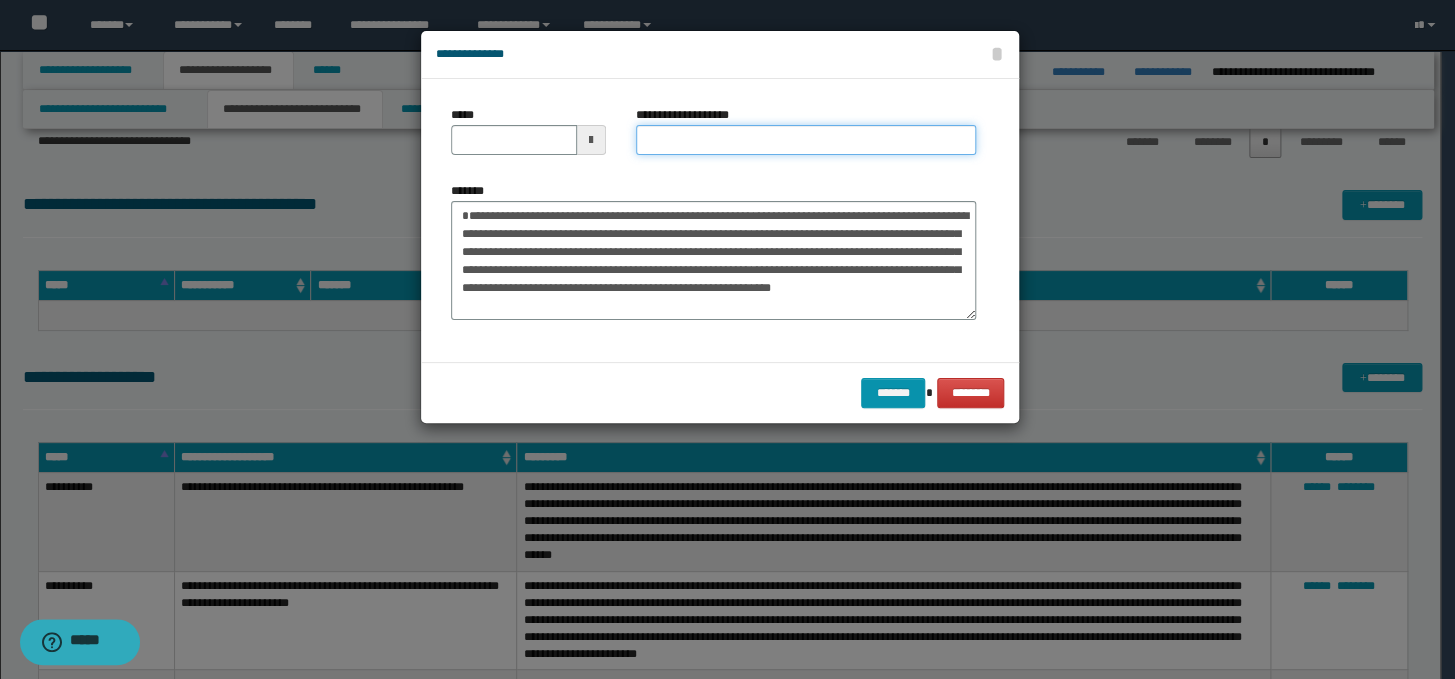 click on "**********" at bounding box center [806, 140] 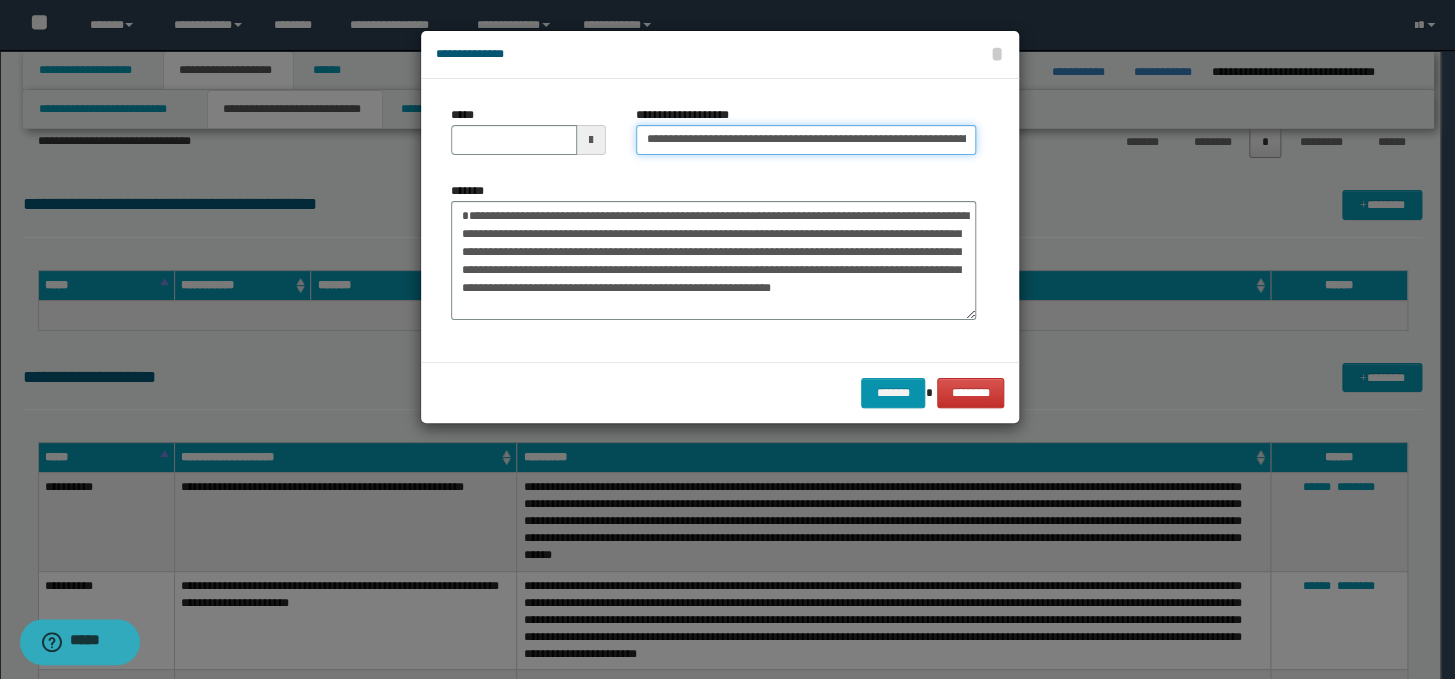 scroll, scrollTop: 0, scrollLeft: 220, axis: horizontal 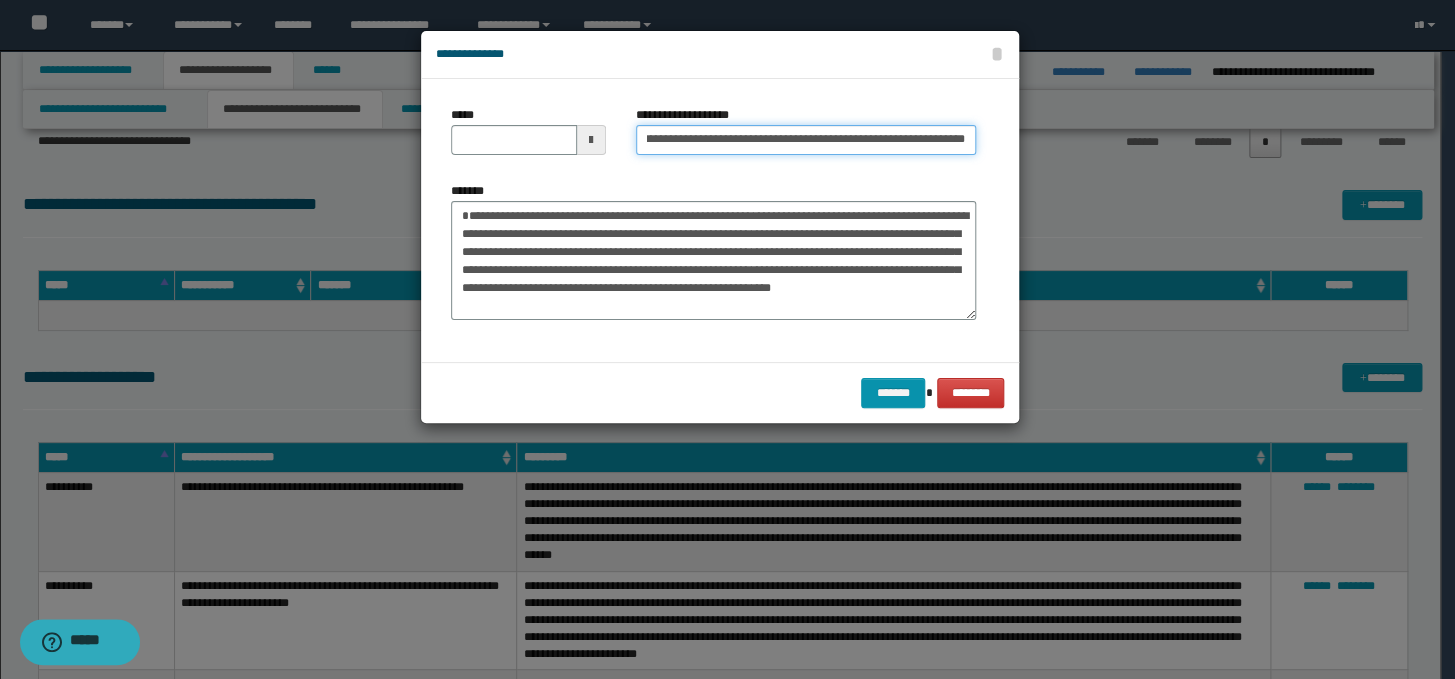 click on "**********" at bounding box center [806, 140] 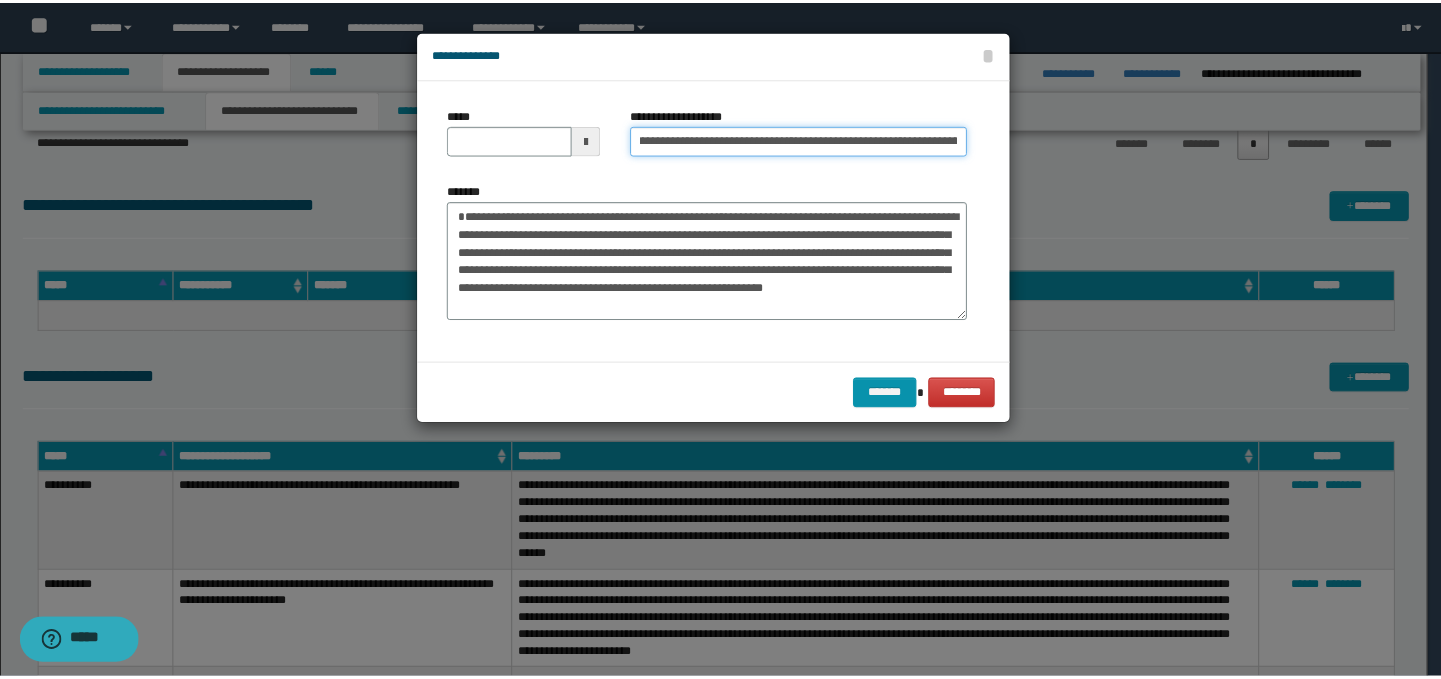 scroll, scrollTop: 0, scrollLeft: 0, axis: both 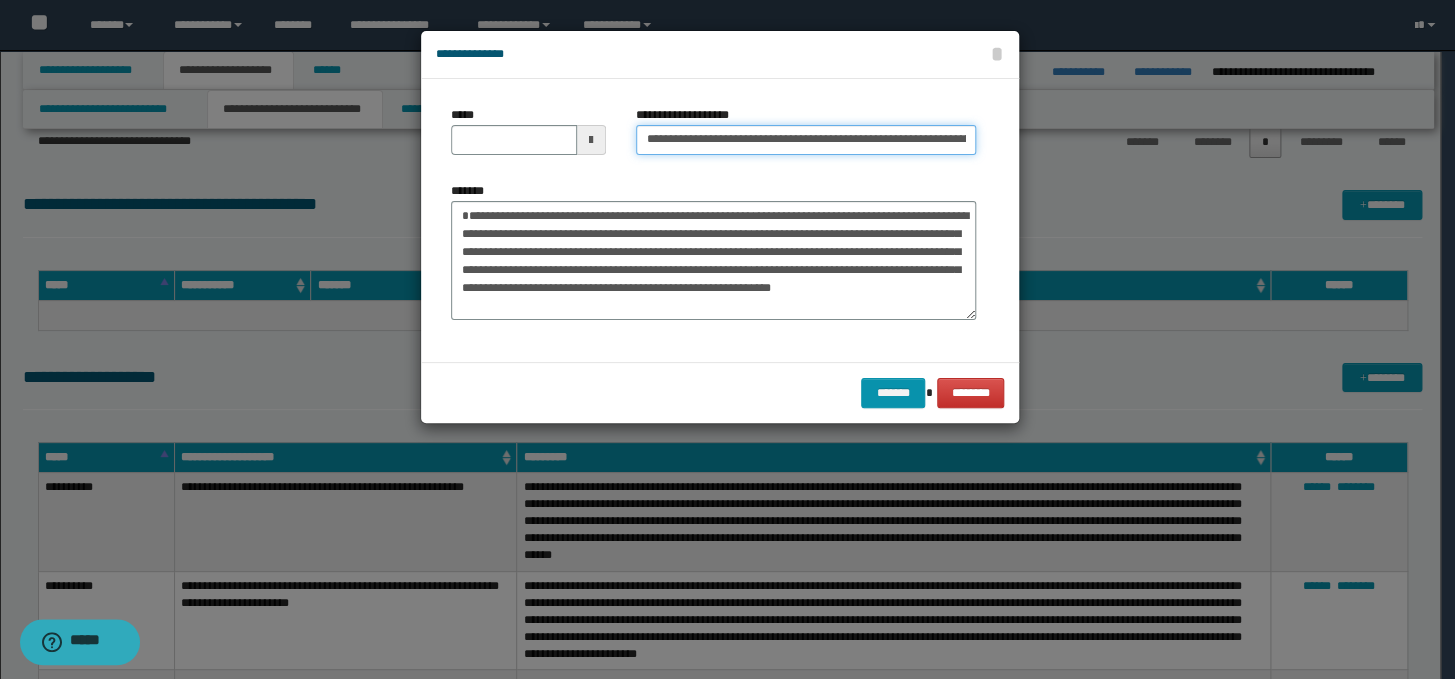 drag, startPoint x: 708, startPoint y: 141, endPoint x: 640, endPoint y: 143, distance: 68.0294 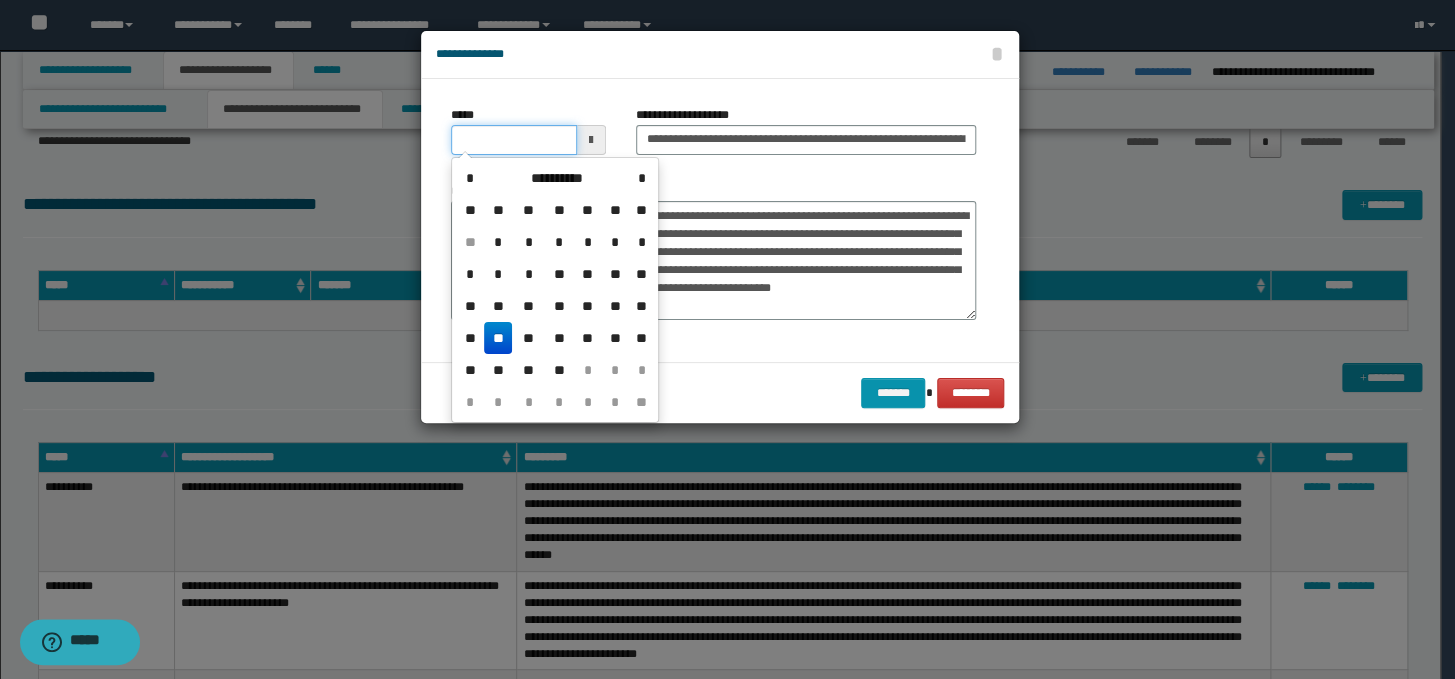 click on "*****" at bounding box center [514, 140] 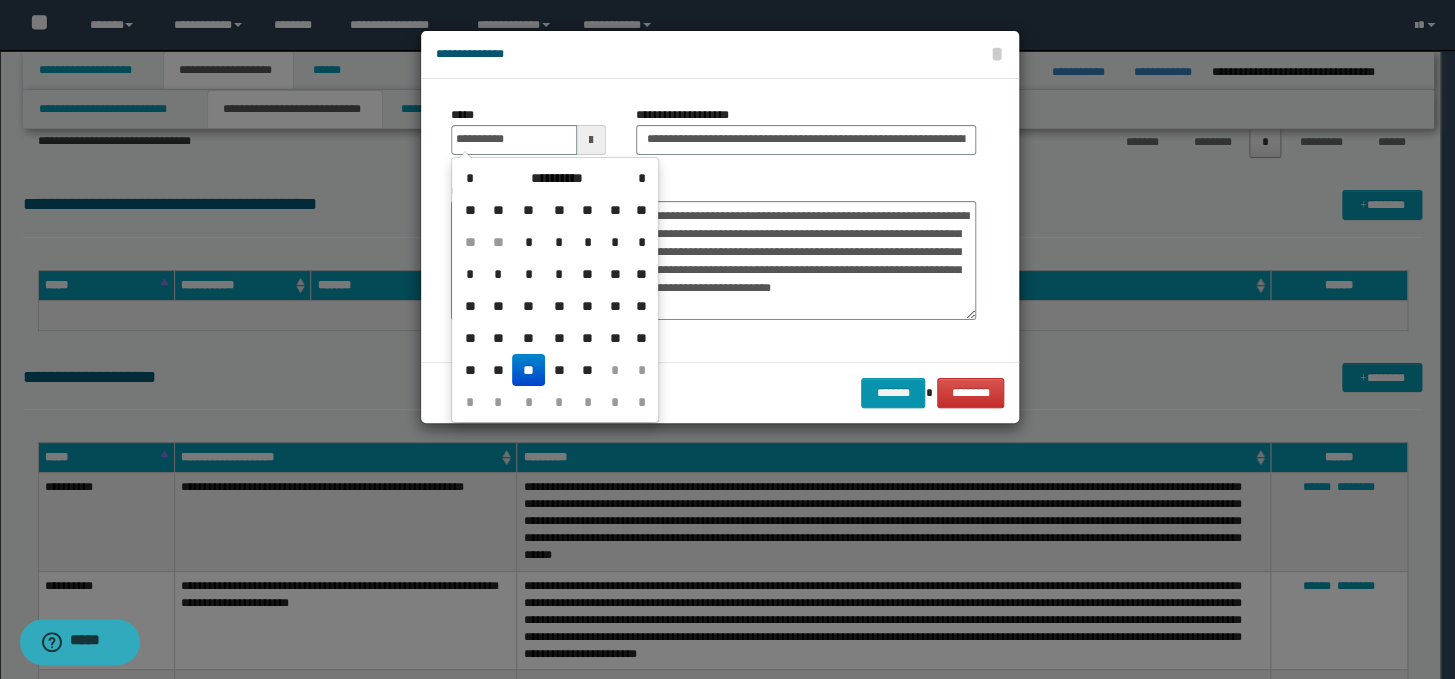 click on "**" at bounding box center [528, 370] 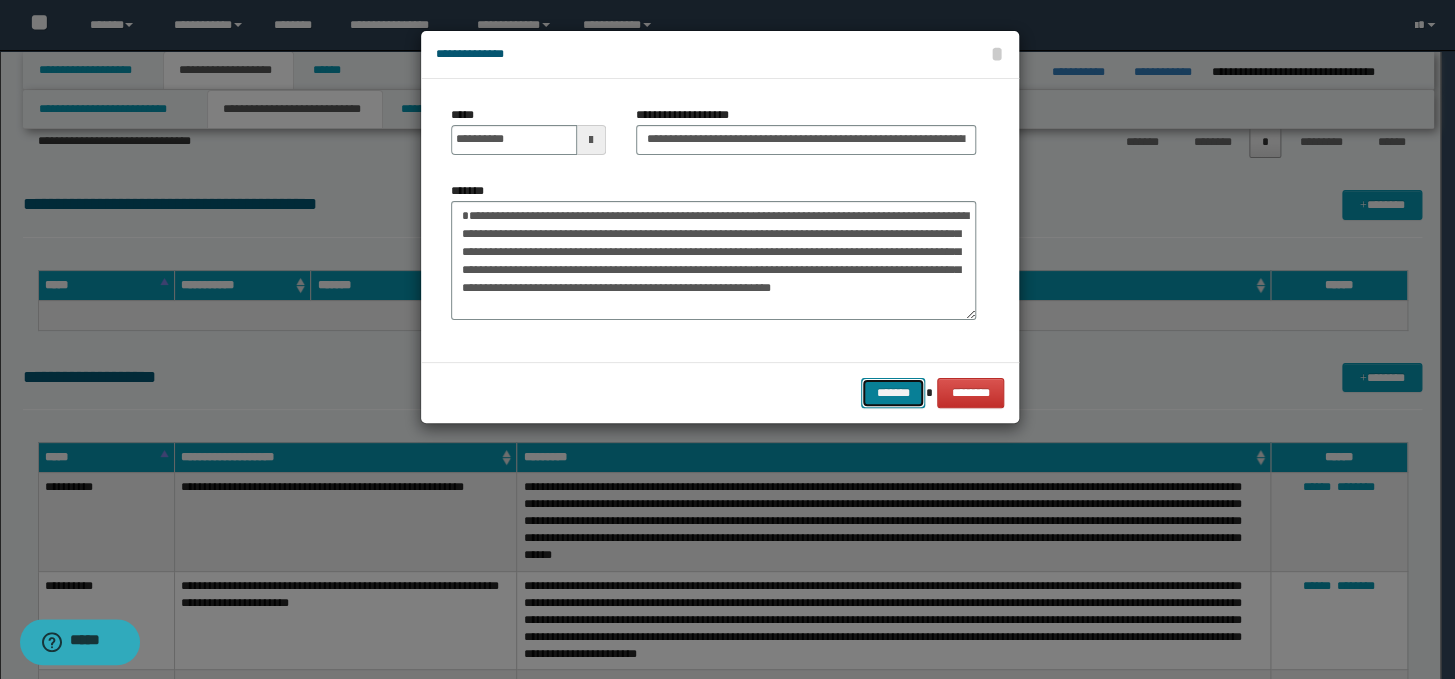 click on "*******" at bounding box center [893, 393] 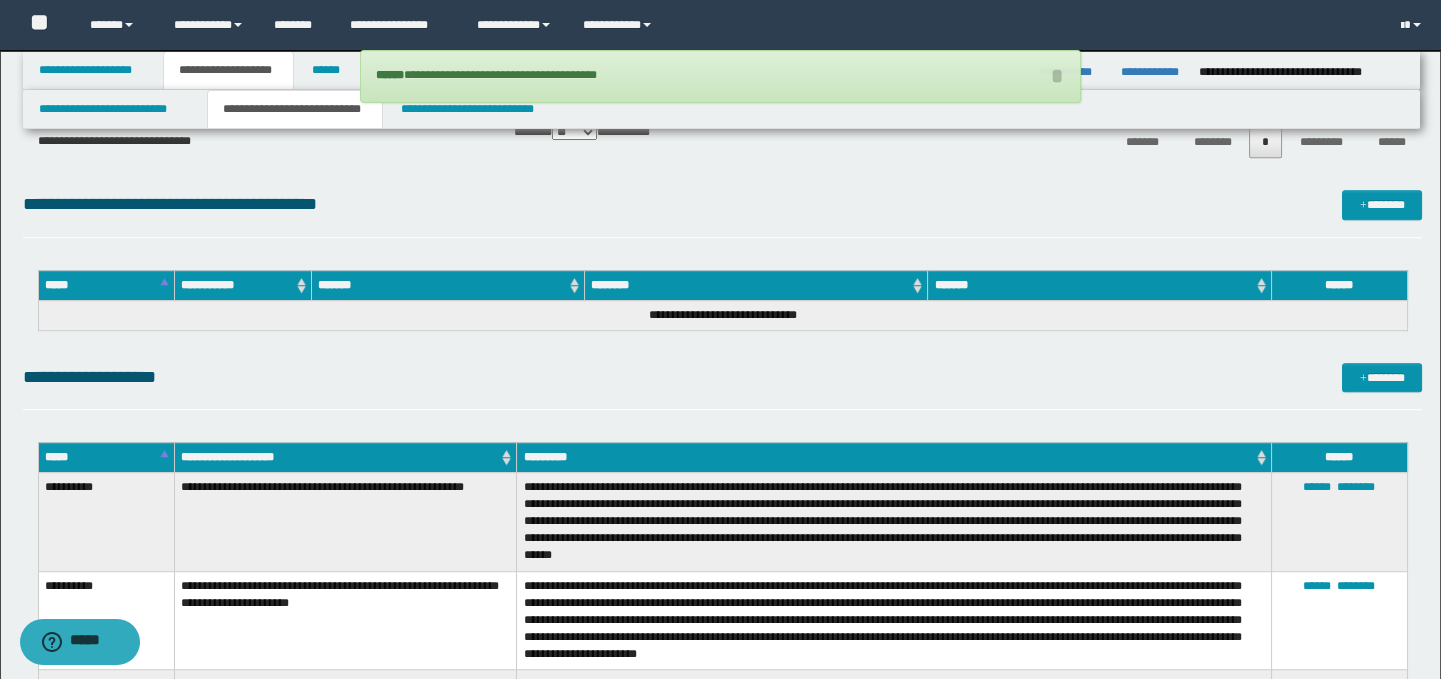 click on "**********" at bounding box center (723, 377) 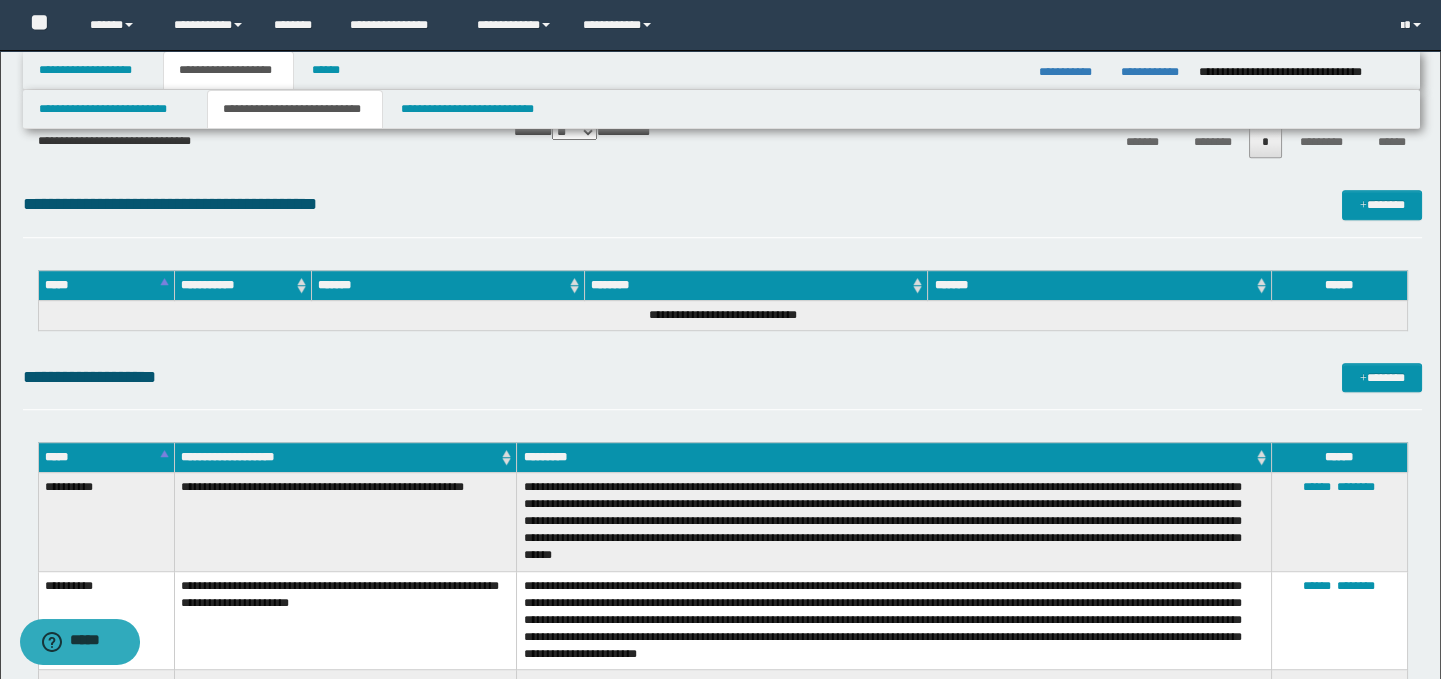 click on "**********" at bounding box center (723, -539) 